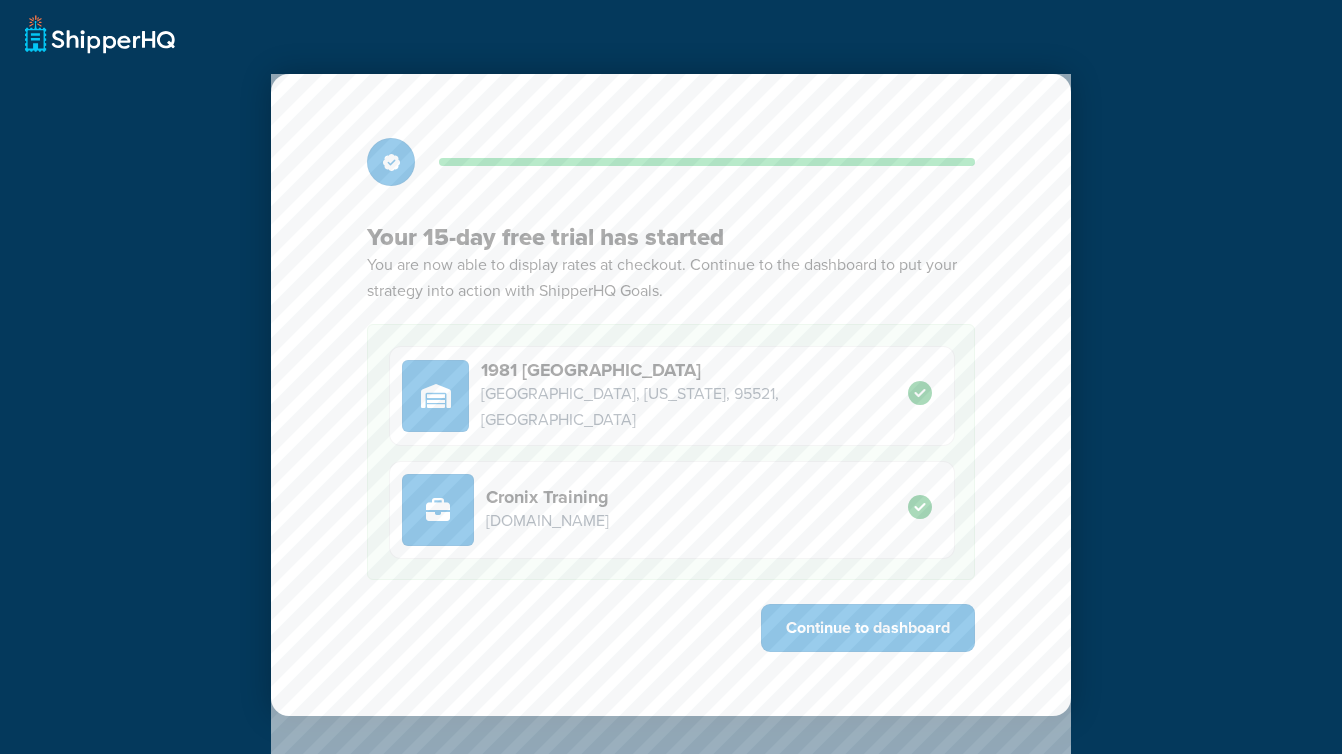 scroll, scrollTop: 0, scrollLeft: 0, axis: both 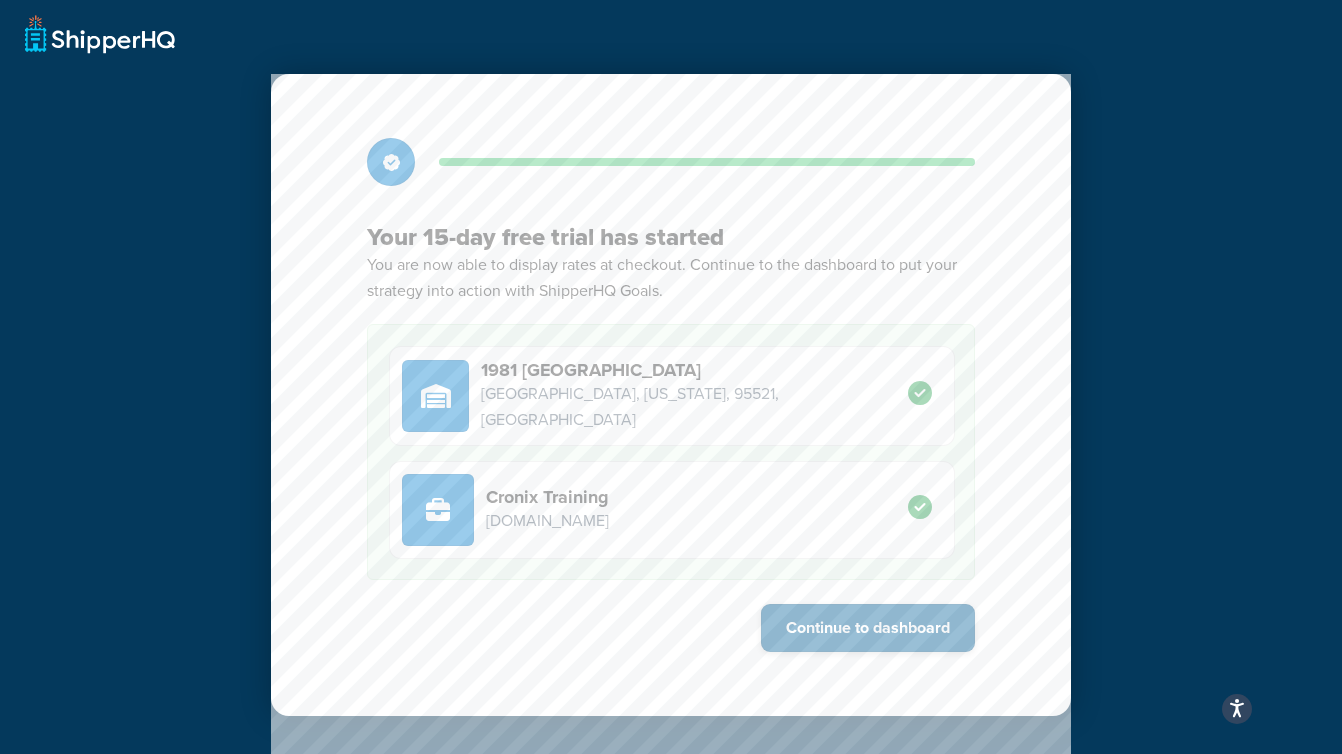 click on "Continue to dashboard" at bounding box center (868, 628) 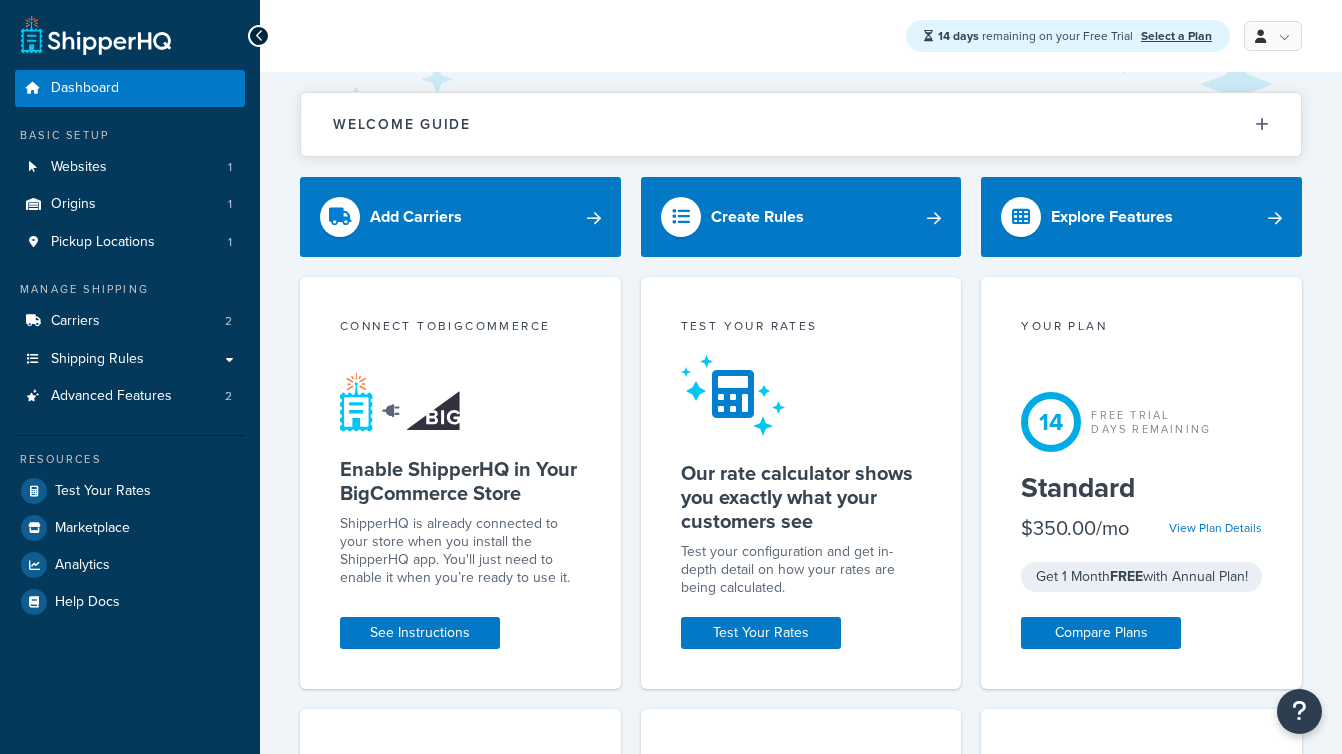 scroll, scrollTop: 0, scrollLeft: 0, axis: both 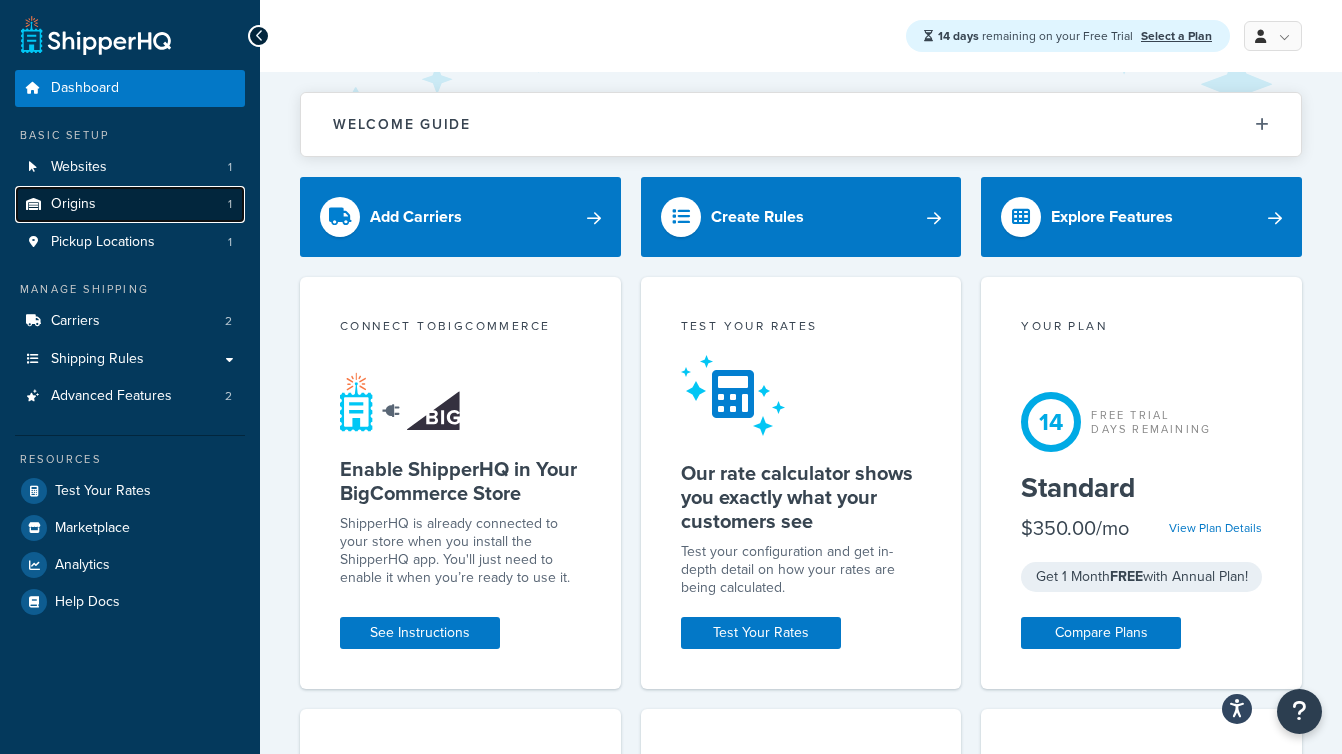 click on "Origins 1" at bounding box center (130, 204) 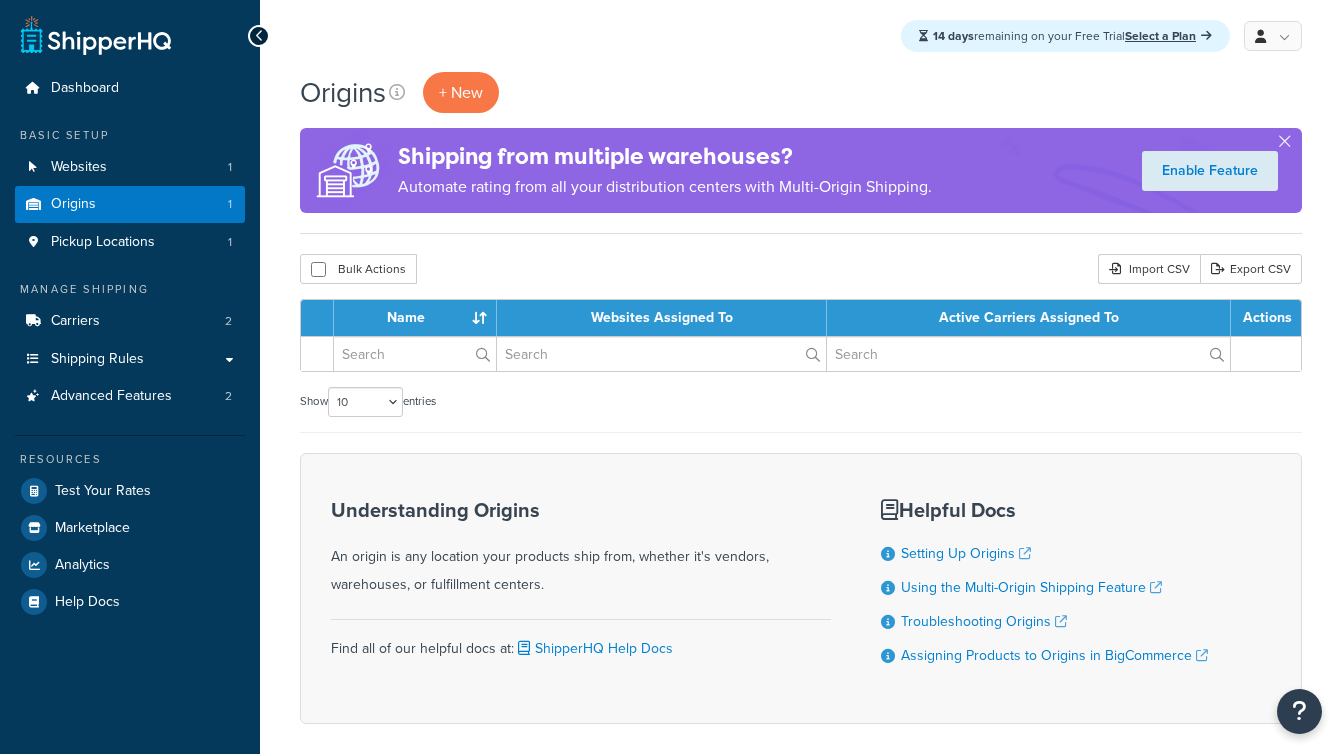 scroll, scrollTop: 0, scrollLeft: 0, axis: both 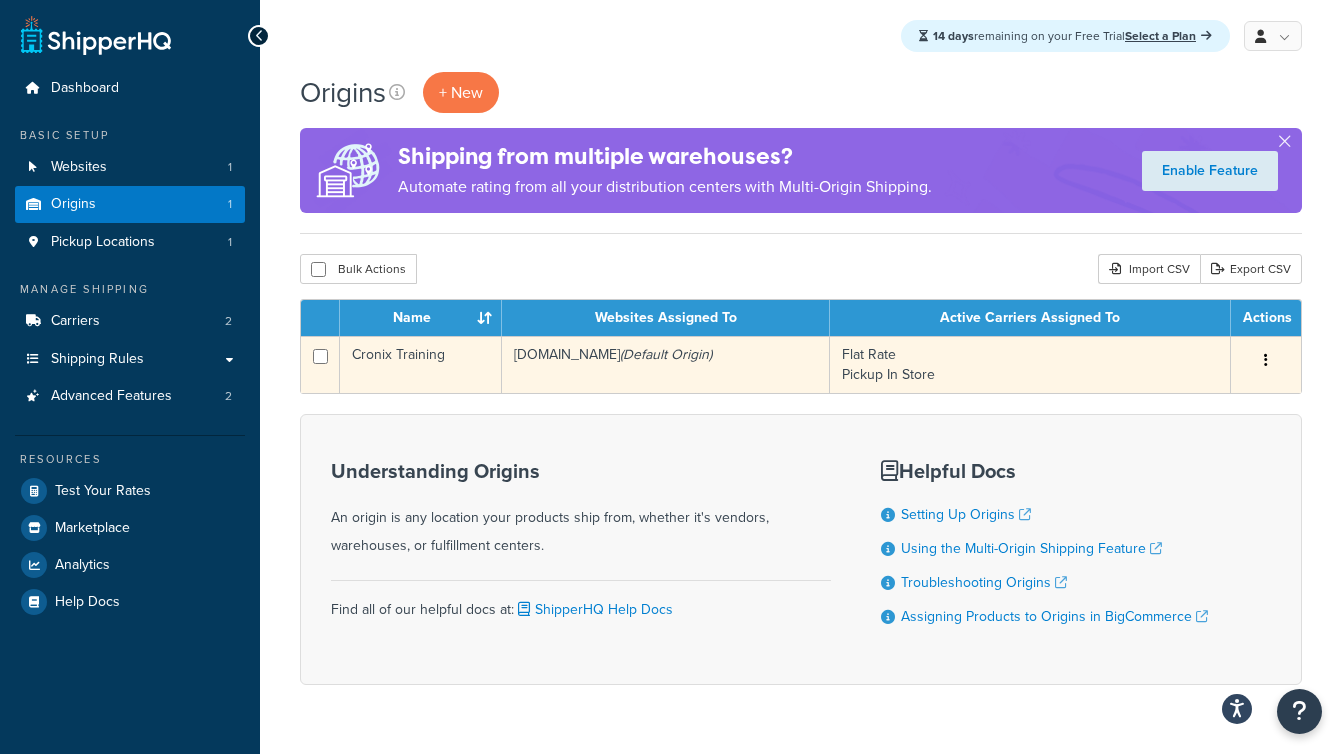 drag, startPoint x: 513, startPoint y: 351, endPoint x: 711, endPoint y: 359, distance: 198.16154 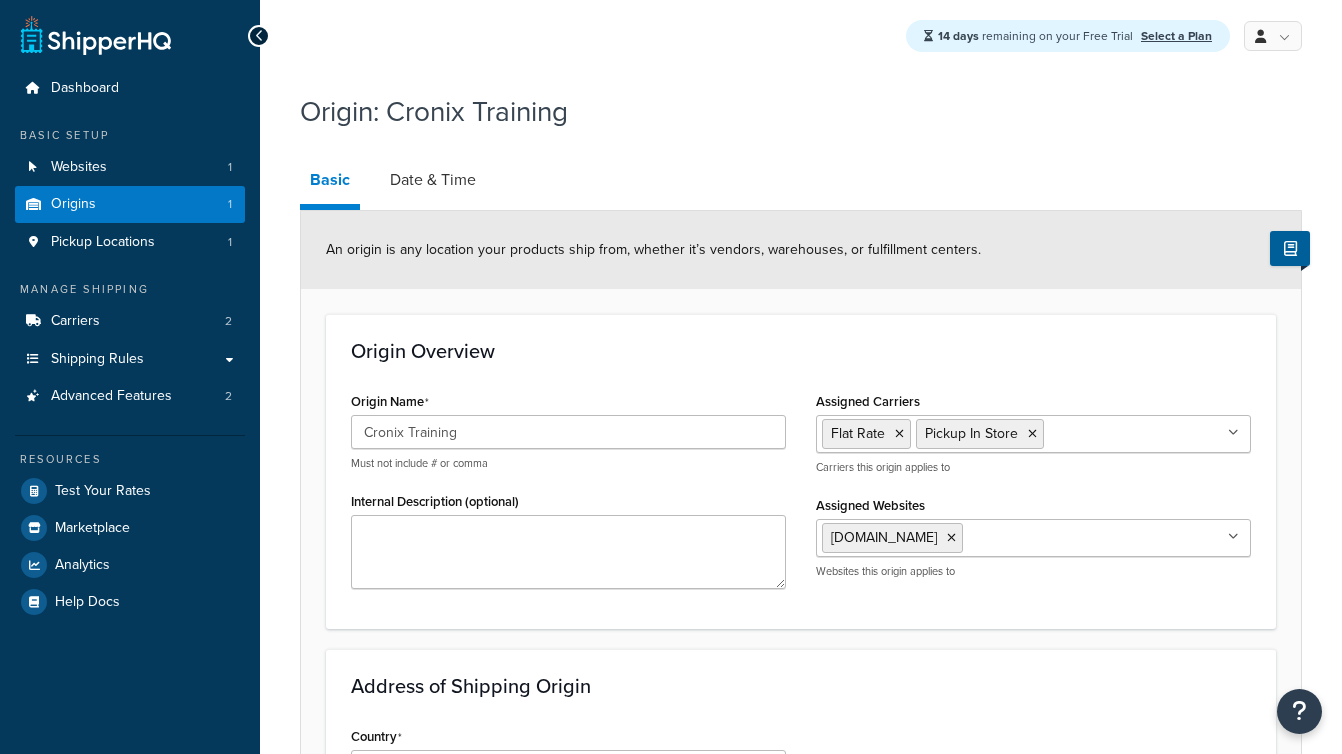 select on "5" 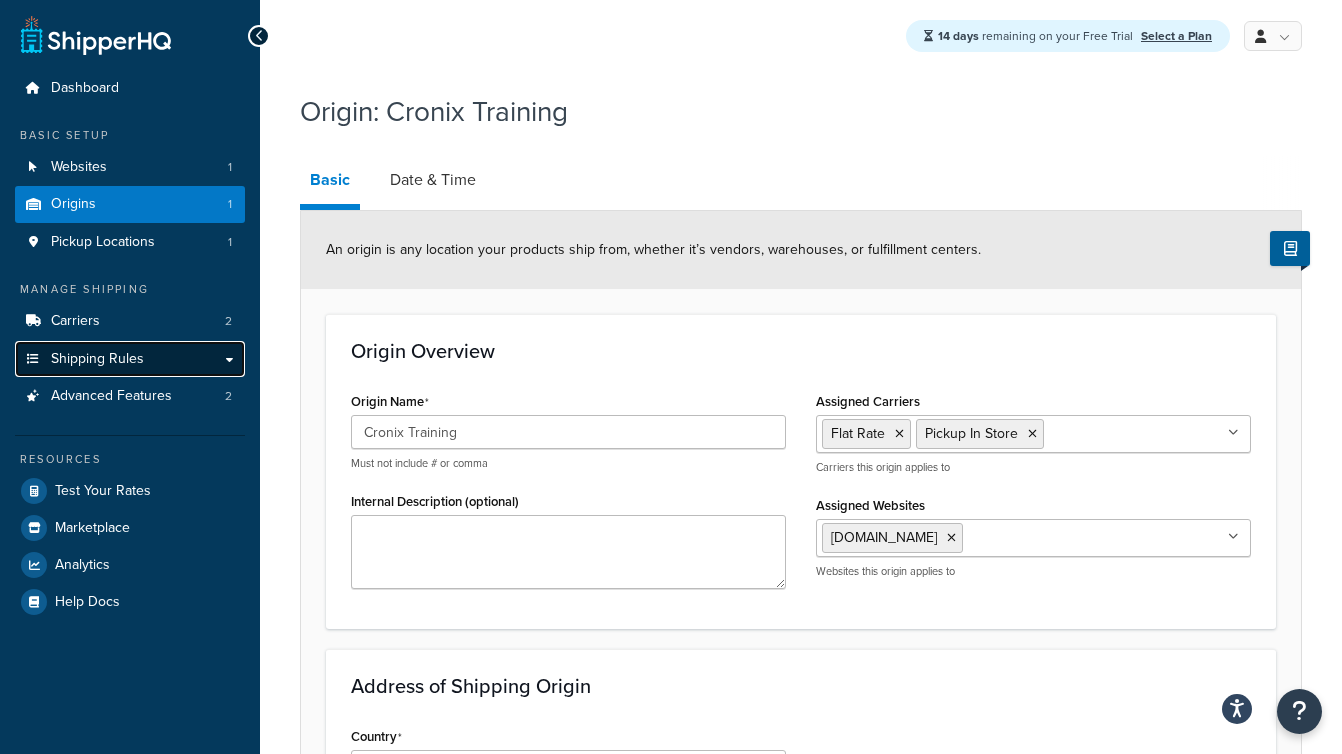 click on "Shipping Rules" at bounding box center [97, 359] 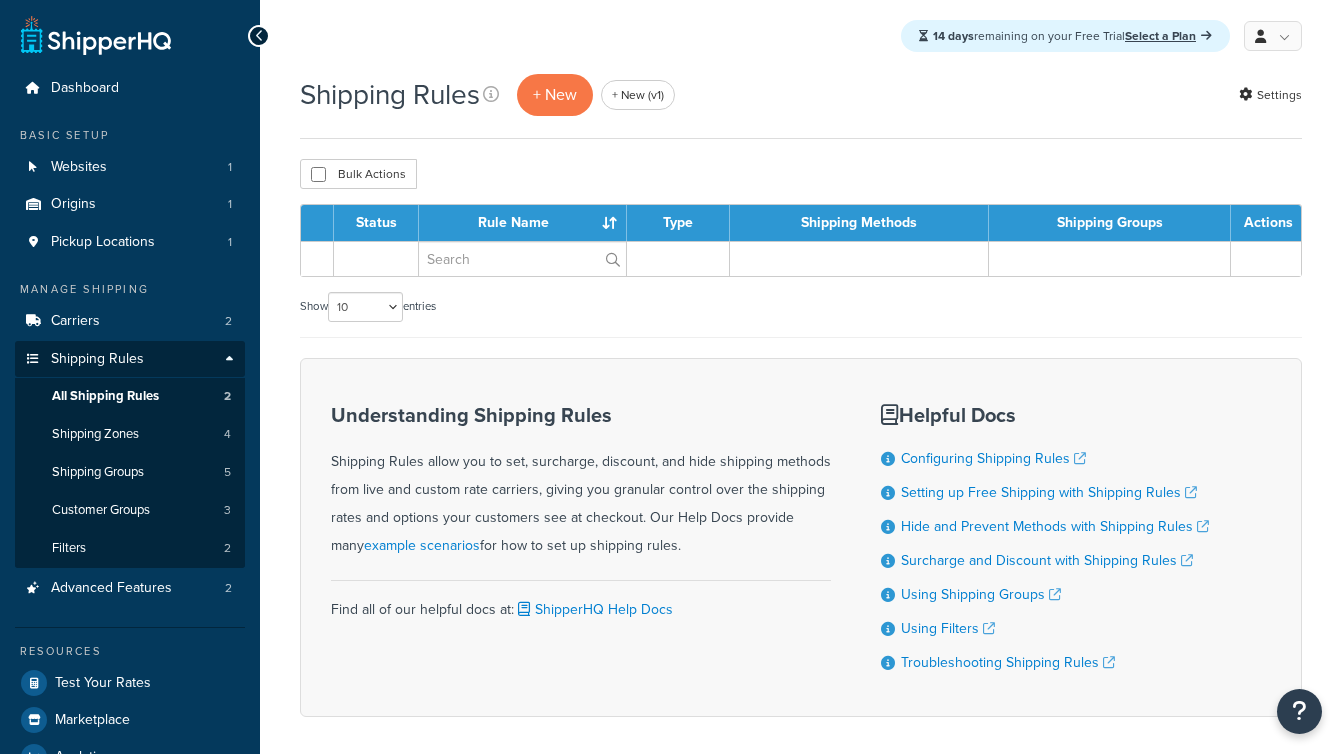 scroll, scrollTop: 0, scrollLeft: 0, axis: both 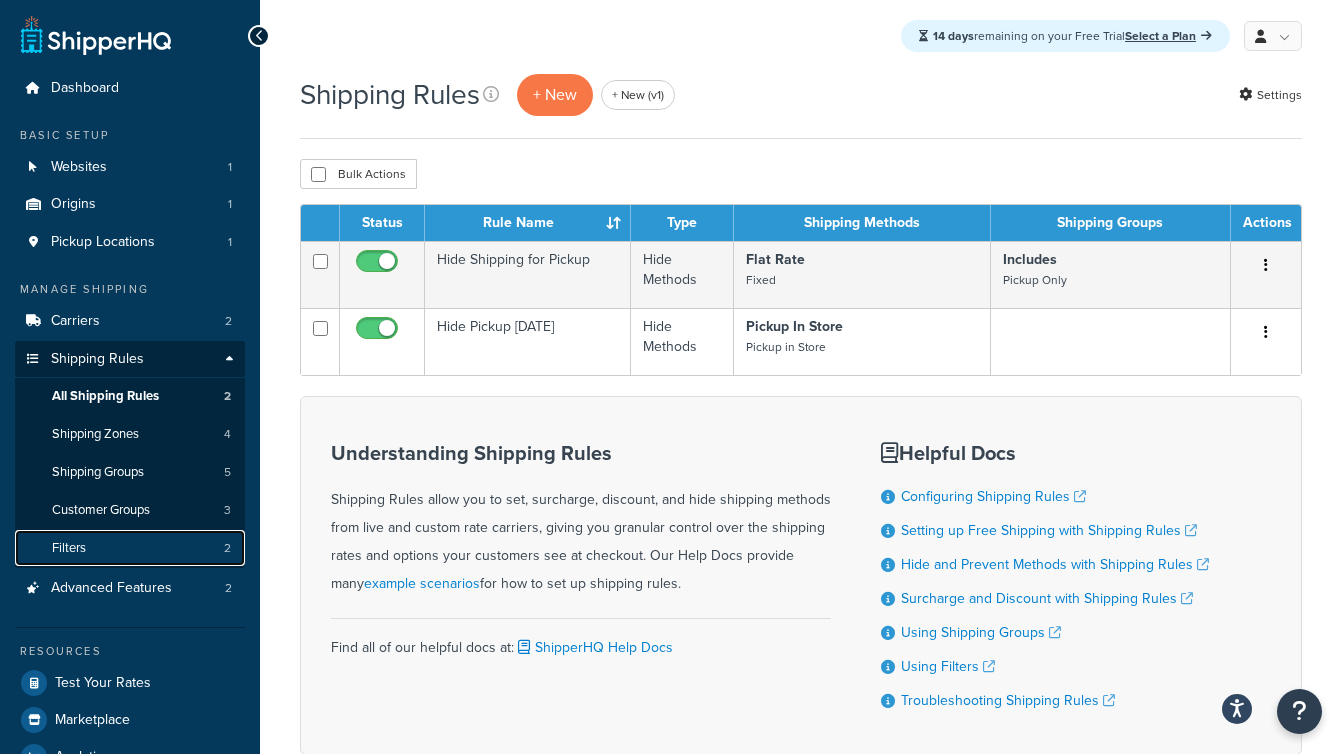 click on "Filters
2" at bounding box center [130, 548] 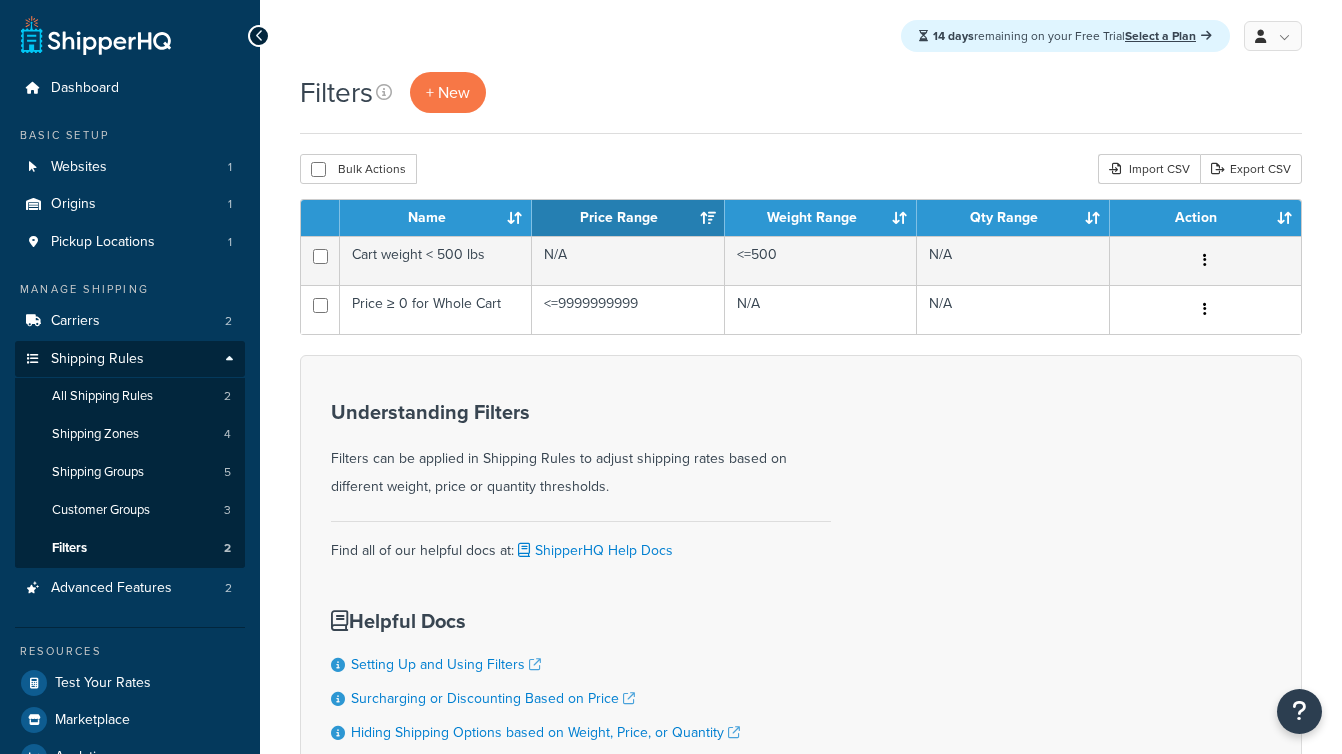 scroll, scrollTop: 0, scrollLeft: 0, axis: both 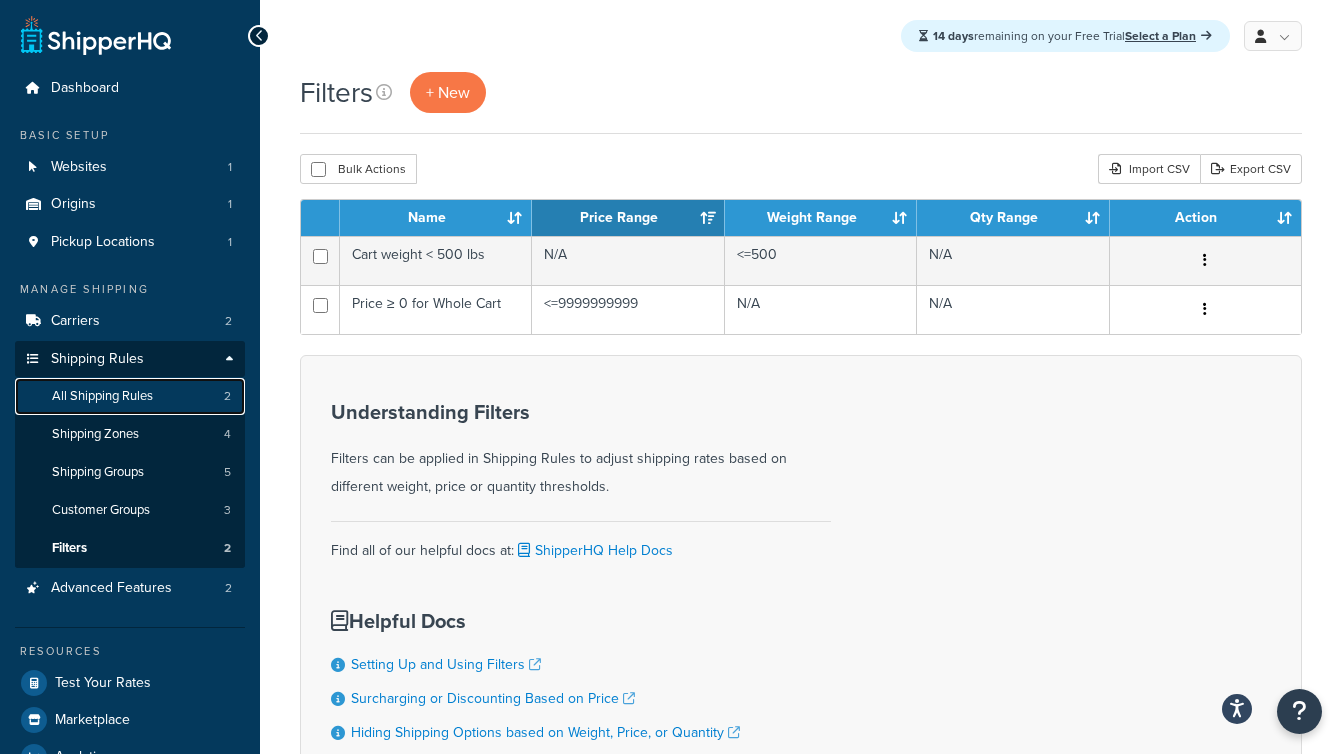 click on "All Shipping Rules
2" at bounding box center [130, 396] 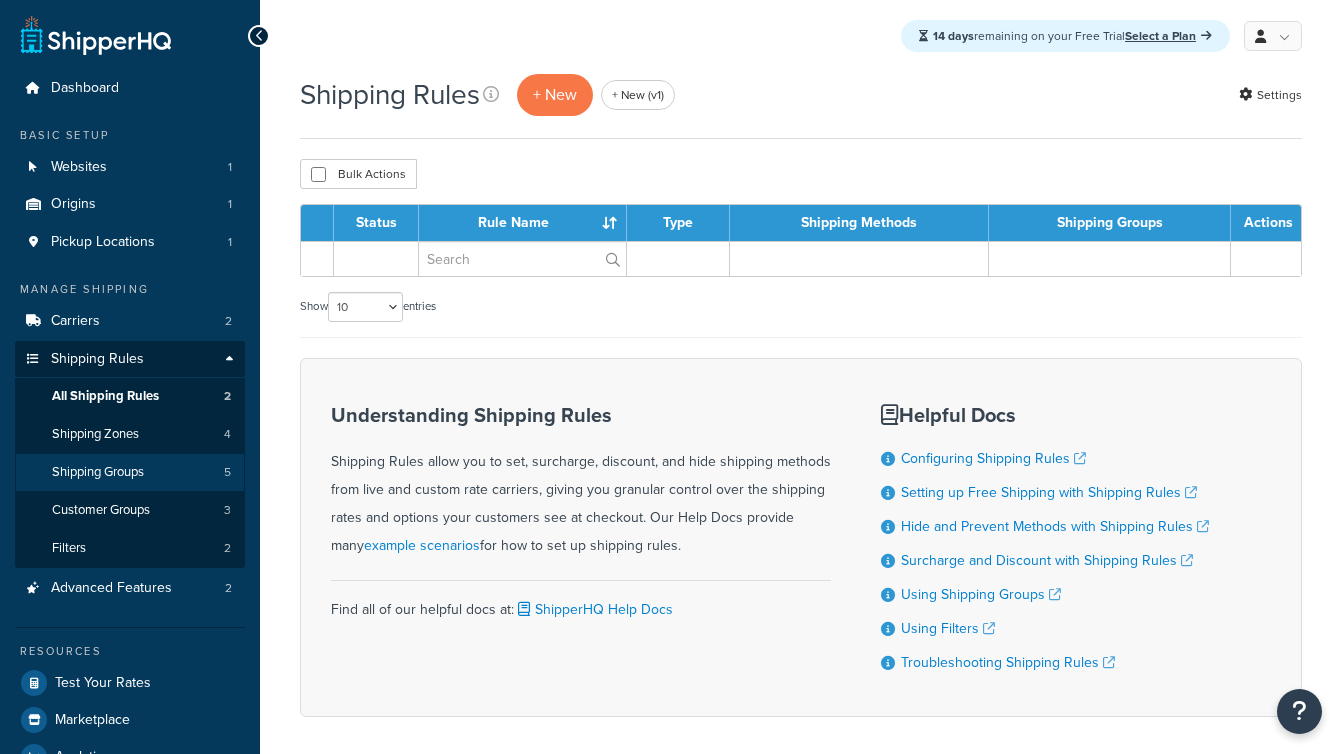 scroll, scrollTop: 0, scrollLeft: 0, axis: both 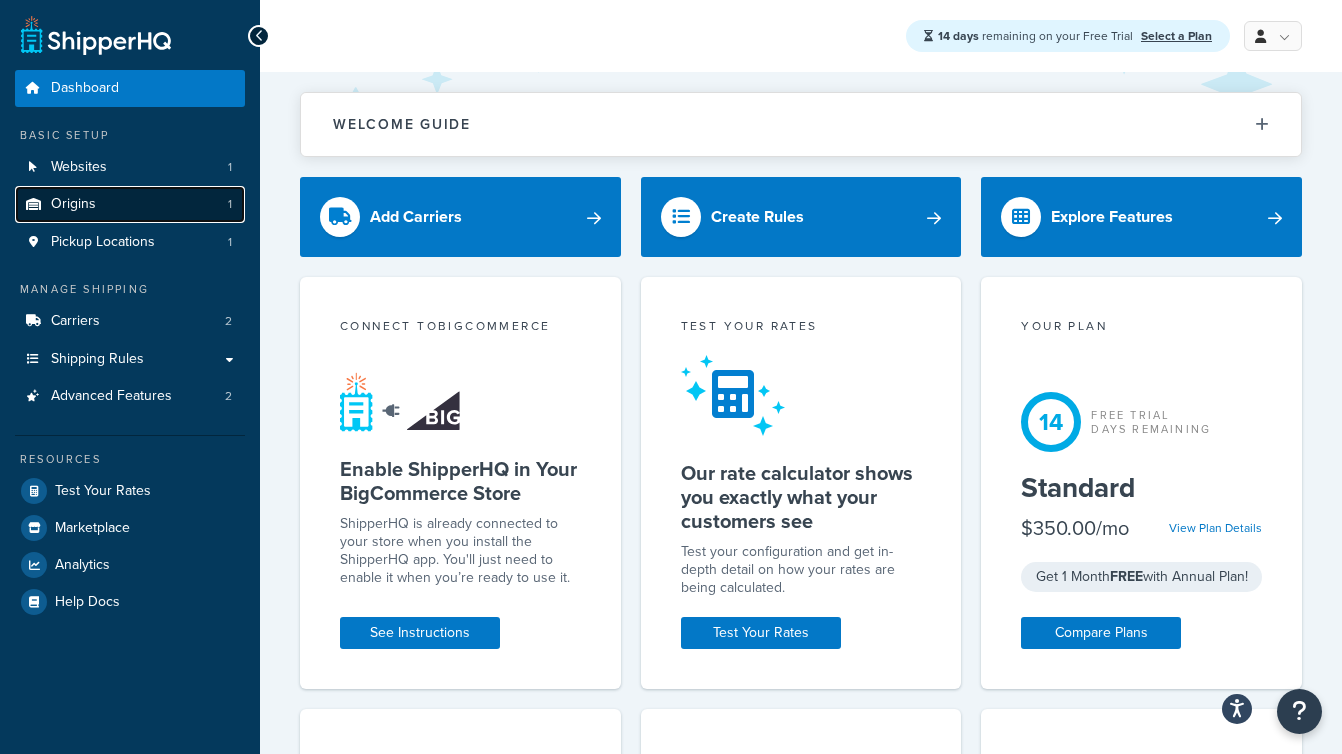 click on "Origins 1" at bounding box center [130, 204] 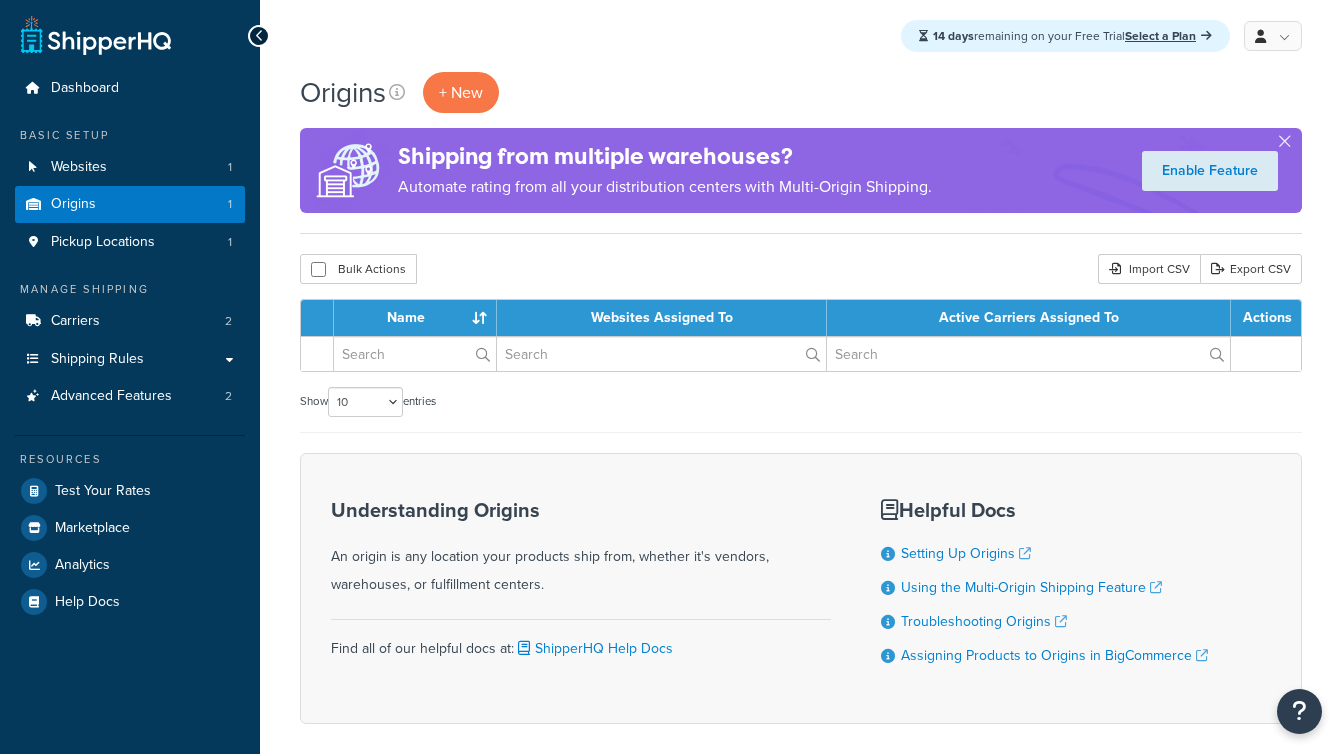 scroll, scrollTop: 0, scrollLeft: 0, axis: both 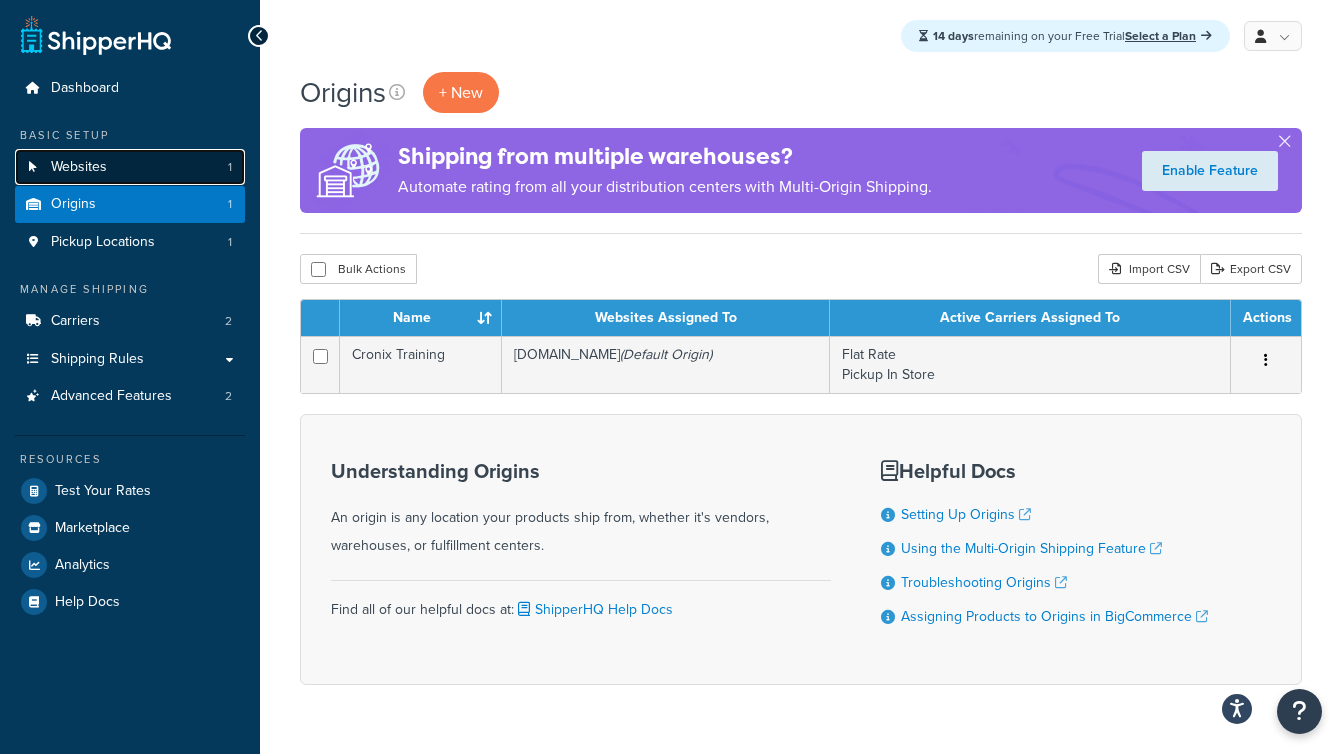 click on "Websites
1" at bounding box center [130, 167] 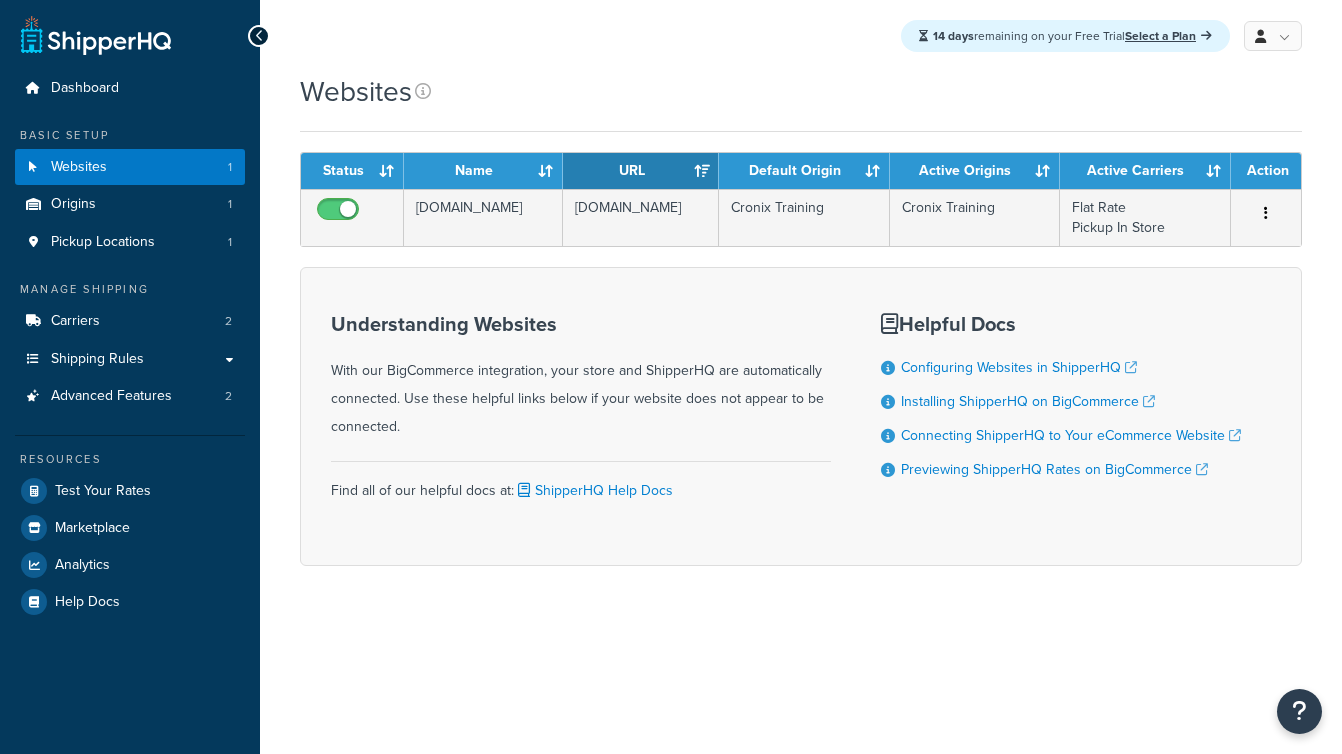 scroll, scrollTop: 0, scrollLeft: 0, axis: both 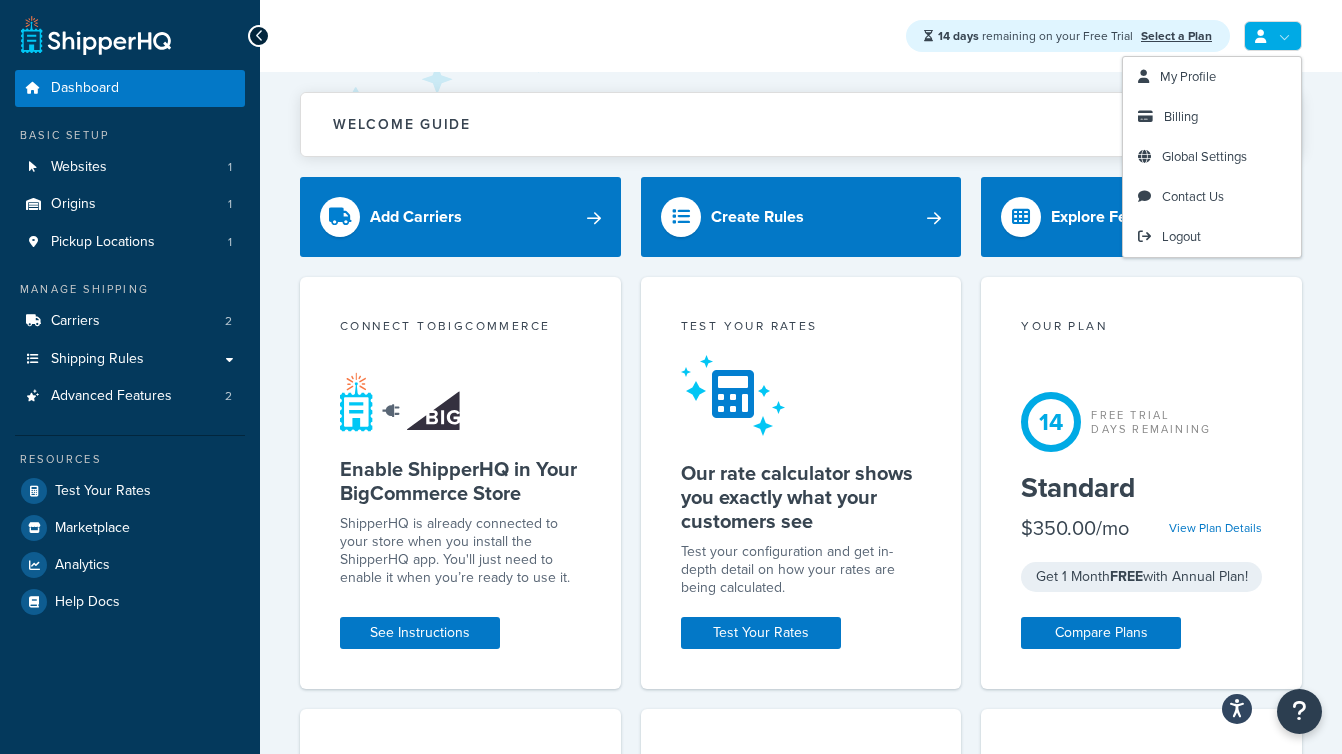 click at bounding box center (1273, 36) 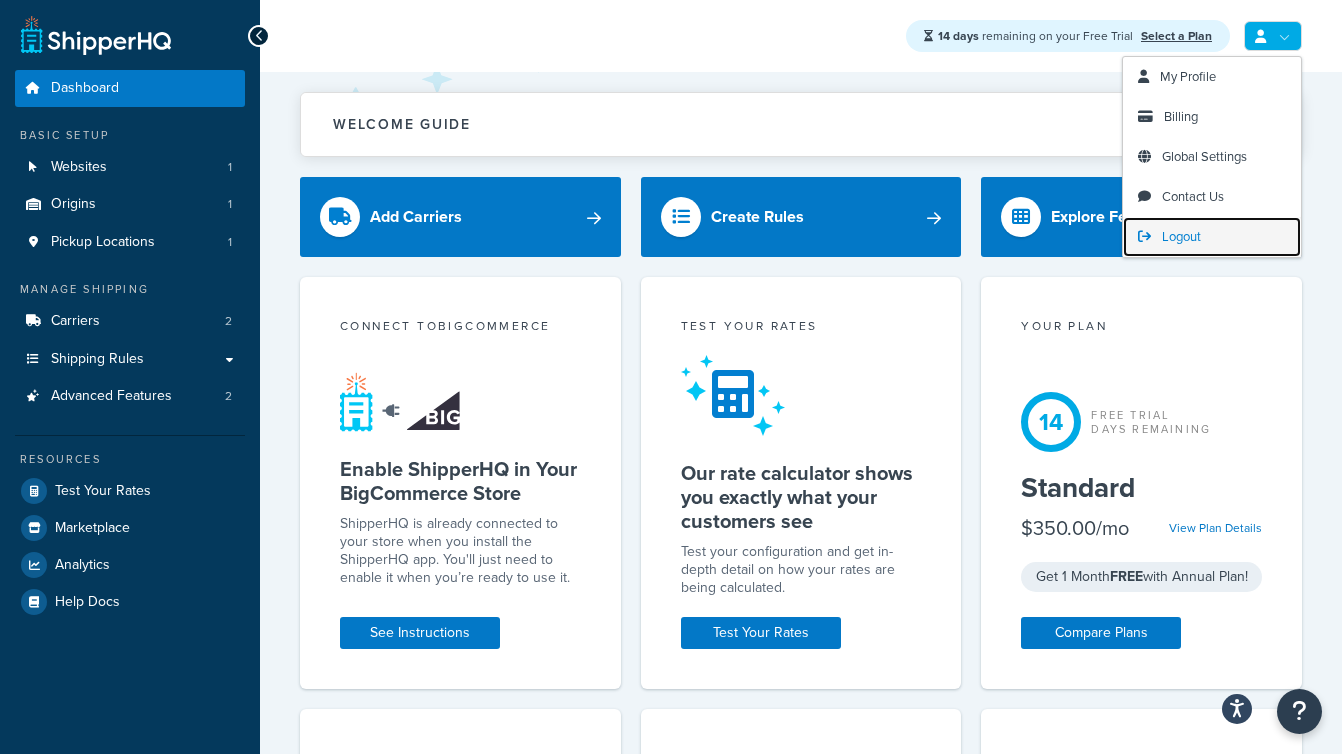 click on "Logout" at bounding box center (1181, 236) 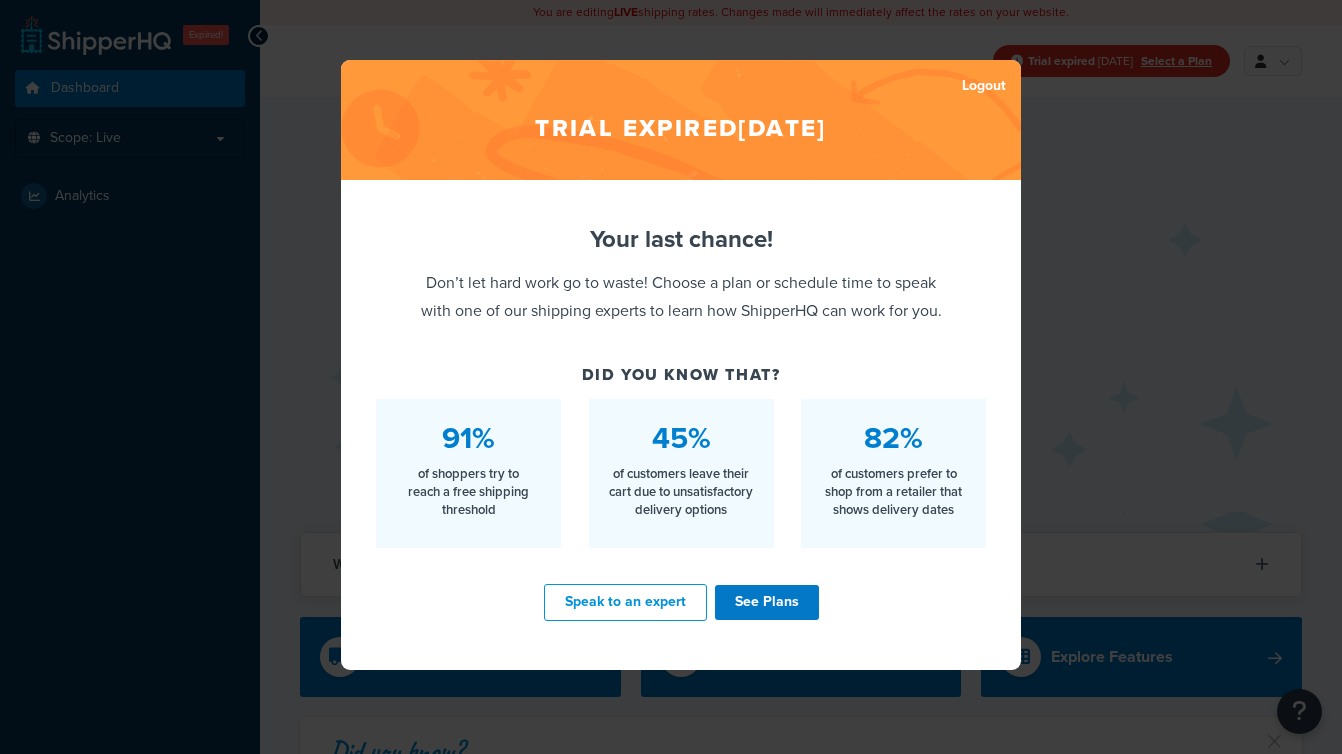 scroll, scrollTop: 0, scrollLeft: 0, axis: both 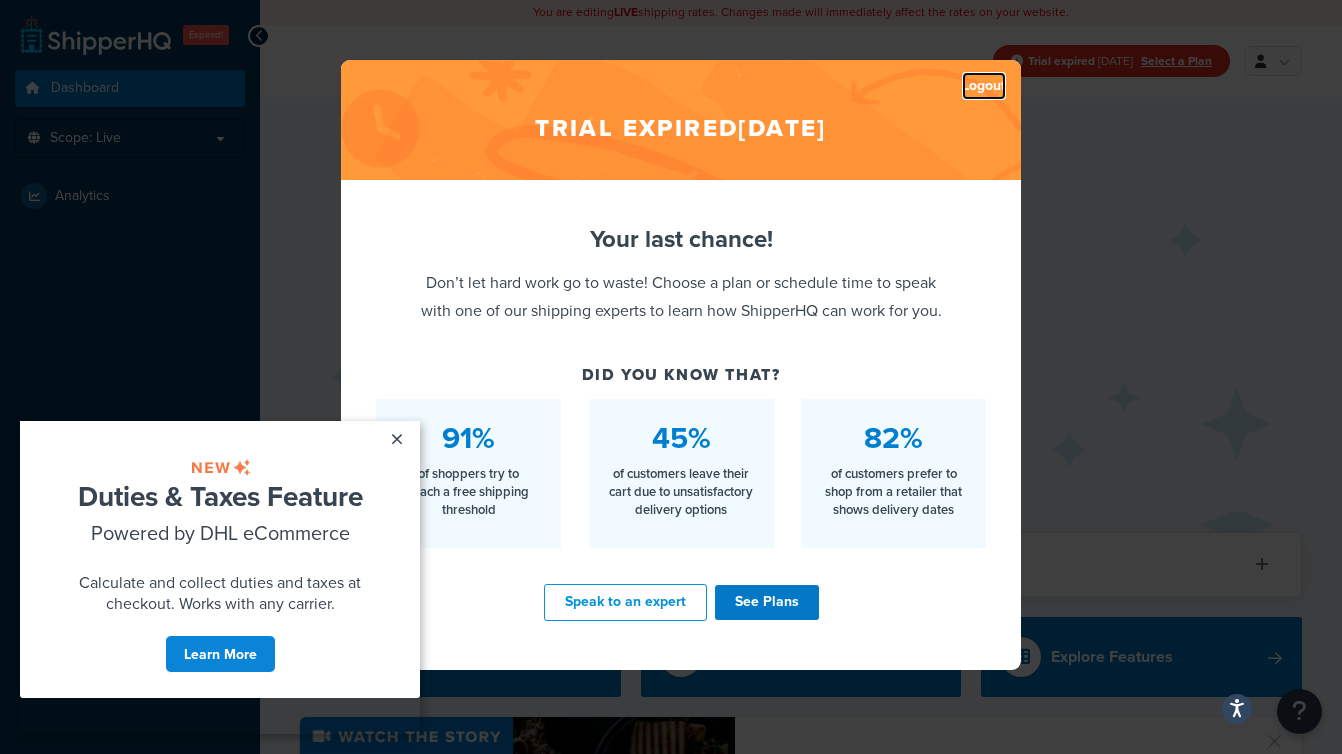 click on "Logout" at bounding box center [984, 86] 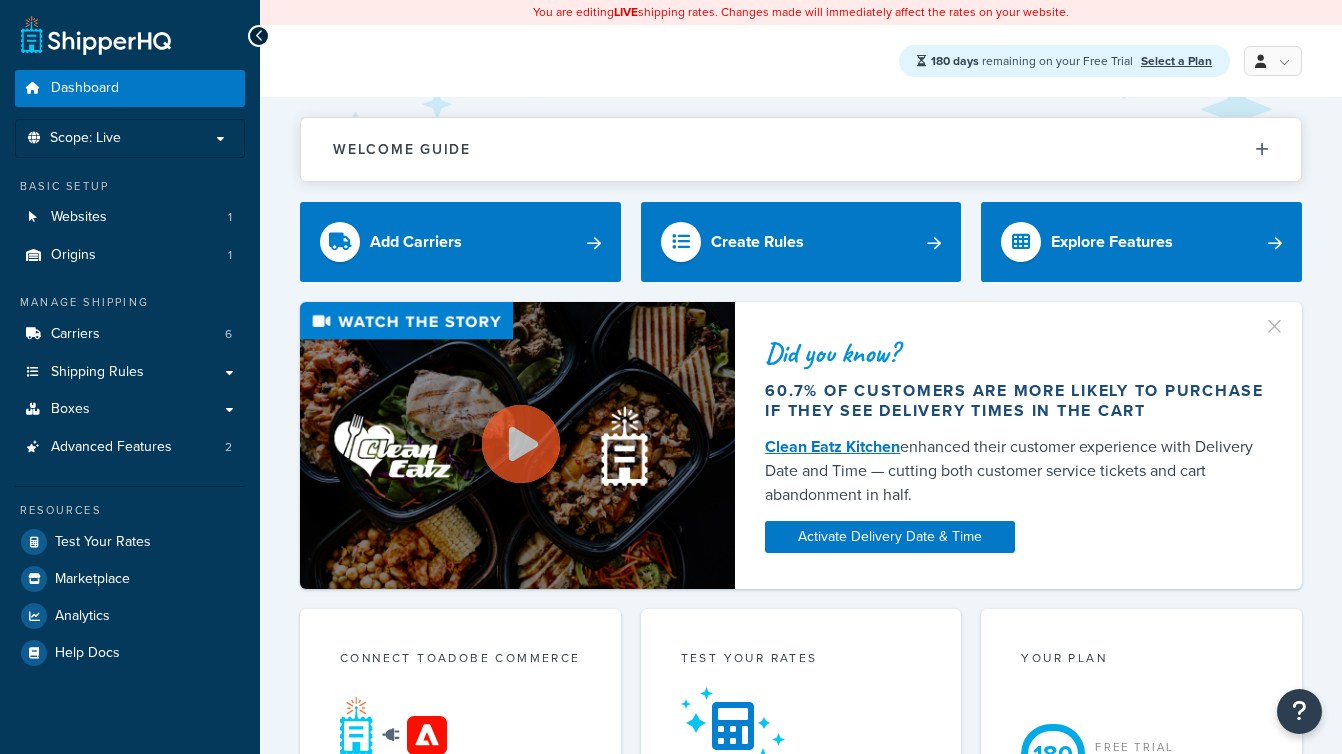 scroll, scrollTop: 0, scrollLeft: 0, axis: both 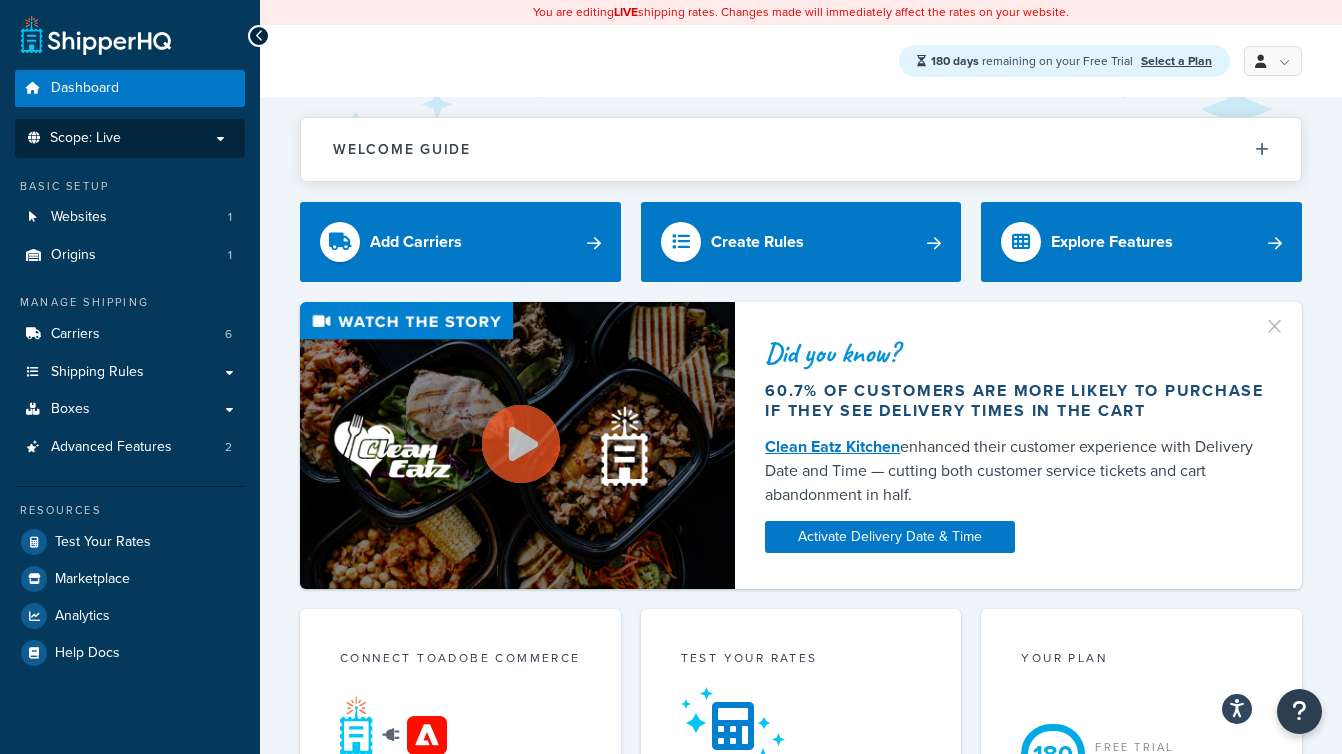 click on "Scope:   Live" at bounding box center [130, 138] 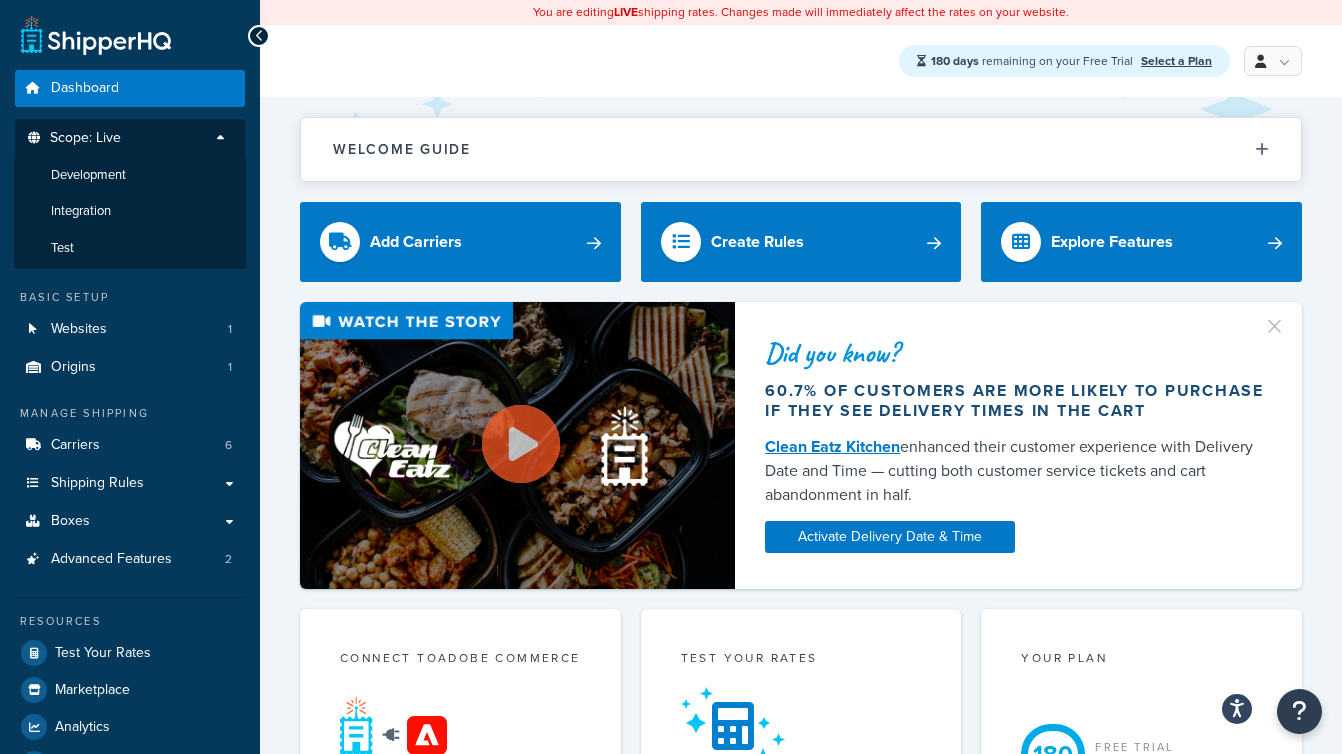 click on "180 days   remaining on your Free Trial   Select a Plan     My Profile   Billing   Global Settings   Contact Us   Logout" at bounding box center [801, 61] 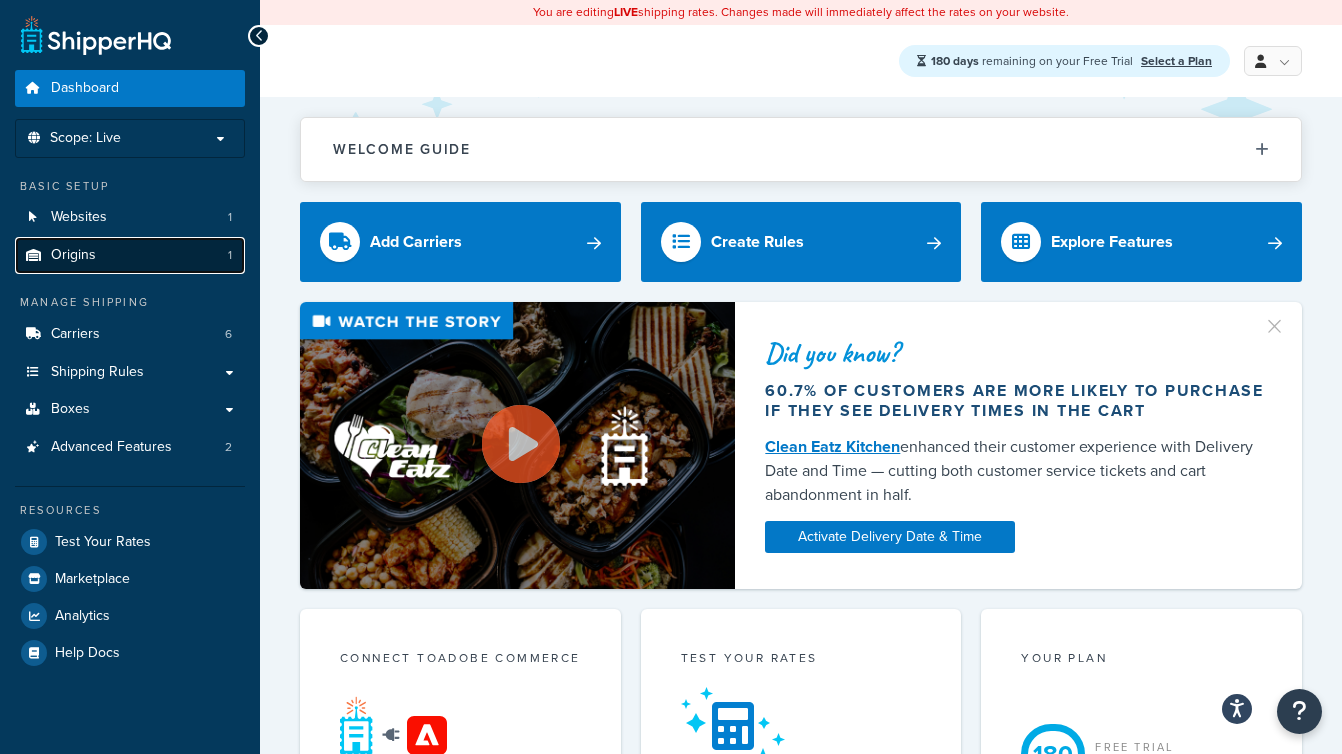 click on "Origins 1" at bounding box center (130, 255) 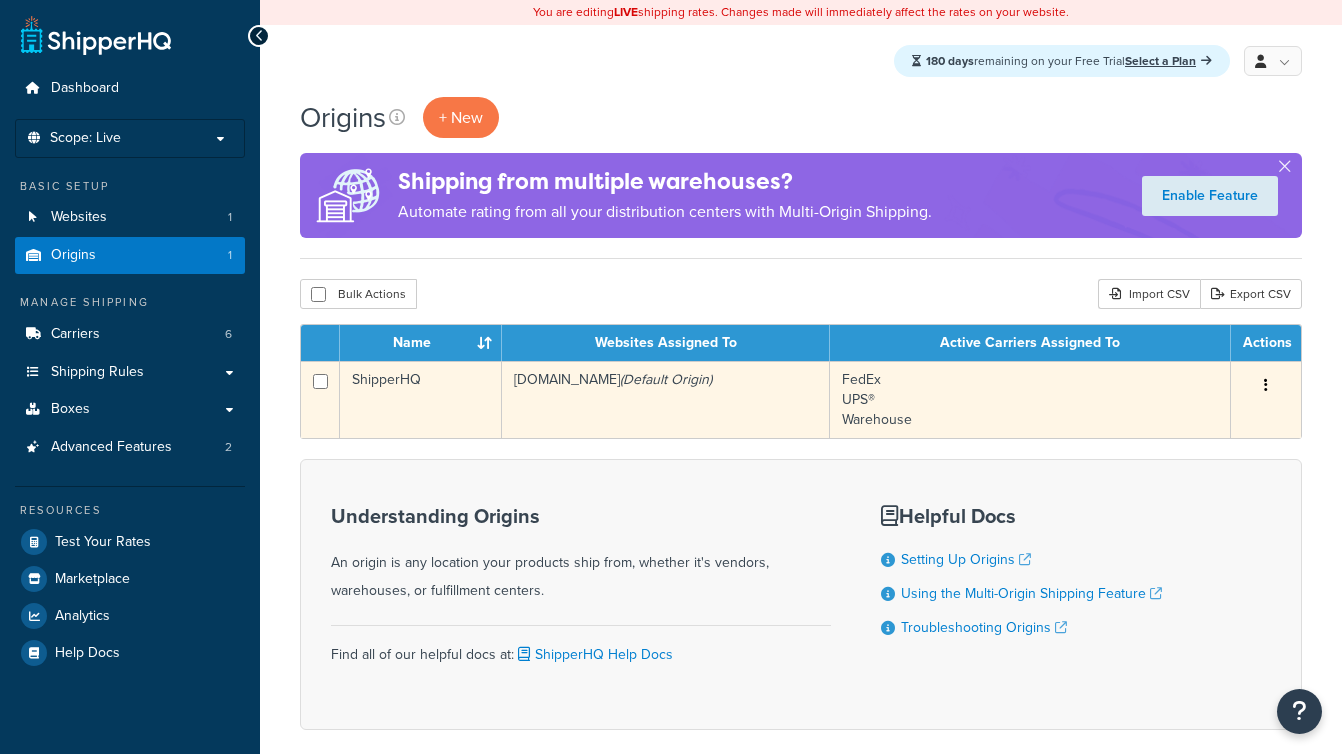 scroll, scrollTop: 0, scrollLeft: 0, axis: both 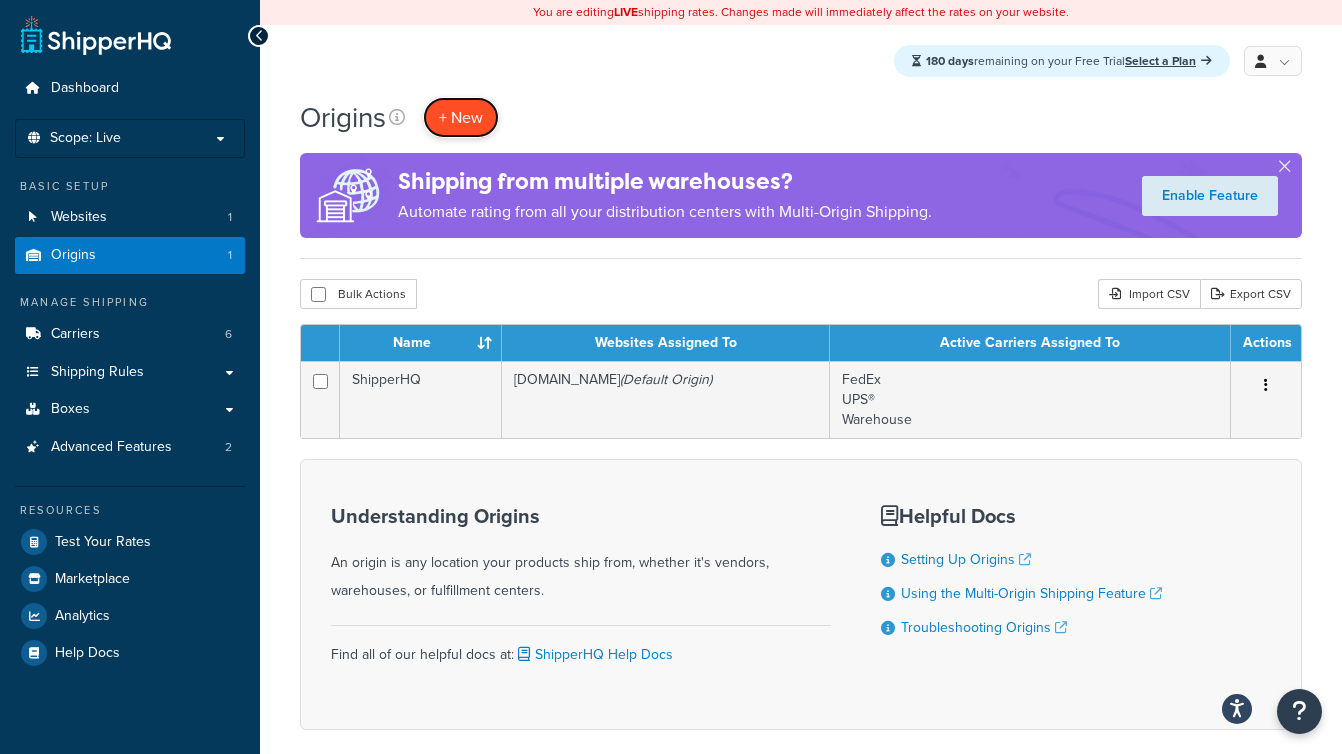 click on "+ New" at bounding box center (461, 117) 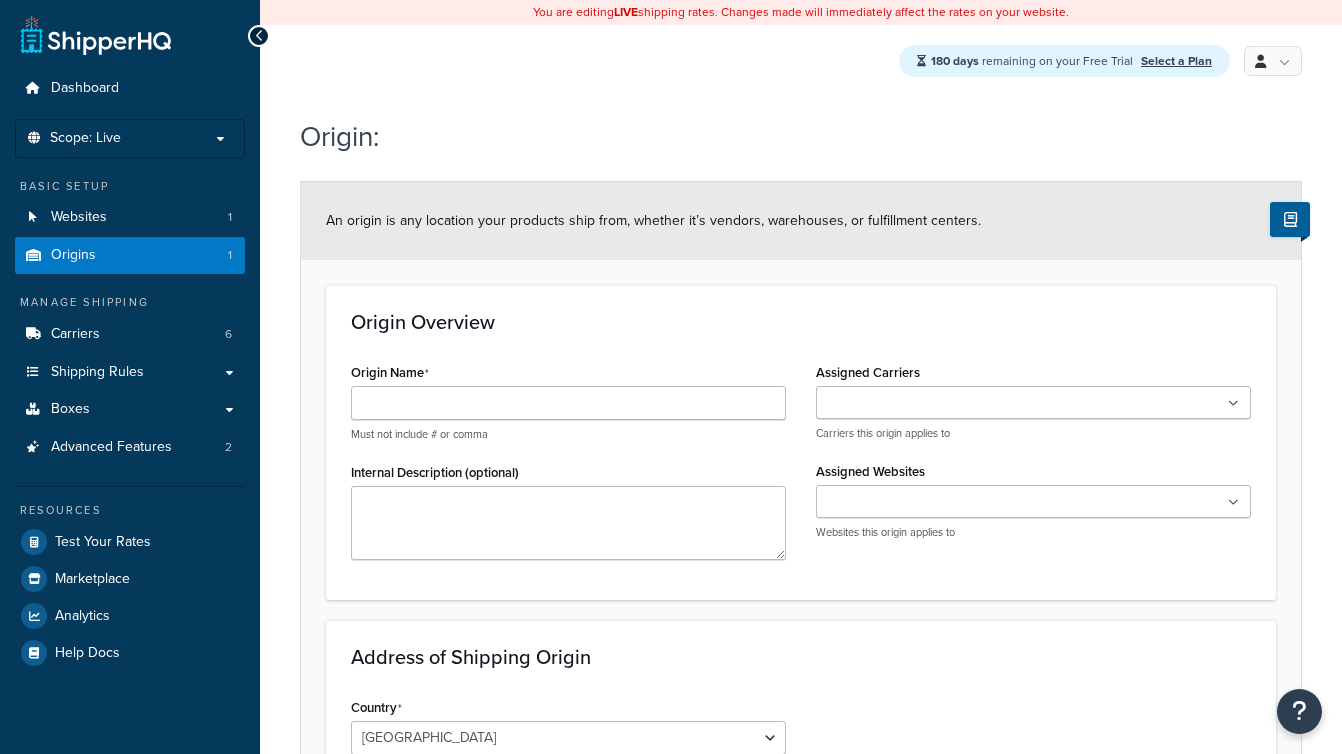 scroll, scrollTop: 0, scrollLeft: 0, axis: both 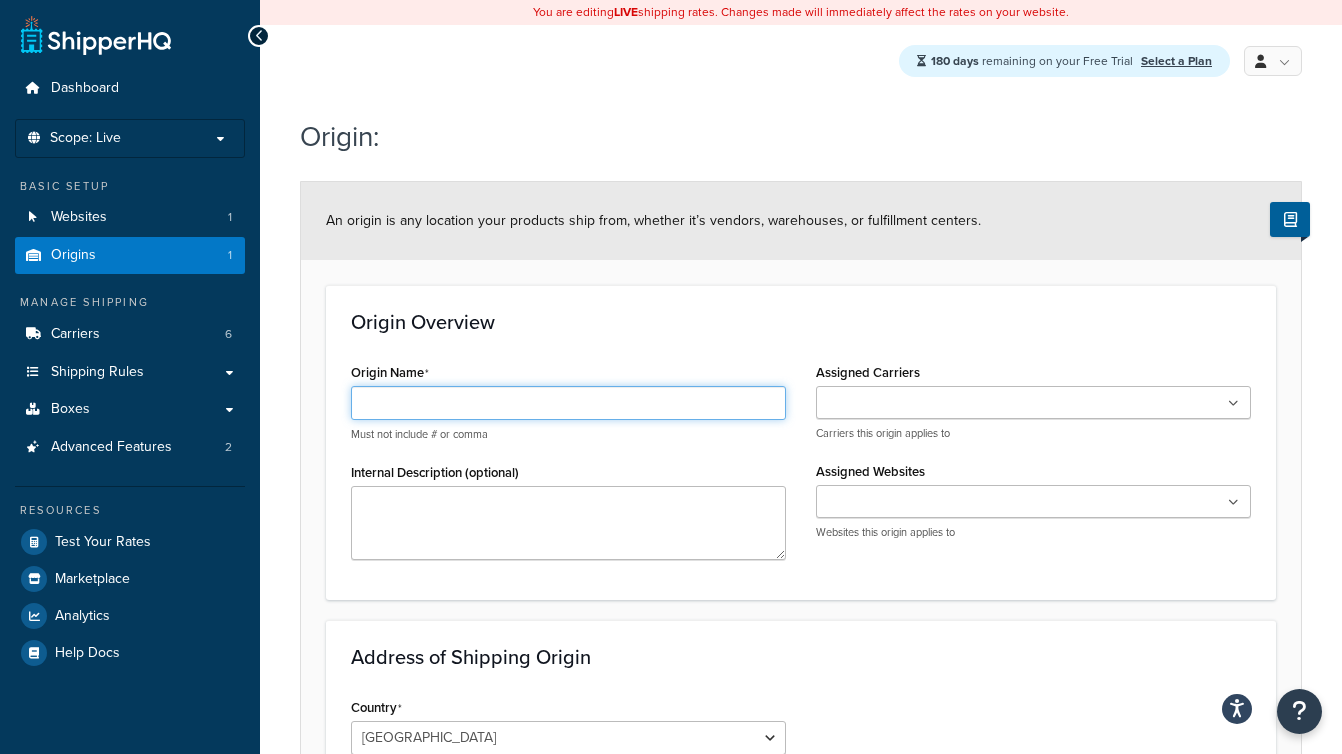 click on "Origin Name" at bounding box center (568, 403) 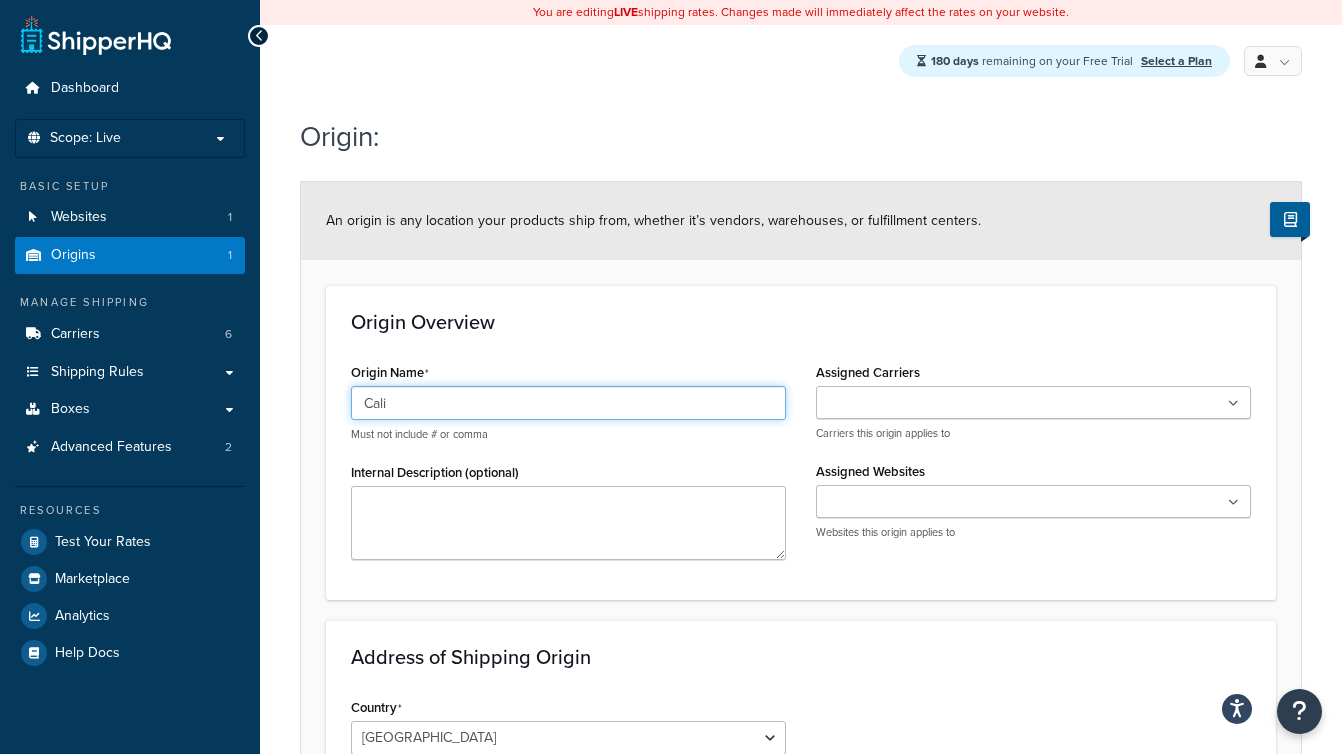 type on "Cali" 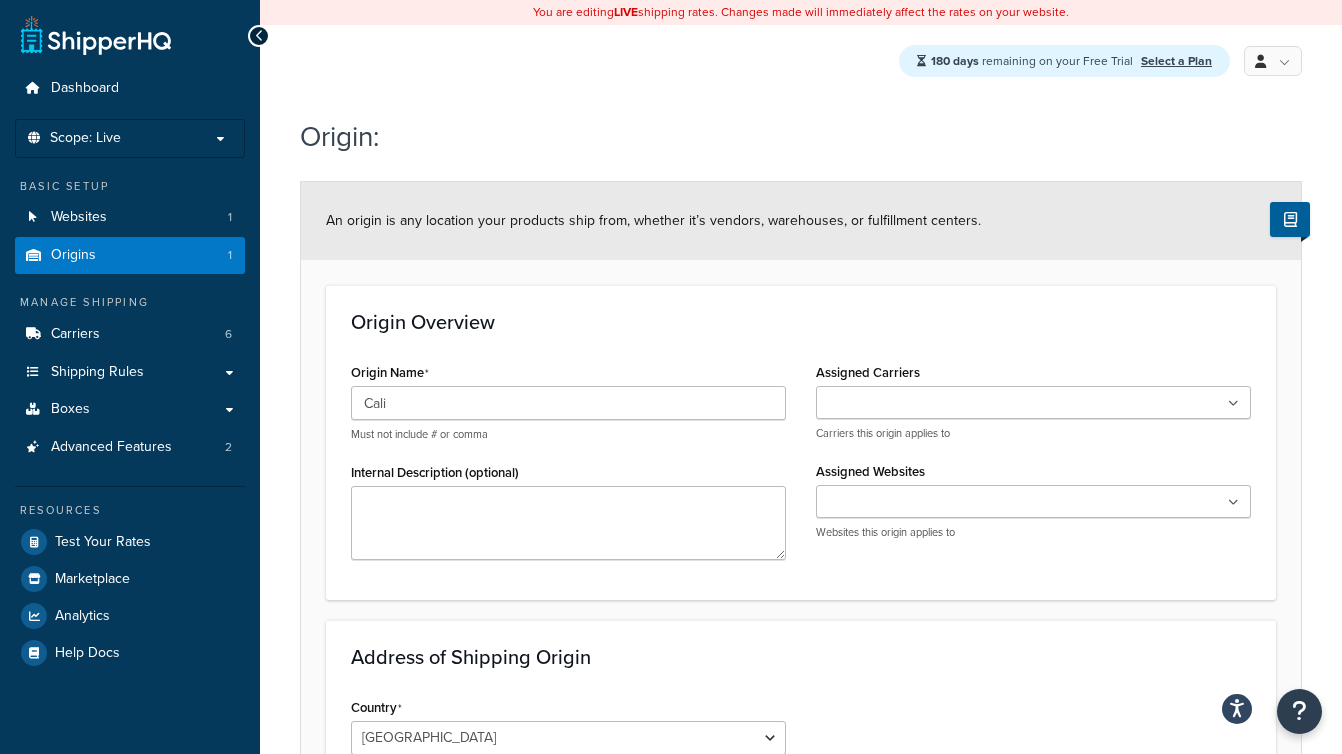 click at bounding box center [1033, 402] 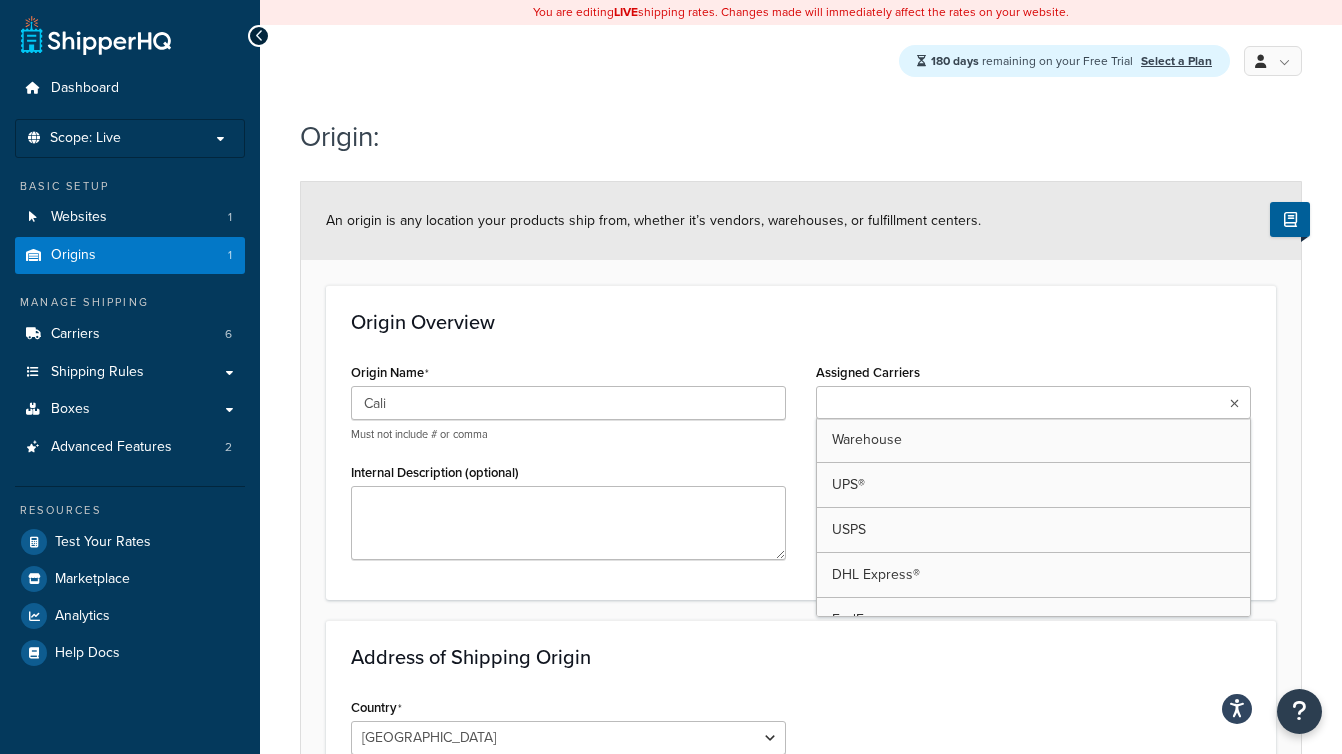 click on "Origin Overview Origin Name   Cali Must not include # or comma Internal Description (optional)   Assigned Carriers   Warehouse UPS® USPS DHL Express® FedEx Kuehne+Nagel LTL+ Carriers this origin applies to Assigned Websites   www.ryansstore.com Websites this origin applies to" at bounding box center [801, 442] 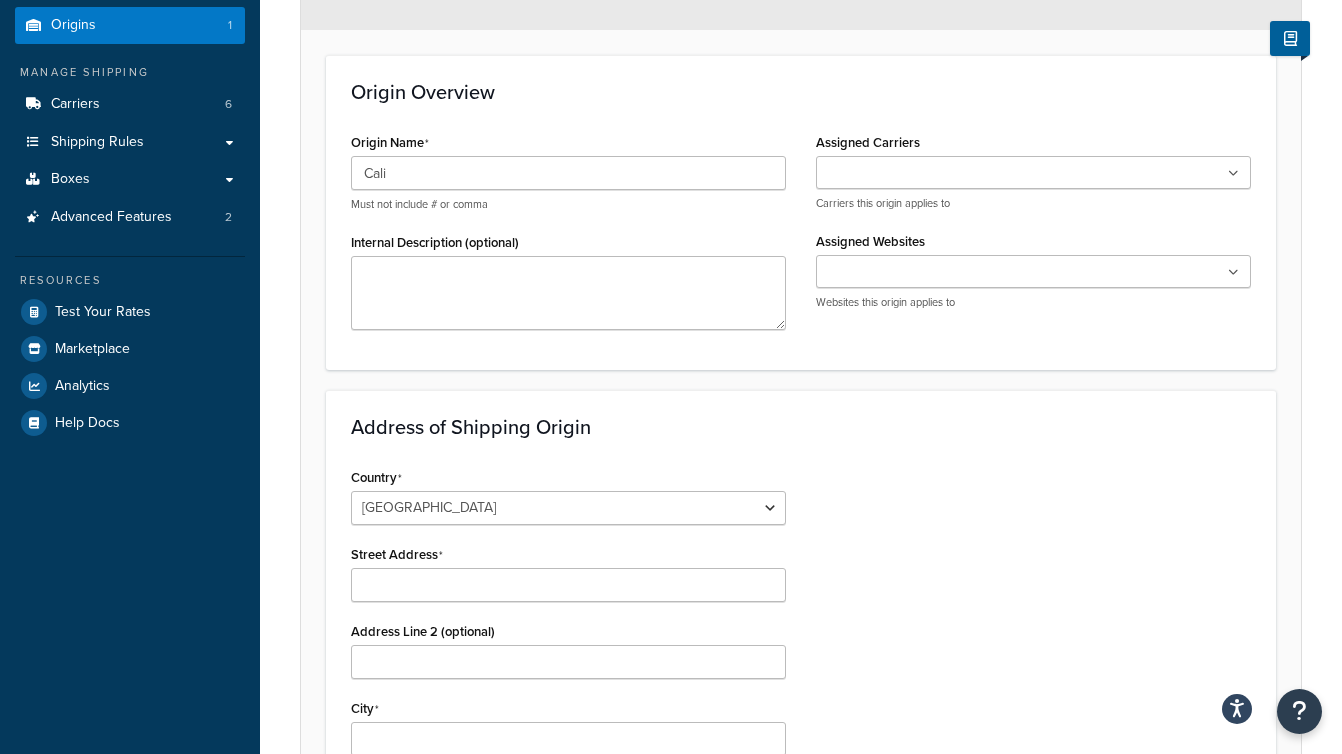 scroll, scrollTop: 233, scrollLeft: 0, axis: vertical 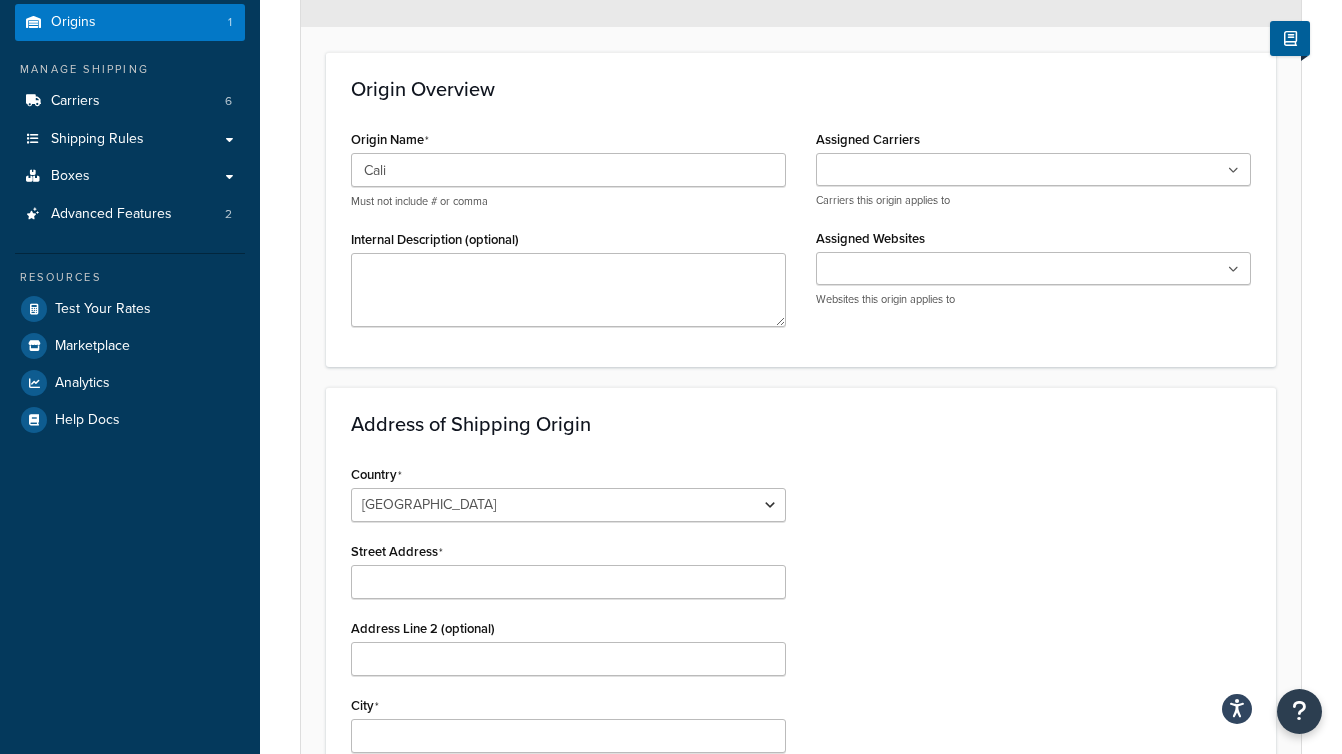 click on "Assigned Carriers" at bounding box center (910, 171) 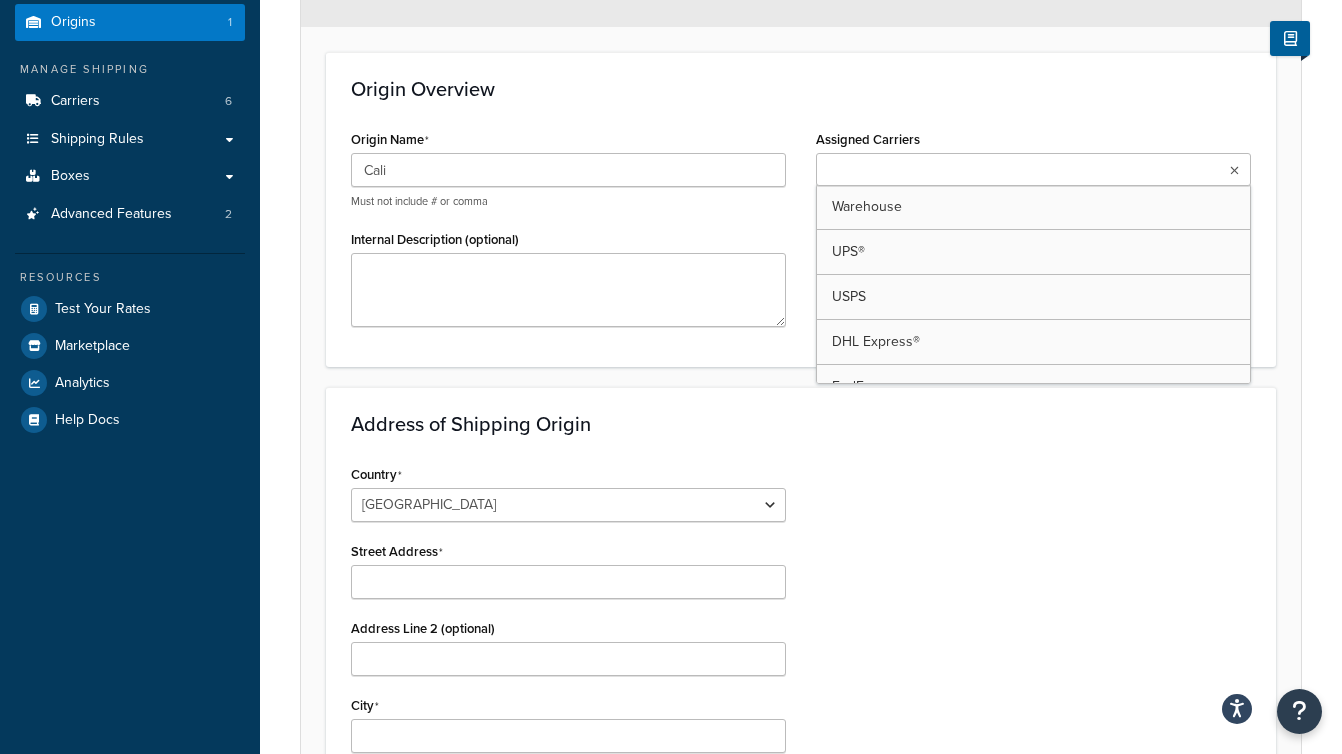 scroll, scrollTop: 0, scrollLeft: 0, axis: both 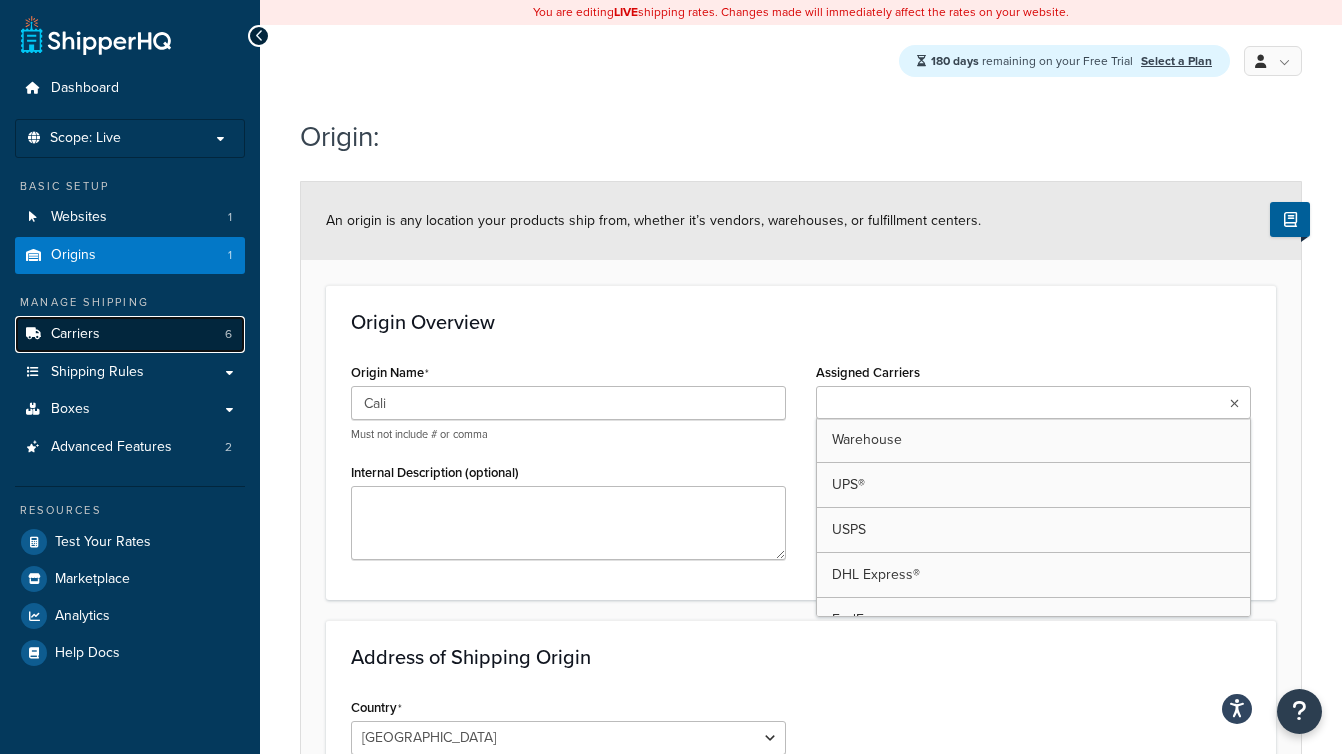 click on "Carriers 6" at bounding box center [130, 334] 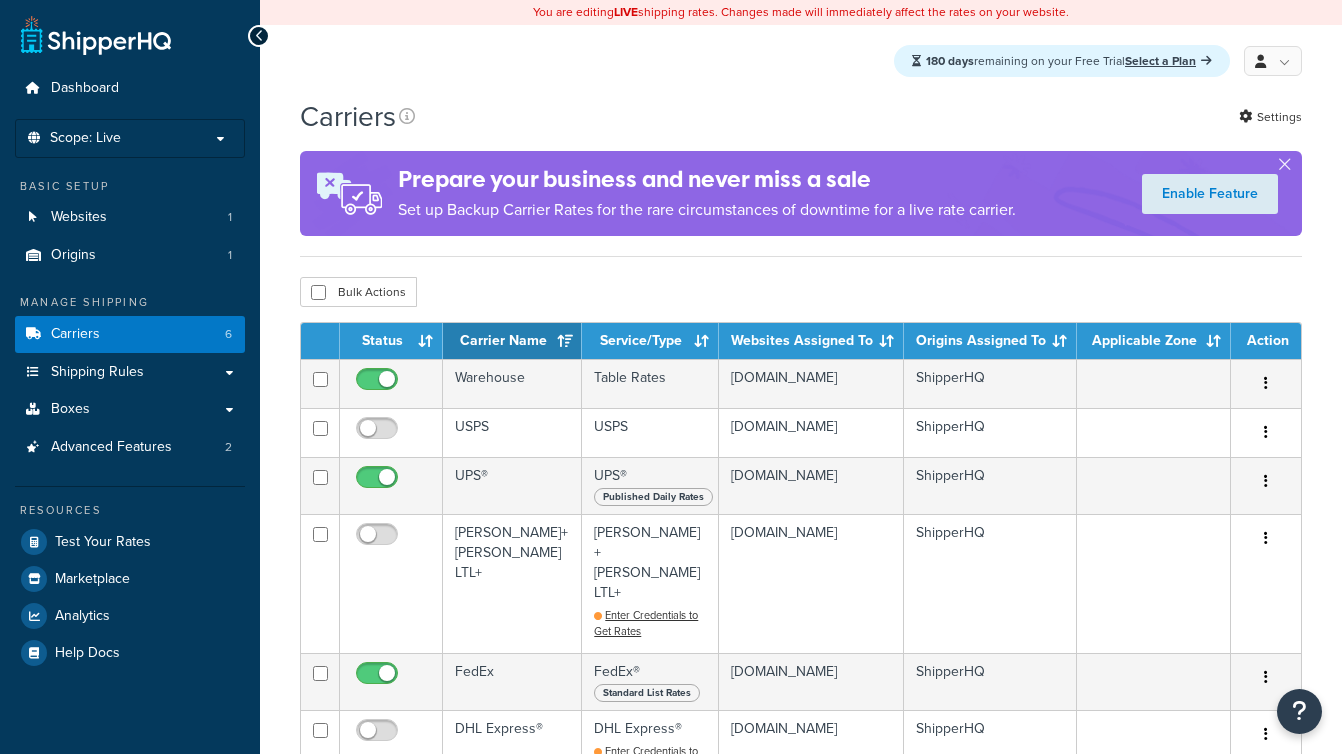 scroll, scrollTop: 0, scrollLeft: 0, axis: both 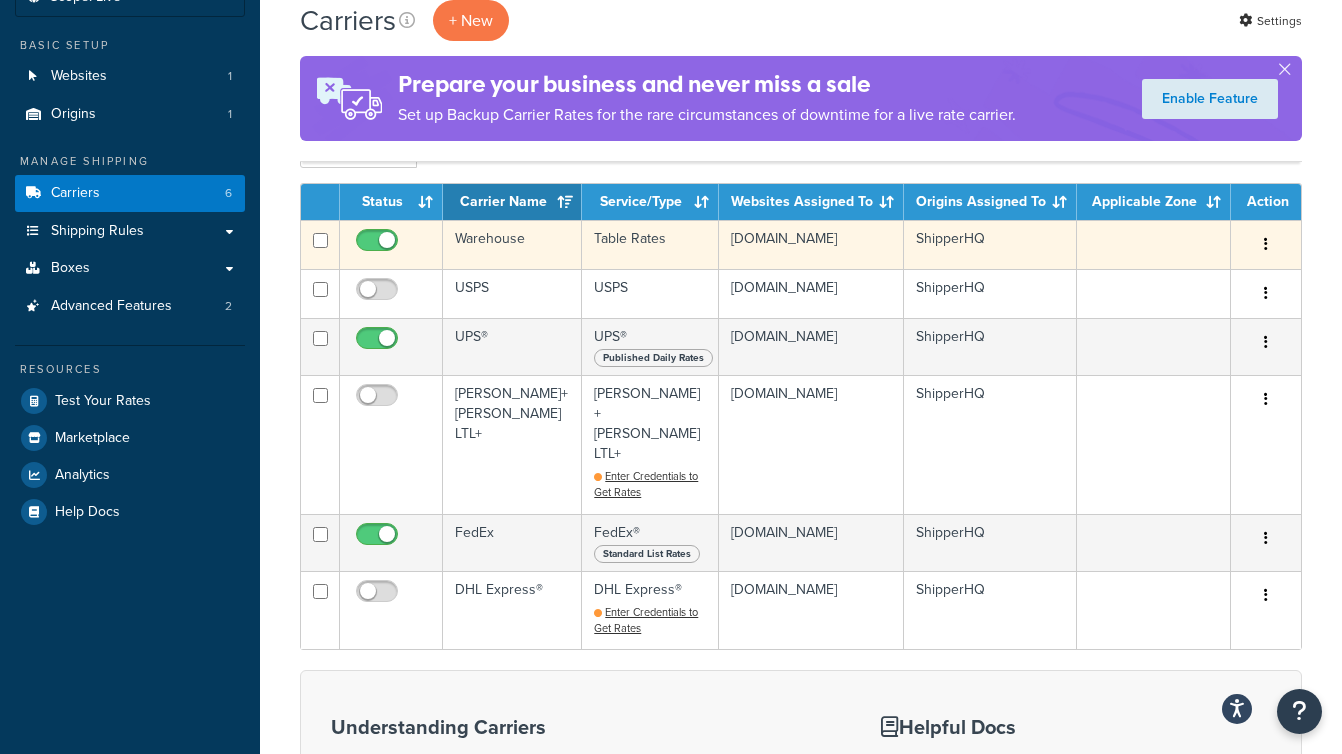 click at bounding box center (379, 245) 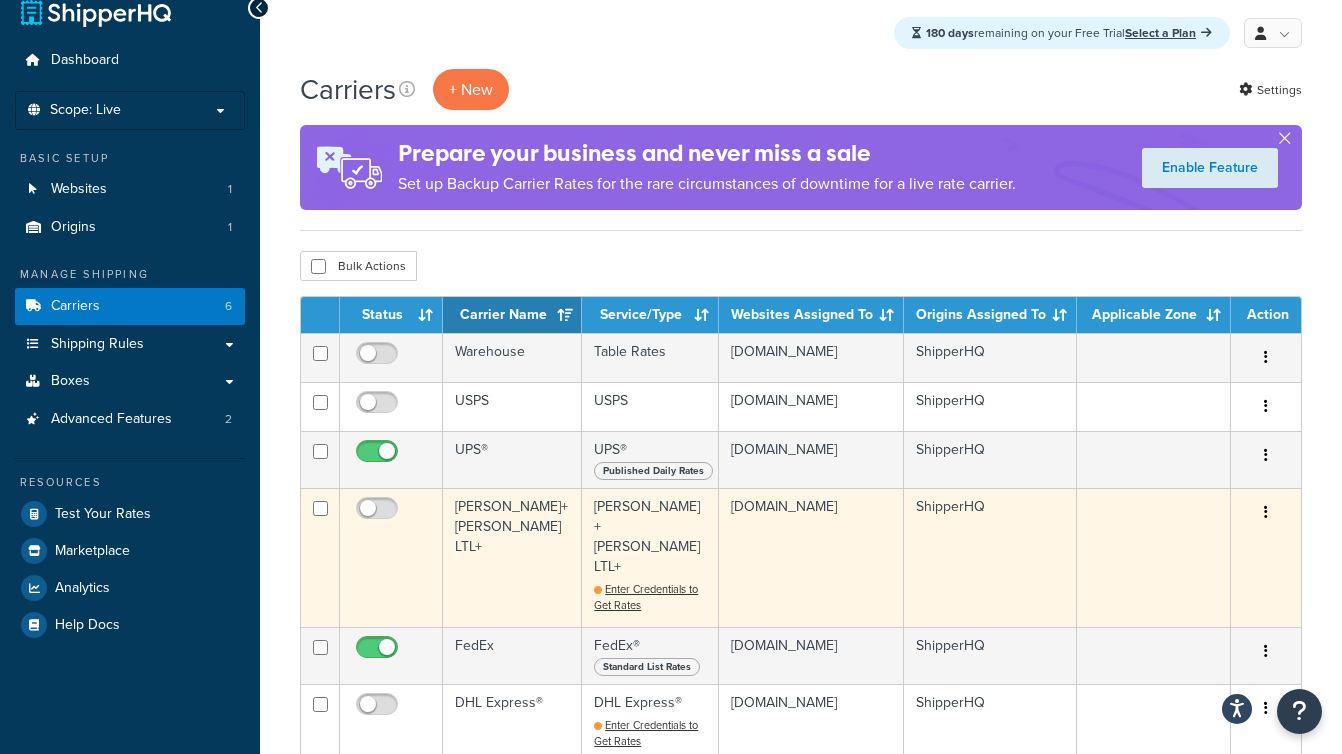 scroll, scrollTop: 15, scrollLeft: 0, axis: vertical 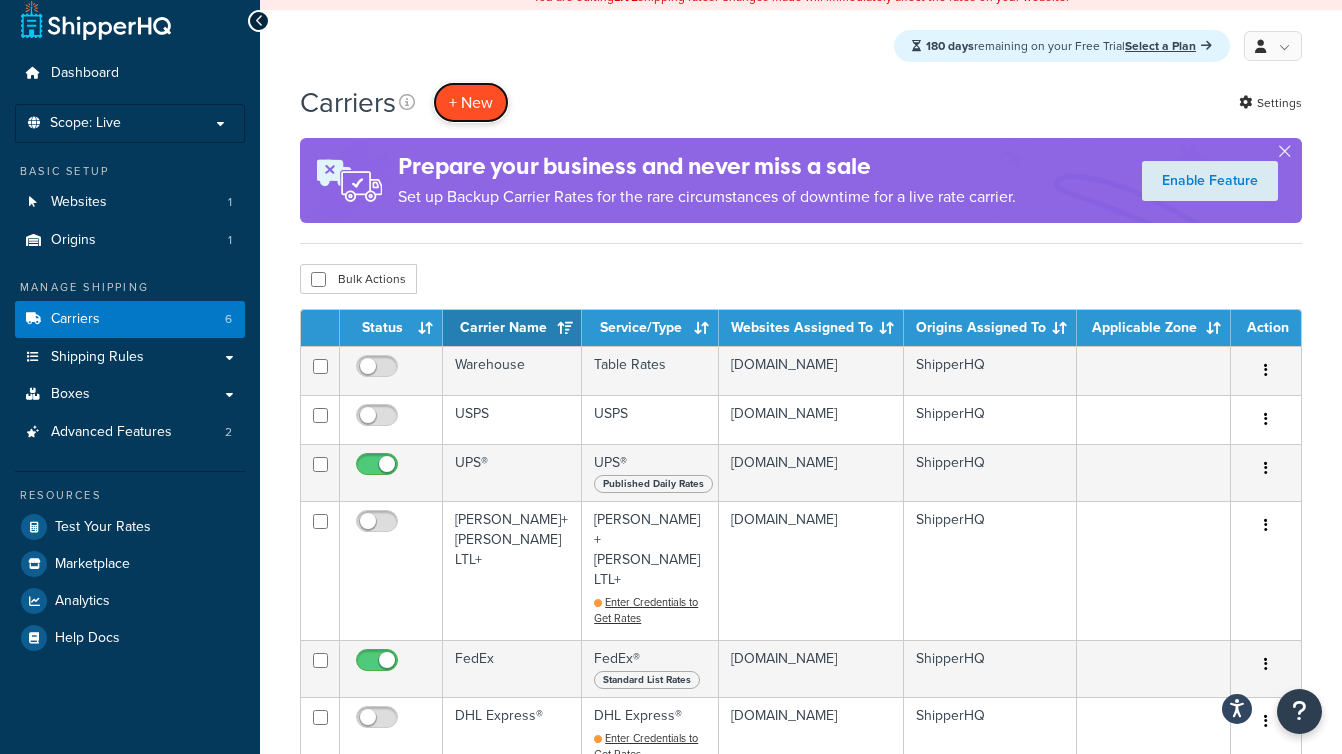 click on "+ New" at bounding box center [471, 102] 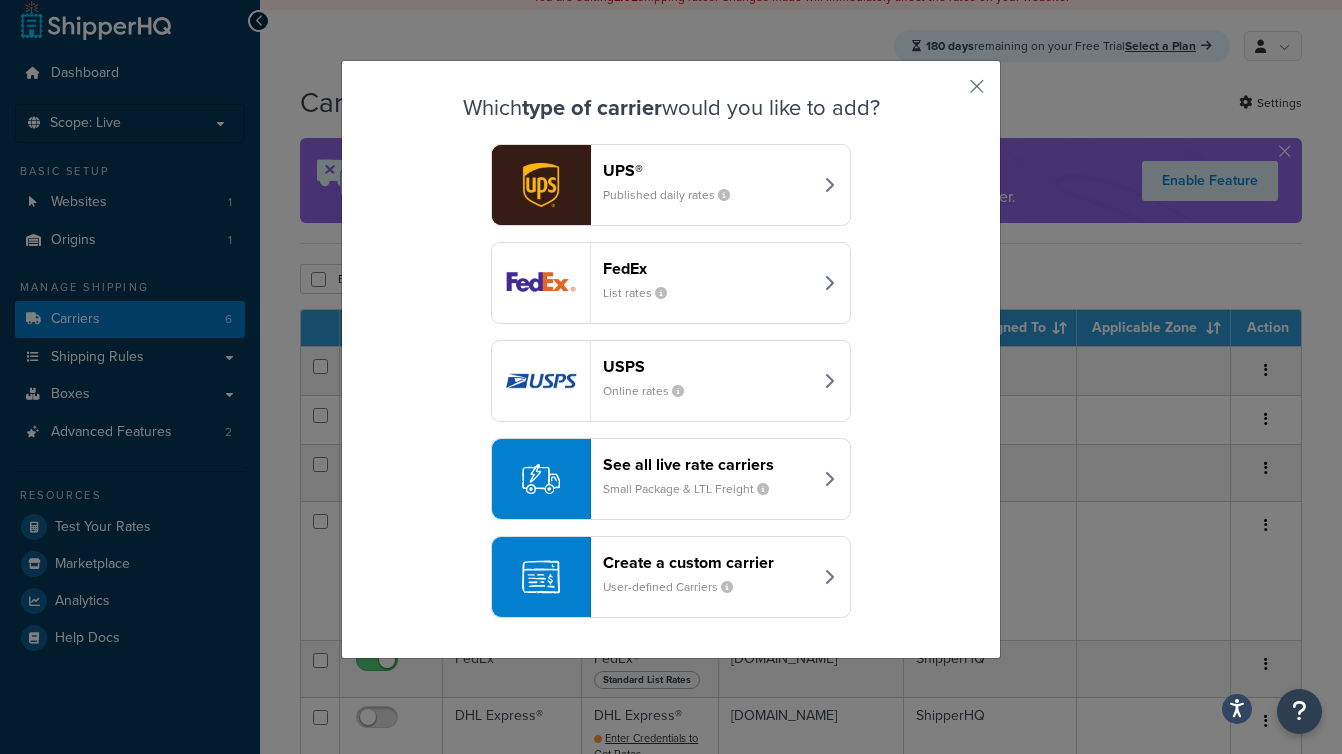 click on "Small Package & LTL Freight" at bounding box center [694, 489] 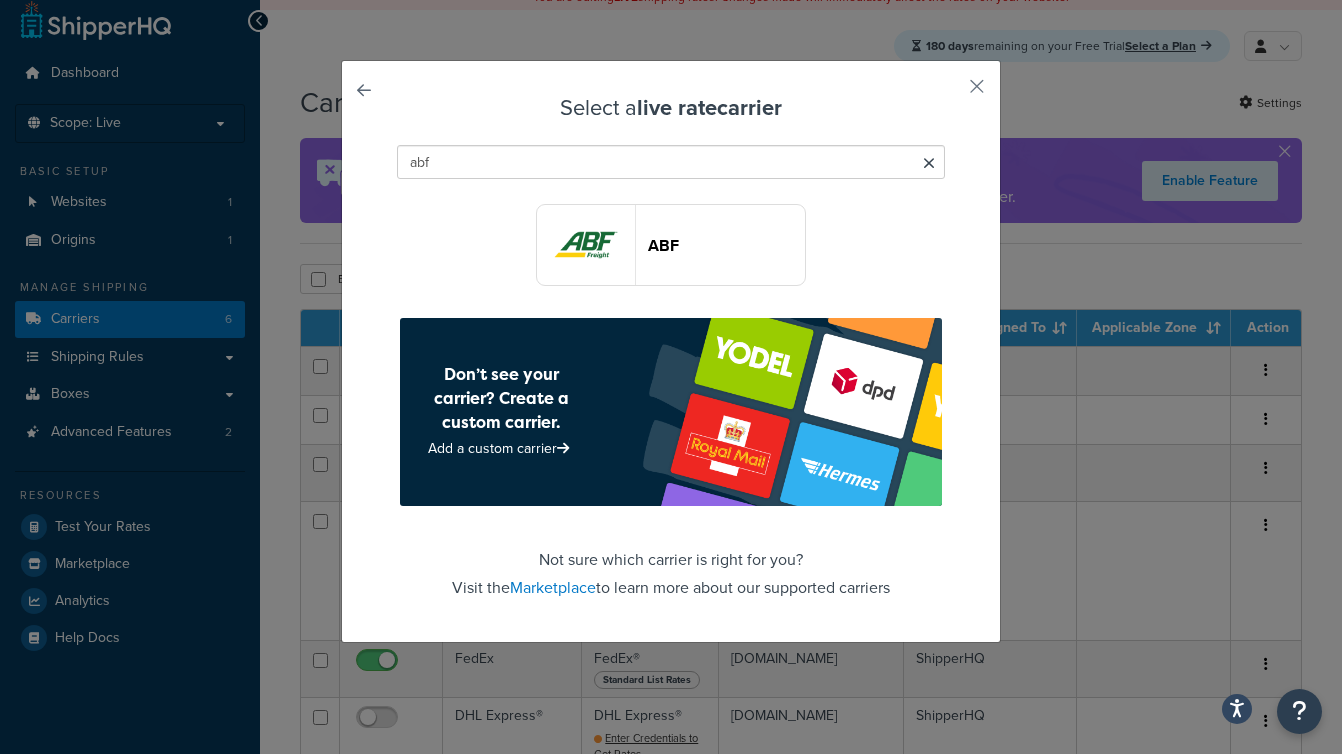 type on "abf" 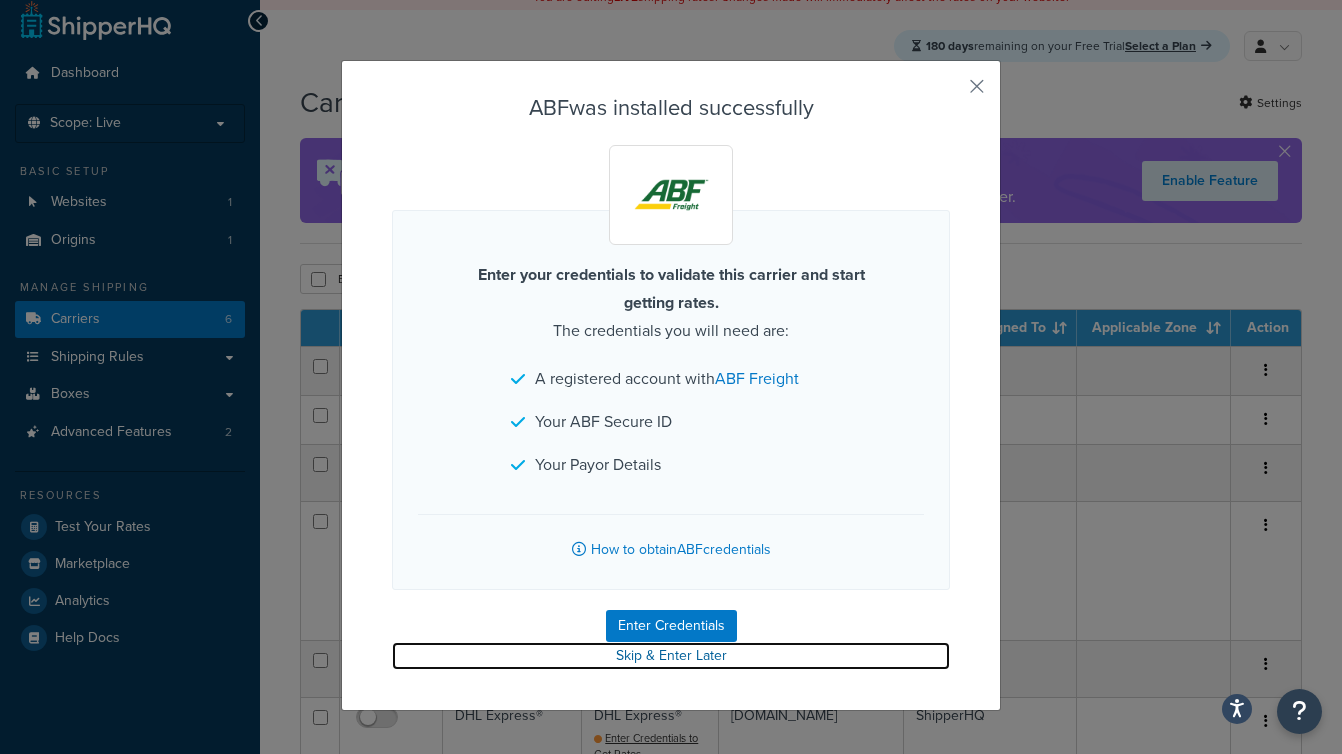 click on "Skip & Enter Later" at bounding box center [671, 656] 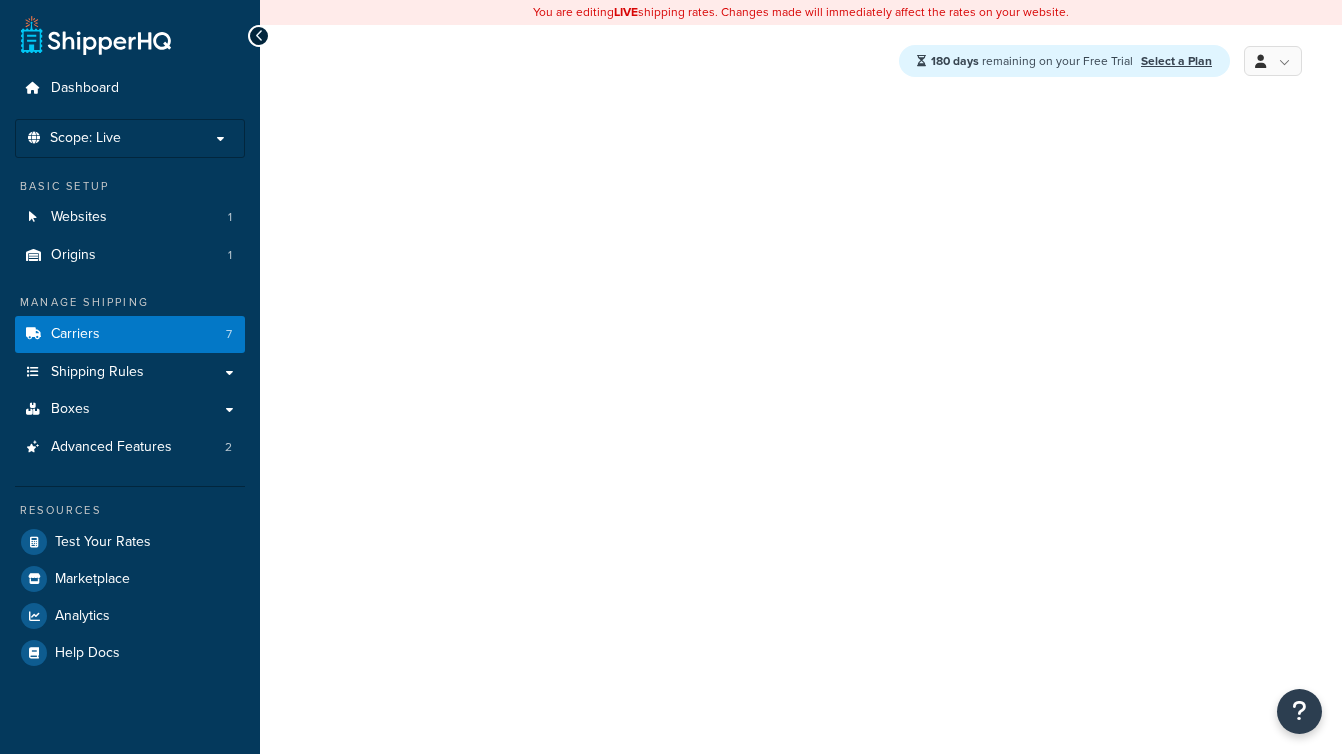 scroll, scrollTop: 0, scrollLeft: 0, axis: both 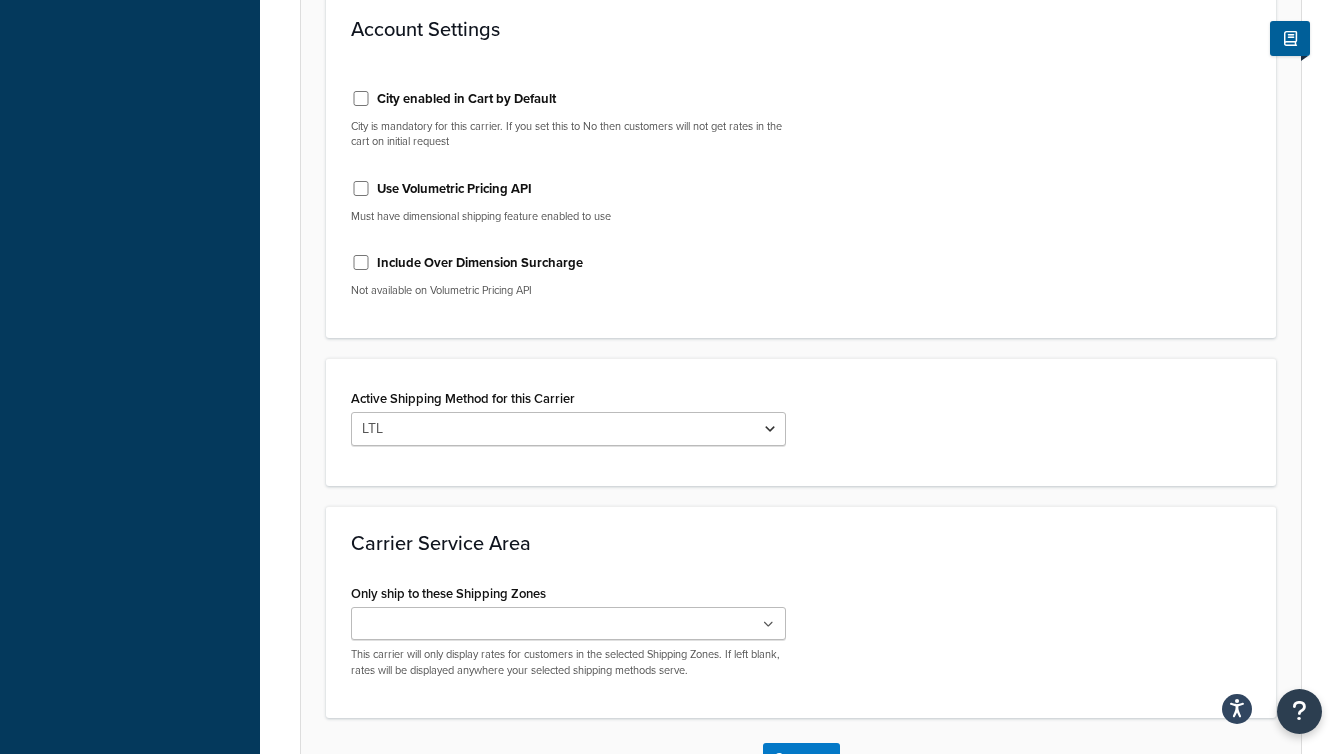 click on "City enabled in Cart by Default" at bounding box center (568, 93) 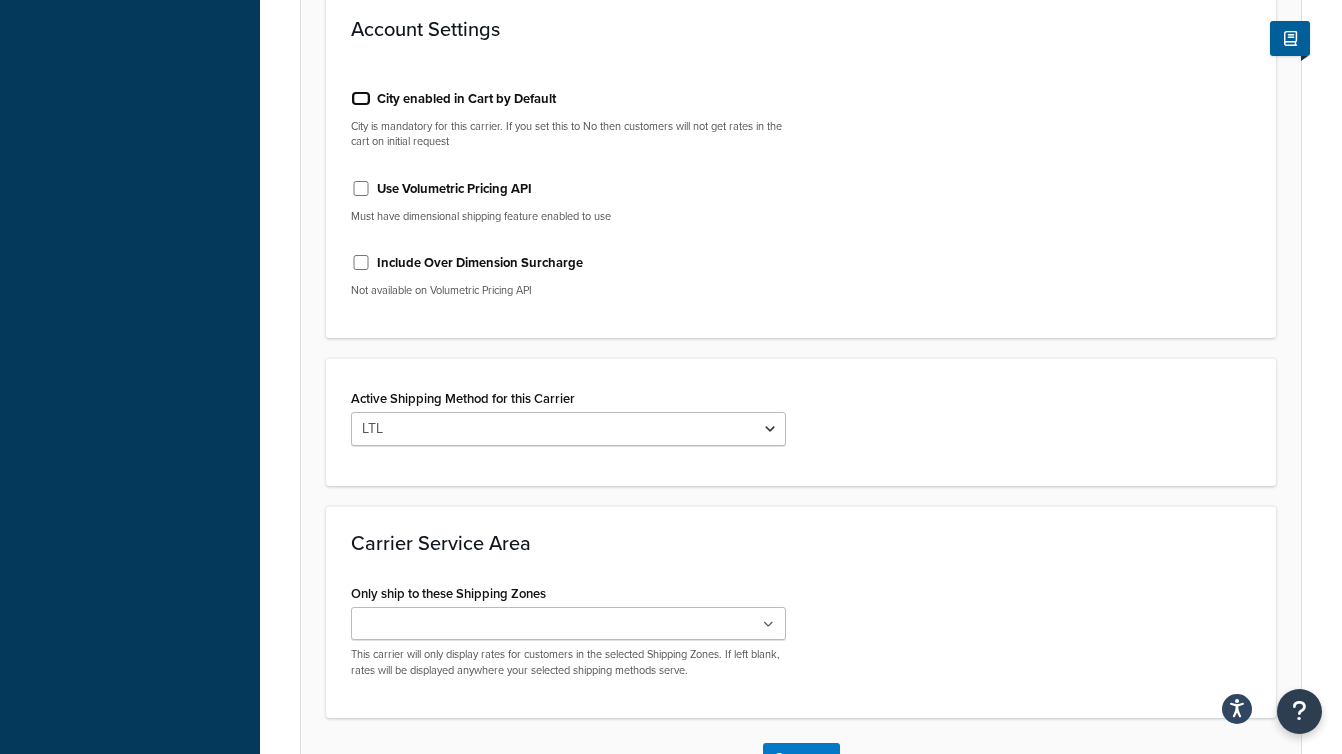 click on "City enabled in Cart by Default" at bounding box center [361, 98] 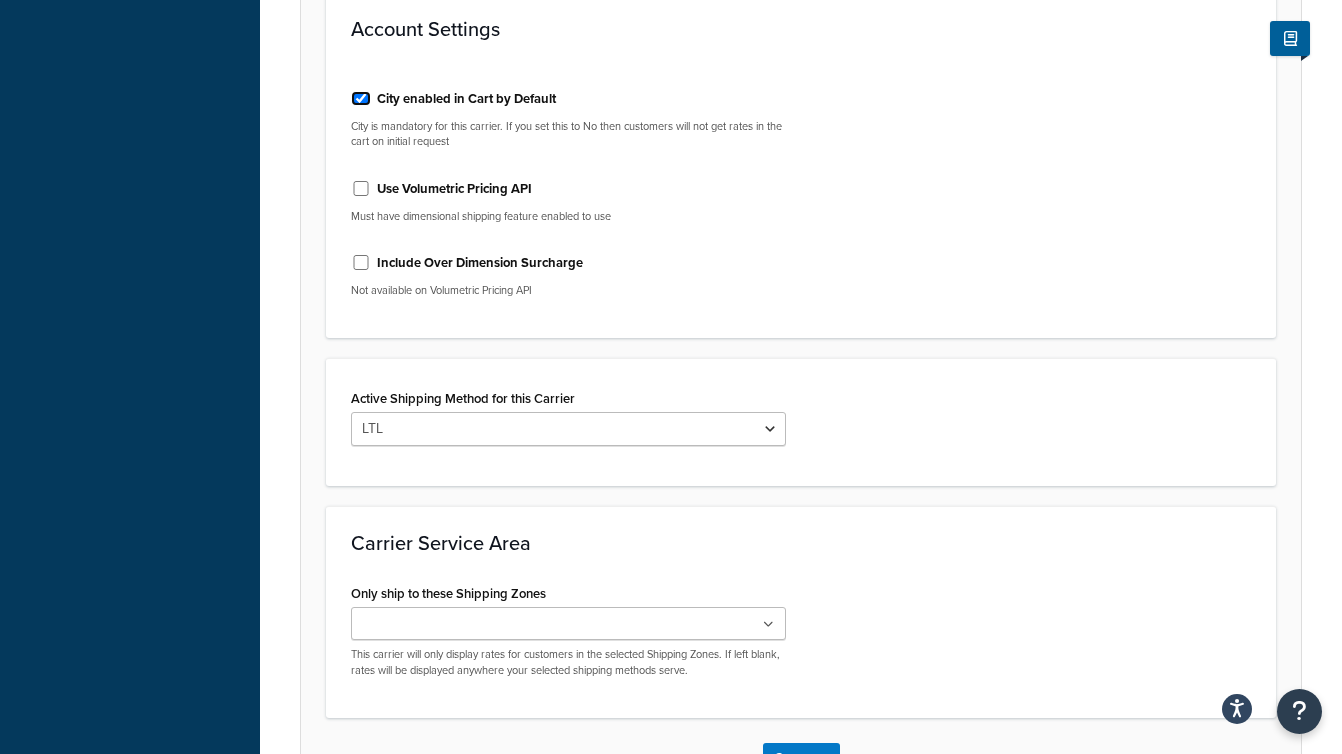 checkbox on "true" 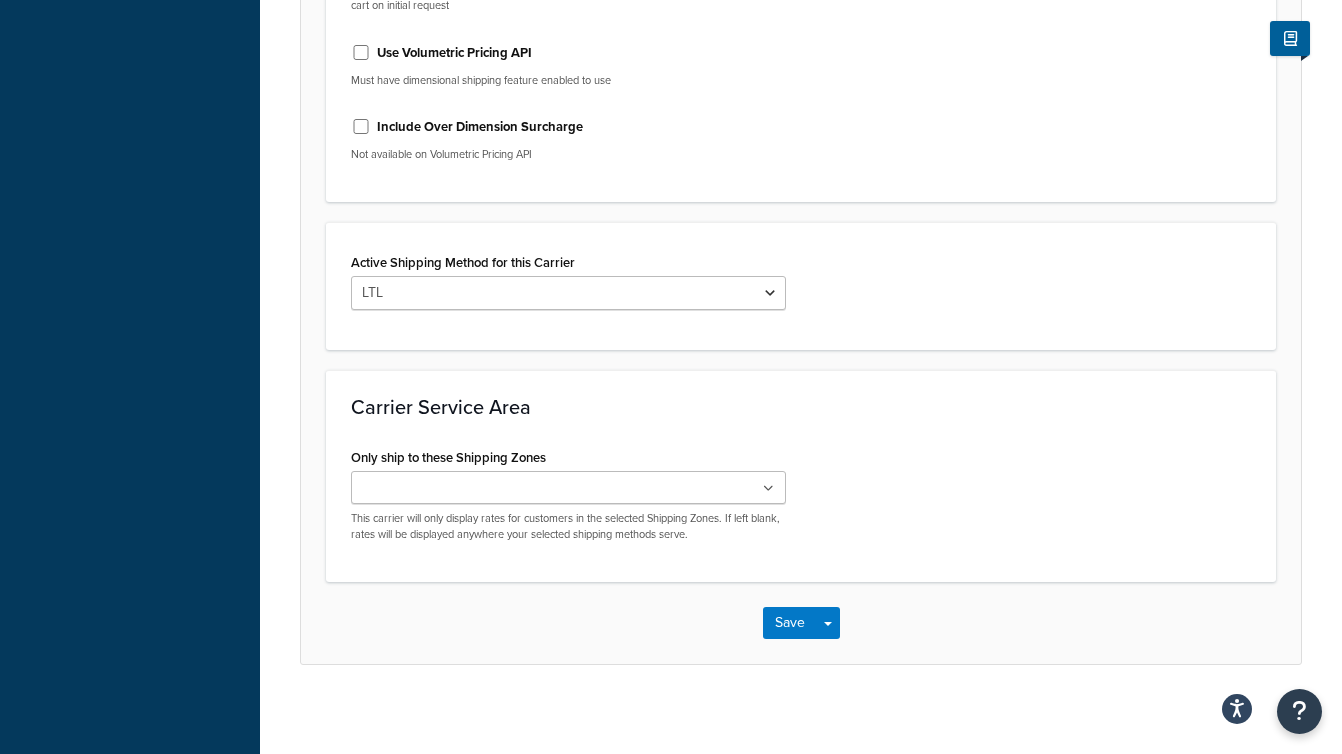 scroll, scrollTop: 933, scrollLeft: 0, axis: vertical 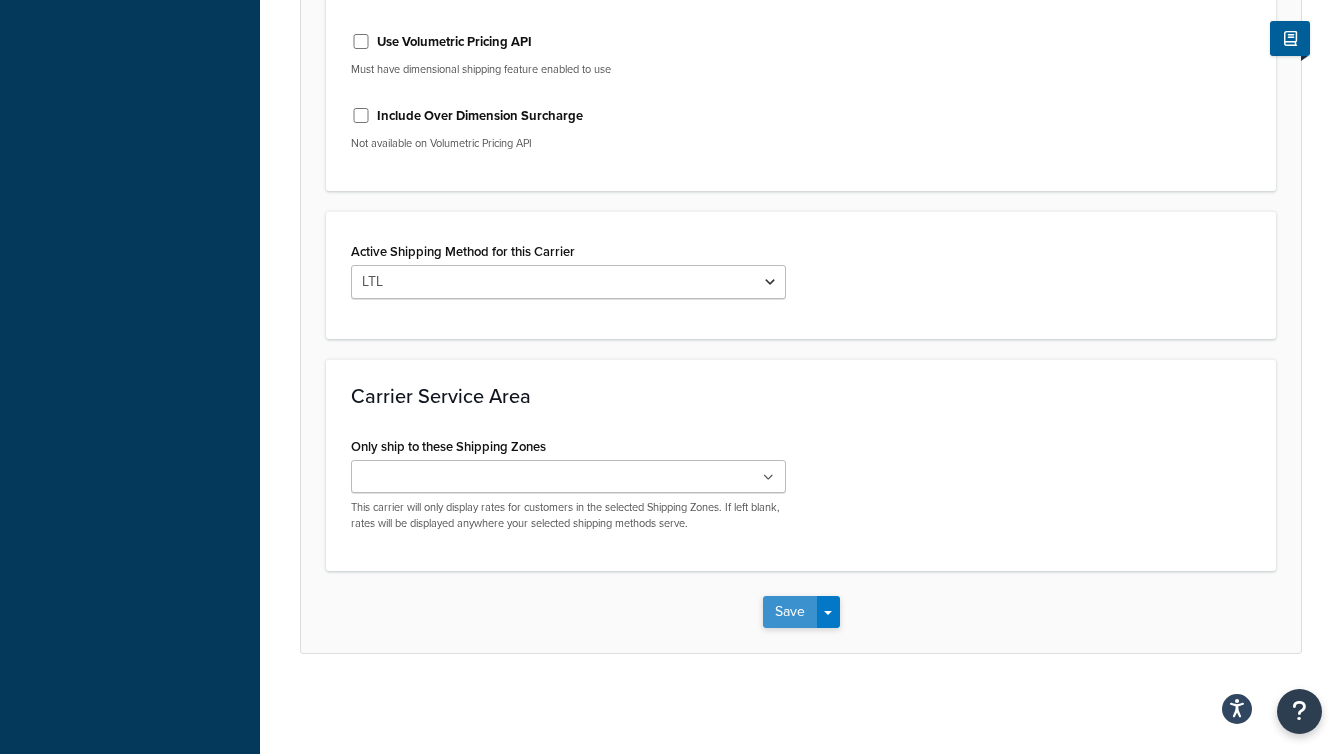 click on "Save" at bounding box center [790, 612] 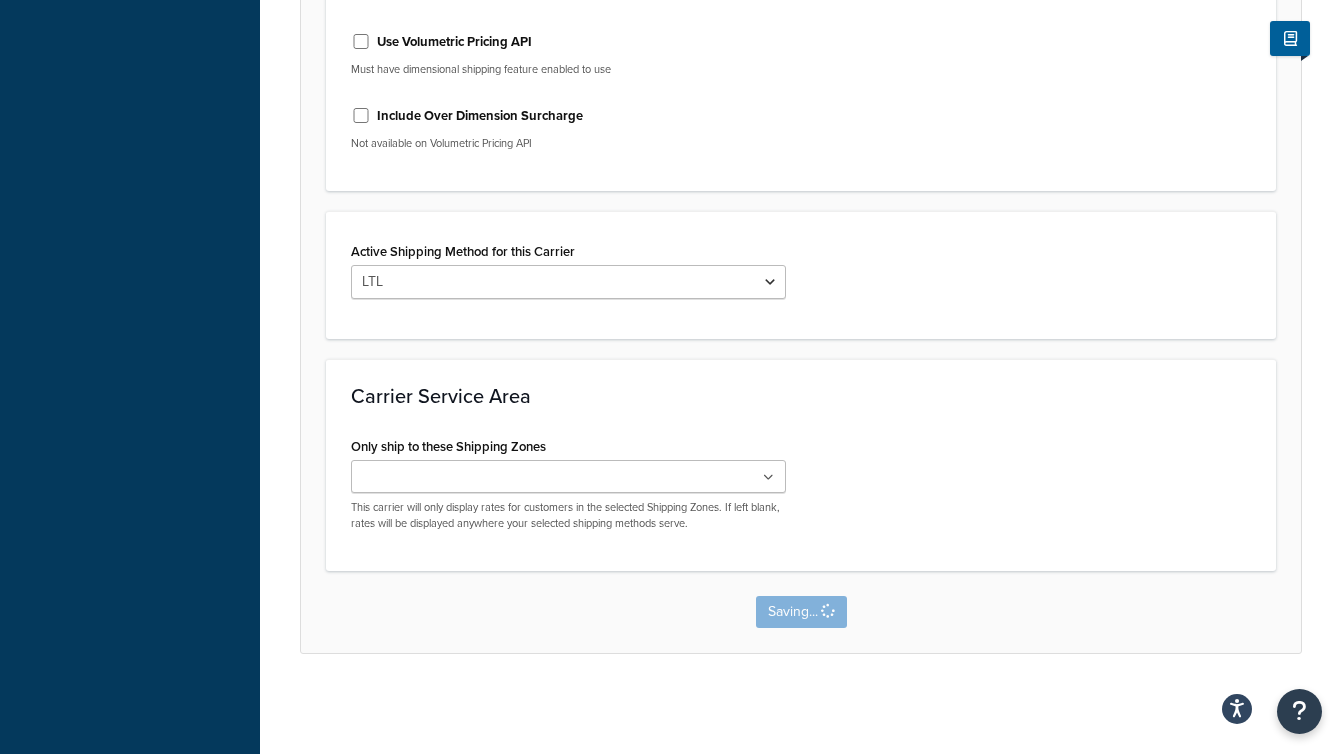 scroll, scrollTop: 0, scrollLeft: 0, axis: both 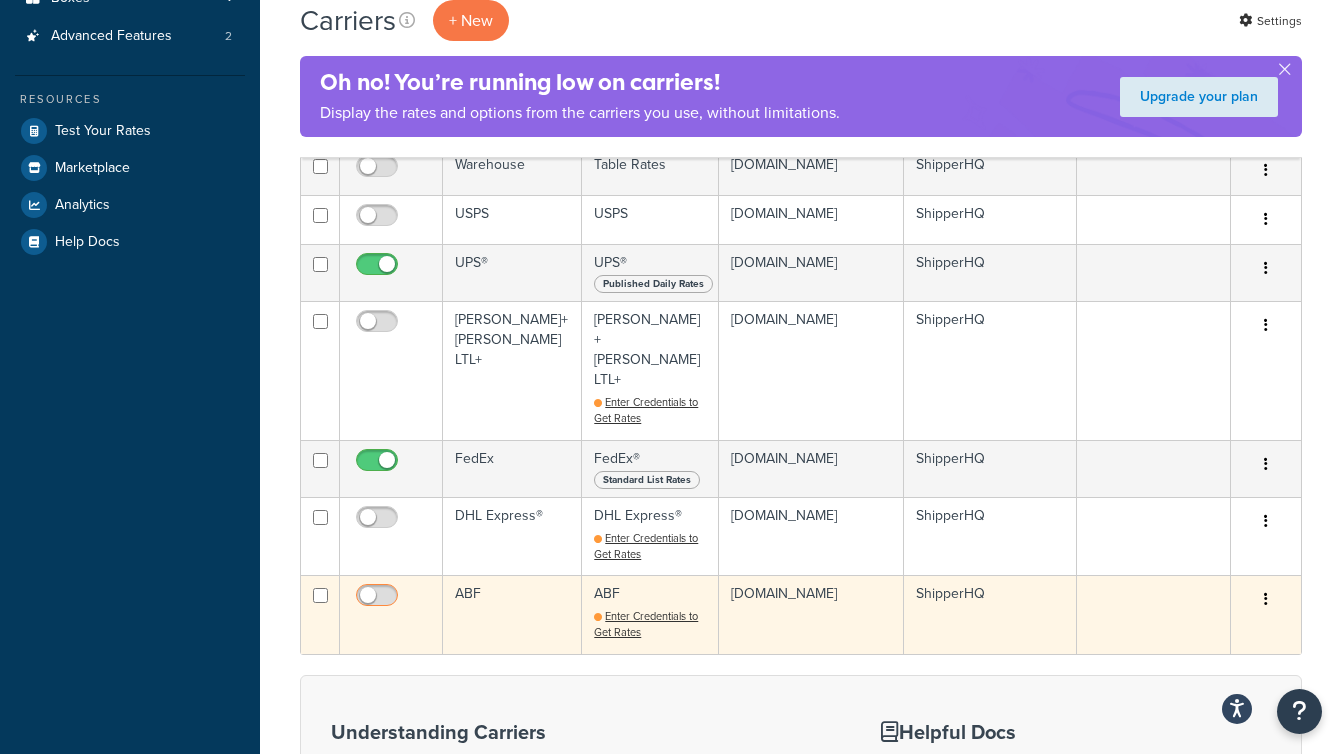 click at bounding box center (379, 600) 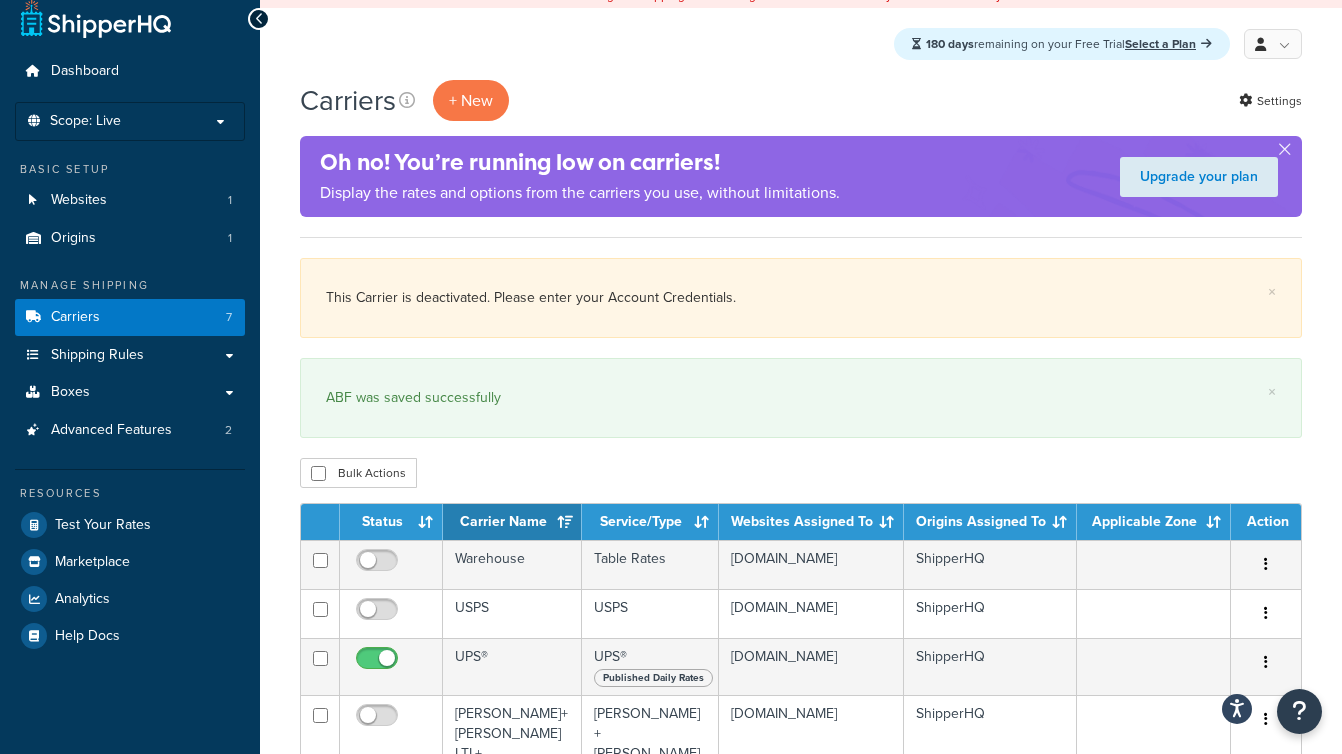scroll, scrollTop: 10, scrollLeft: 0, axis: vertical 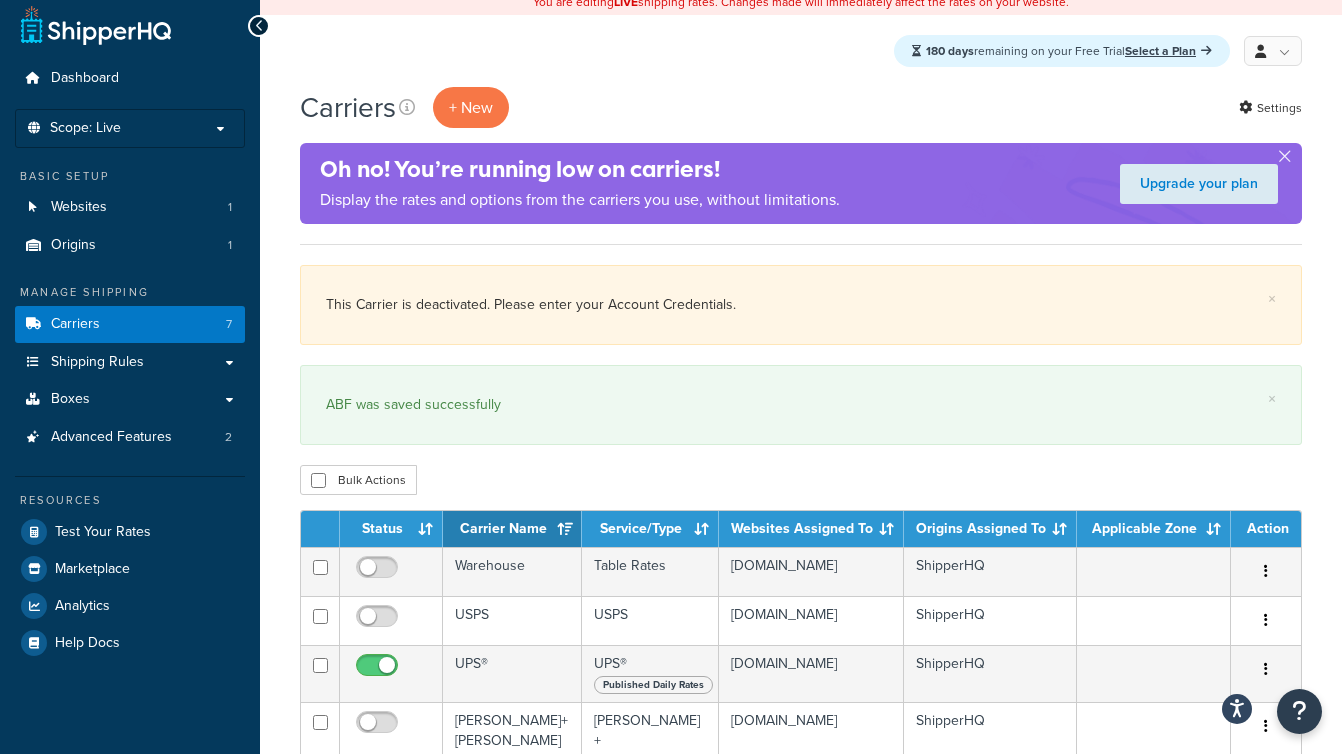 click on "×
This Carrier is deactivated. Please enter your Account Credentials." at bounding box center [801, 305] 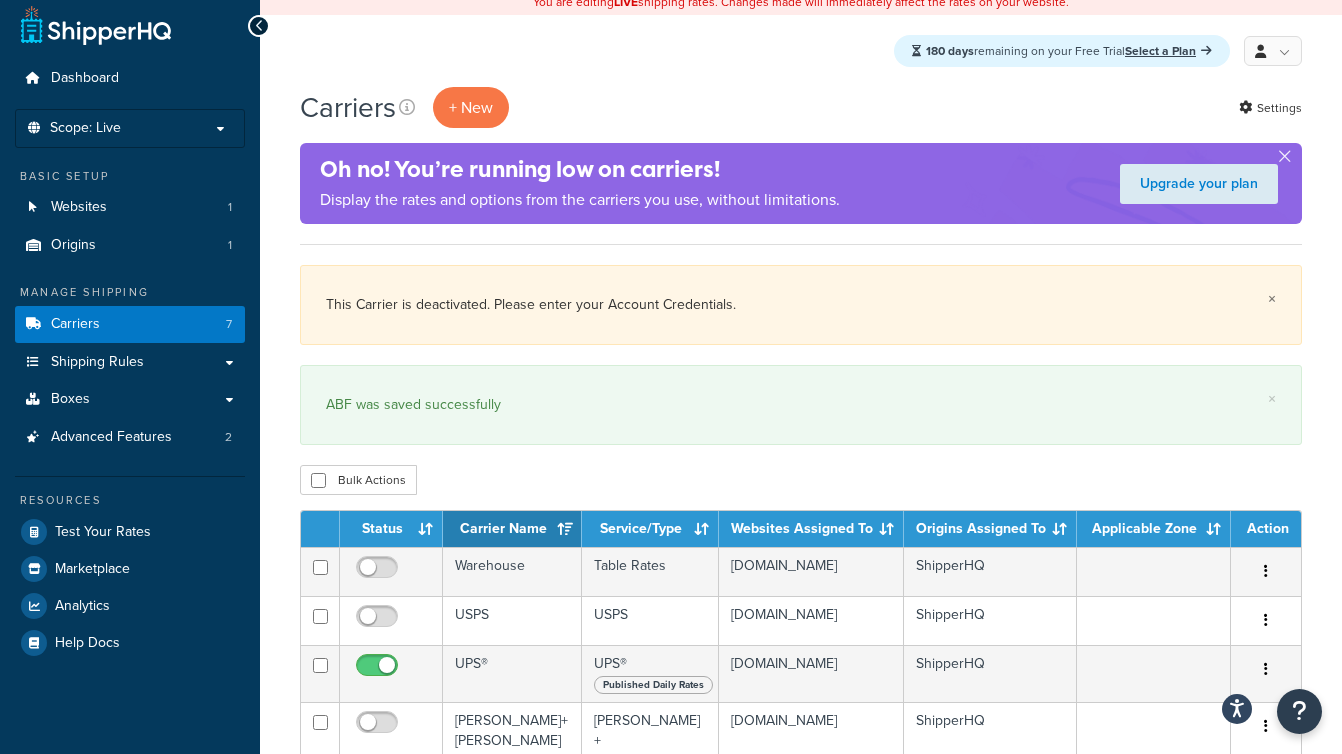 click on "×" at bounding box center [1272, 299] 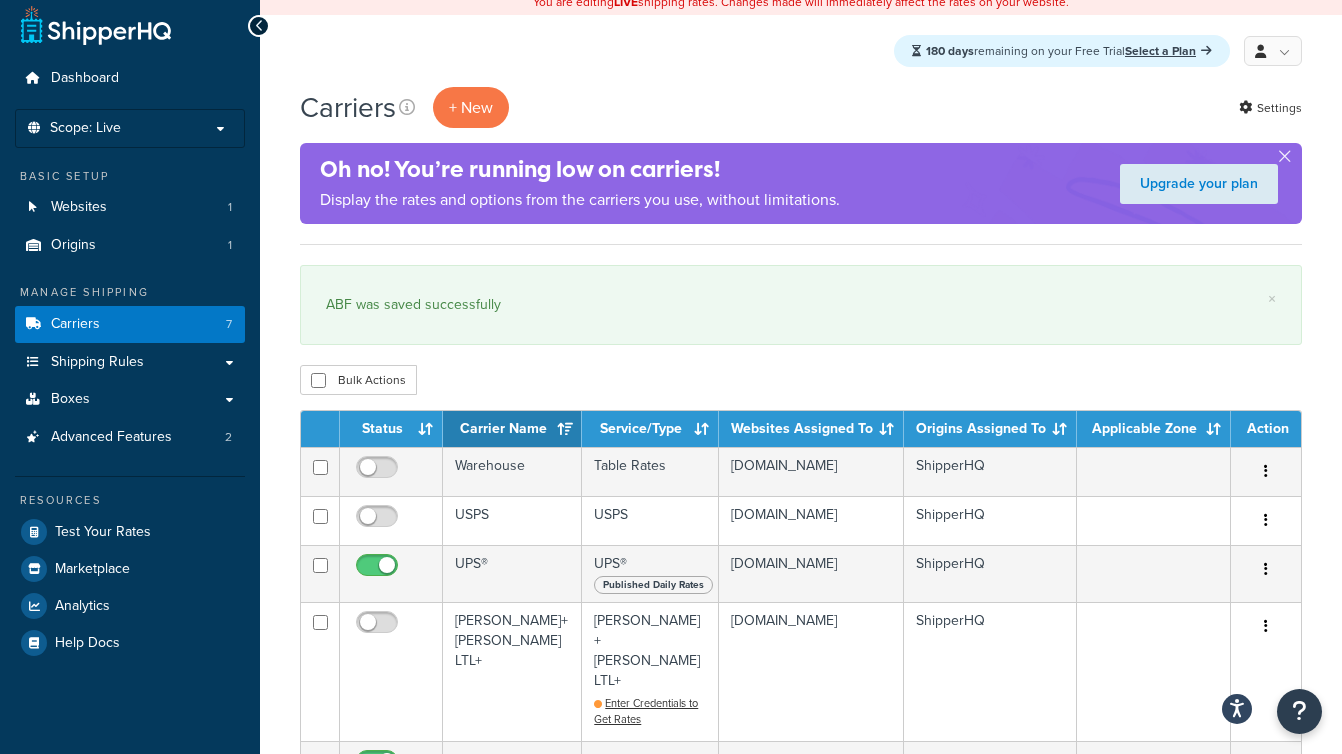 click on "×" at bounding box center (1272, 299) 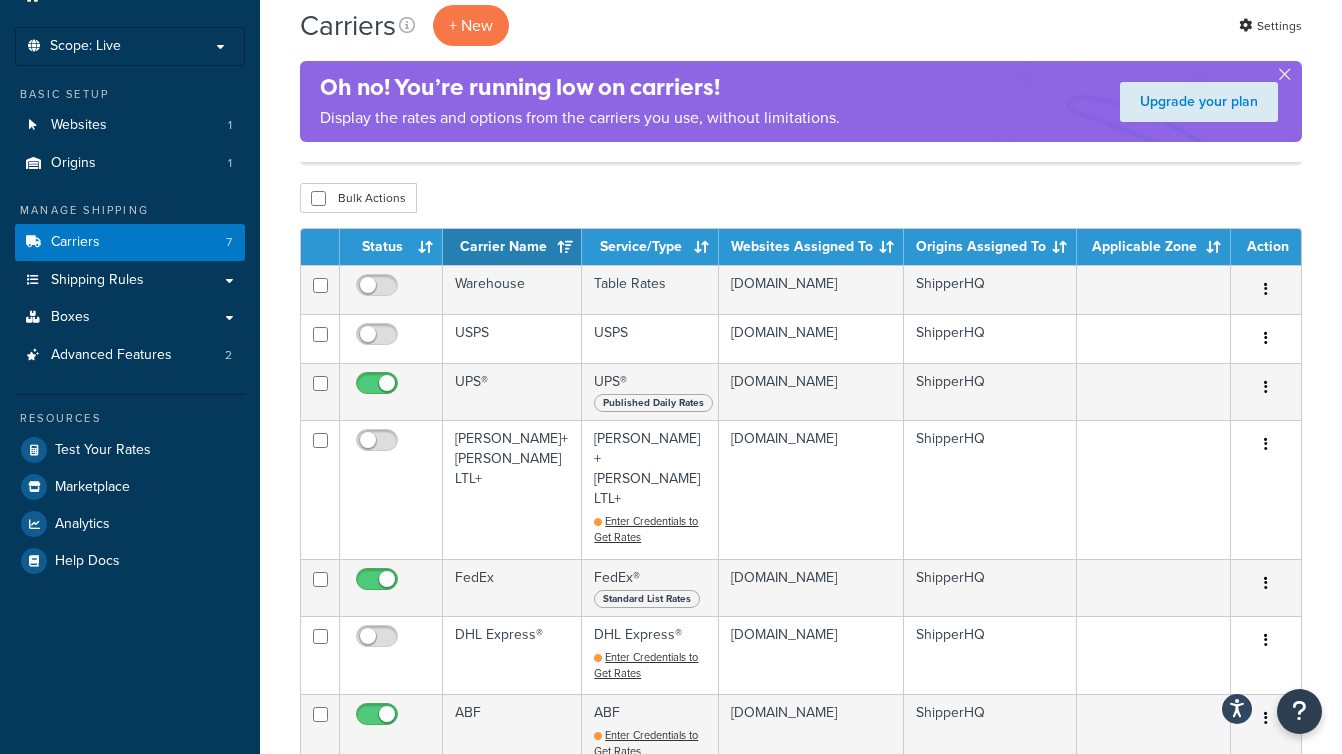 scroll, scrollTop: 159, scrollLeft: 0, axis: vertical 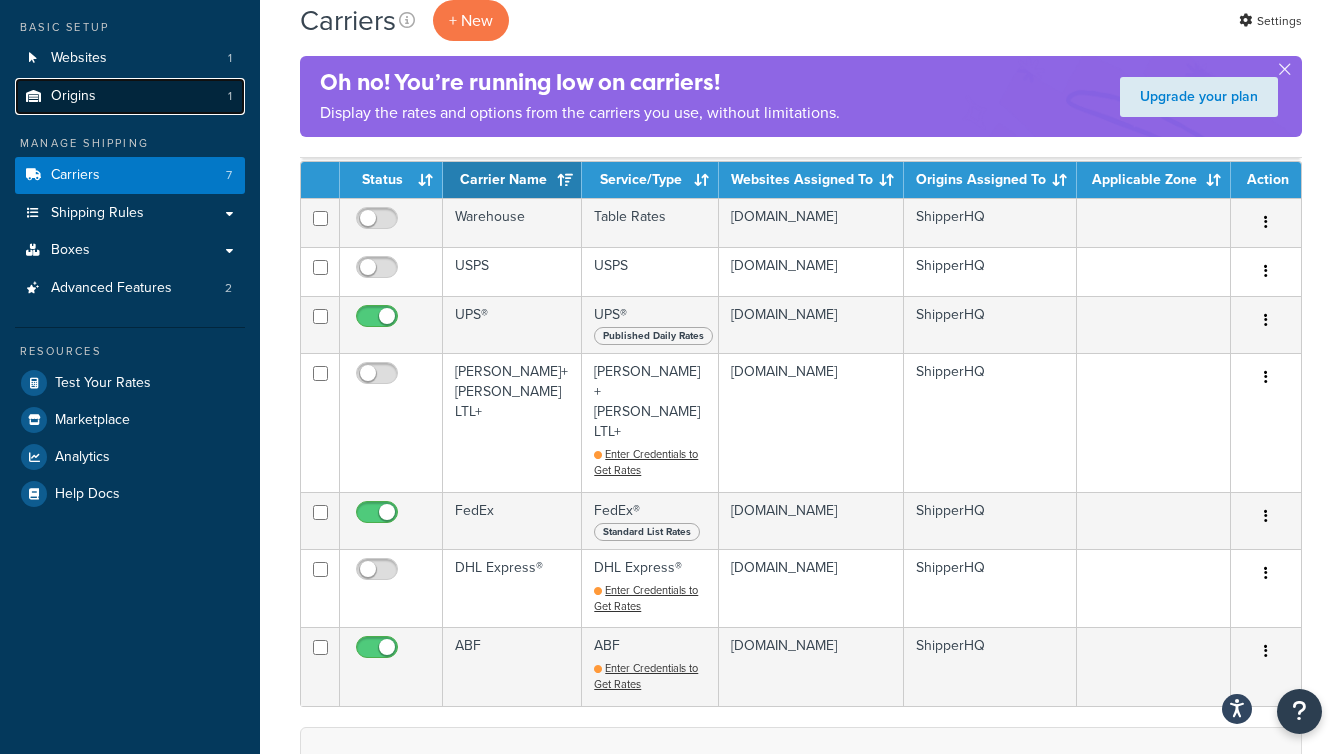 click on "Origins
1" at bounding box center (130, 96) 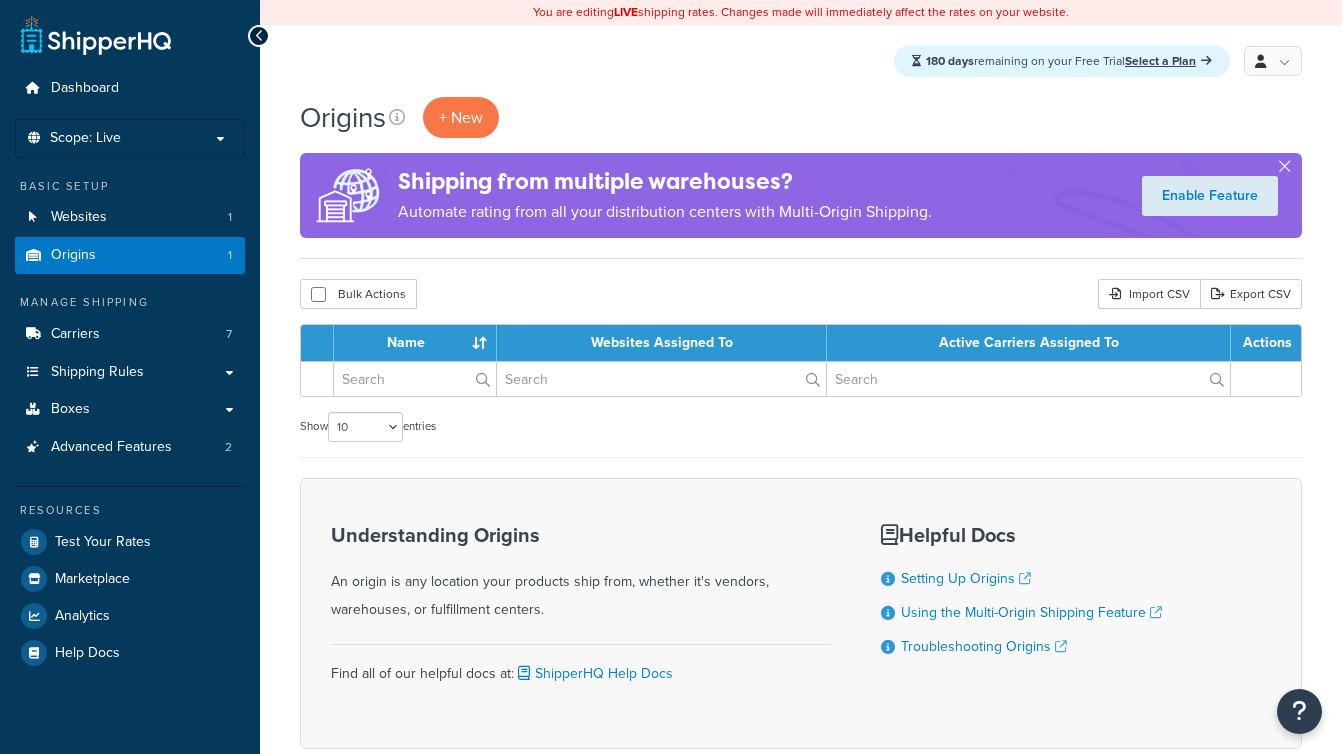 scroll, scrollTop: 0, scrollLeft: 0, axis: both 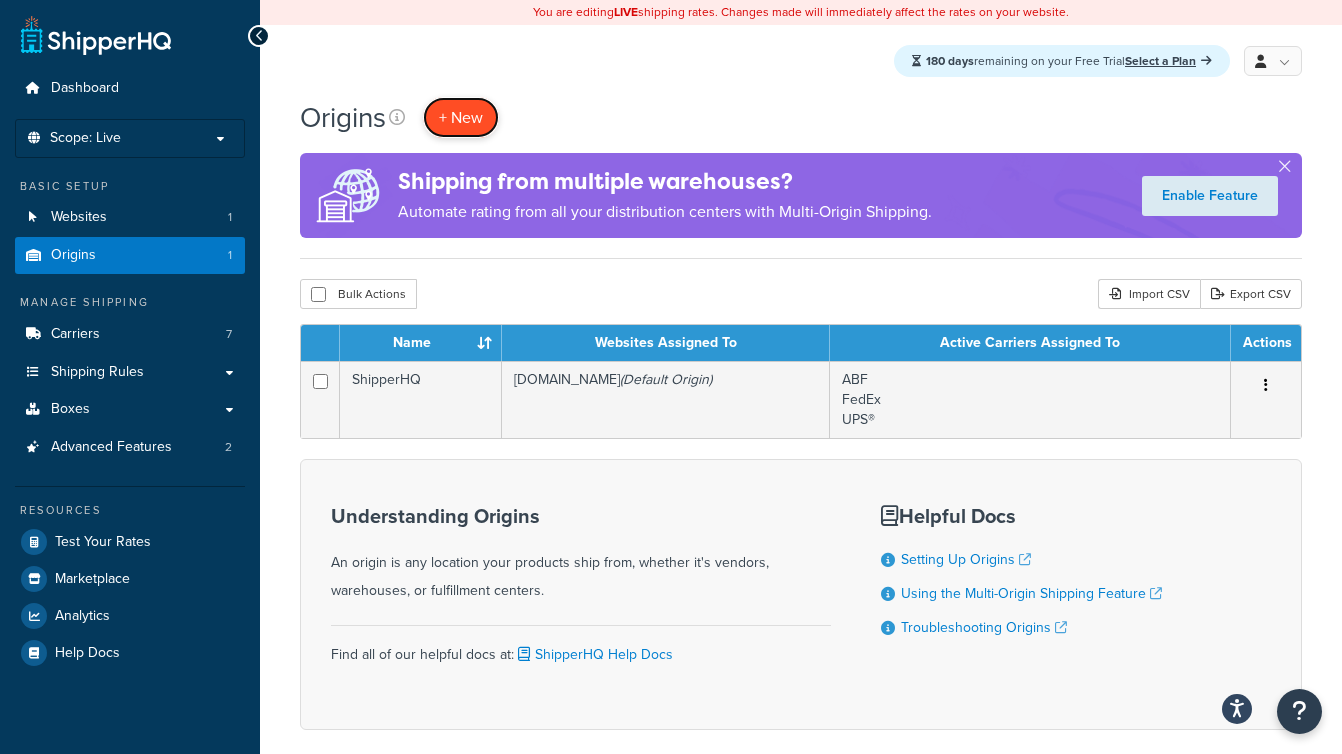 click on "+ New" at bounding box center (461, 117) 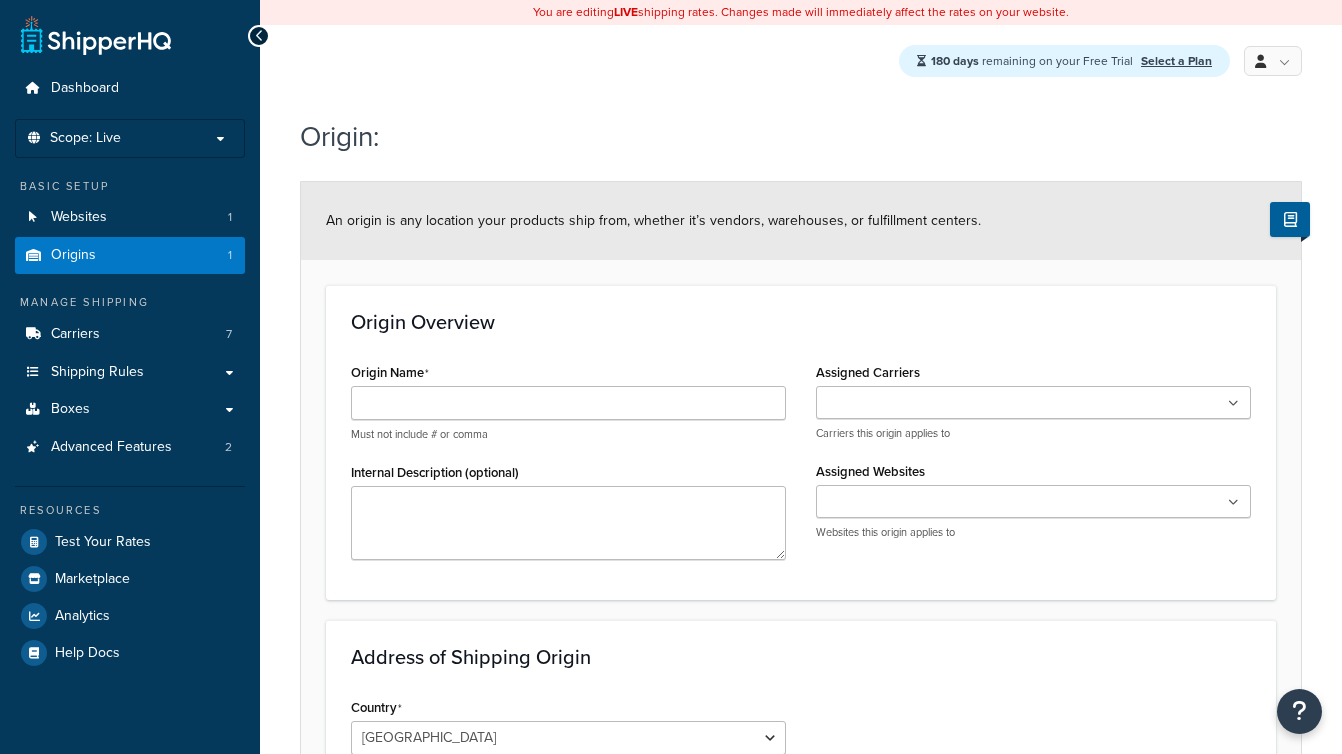 scroll, scrollTop: 0, scrollLeft: 0, axis: both 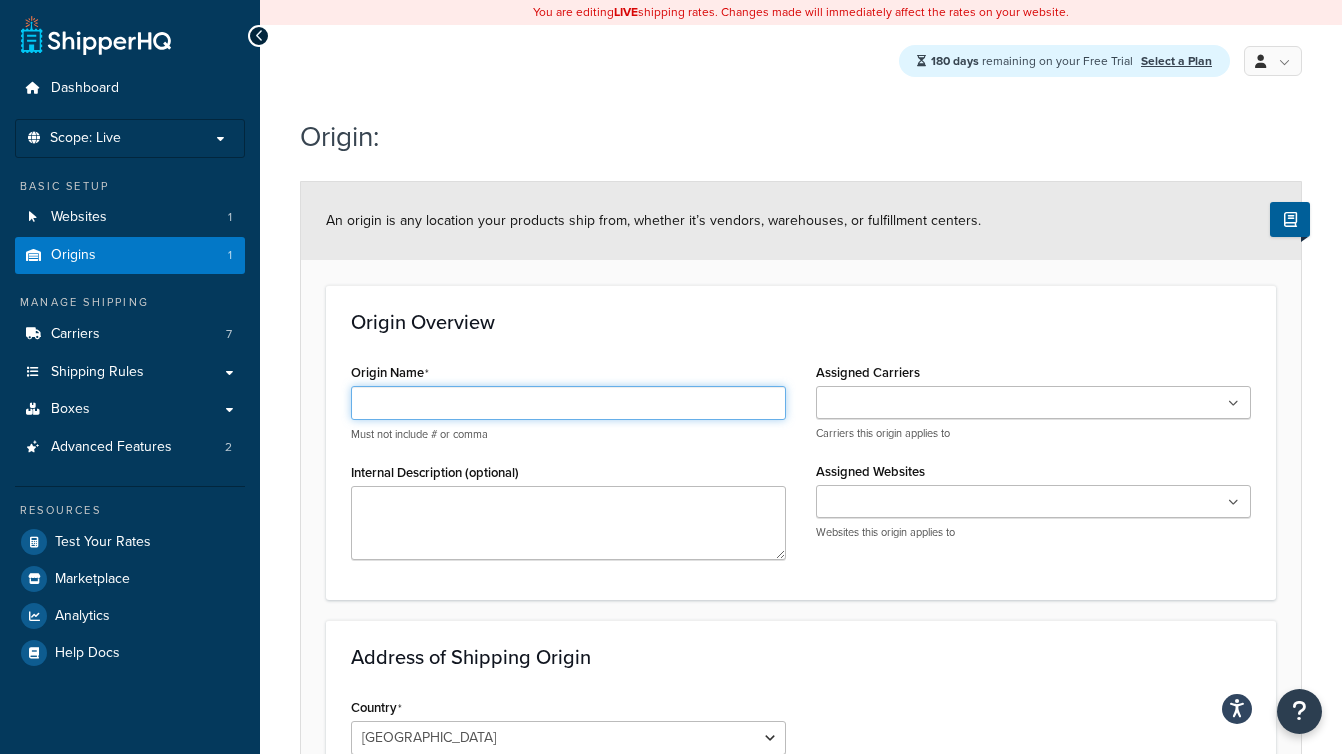 click on "Origin Name" at bounding box center (568, 403) 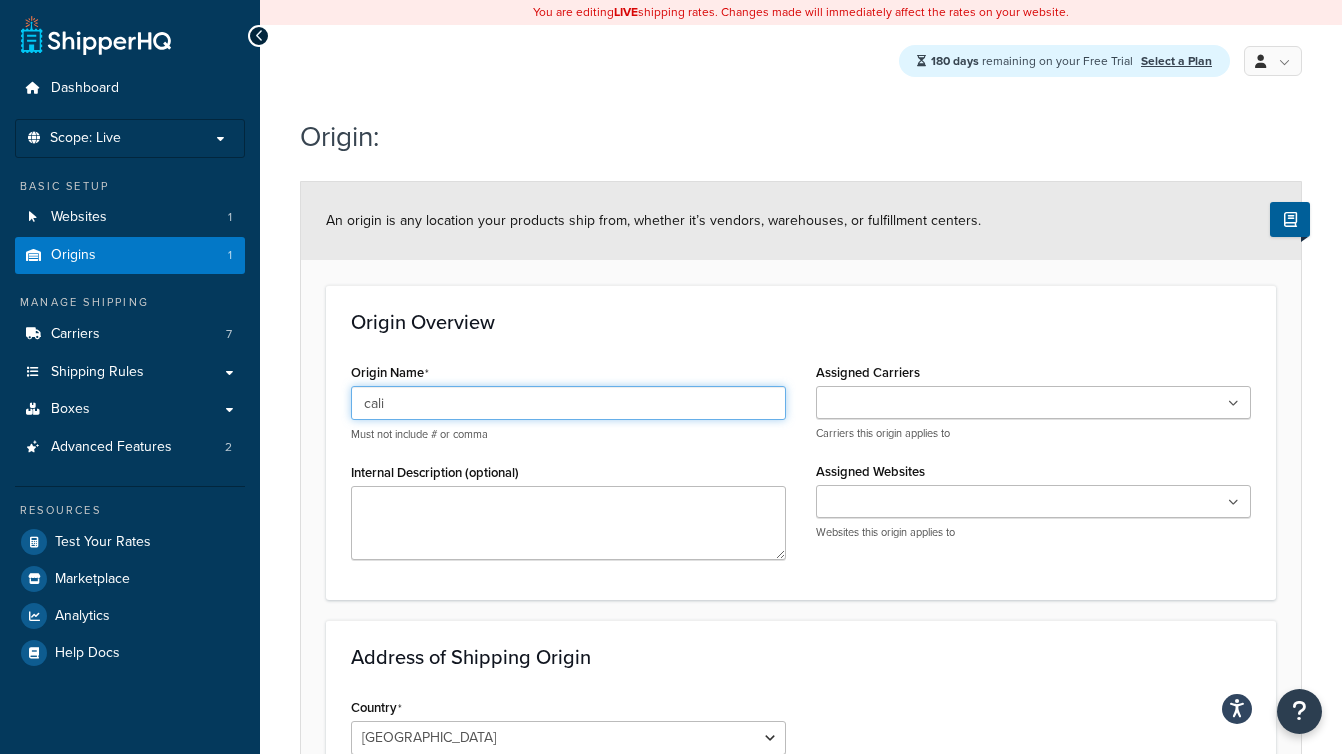 click on "cali" at bounding box center [568, 403] 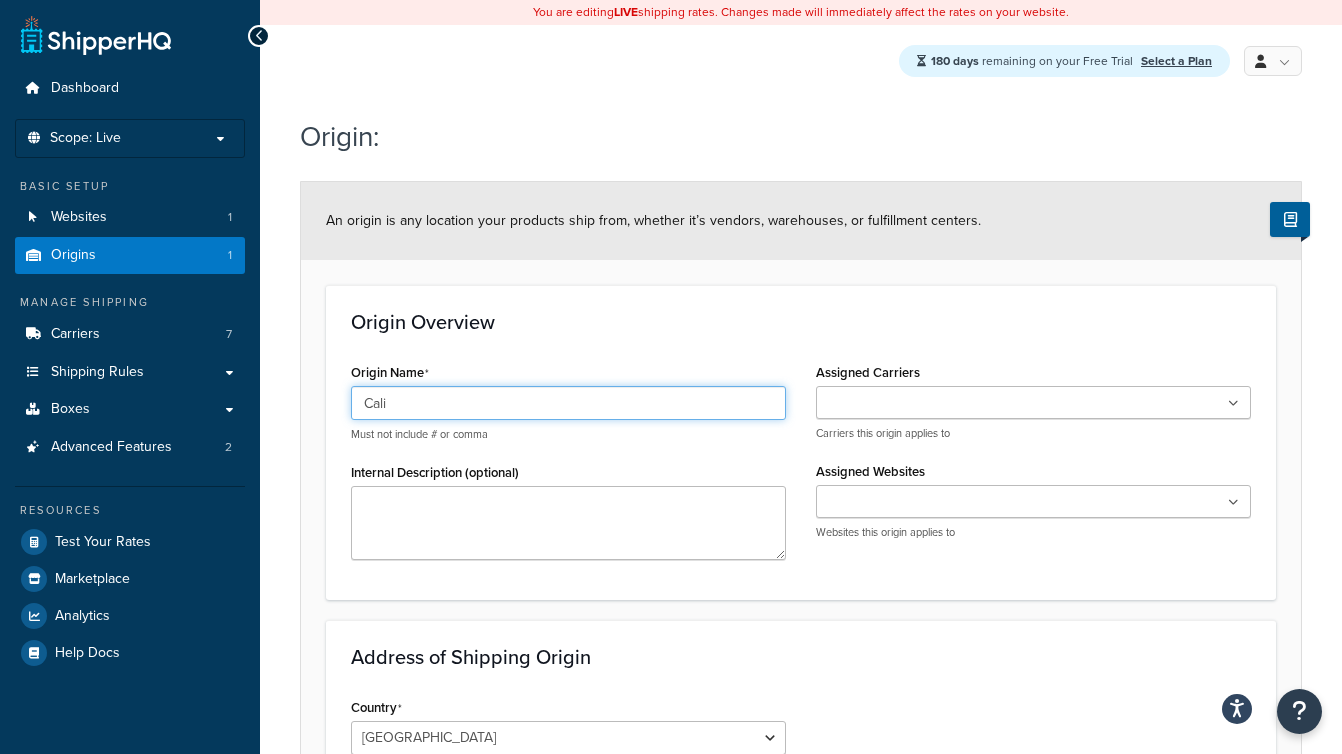 type on "Cali" 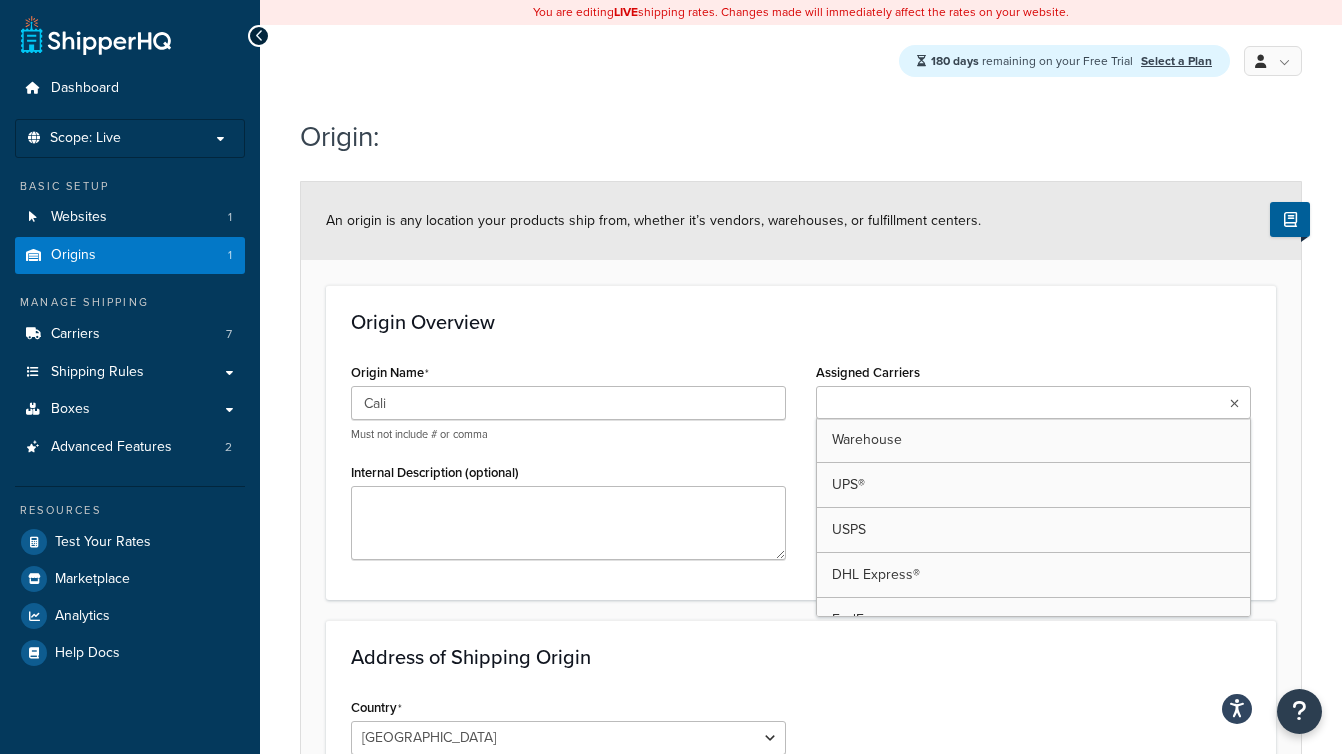 click on "Assigned Carriers" at bounding box center [910, 404] 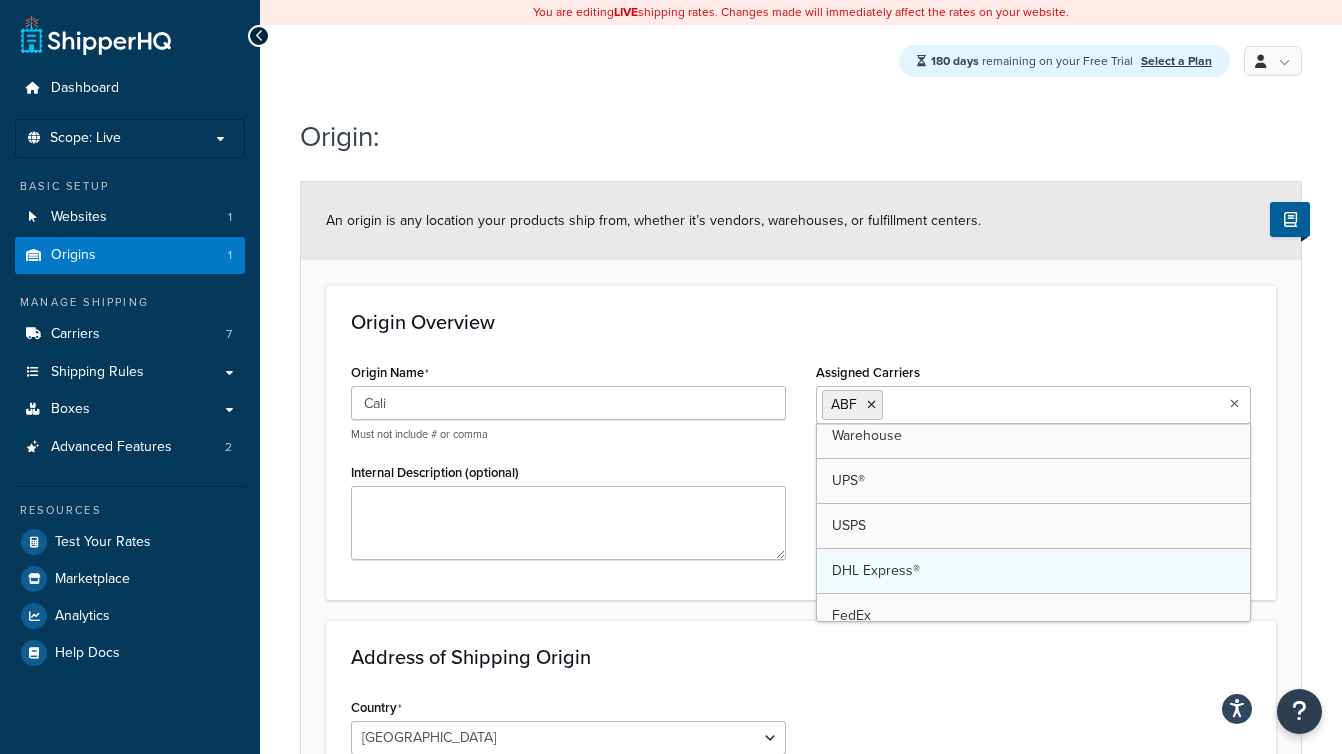 scroll, scrollTop: 0, scrollLeft: 0, axis: both 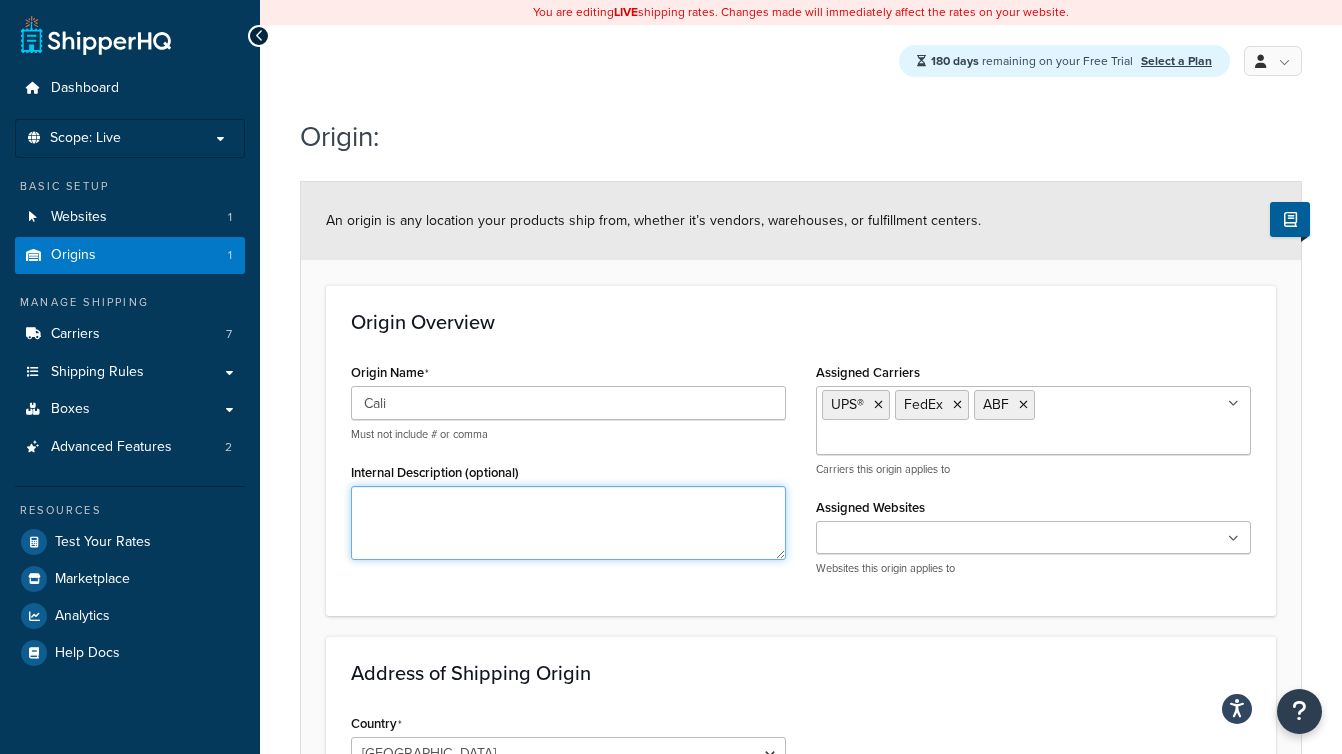 click on "Internal Description (optional)" at bounding box center (568, 523) 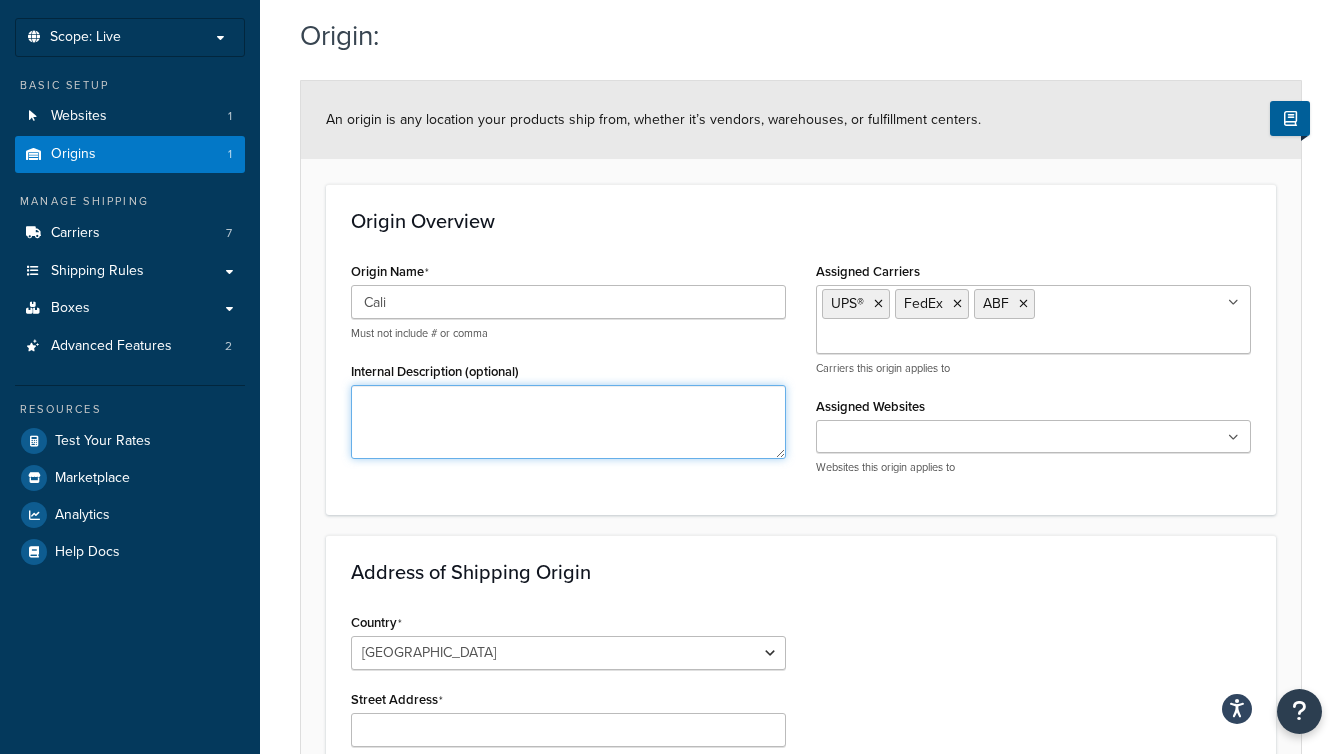 scroll, scrollTop: 142, scrollLeft: 0, axis: vertical 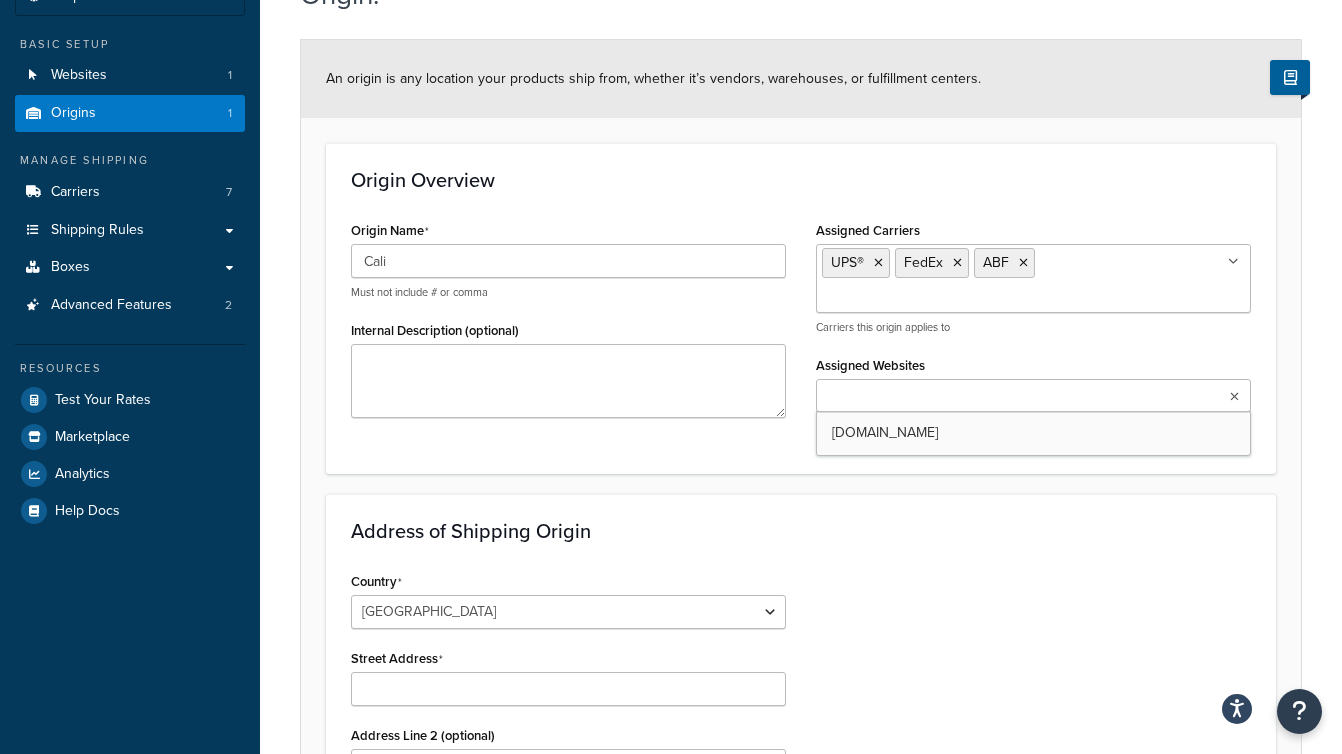 click on "Assigned Websites" at bounding box center (910, 397) 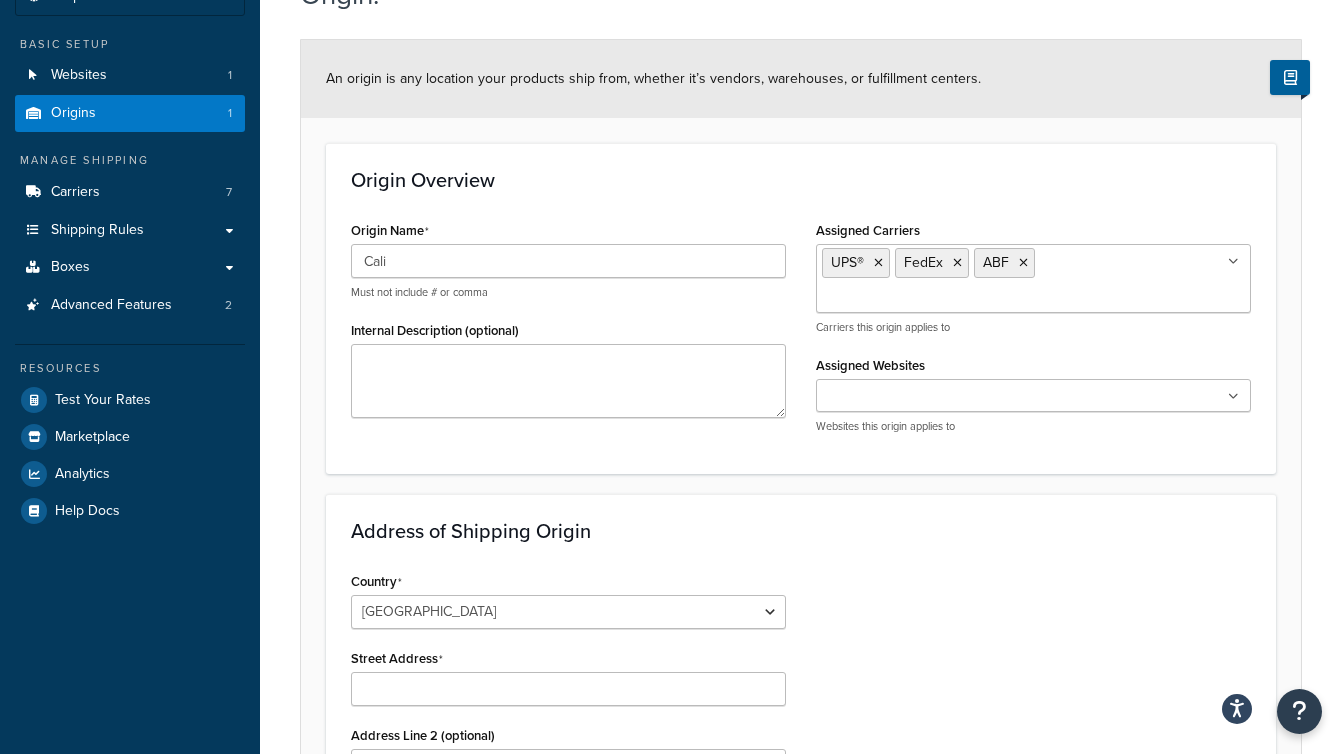 click on "Address of Shipping Origin Country   United States  United Kingdom  Afghanistan  Åland Islands  Albania  Algeria  American Samoa  Andorra  Angola  Anguilla  Antarctica  Antigua and Barbuda  Argentina  Armenia  Aruba  Australia  Austria  Azerbaijan  Bahamas  Bahrain  Bangladesh  Barbados  Belarus  Belgium  Belize  Benin  Bermuda  Bhutan  Bolivia  Bonaire, Sint Eustatius and Saba  Bosnia and Herzegovina  Botswana  Bouvet Island  Brazil  British Indian Ocean Territory  Brunei Darussalam  Bulgaria  Burkina Faso  Burundi  Cambodia  Cameroon  Canada  Cape Verde  Cayman Islands  Central African Republic  Chad  Chile  China  Christmas Island  Cocos (Keeling) Islands  Colombia  Comoros  Congo  Congo, The Democratic Republic of the  Cook Islands  Costa Rica  Côte d'Ivoire  Croatia  Cuba  Curacao  Cyprus  Czech Republic  Denmark  Djibouti  Dominica  Dominican Republic  Ecuador  Egypt  El Salvador  Equatorial Guinea  Eritrea  Estonia  Ethiopia  Falkland Islands (Malvinas)  Faroe Islands  Fiji  Finland  France  Gabon" at bounding box center (801, 800) 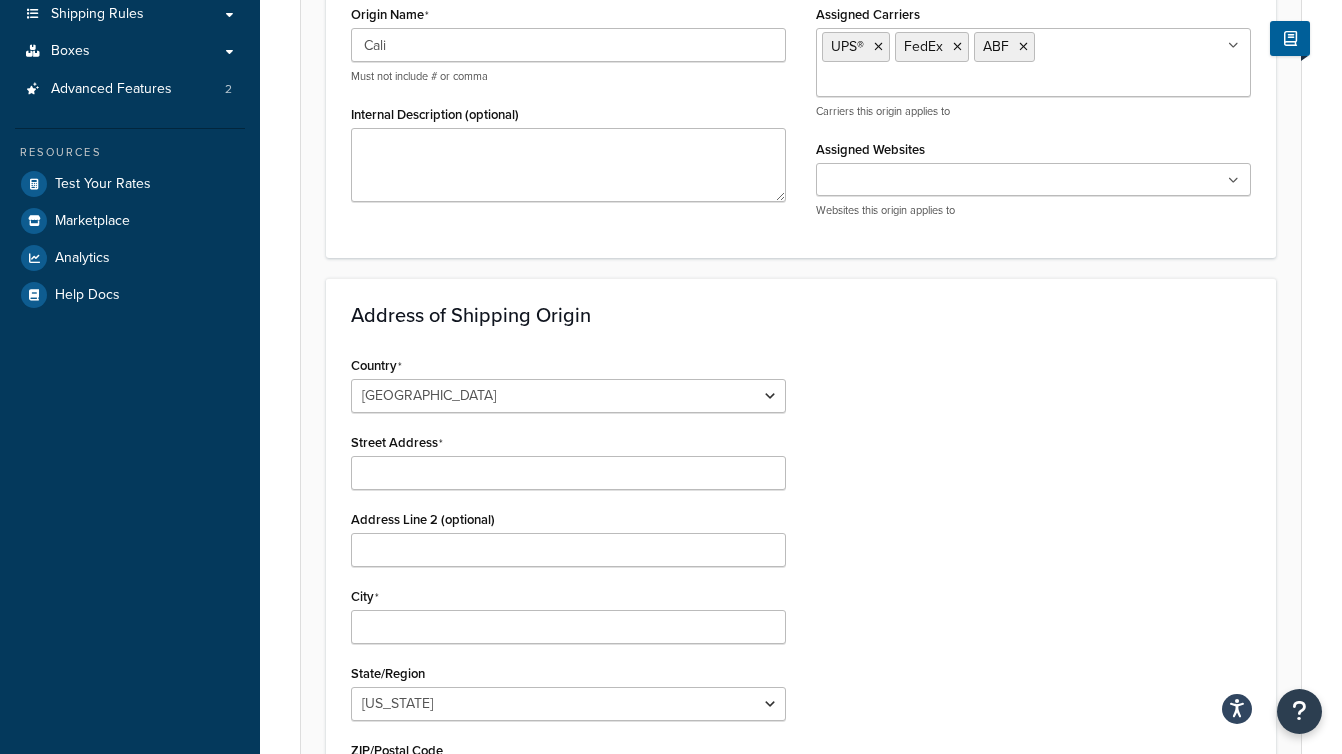 scroll, scrollTop: 380, scrollLeft: 0, axis: vertical 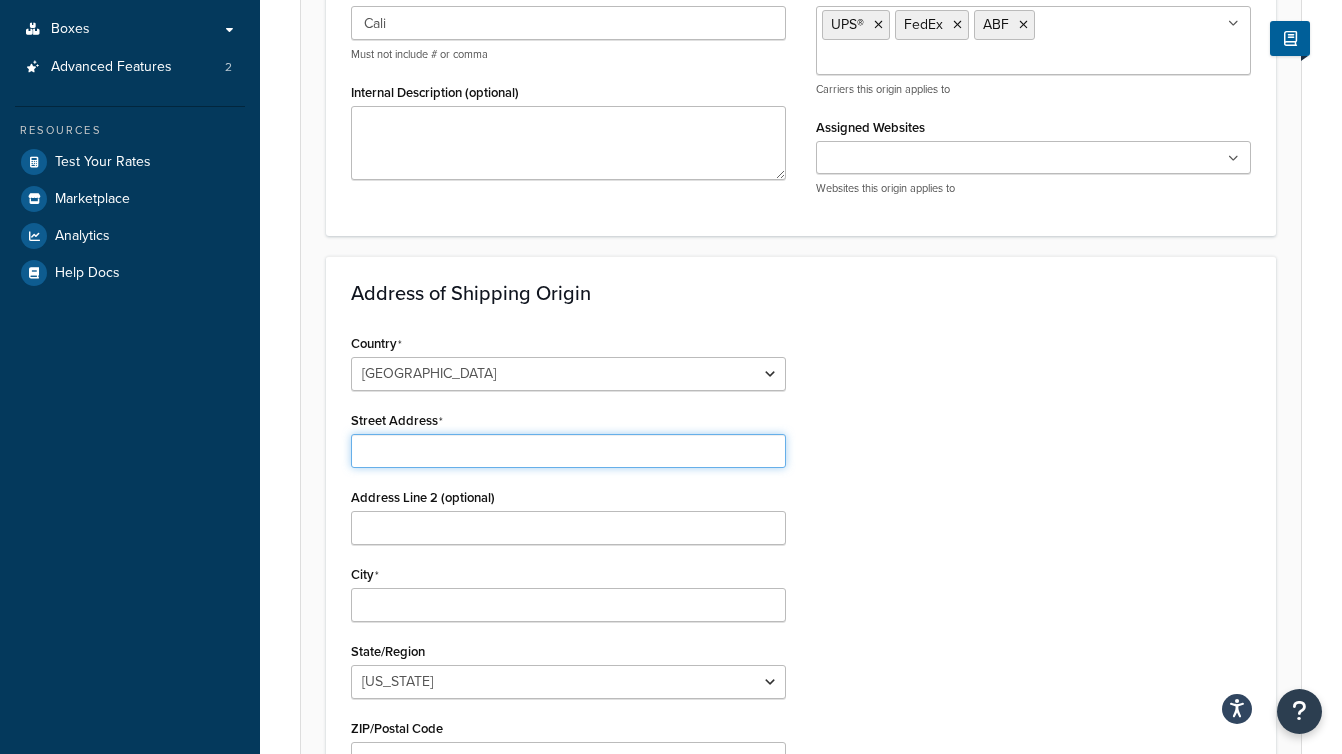 click on "Street Address" at bounding box center (568, 451) 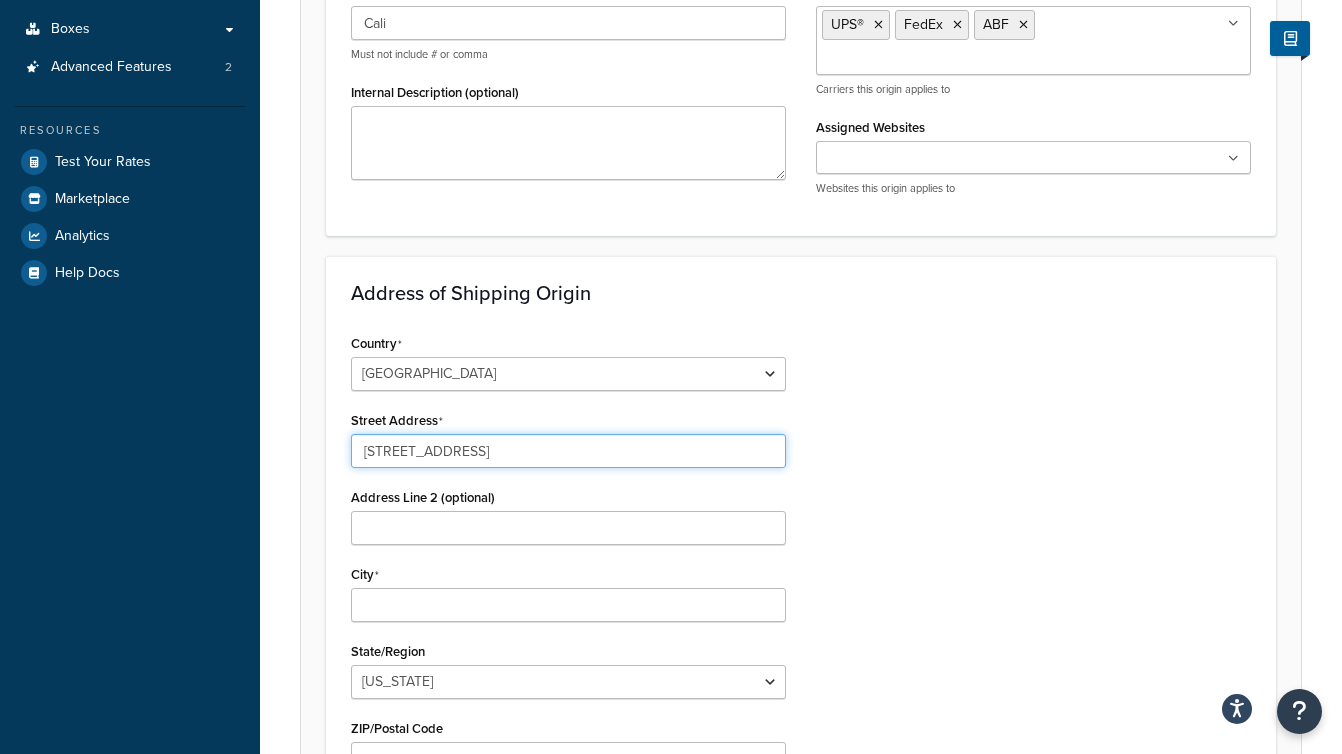 type on "1234 S Grove Ave" 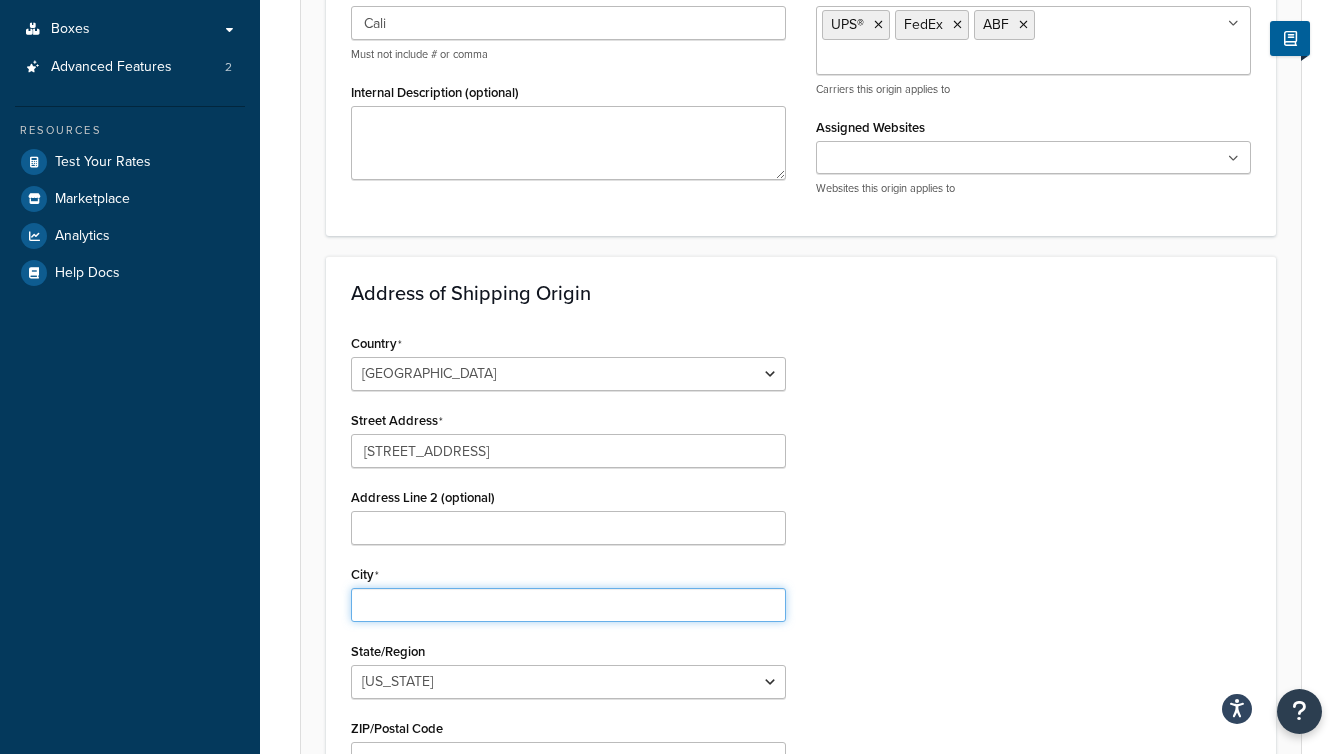 click on "City" at bounding box center (568, 605) 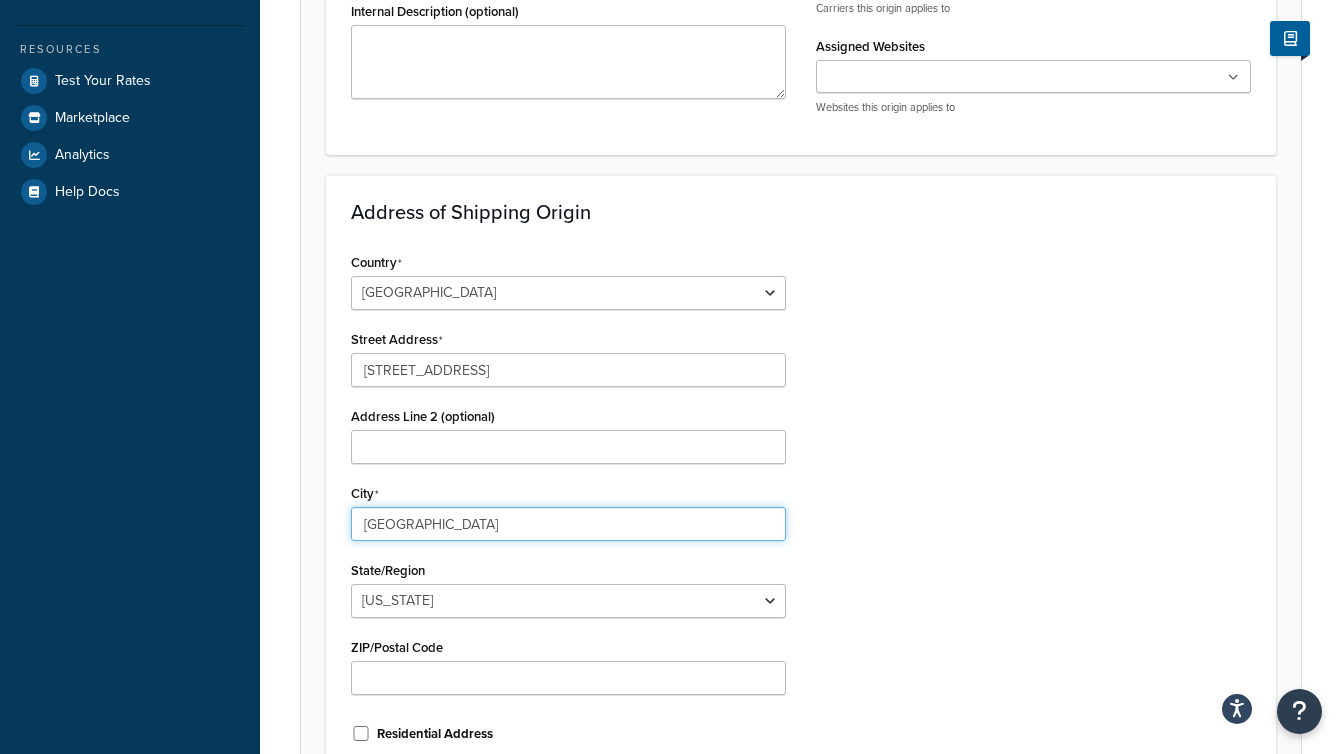 scroll, scrollTop: 474, scrollLeft: 0, axis: vertical 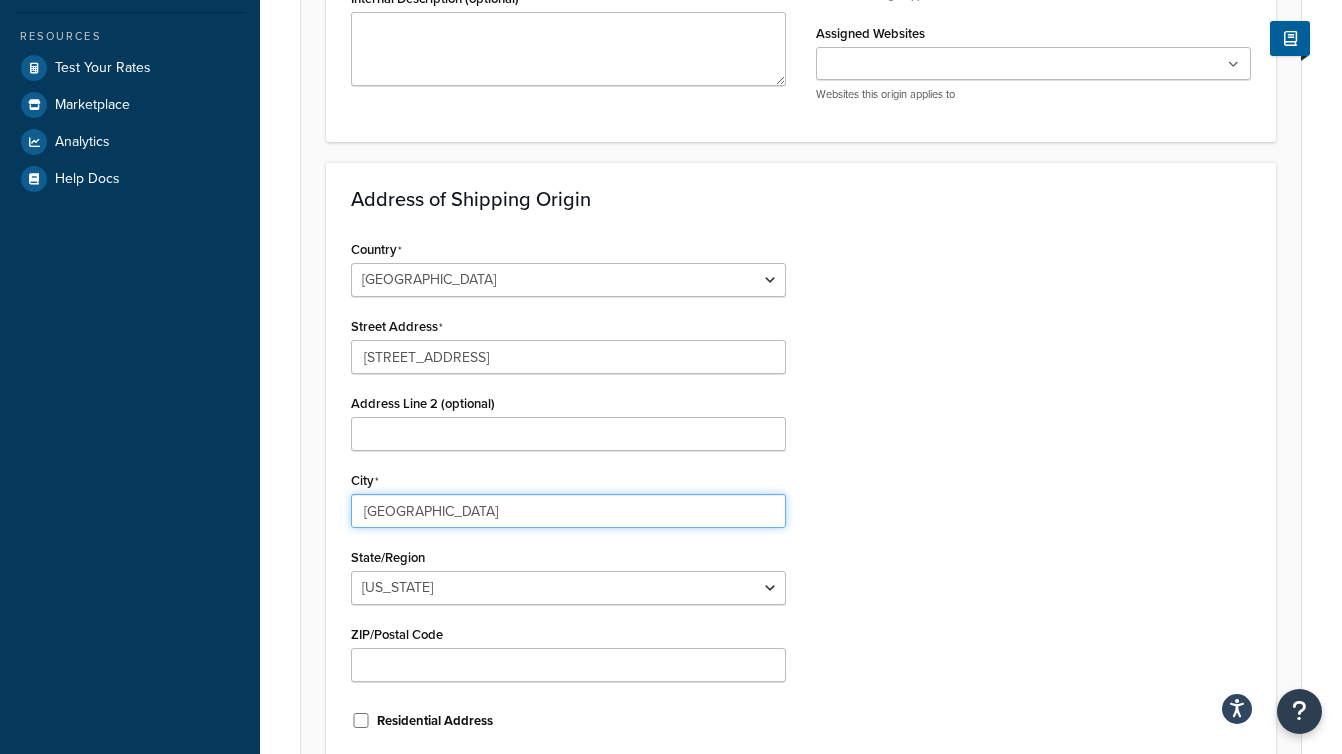 type on "Ontario" 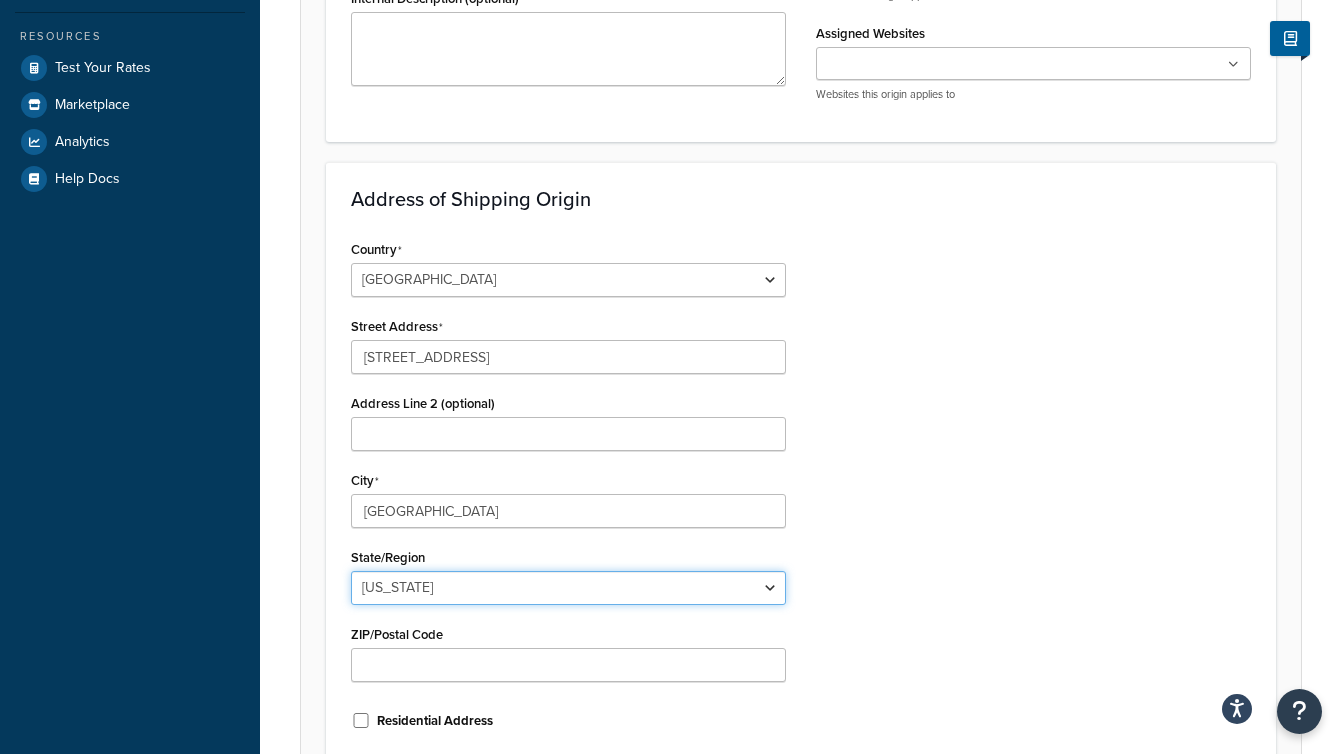 click on "Alabama  Alaska  American Samoa  Arizona  Arkansas  Armed Forces Americas  Armed Forces Europe, Middle East, Africa, Canada  Armed Forces Pacific  California  Colorado  Connecticut  Delaware  District of Columbia  Federated States of Micronesia  Florida  Georgia  Guam  Hawaii  Idaho  Illinois  Indiana  Iowa  Kansas  Kentucky  Louisiana  Maine  Marshall Islands  Maryland  Massachusetts  Michigan  Minnesota  Mississippi  Missouri  Montana  Nebraska  Nevada  New Hampshire  New Jersey  New Mexico  New York  North Carolina  North Dakota  Northern Mariana Islands  Ohio  Oklahoma  Oregon  Palau  Pennsylvania  Puerto Rico  Rhode Island  South Carolina  South Dakota  Tennessee  Texas  United States Minor Outlying Islands  Utah  Vermont  Virgin Islands  Virginia  Washington  West Virginia  Wisconsin  Wyoming" at bounding box center [568, 588] 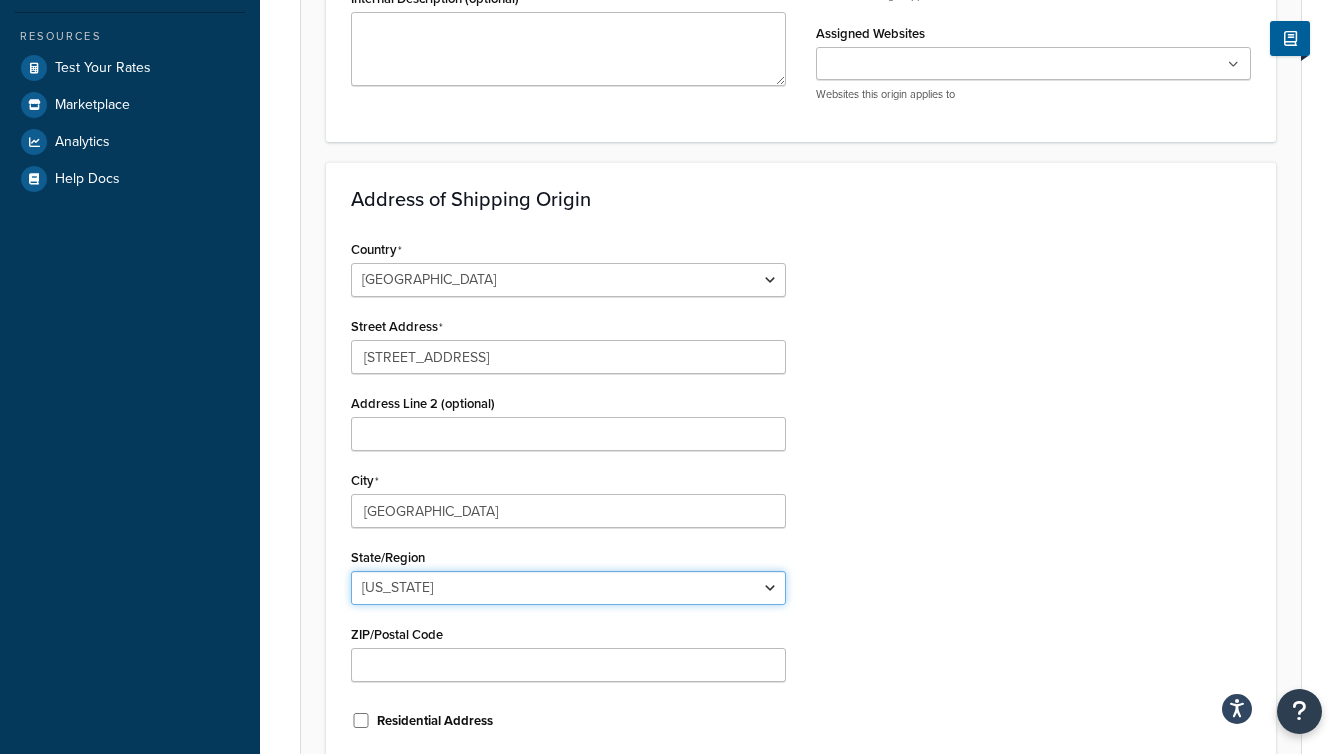 select on "5" 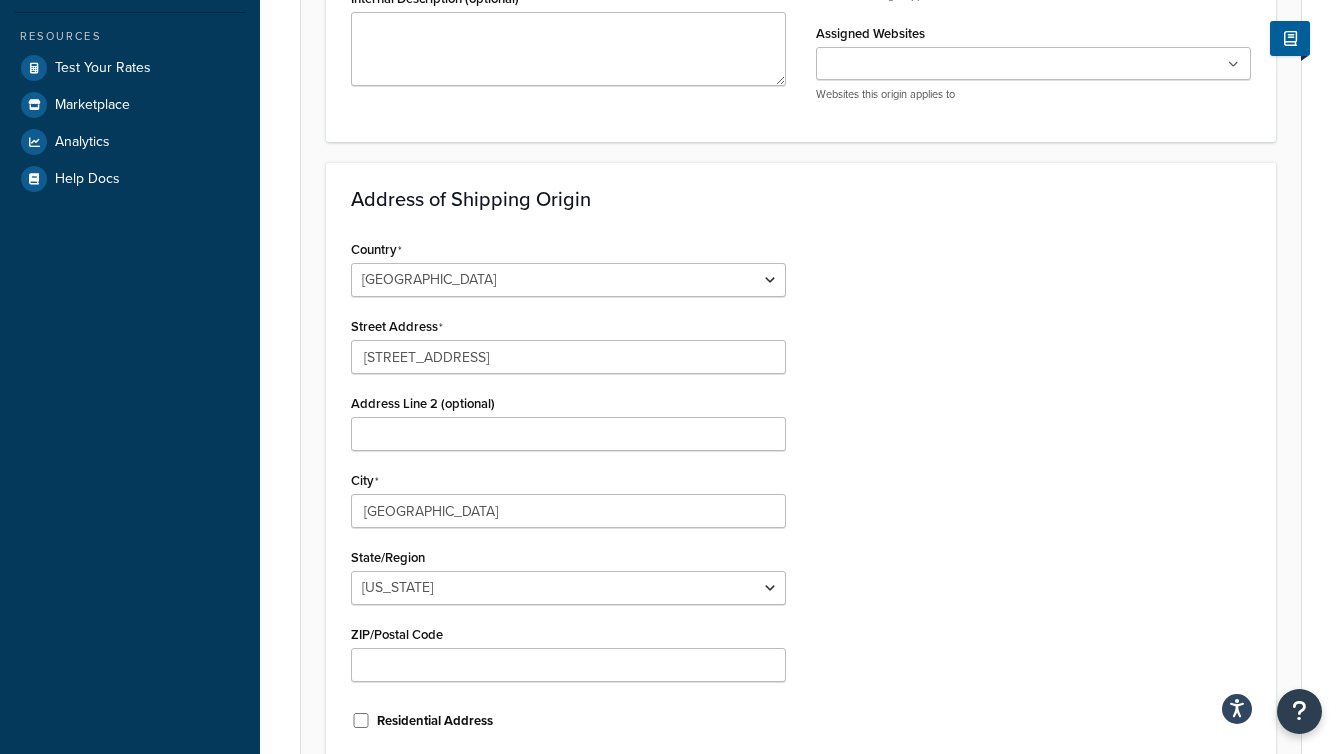 click on "ZIP/Postal Code" at bounding box center [568, 651] 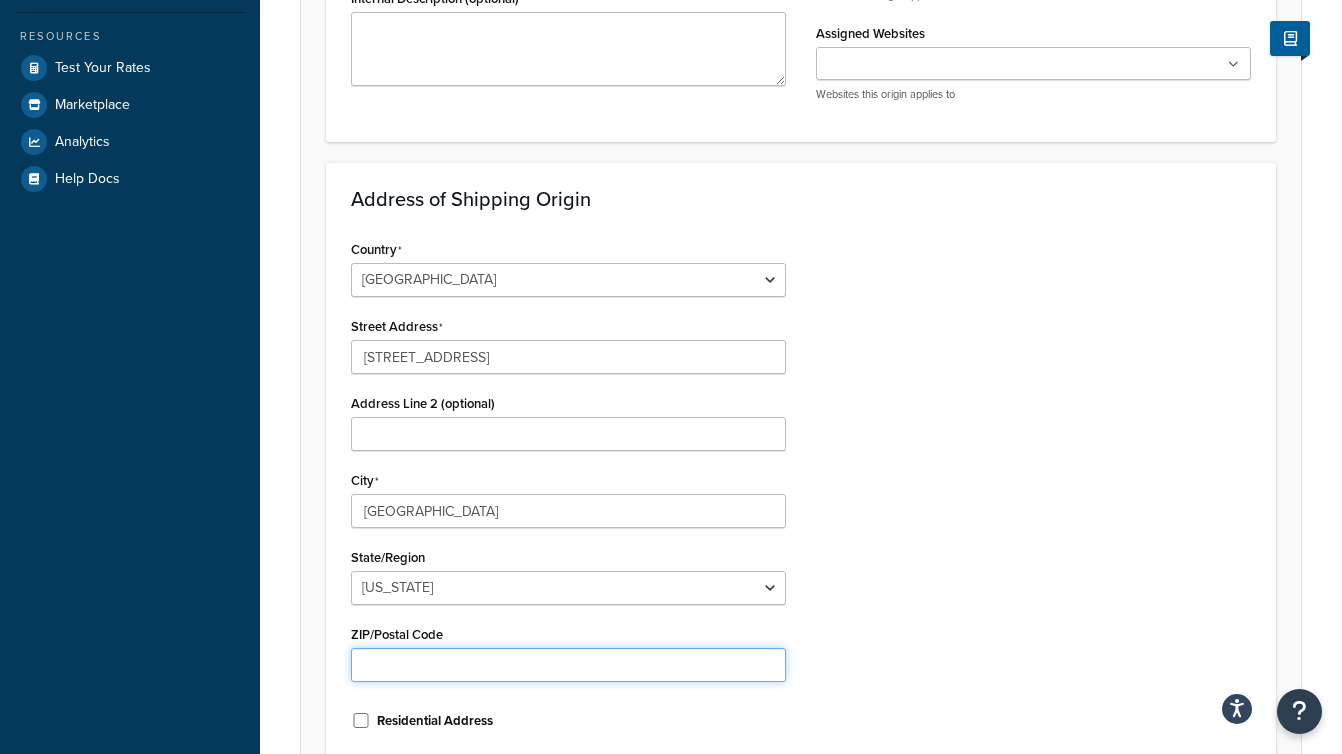 click on "ZIP/Postal Code" at bounding box center [568, 665] 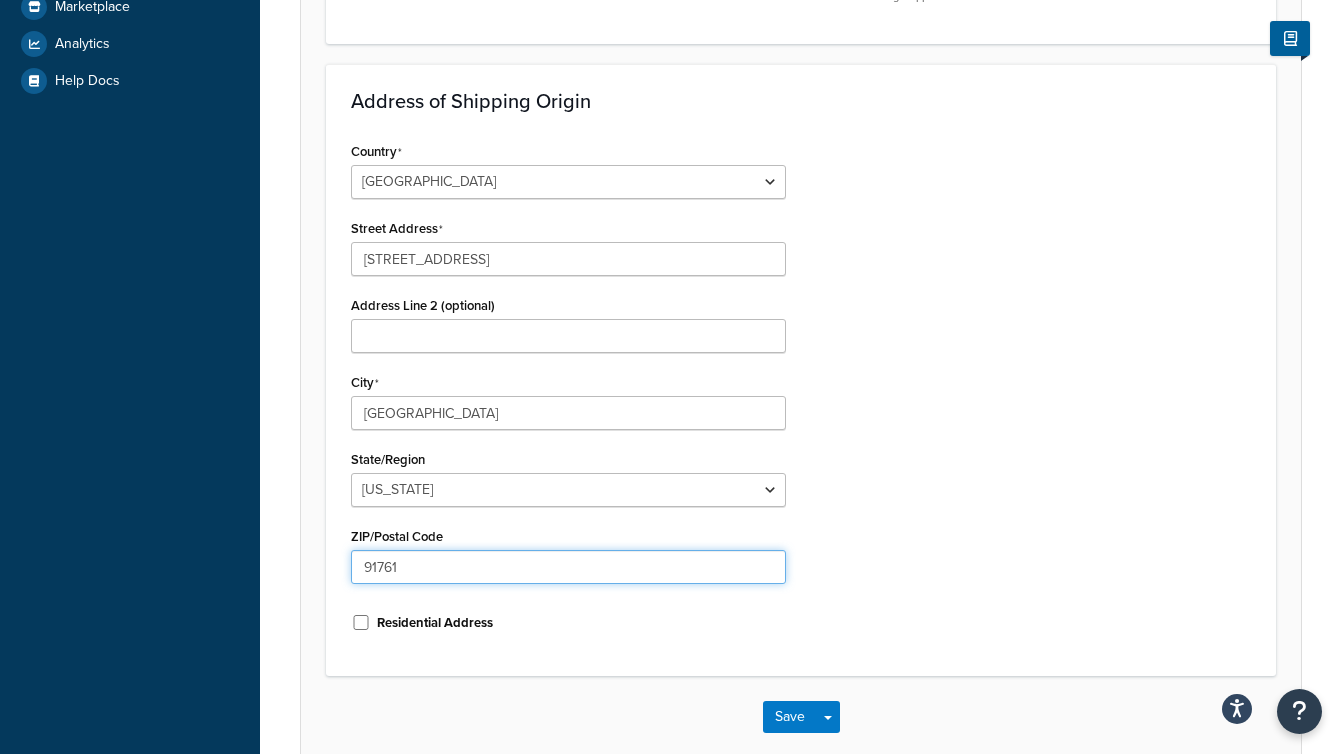 scroll, scrollTop: 660, scrollLeft: 0, axis: vertical 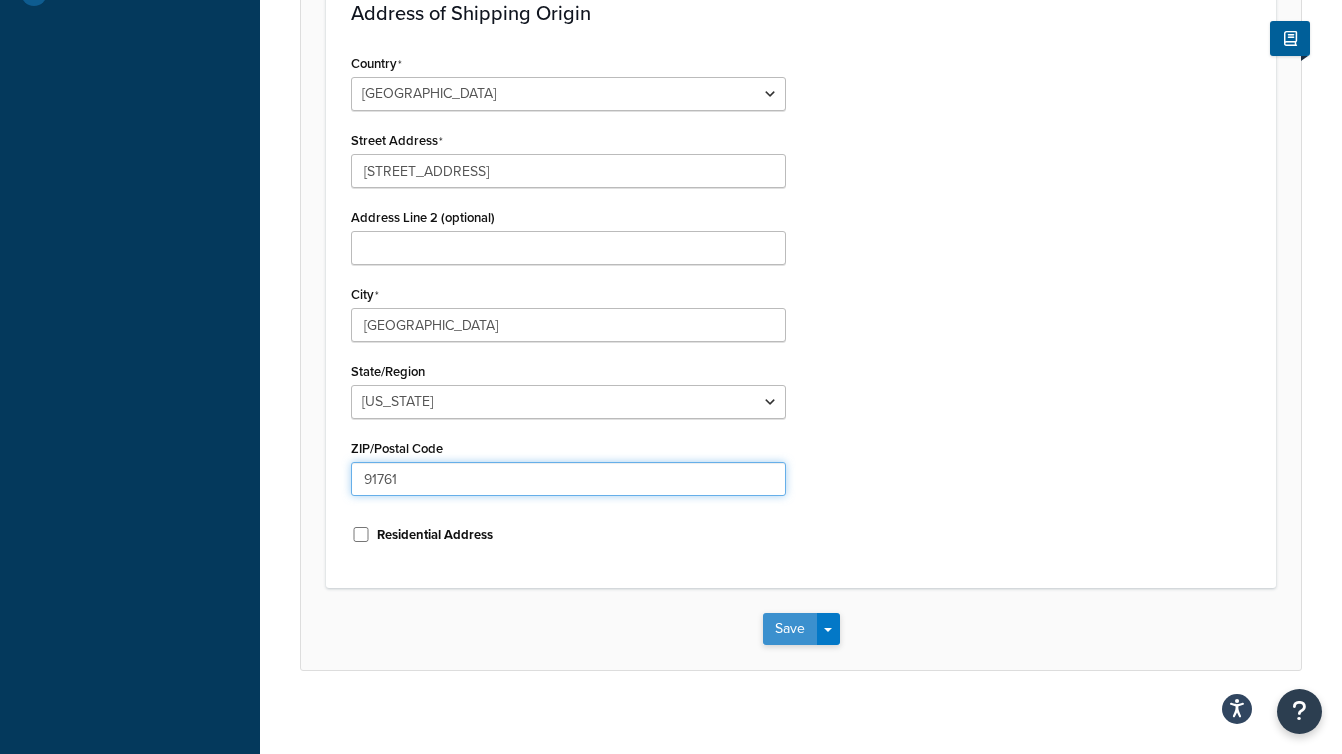 type on "91761" 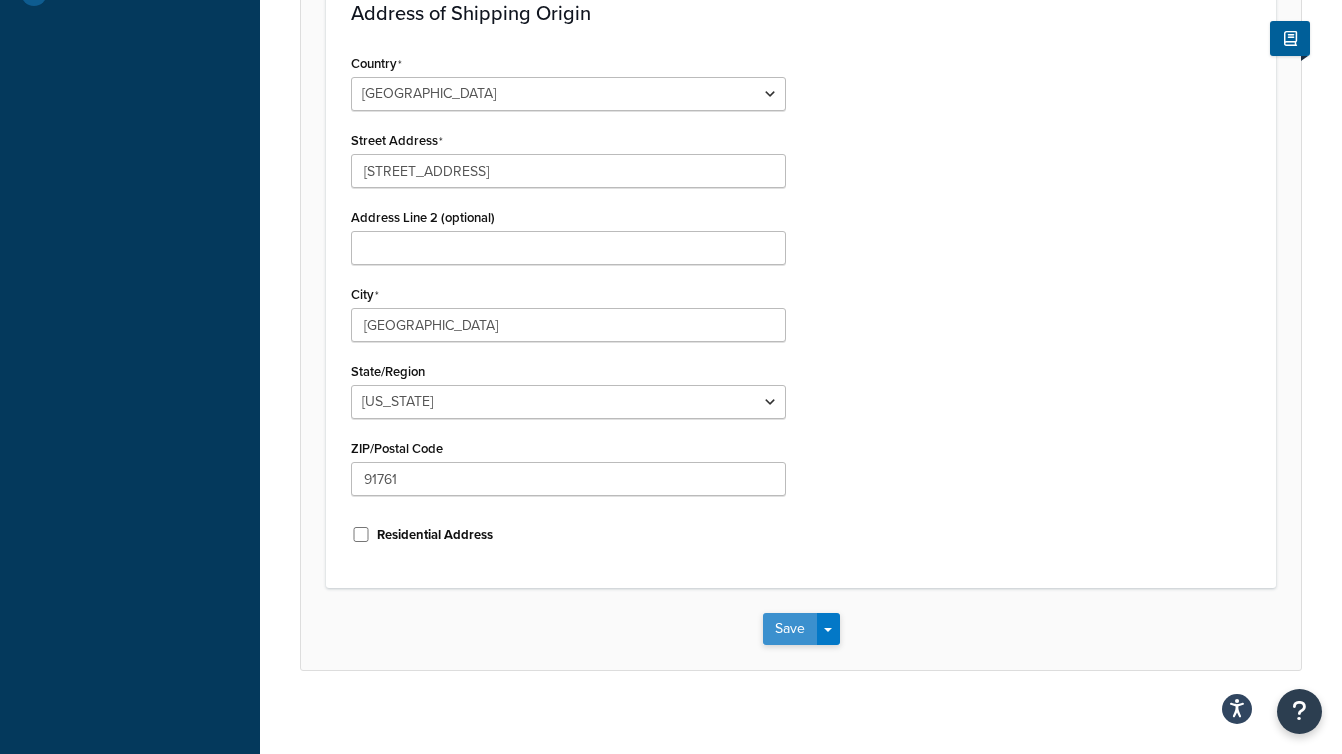 click on "Save" at bounding box center (790, 629) 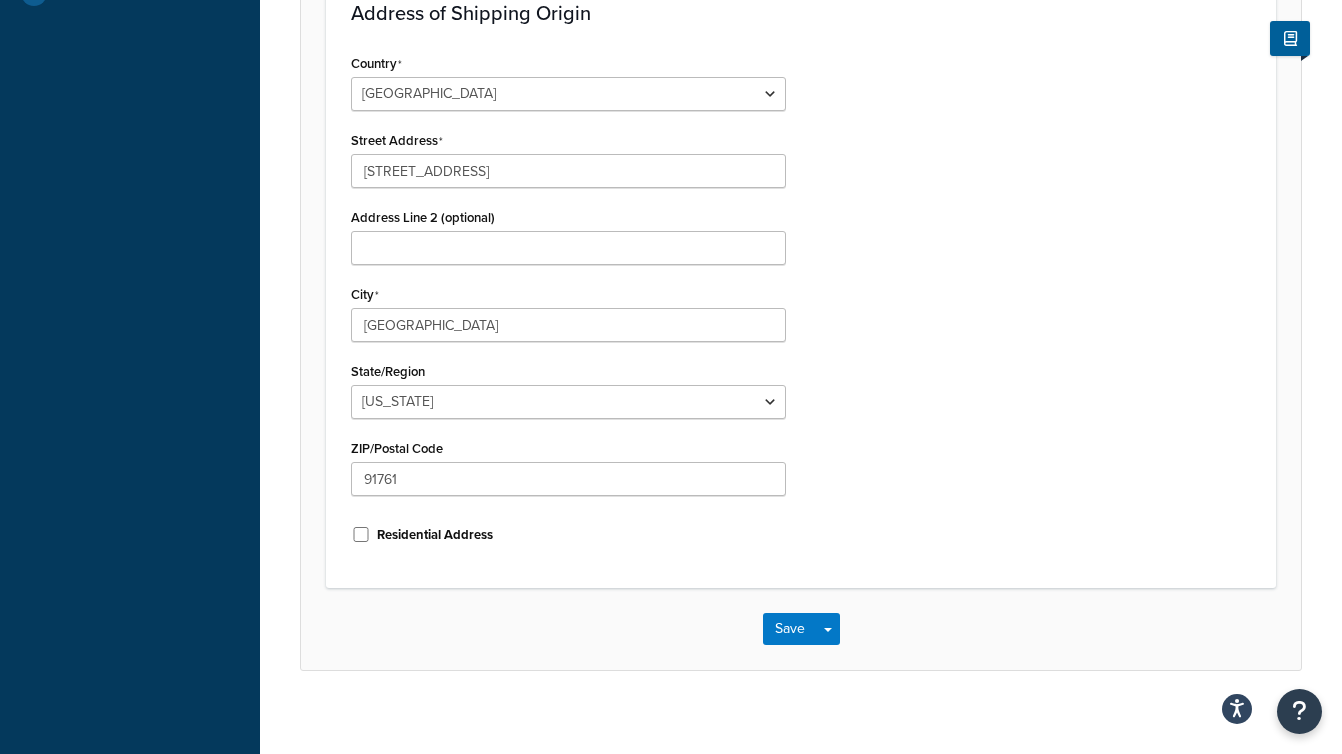 scroll, scrollTop: 0, scrollLeft: 0, axis: both 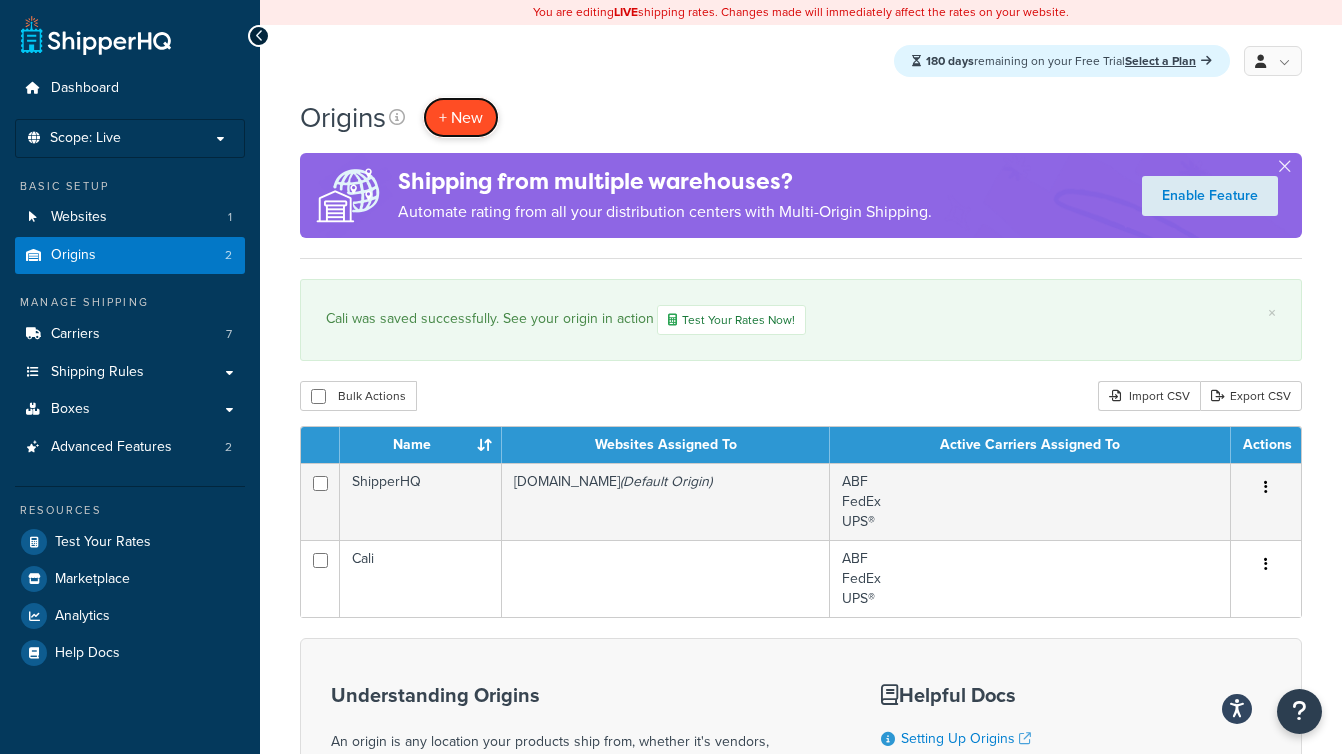 click on "+ New" at bounding box center [461, 117] 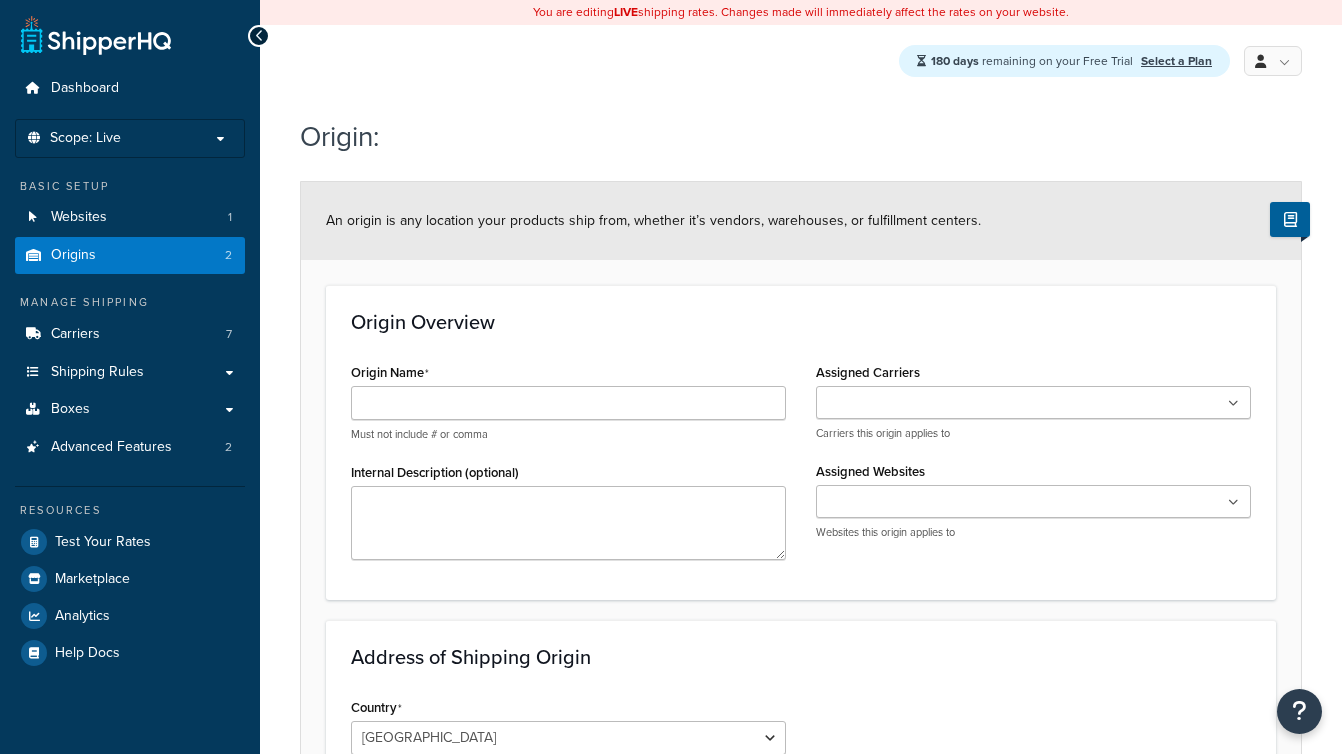 scroll, scrollTop: 0, scrollLeft: 0, axis: both 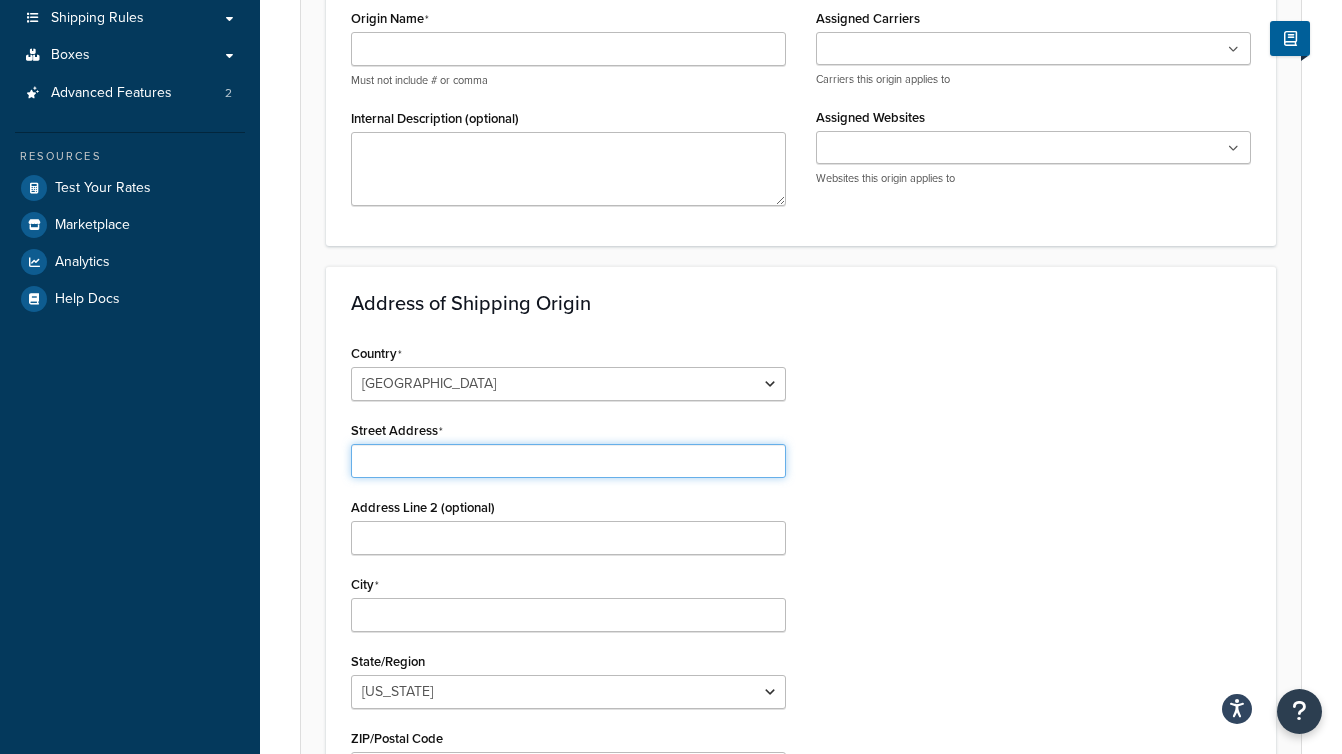click on "Street Address" at bounding box center [568, 461] 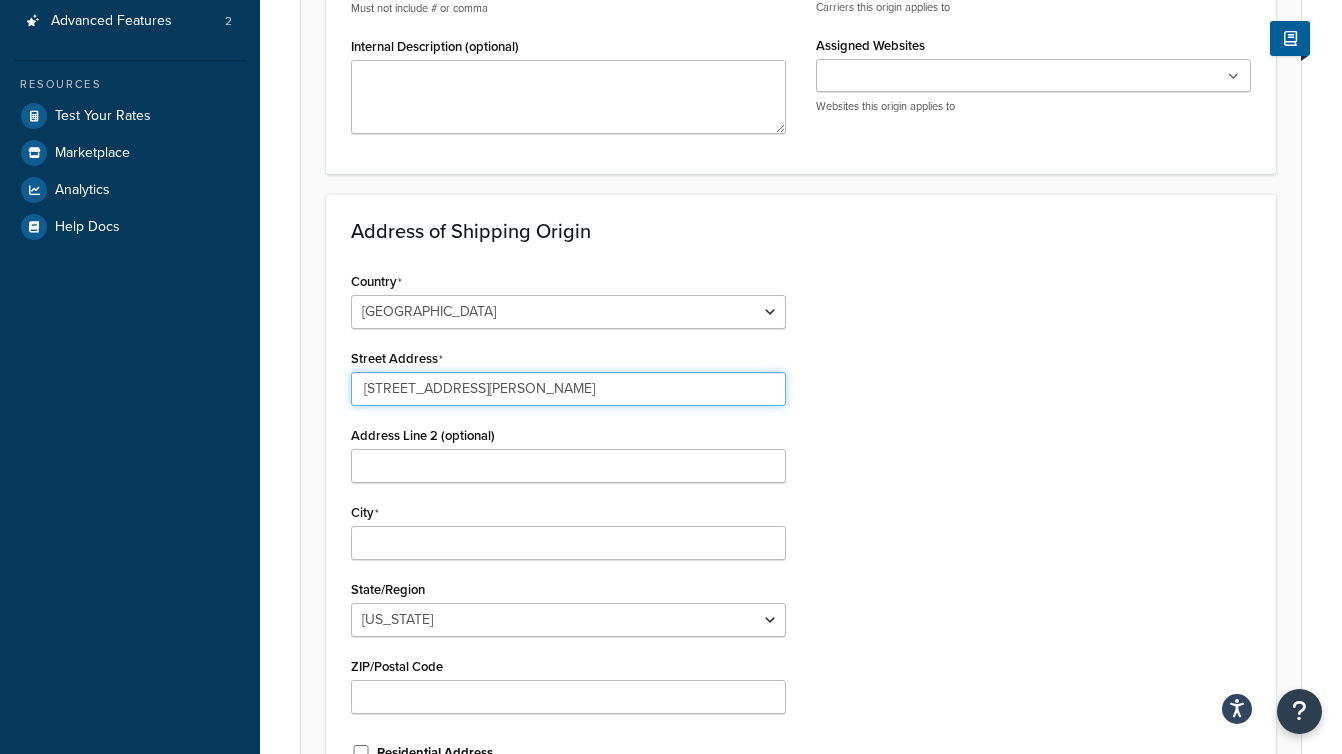 scroll, scrollTop: 541, scrollLeft: 0, axis: vertical 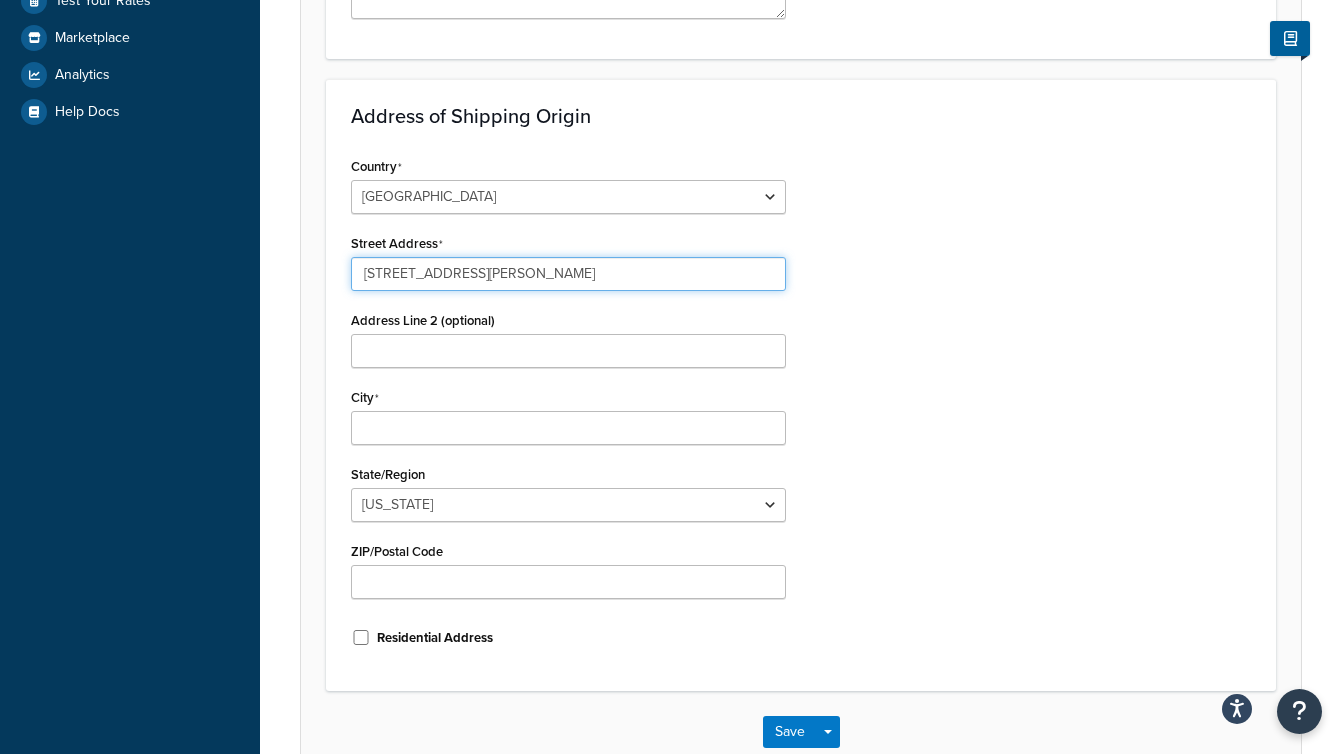 type on "250 Murphy Road" 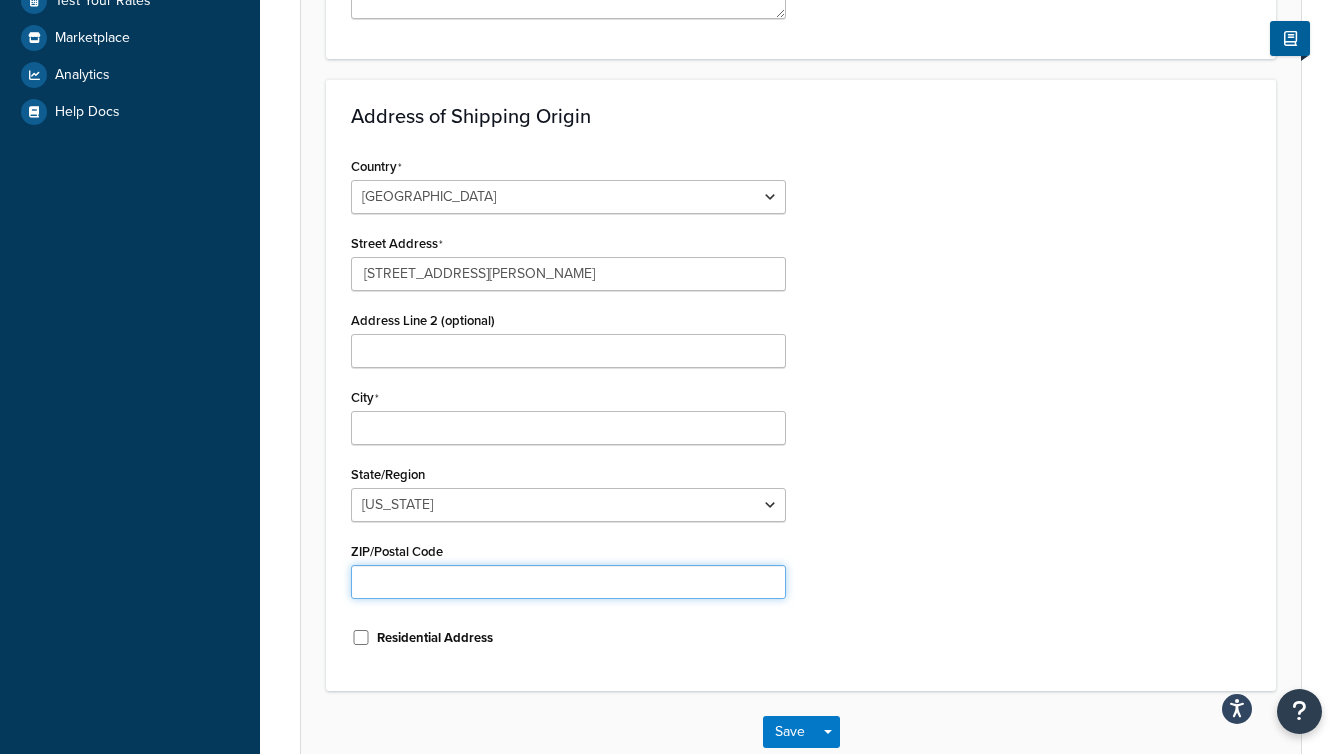 click on "ZIP/Postal Code" at bounding box center [568, 582] 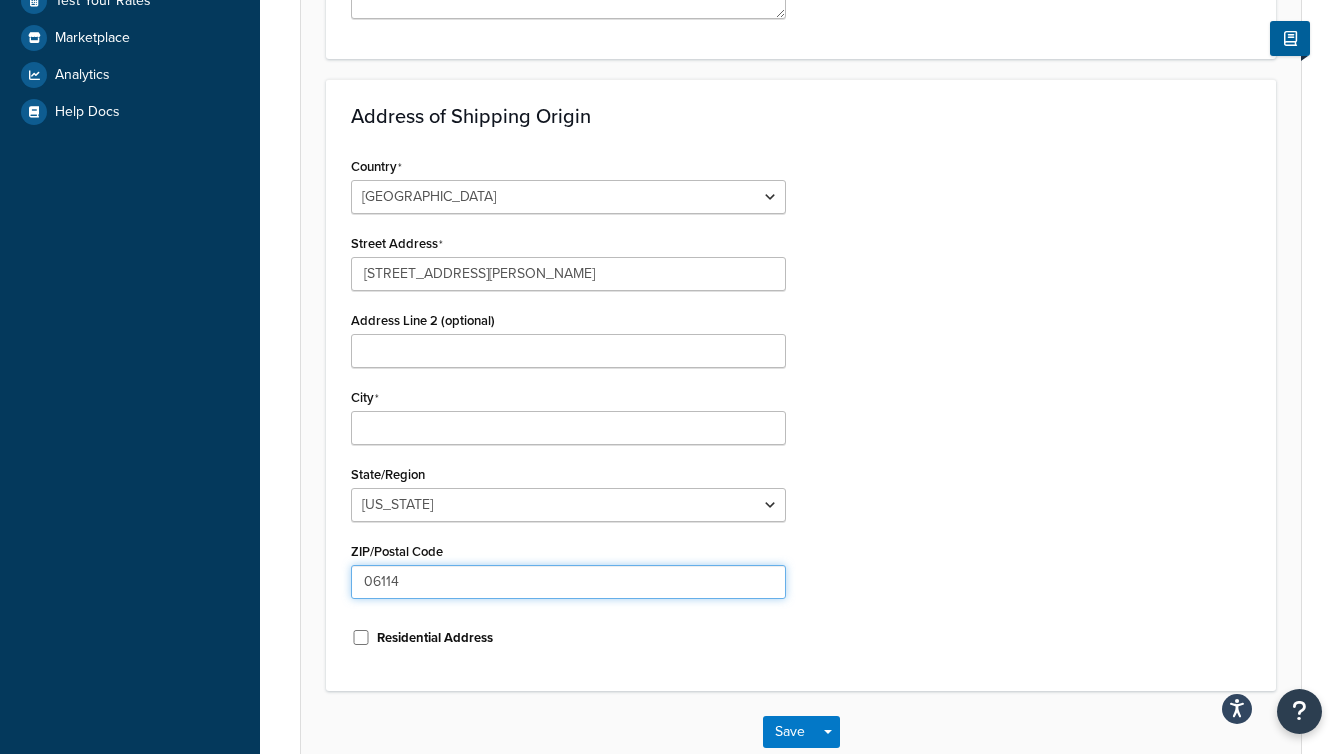 type on "06114" 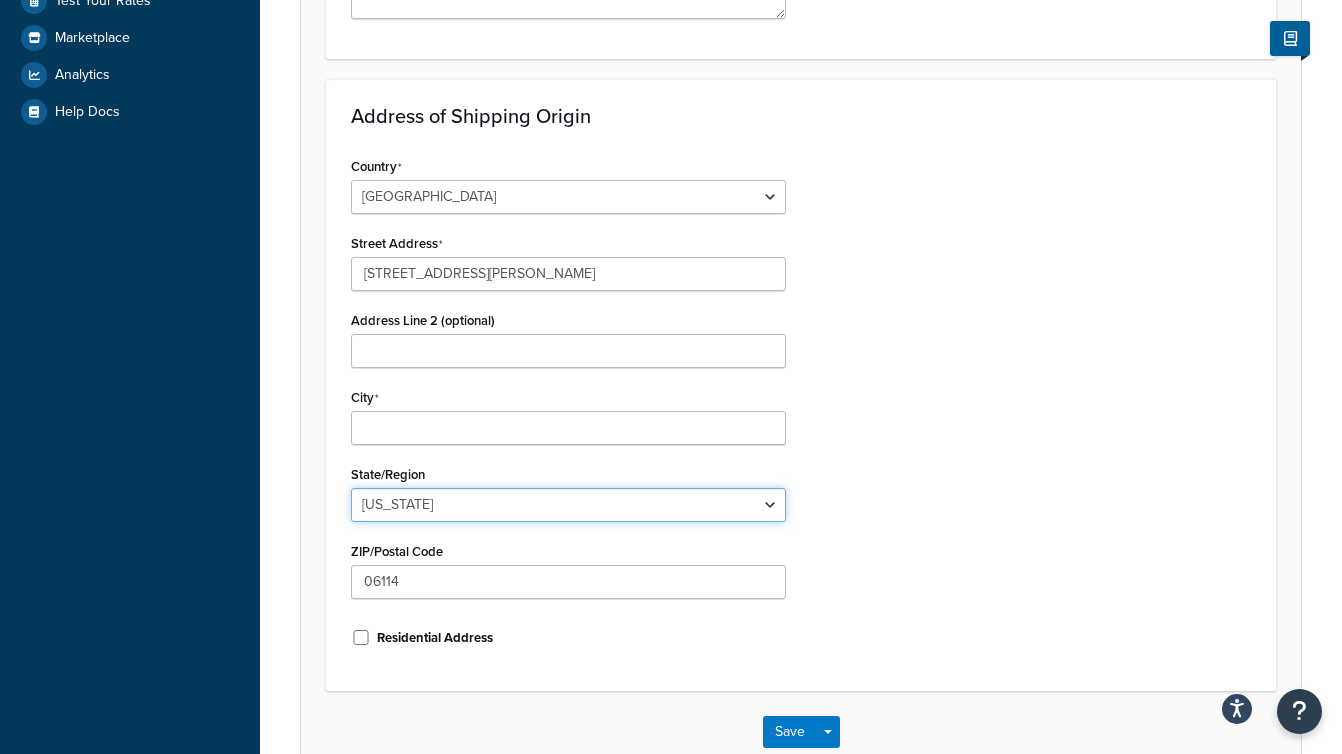 click on "Alabama  Alaska  American Samoa  Arizona  Arkansas  Armed Forces Americas  Armed Forces Europe, Middle East, Africa, Canada  Armed Forces Pacific  California  Colorado  Connecticut  Delaware  District of Columbia  Federated States of Micronesia  Florida  Georgia  Guam  Hawaii  Idaho  Illinois  Indiana  Iowa  Kansas  Kentucky  Louisiana  Maine  Marshall Islands  Maryland  Massachusetts  Michigan  Minnesota  Mississippi  Missouri  Montana  Nebraska  Nevada  New Hampshire  New Jersey  New Mexico  New York  North Carolina  North Dakota  Northern Mariana Islands  Ohio  Oklahoma  Oregon  Palau  Pennsylvania  Puerto Rico  Rhode Island  South Carolina  South Dakota  Tennessee  Texas  United States Minor Outlying Islands  Utah  Vermont  Virgin Islands  Virginia  Washington  West Virginia  Wisconsin  Wyoming" at bounding box center [568, 505] 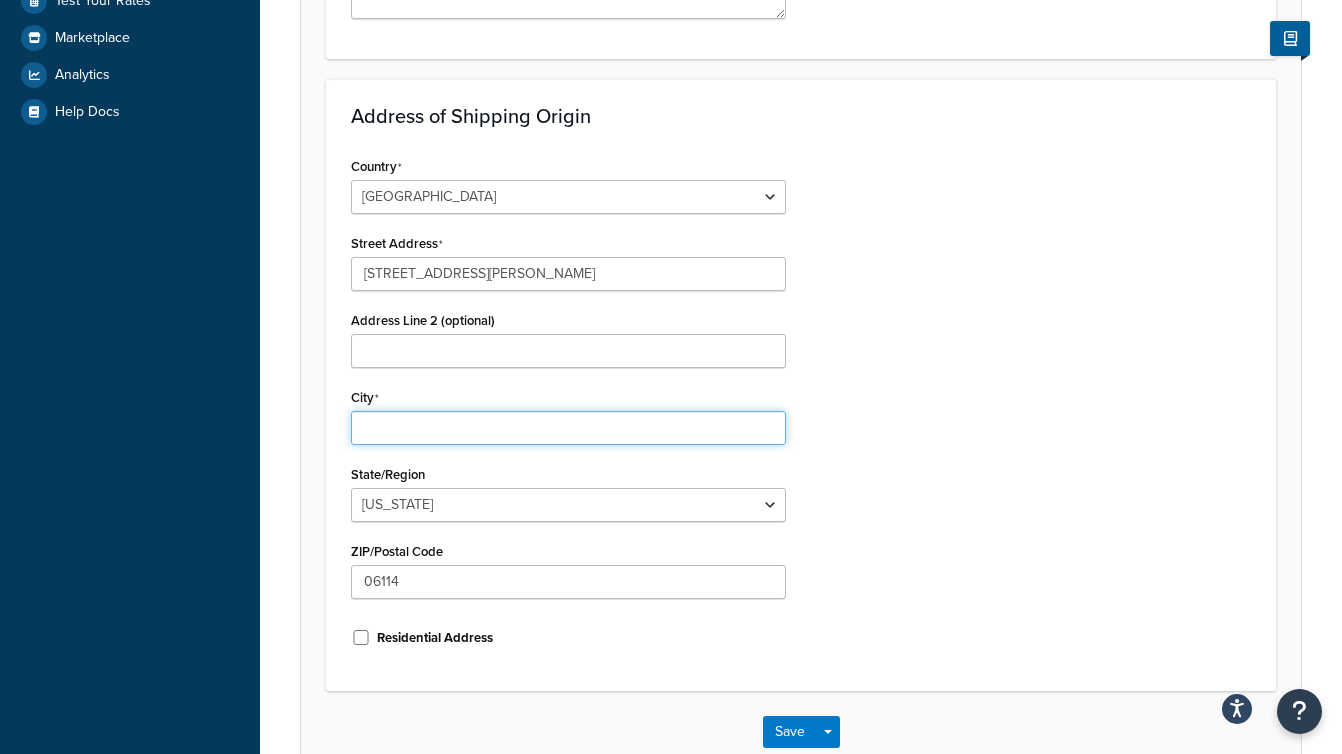click on "City" at bounding box center (568, 428) 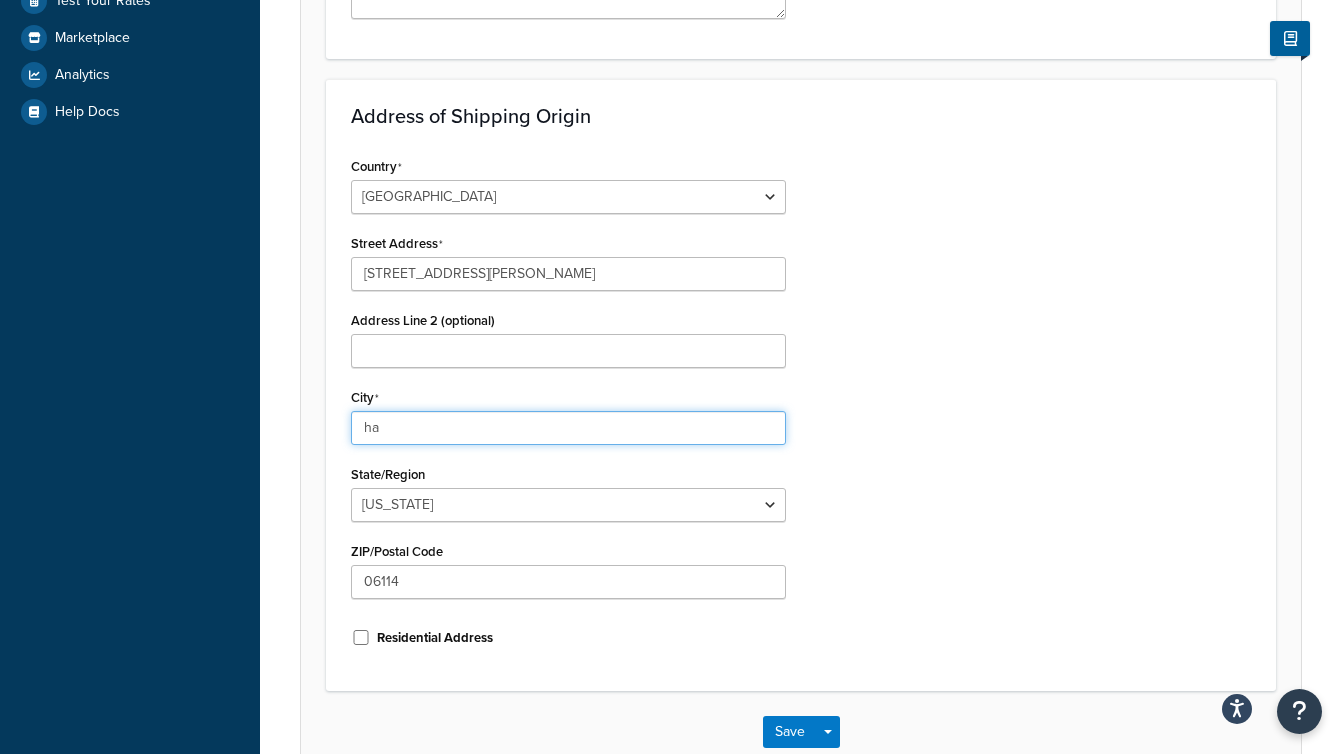 type on "h" 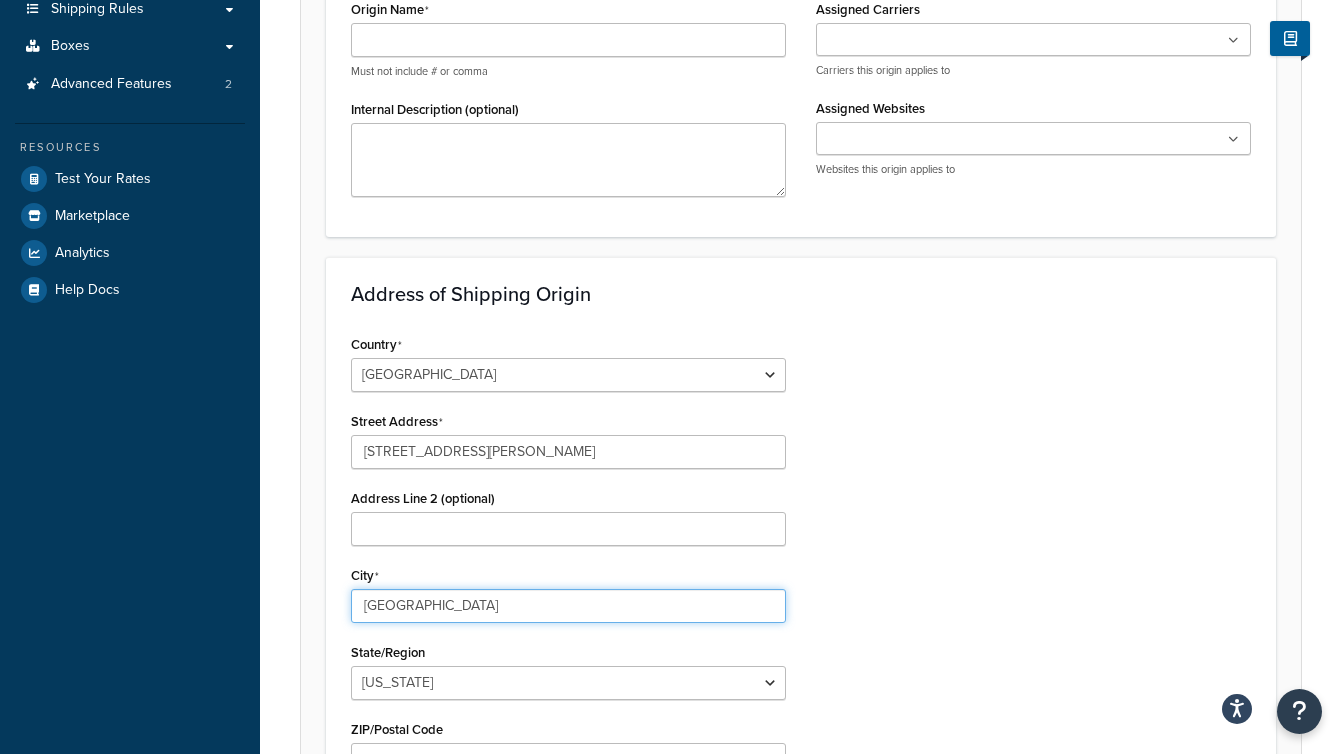 scroll, scrollTop: 228, scrollLeft: 0, axis: vertical 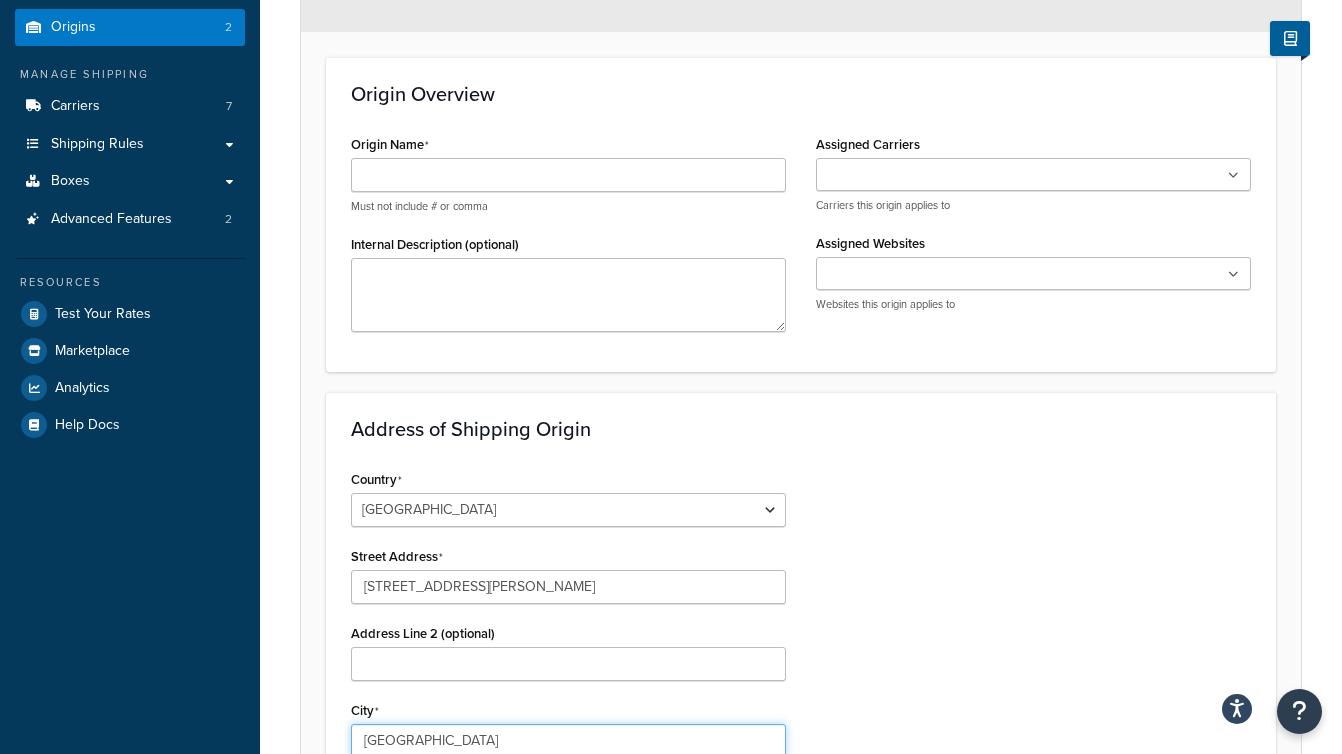 type on "Hartford" 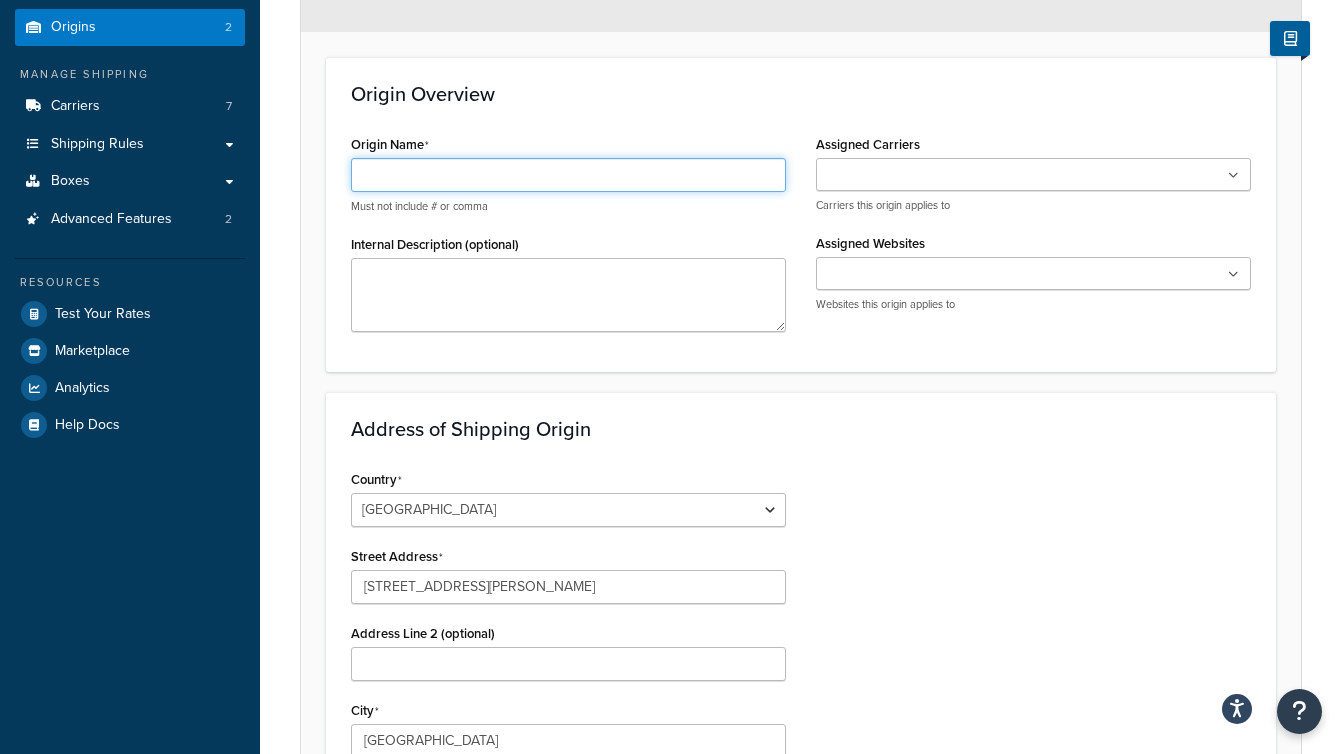 click on "Origin Name" at bounding box center (568, 175) 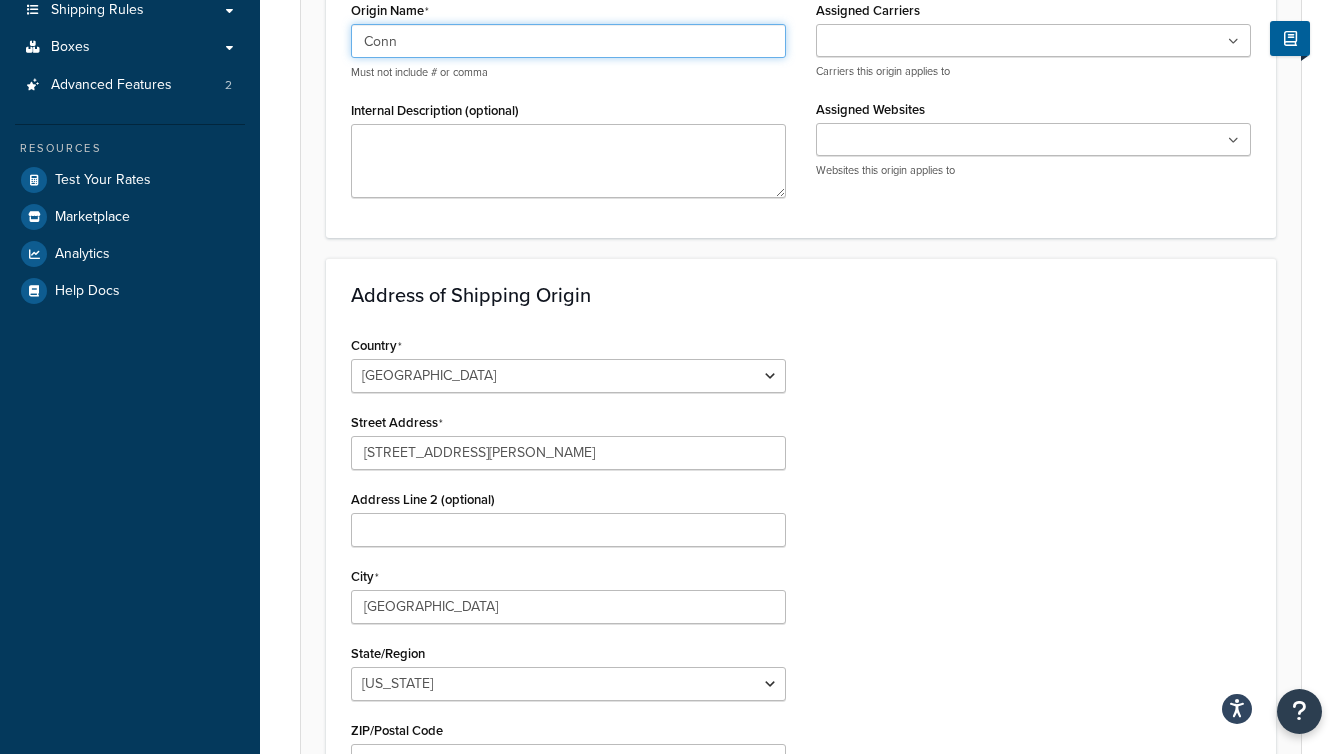 scroll, scrollTop: 375, scrollLeft: 0, axis: vertical 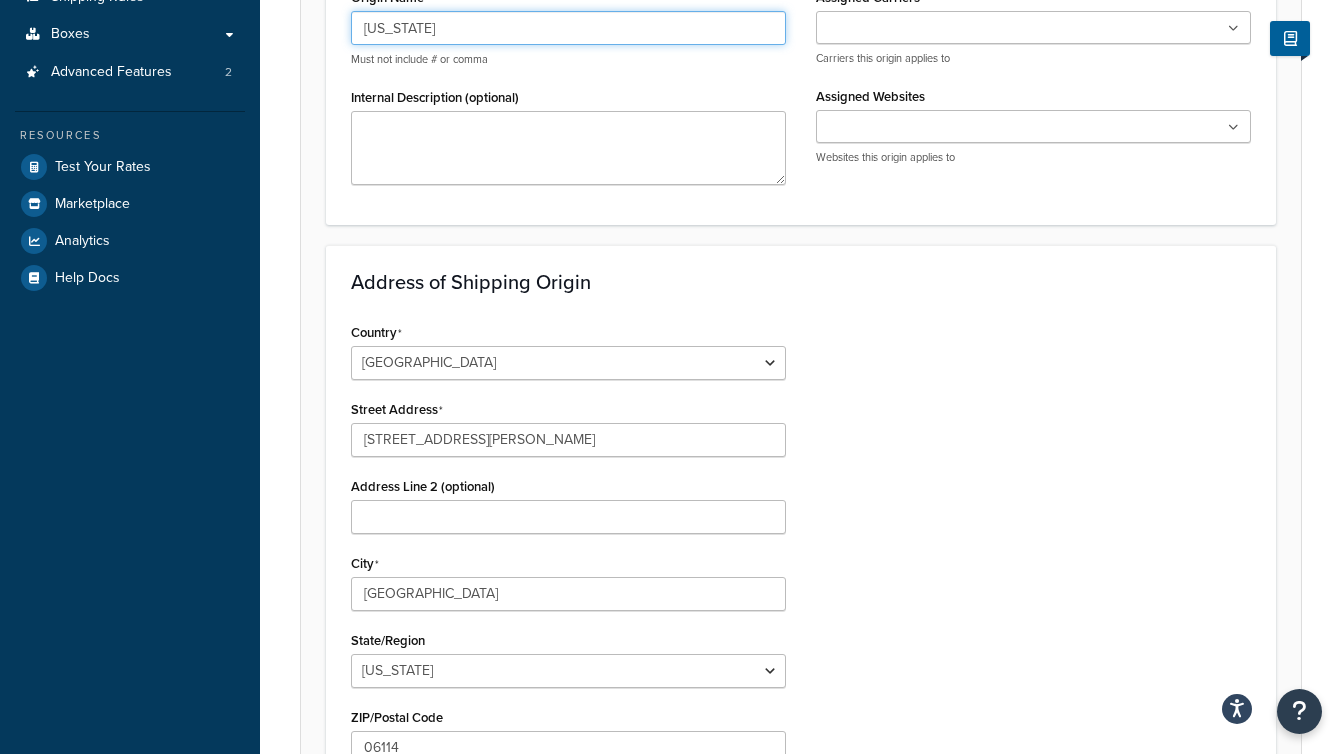 type on "[US_STATE]" 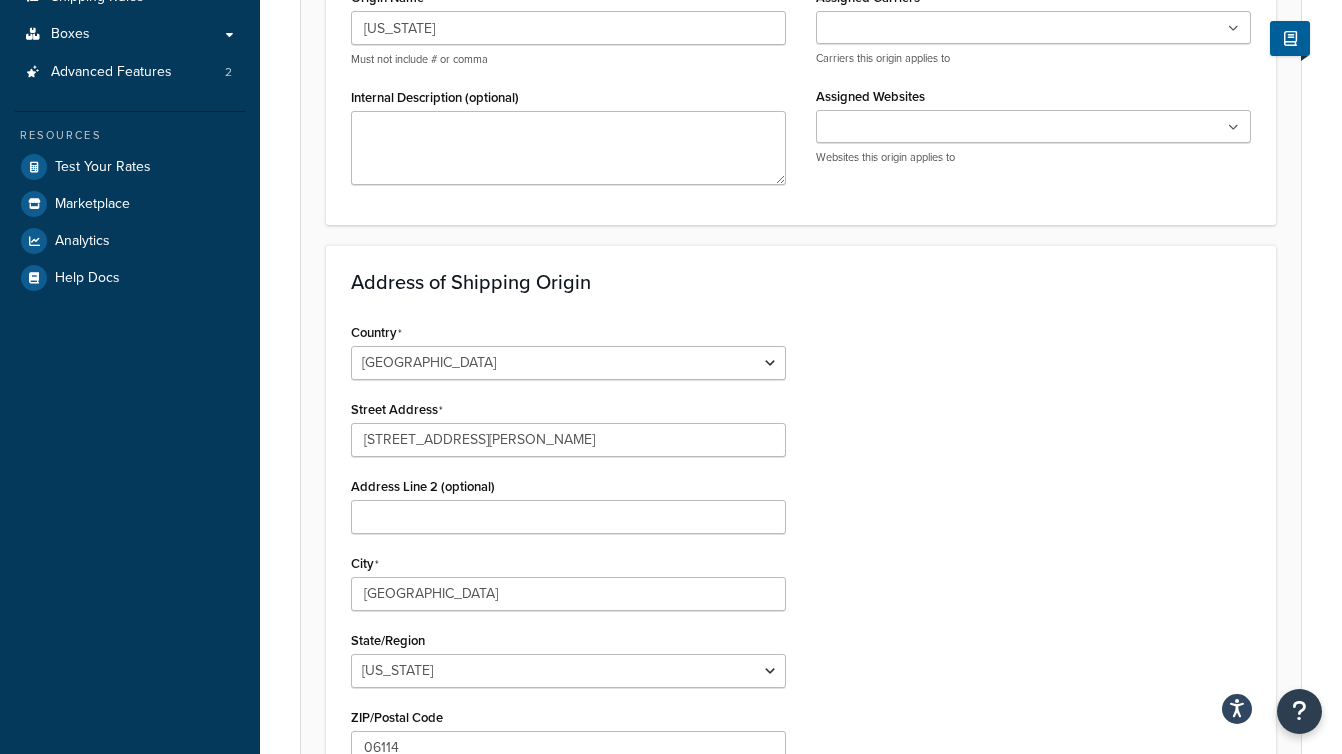 click on "Country   United States  United Kingdom  Afghanistan  Åland Islands  Albania  Algeria  American Samoa  Andorra  Angola  Anguilla  Antarctica  Antigua and Barbuda  Argentina  Armenia  Aruba  Australia  Austria  Azerbaijan  Bahamas  Bahrain  Bangladesh  Barbados  Belarus  Belgium  Belize  Benin  Bermuda  Bhutan  Bolivia  Bonaire, Sint Eustatius and Saba  Bosnia and Herzegovina  Botswana  Bouvet Island  Brazil  British Indian Ocean Territory  Brunei Darussalam  Bulgaria  Burkina Faso  Burundi  Cambodia  Cameroon  Canada  Cape Verde  Cayman Islands  Central African Republic  Chad  Chile  China  Christmas Island  Cocos (Keeling) Islands  Colombia  Comoros  Congo  Congo, The Democratic Republic of the  Cook Islands  Costa Rica  Côte d'Ivoire  Croatia  Cuba  Curacao  Cyprus  Czech Republic  Denmark  Djibouti  Dominica  Dominican Republic  Ecuador  Egypt  El Salvador  Equatorial Guinea  Eritrea  Estonia  Ethiopia  Falkland Islands (Malvinas)  Faroe Islands  Fiji  Finland  France  French Guiana  French Polynesia" at bounding box center (801, 575) 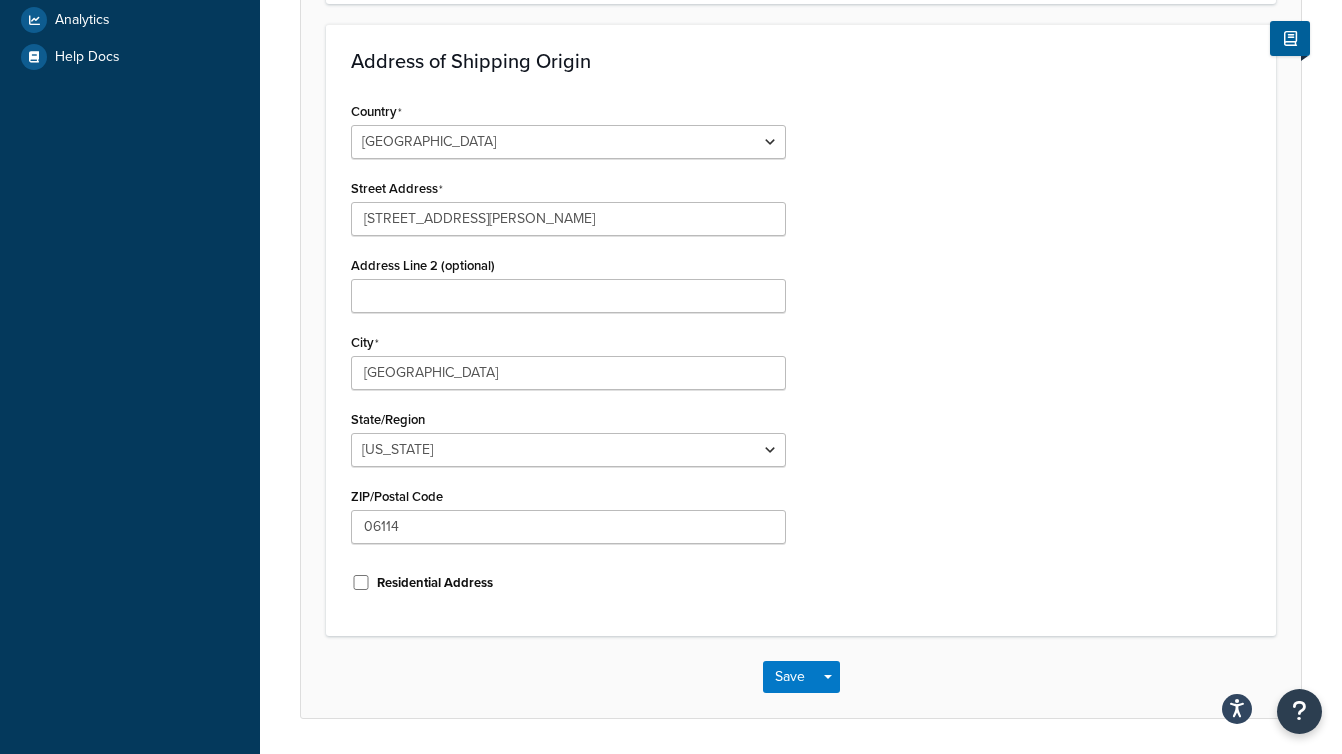 scroll, scrollTop: 660, scrollLeft: 0, axis: vertical 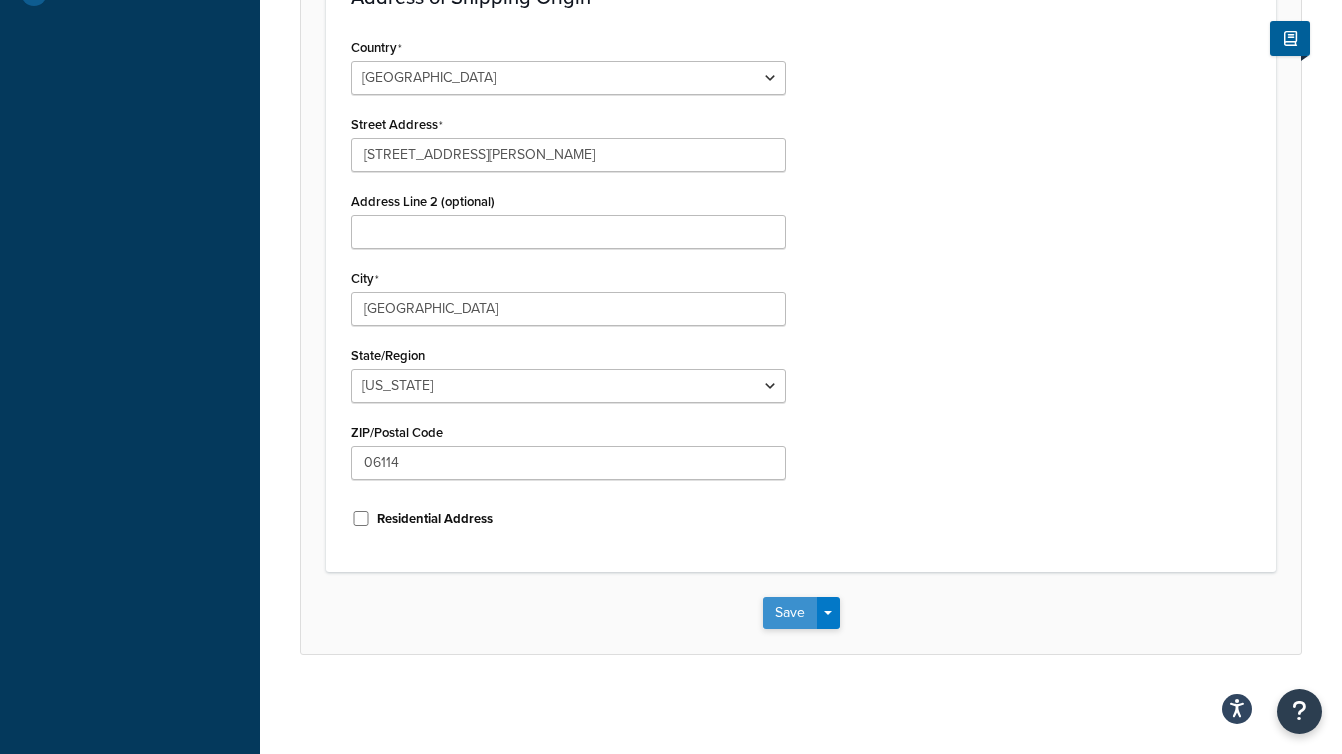 click on "Save" at bounding box center [790, 613] 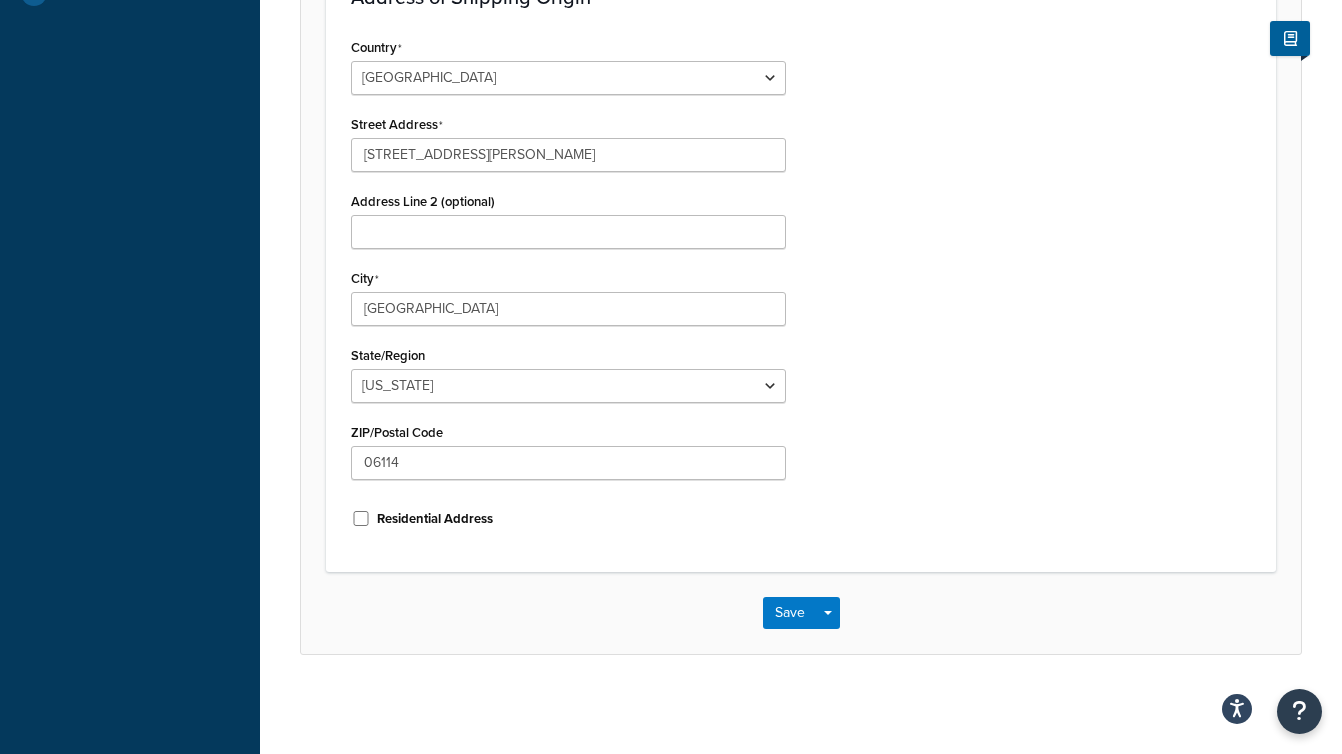 scroll, scrollTop: 0, scrollLeft: 0, axis: both 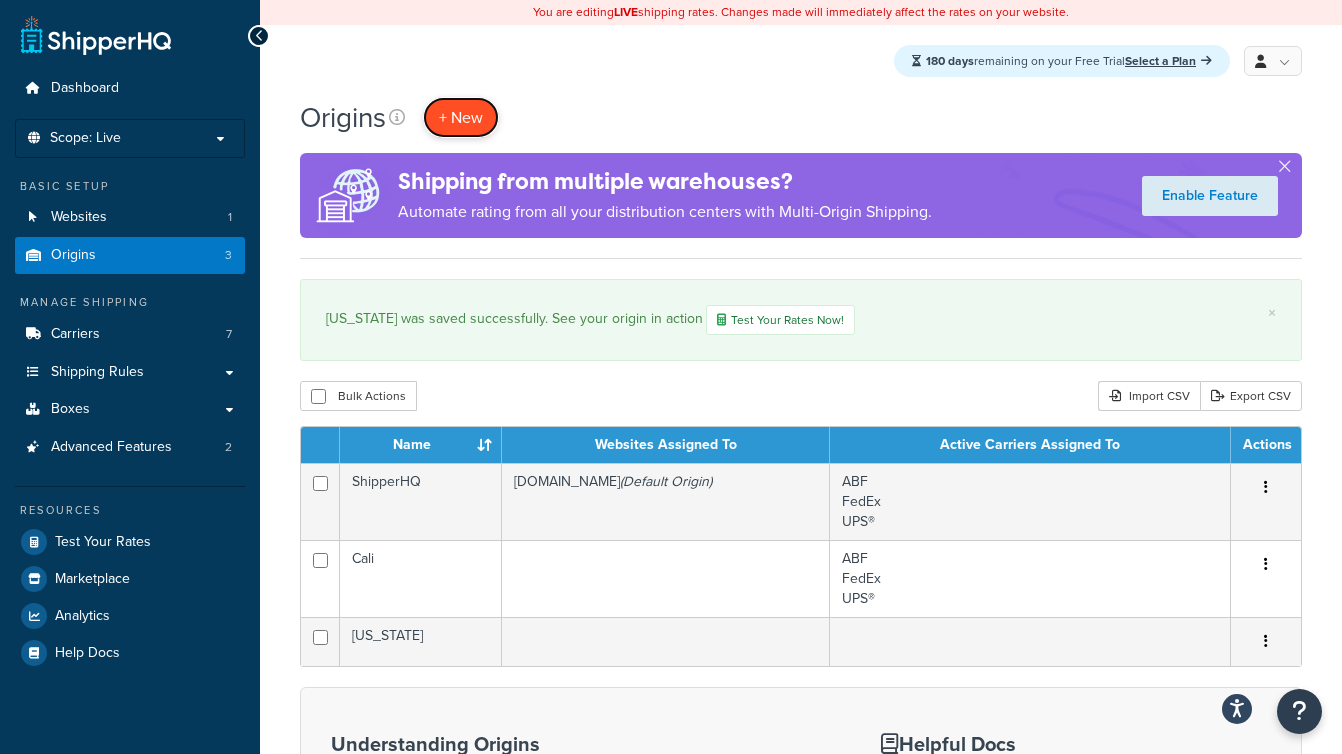 click on "+ New" at bounding box center [461, 117] 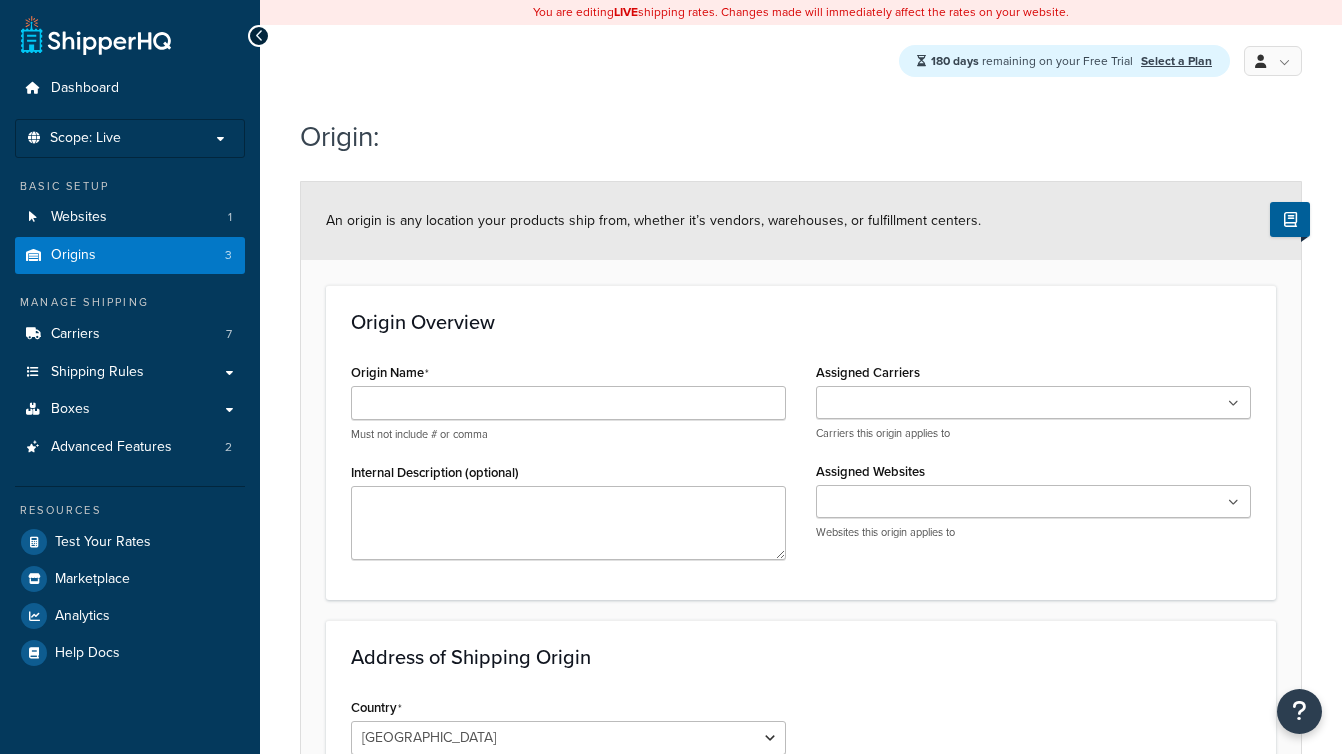 scroll, scrollTop: 0, scrollLeft: 0, axis: both 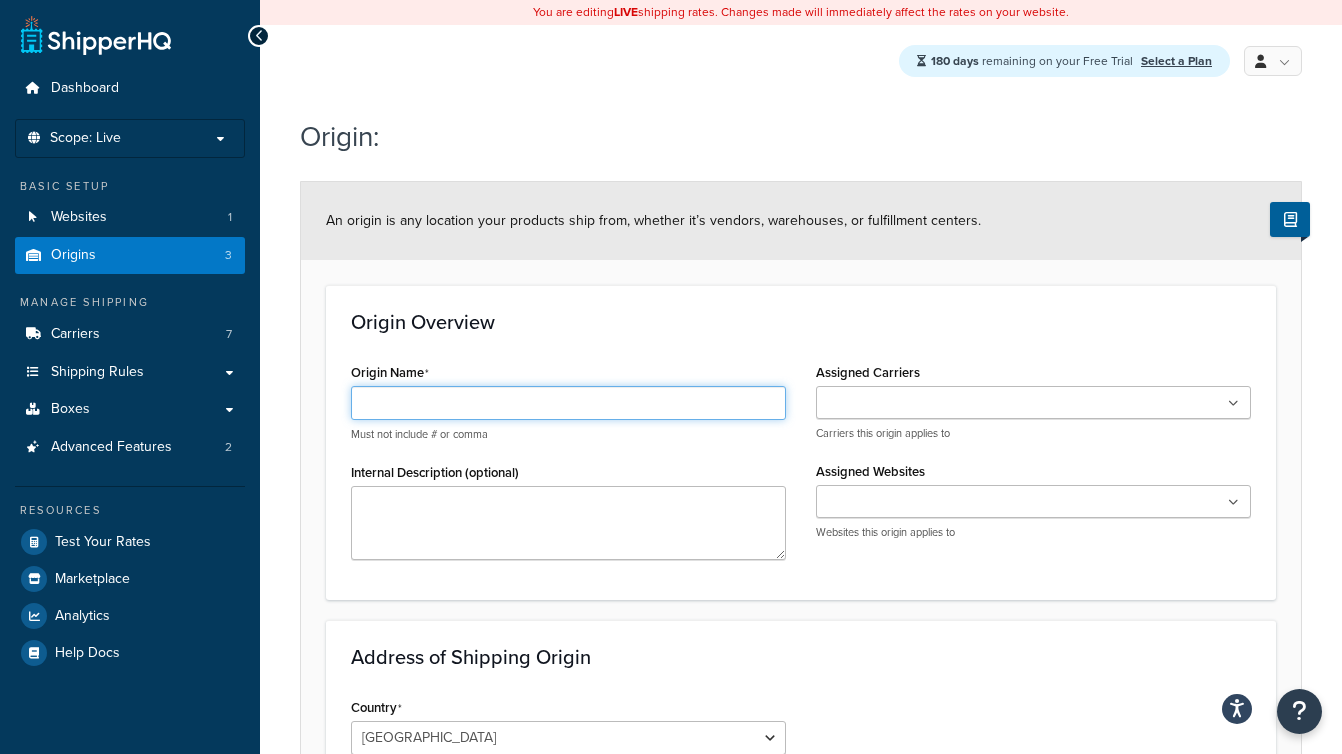 click on "Origin Name" at bounding box center (568, 403) 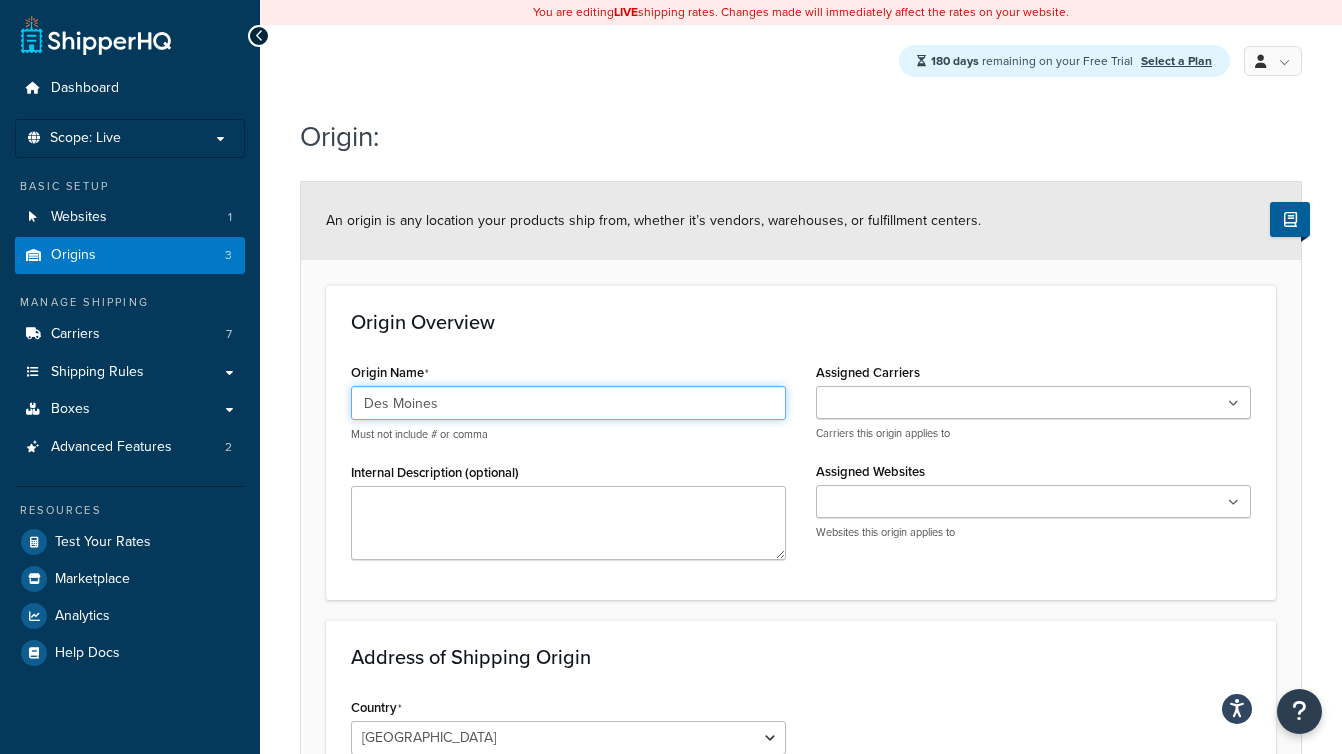 type on "Des Moines" 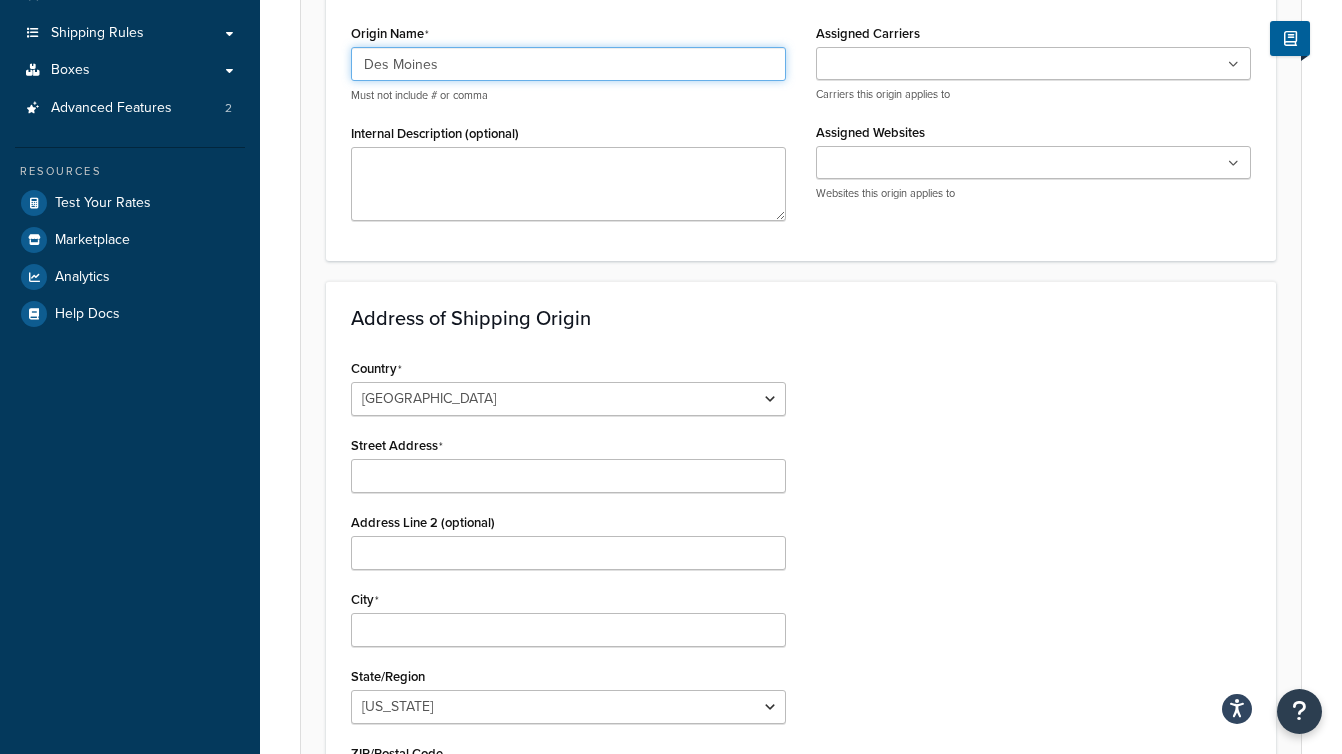 scroll, scrollTop: 342, scrollLeft: 0, axis: vertical 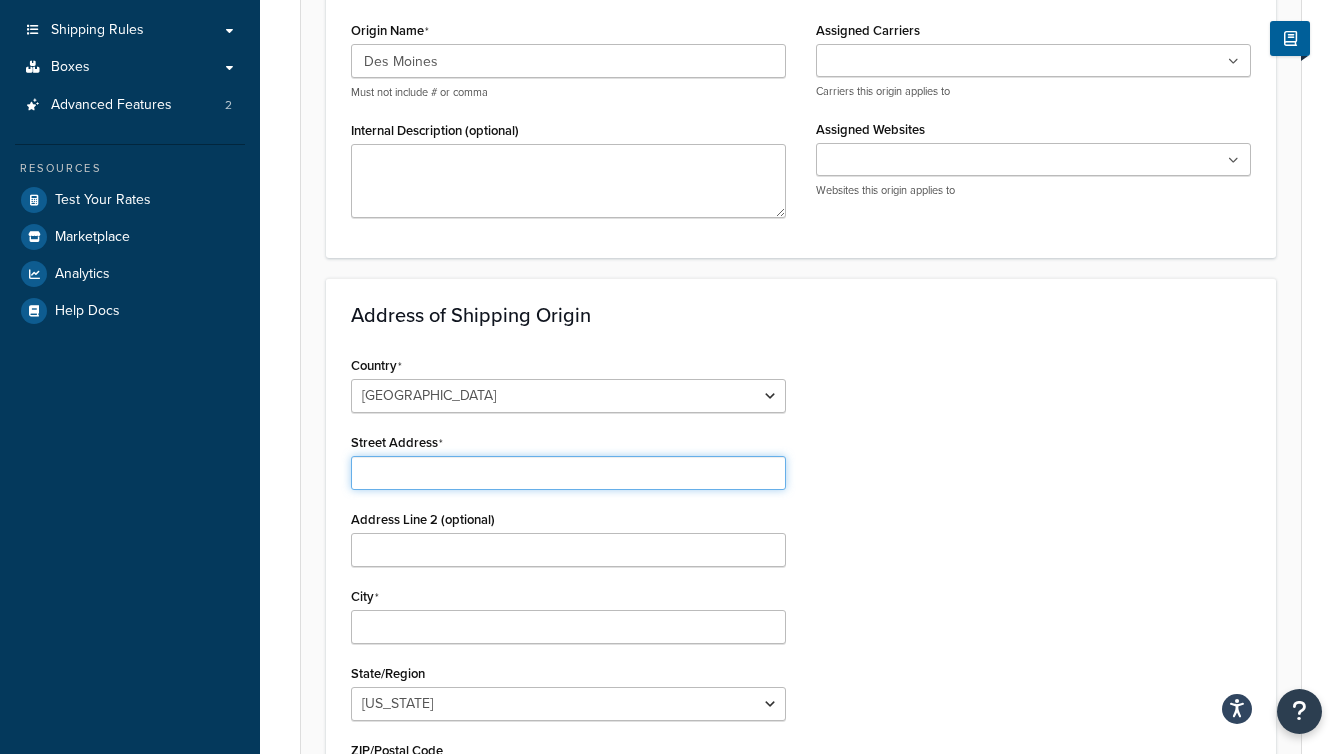 click on "Street Address" at bounding box center [568, 473] 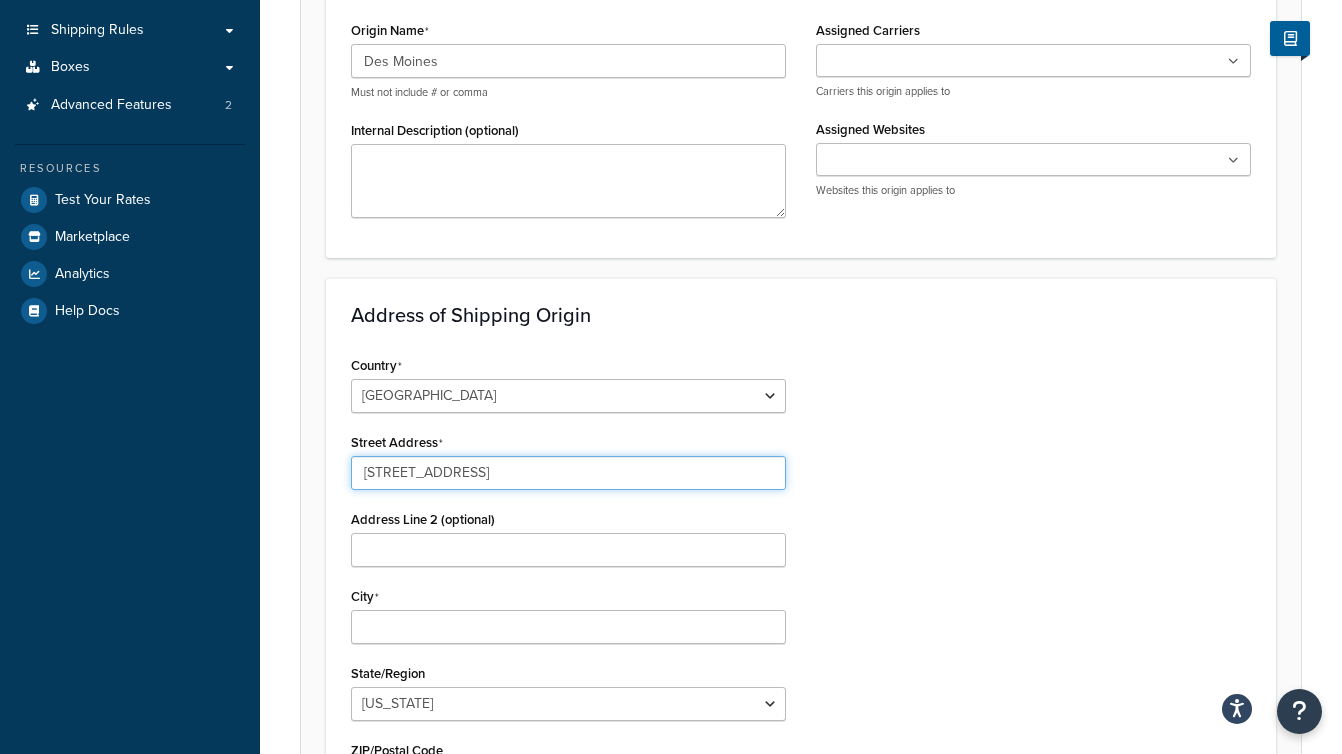 scroll, scrollTop: 552, scrollLeft: 0, axis: vertical 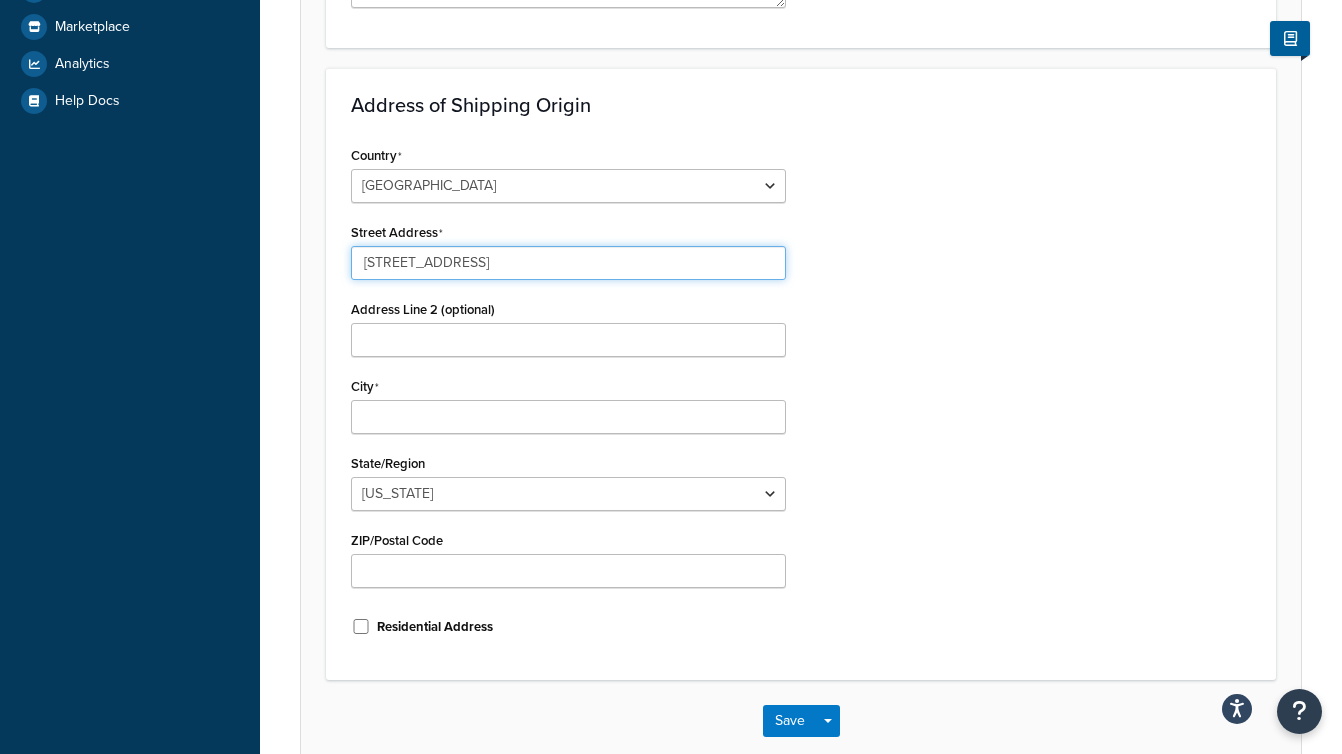 type on "5001 NW 2nd Avenue" 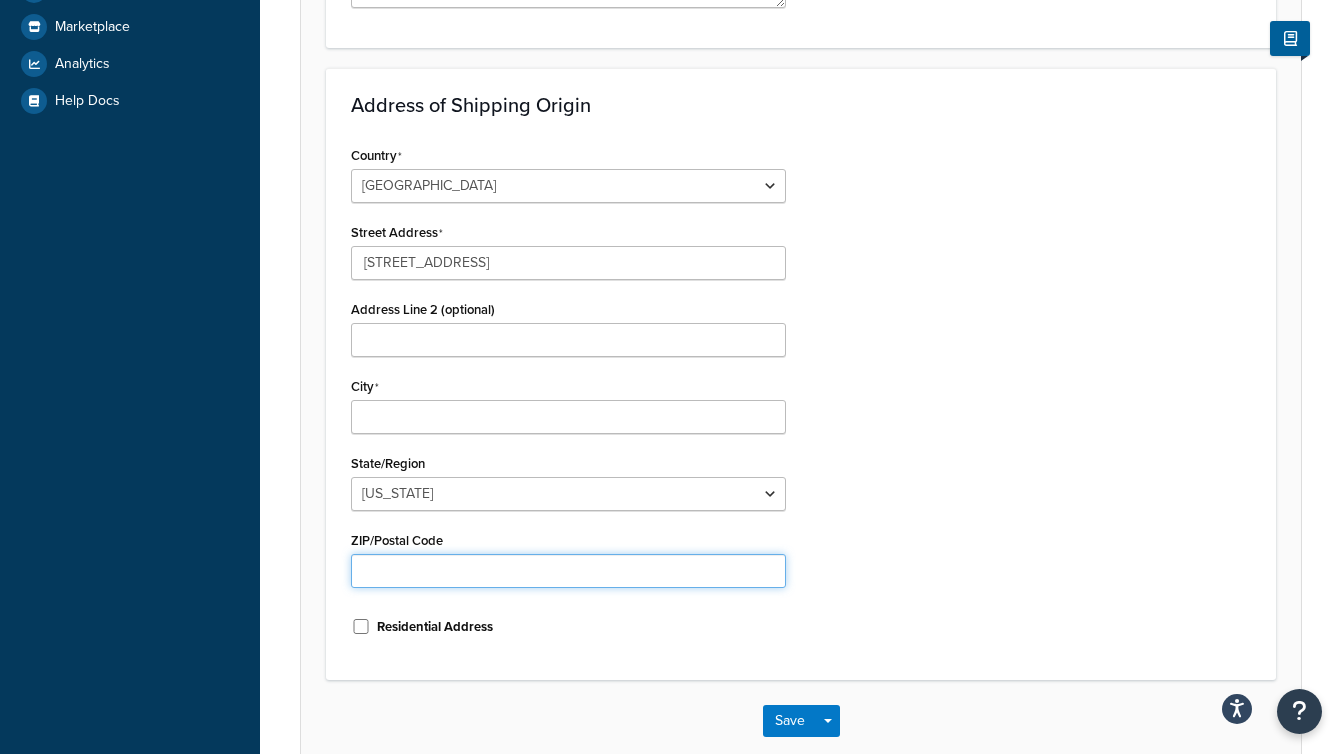 click on "ZIP/Postal Code" at bounding box center [568, 571] 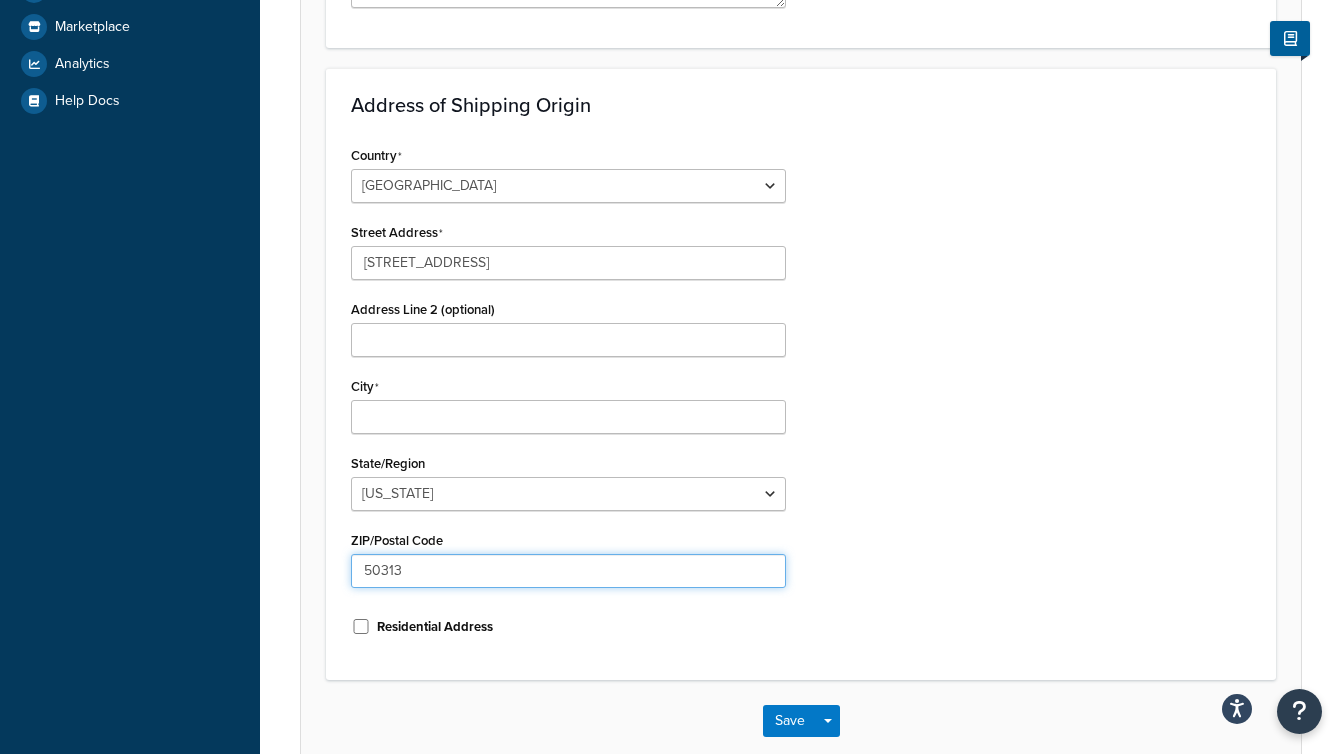 type on "50313" 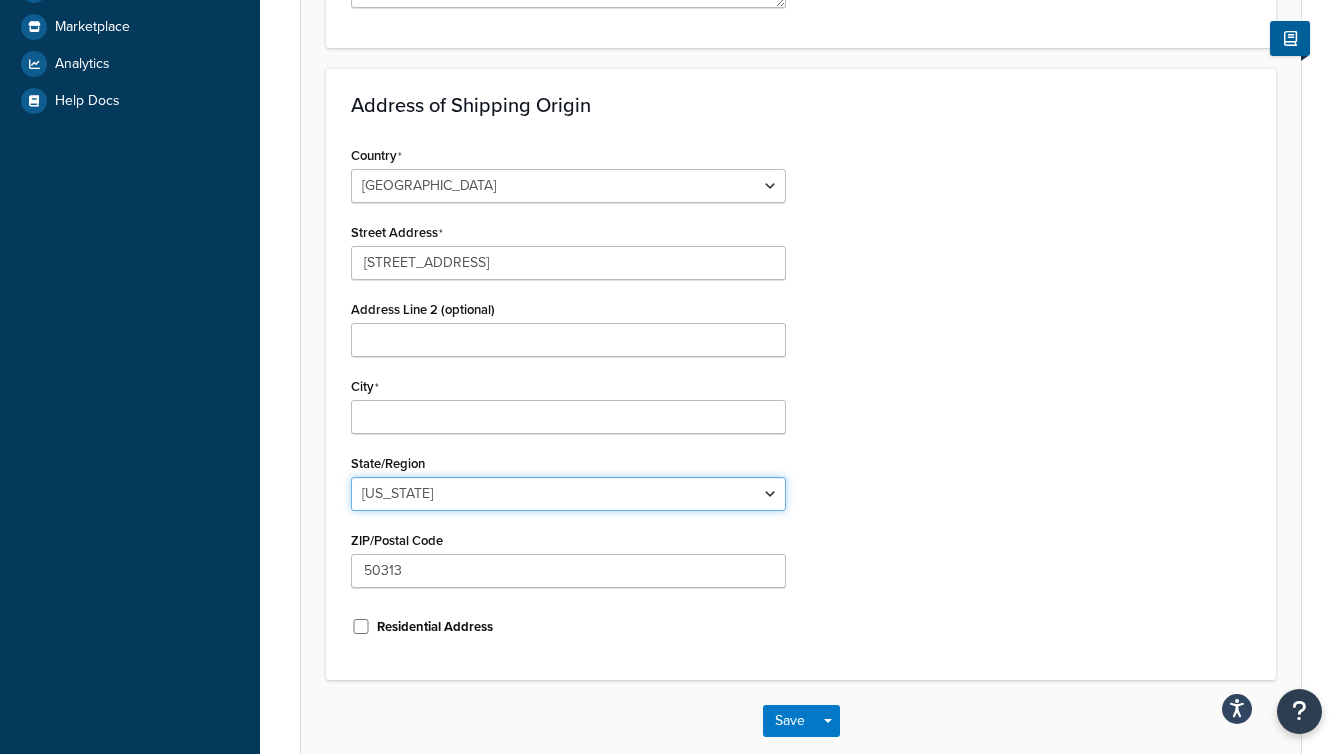 click on "Alabama  Alaska  American Samoa  Arizona  Arkansas  Armed Forces Americas  Armed Forces Europe, Middle East, Africa, Canada  Armed Forces Pacific  California  Colorado  Connecticut  Delaware  District of Columbia  Federated States of Micronesia  Florida  Georgia  Guam  Hawaii  Idaho  Illinois  Indiana  Iowa  Kansas  Kentucky  Louisiana  Maine  Marshall Islands  Maryland  Massachusetts  Michigan  Minnesota  Mississippi  Missouri  Montana  Nebraska  Nevada  New Hampshire  New Jersey  New Mexico  New York  North Carolina  North Dakota  Northern Mariana Islands  Ohio  Oklahoma  Oregon  Palau  Pennsylvania  Puerto Rico  Rhode Island  South Carolina  South Dakota  Tennessee  Texas  United States Minor Outlying Islands  Utah  Vermont  Virgin Islands  Virginia  Washington  West Virginia  Wisconsin  Wyoming" at bounding box center [568, 494] 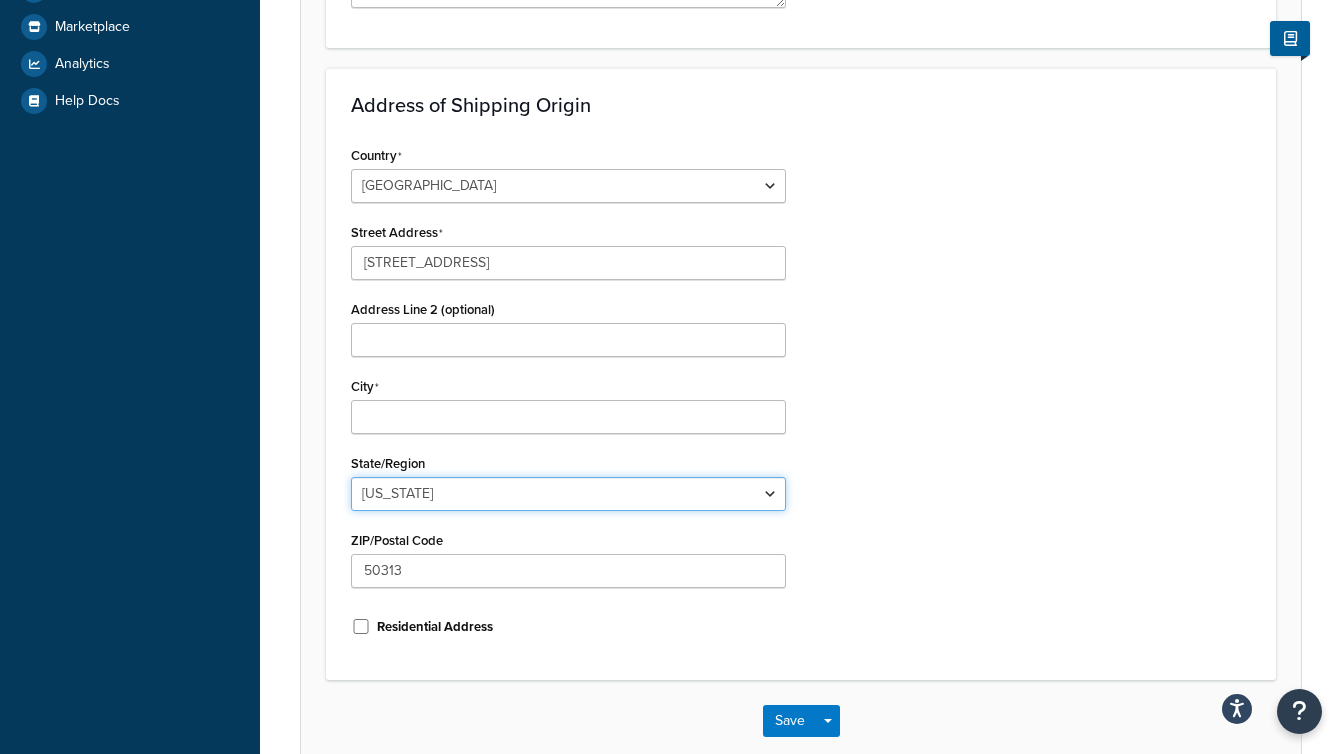 select on "12" 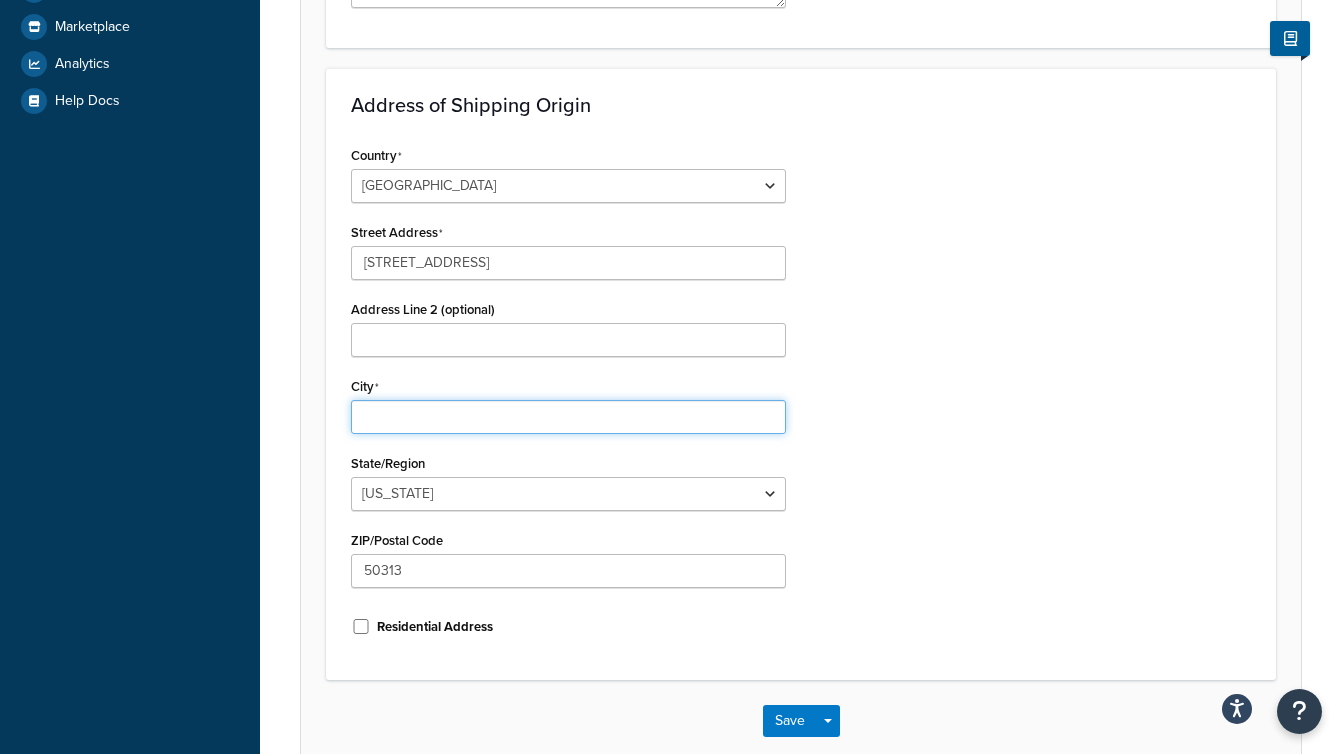 click on "City" at bounding box center (568, 417) 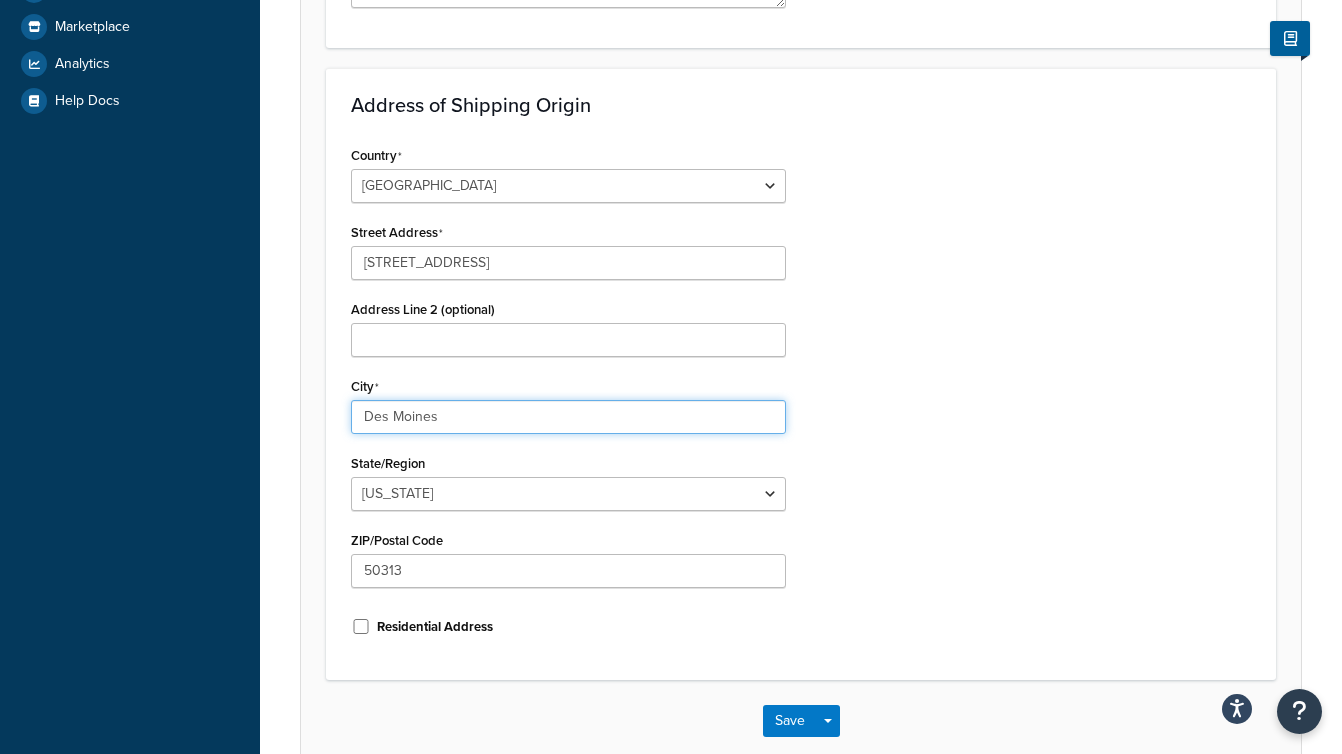 type on "Des Moines" 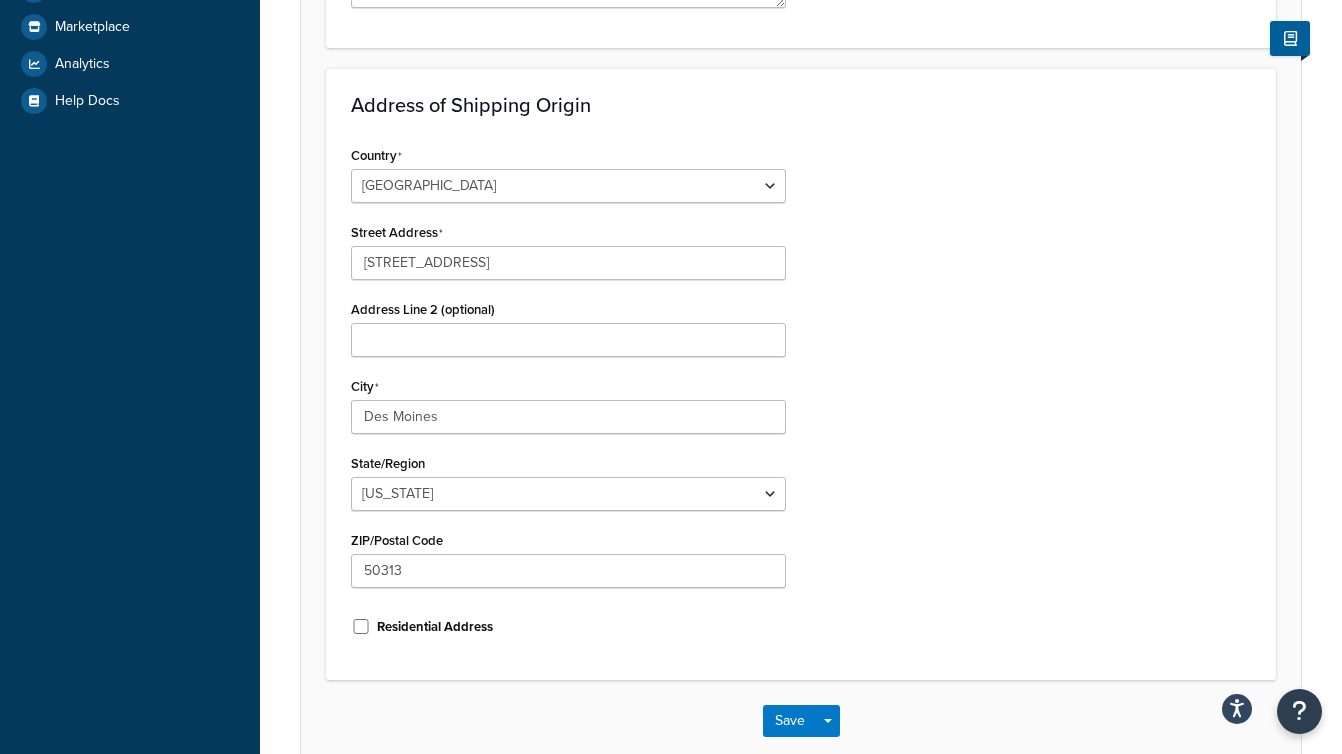 click on "Country   United States  United Kingdom  Afghanistan  Åland Islands  Albania  Algeria  American Samoa  Andorra  Angola  Anguilla  Antarctica  Antigua and Barbuda  Argentina  Armenia  Aruba  Australia  Austria  Azerbaijan  Bahamas  Bahrain  Bangladesh  Barbados  Belarus  Belgium  Belize  Benin  Bermuda  Bhutan  Bolivia  Bonaire, Sint Eustatius and Saba  Bosnia and Herzegovina  Botswana  Bouvet Island  Brazil  British Indian Ocean Territory  Brunei Darussalam  Bulgaria  Burkina Faso  Burundi  Cambodia  Cameroon  Canada  Cape Verde  Cayman Islands  Central African Republic  Chad  Chile  China  Christmas Island  Cocos (Keeling) Islands  Colombia  Comoros  Congo  Congo, The Democratic Republic of the  Cook Islands  Costa Rica  Côte d'Ivoire  Croatia  Cuba  Curacao  Cyprus  Czech Republic  Denmark  Djibouti  Dominica  Dominican Republic  Ecuador  Egypt  El Salvador  Equatorial Guinea  Eritrea  Estonia  Ethiopia  Falkland Islands (Malvinas)  Faroe Islands  Fiji  Finland  France  French Guiana  French Polynesia" at bounding box center [801, 398] 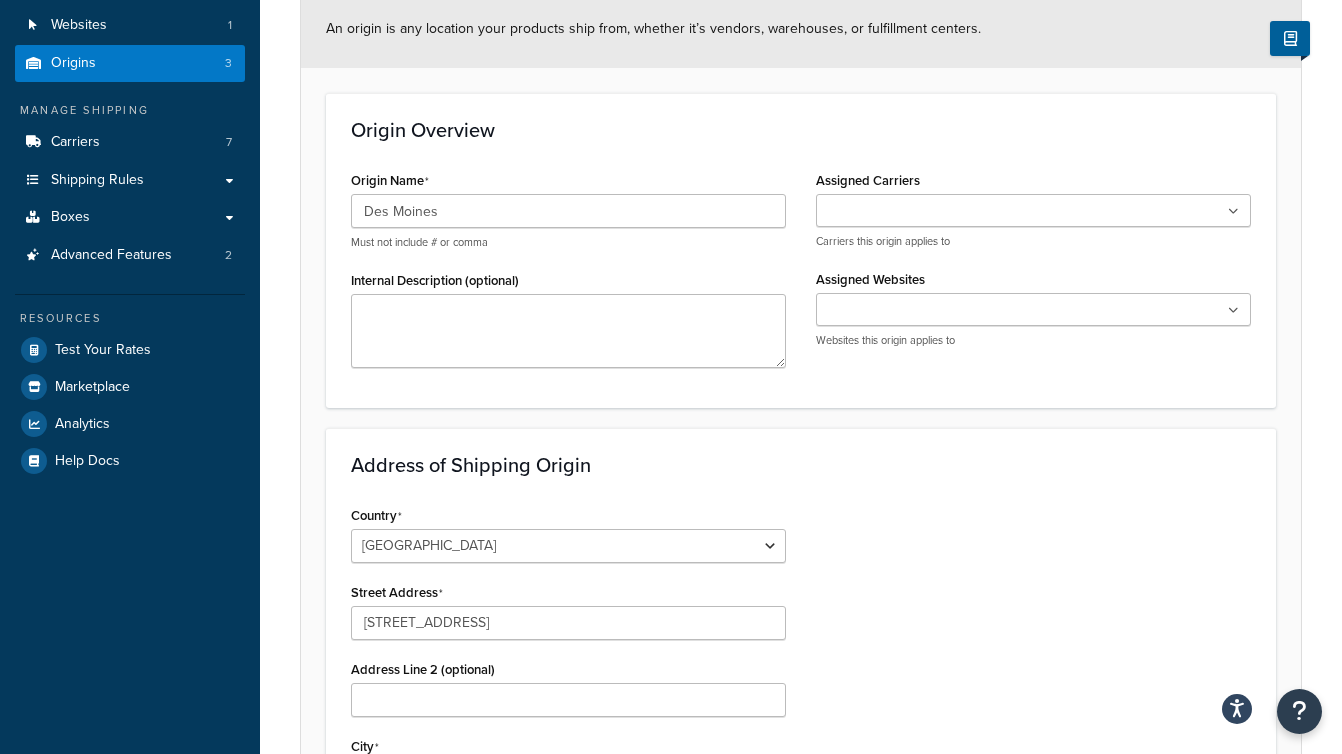 scroll, scrollTop: 186, scrollLeft: 0, axis: vertical 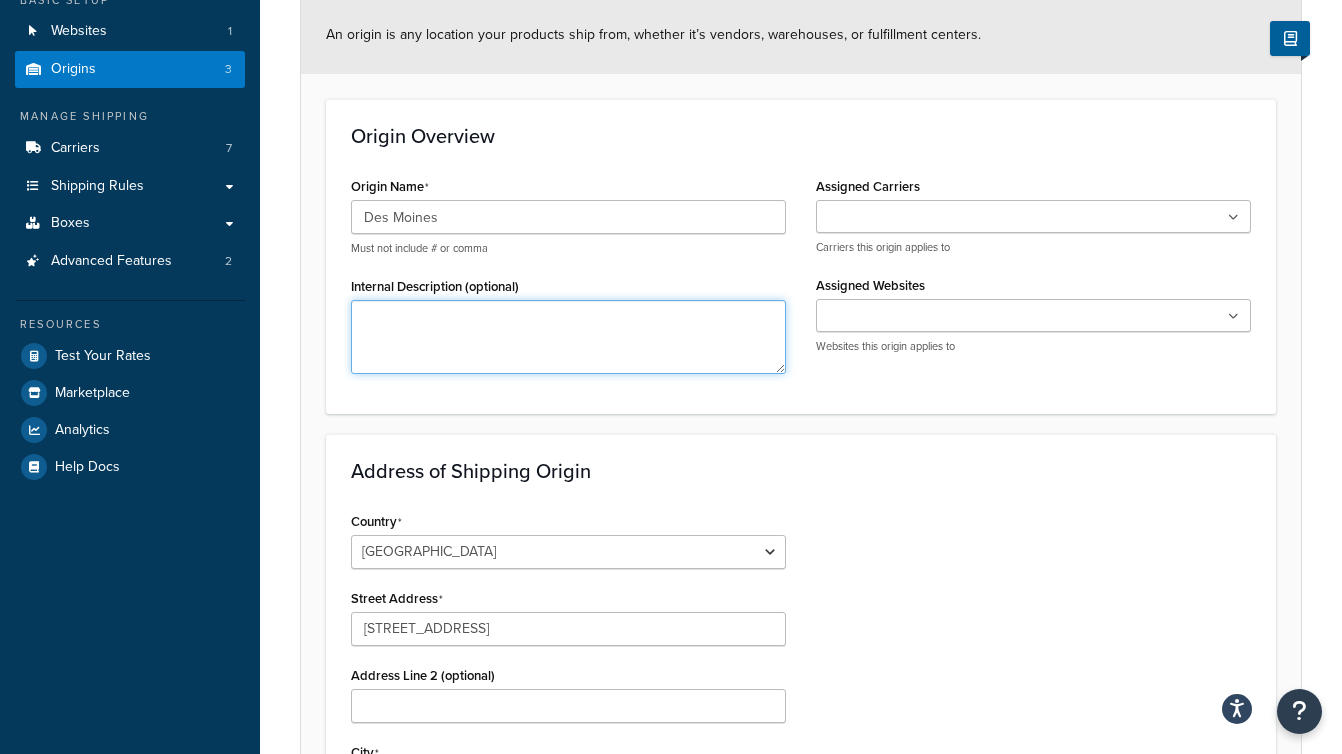 click on "Internal Description (optional)" at bounding box center (568, 337) 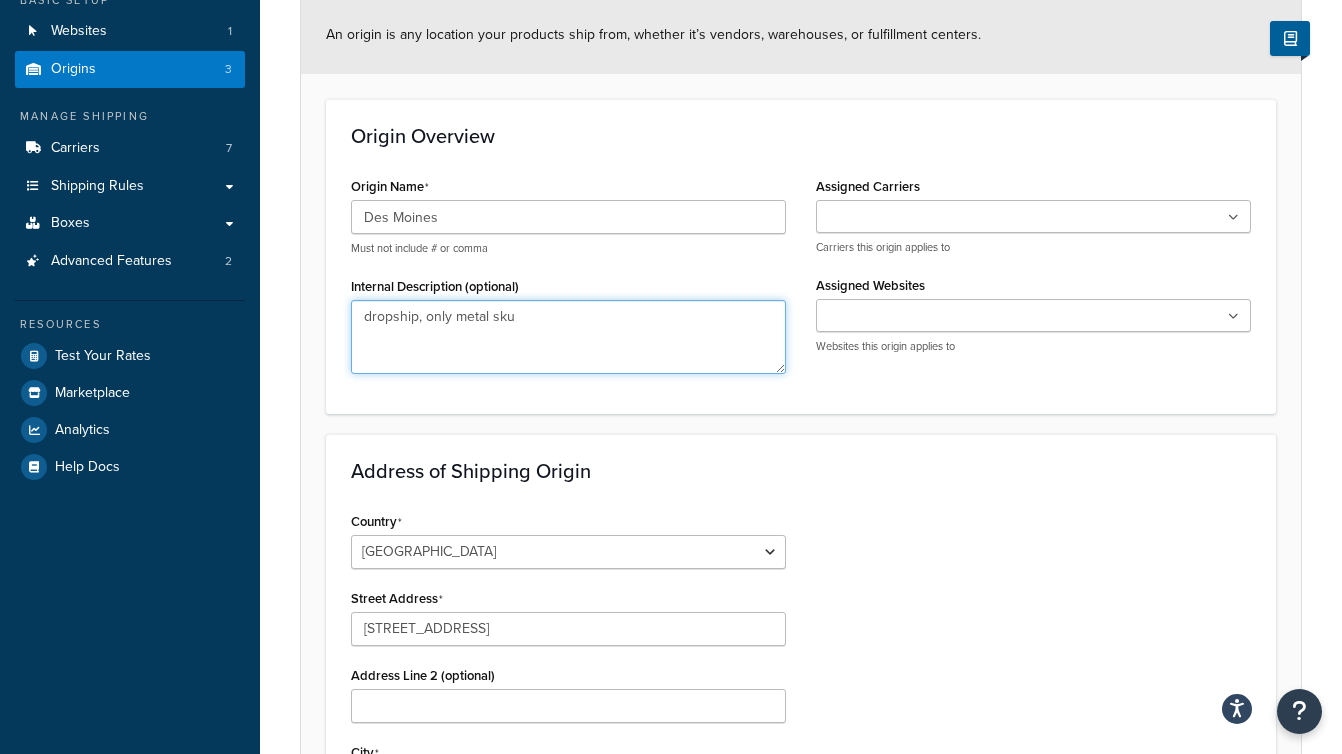 type on "dropship, only metal sku" 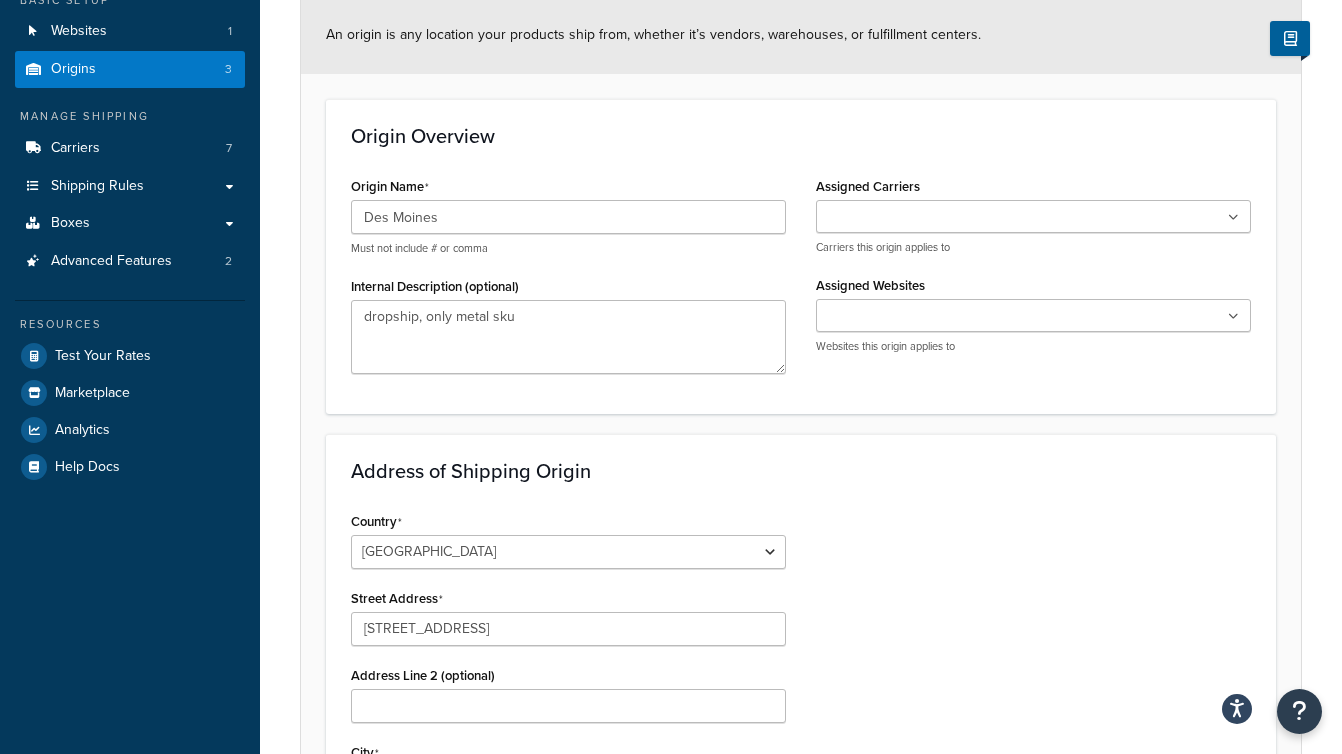 click on "Assigned Carriers" at bounding box center (910, 218) 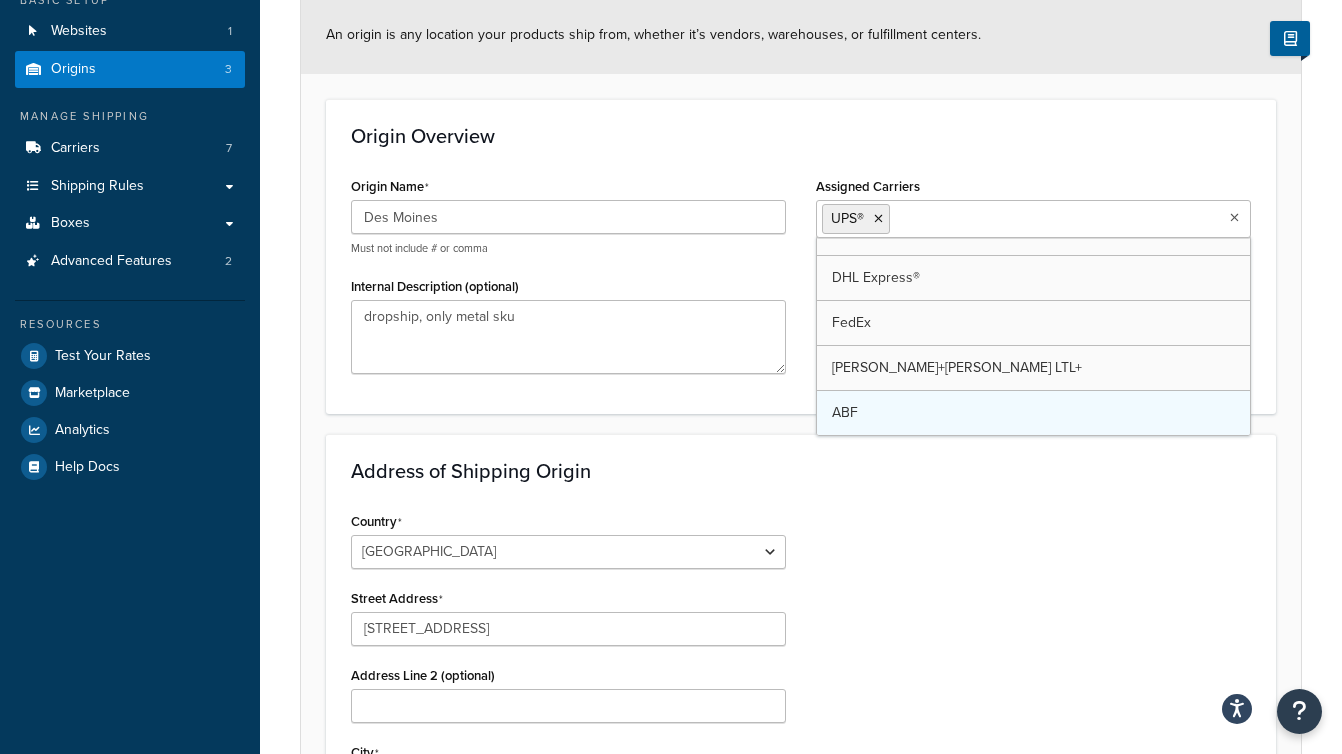 scroll, scrollTop: 26, scrollLeft: 0, axis: vertical 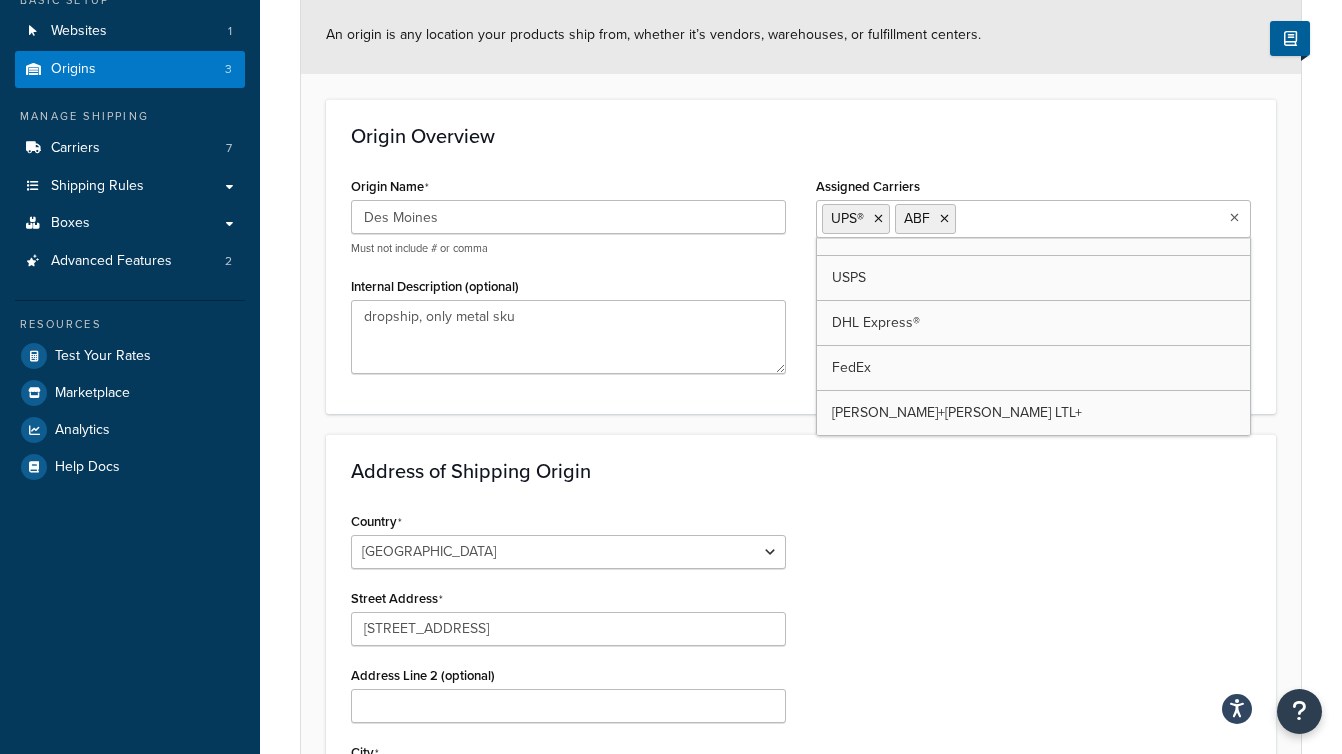 click on "Country   United States  United Kingdom  Afghanistan  Åland Islands  Albania  Algeria  American Samoa  Andorra  Angola  Anguilla  Antarctica  Antigua and Barbuda  Argentina  Armenia  Aruba  Australia  Austria  Azerbaijan  Bahamas  Bahrain  Bangladesh  Barbados  Belarus  Belgium  Belize  Benin  Bermuda  Bhutan  Bolivia  Bonaire, Sint Eustatius and Saba  Bosnia and Herzegovina  Botswana  Bouvet Island  Brazil  British Indian Ocean Territory  Brunei Darussalam  Bulgaria  Burkina Faso  Burundi  Cambodia  Cameroon  Canada  Cape Verde  Cayman Islands  Central African Republic  Chad  Chile  China  Christmas Island  Cocos (Keeling) Islands  Colombia  Comoros  Congo  Congo, The Democratic Republic of the  Cook Islands  Costa Rica  Côte d'Ivoire  Croatia  Cuba  Curacao  Cyprus  Czech Republic  Denmark  Djibouti  Dominica  Dominican Republic  Ecuador  Egypt  El Salvador  Equatorial Guinea  Eritrea  Estonia  Ethiopia  Falkland Islands (Malvinas)  Faroe Islands  Fiji  Finland  France  French Guiana  French Polynesia" at bounding box center [801, 764] 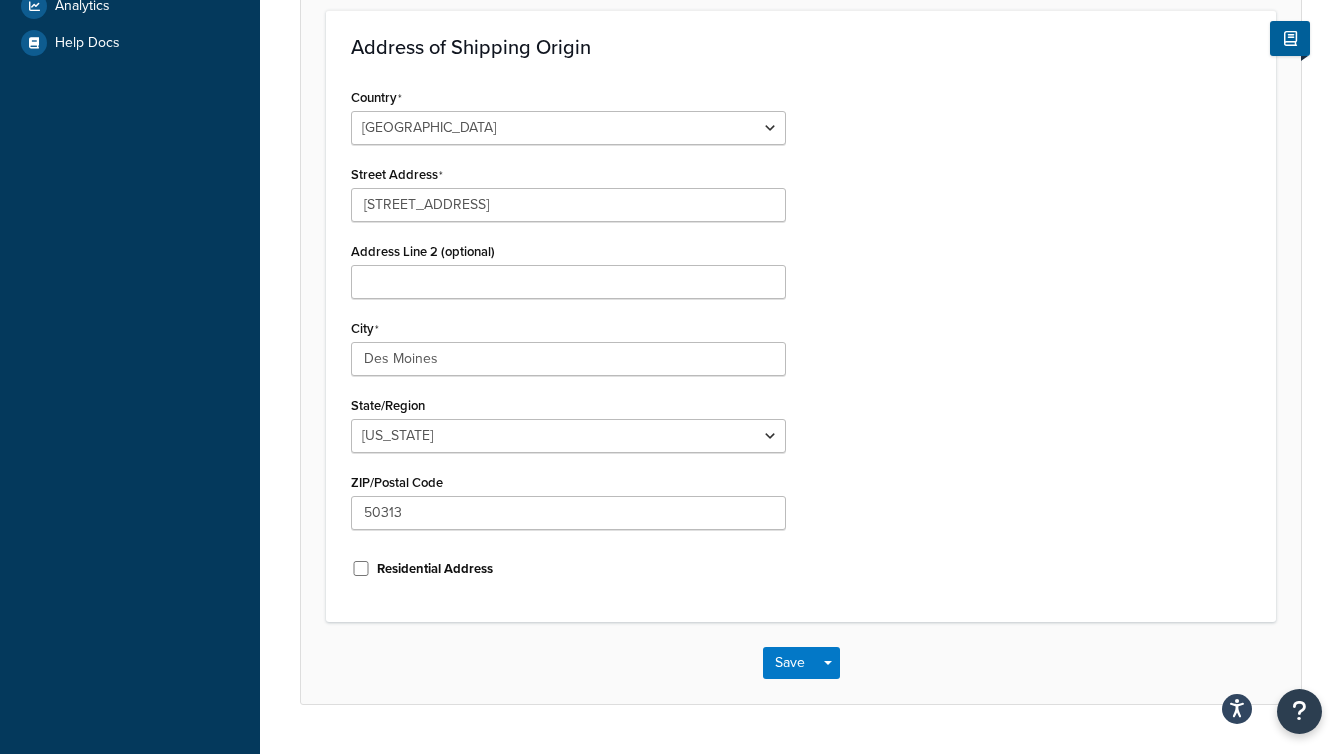 scroll, scrollTop: 660, scrollLeft: 0, axis: vertical 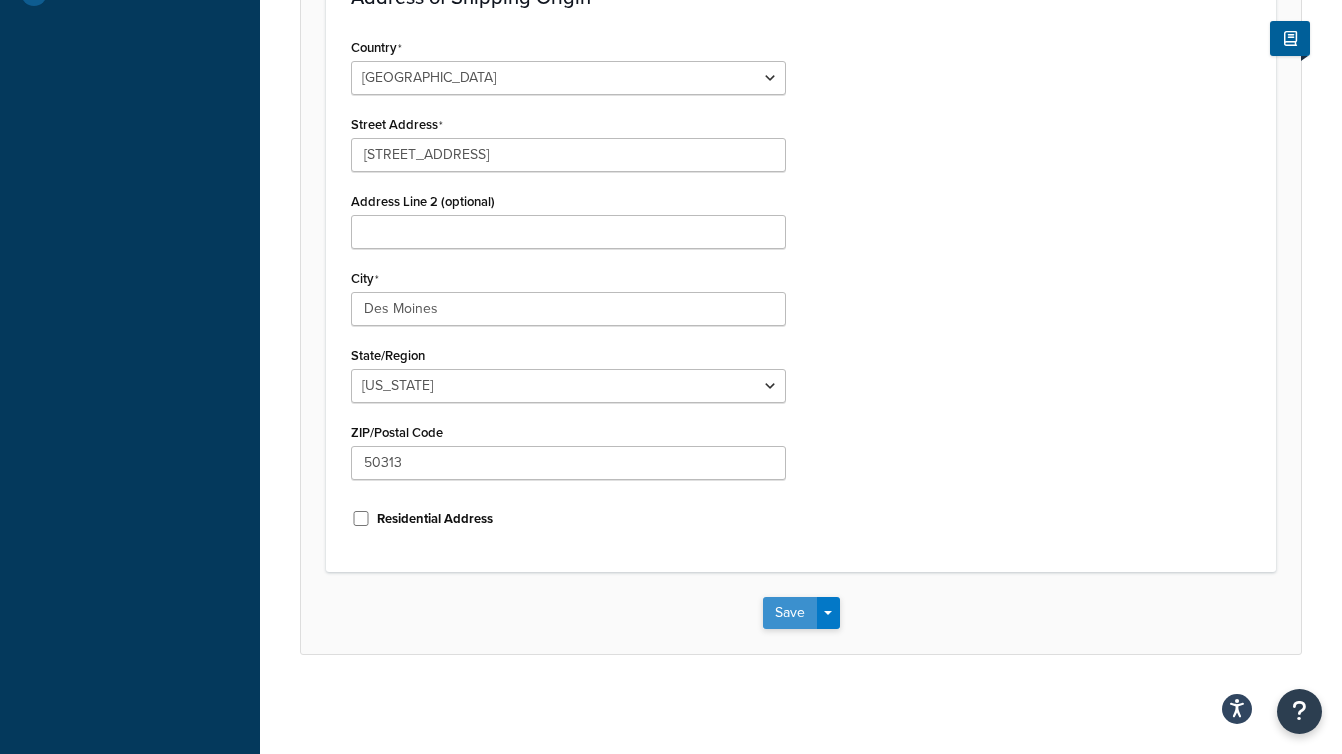 click on "Save" at bounding box center [790, 613] 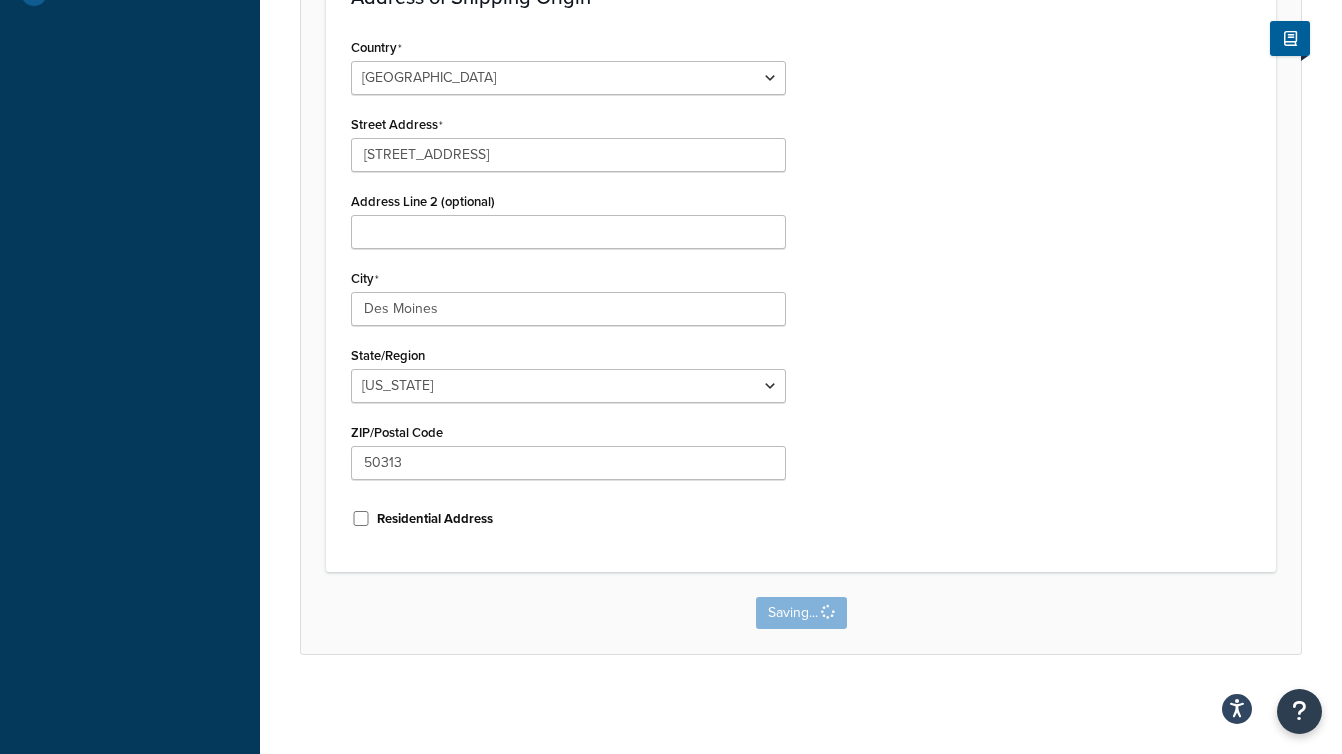 scroll, scrollTop: 0, scrollLeft: 0, axis: both 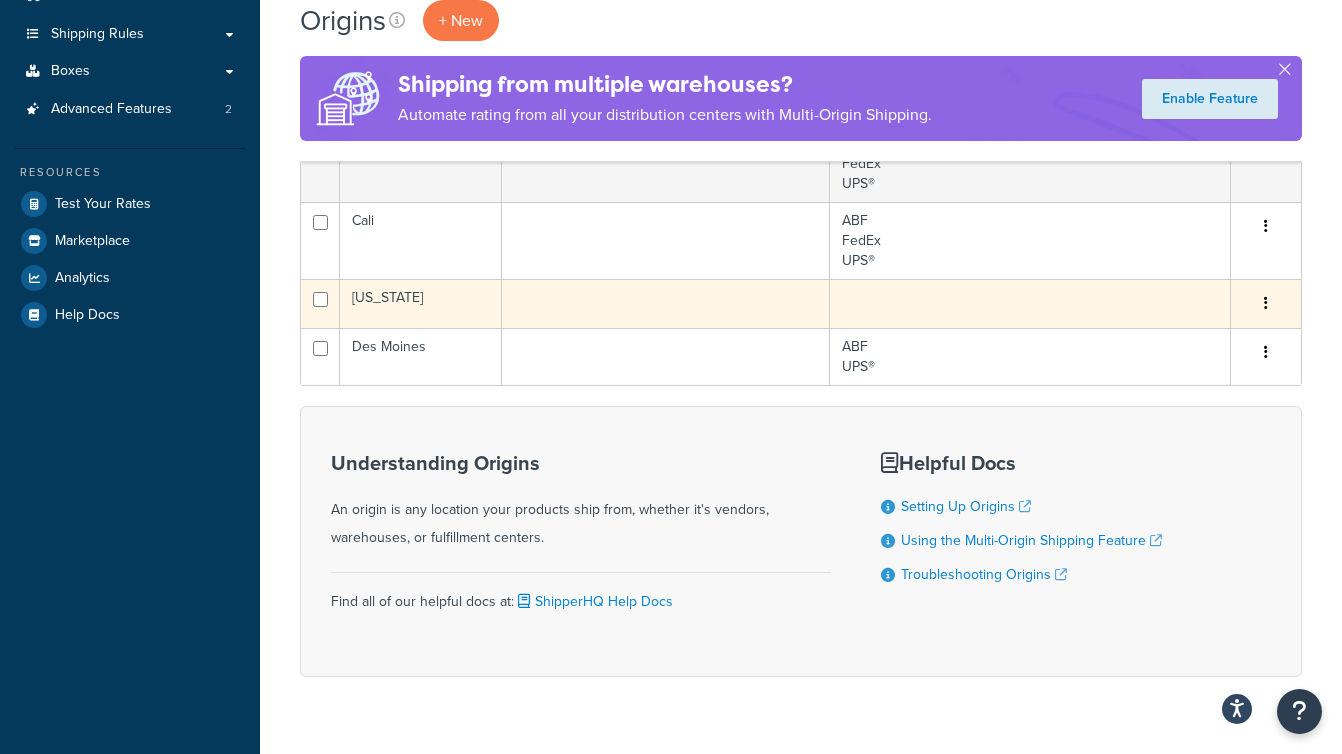 click at bounding box center [1030, 303] 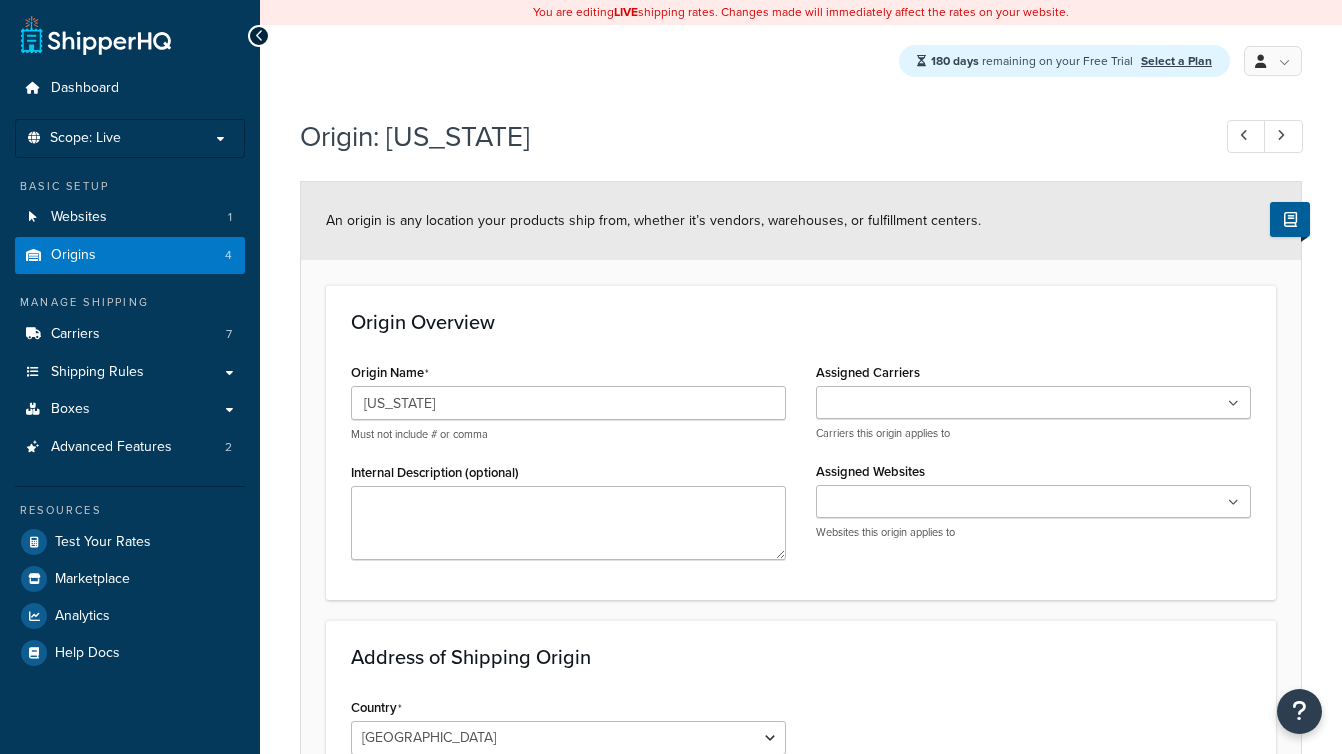 select on "7" 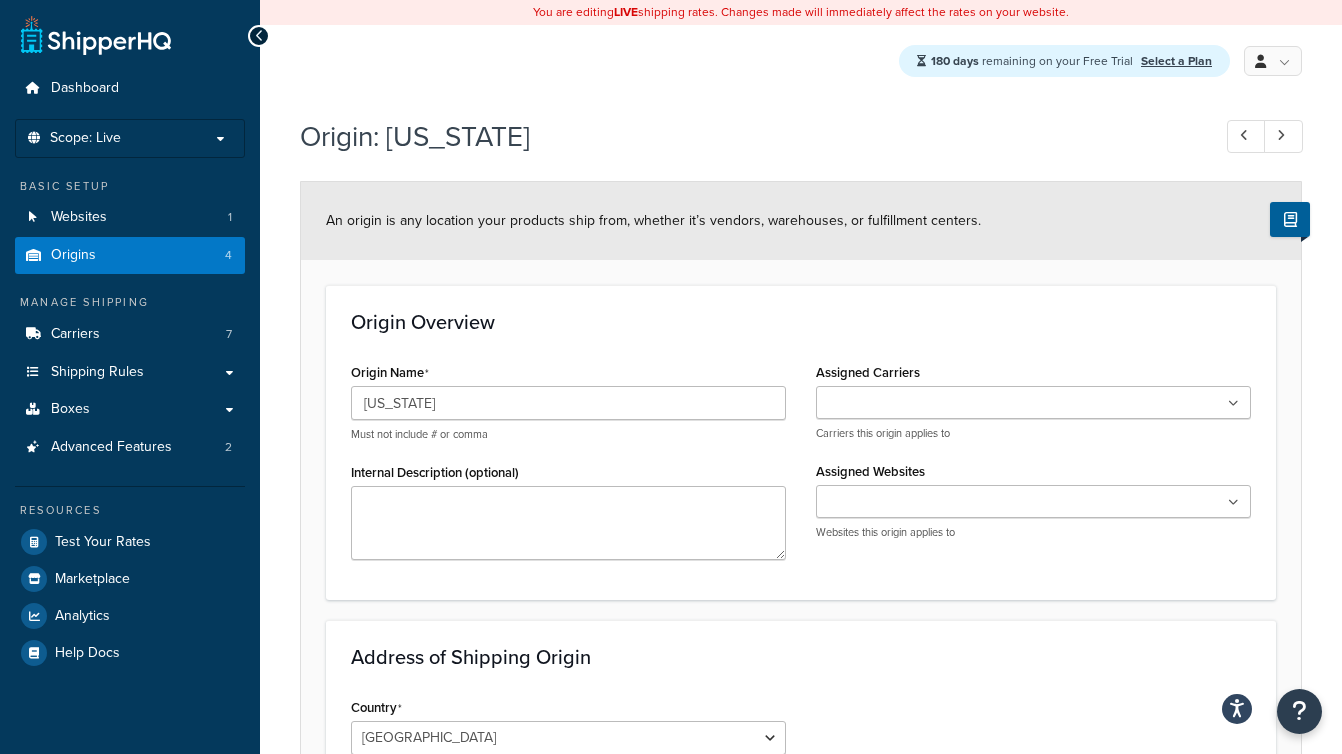 click at bounding box center (1033, 402) 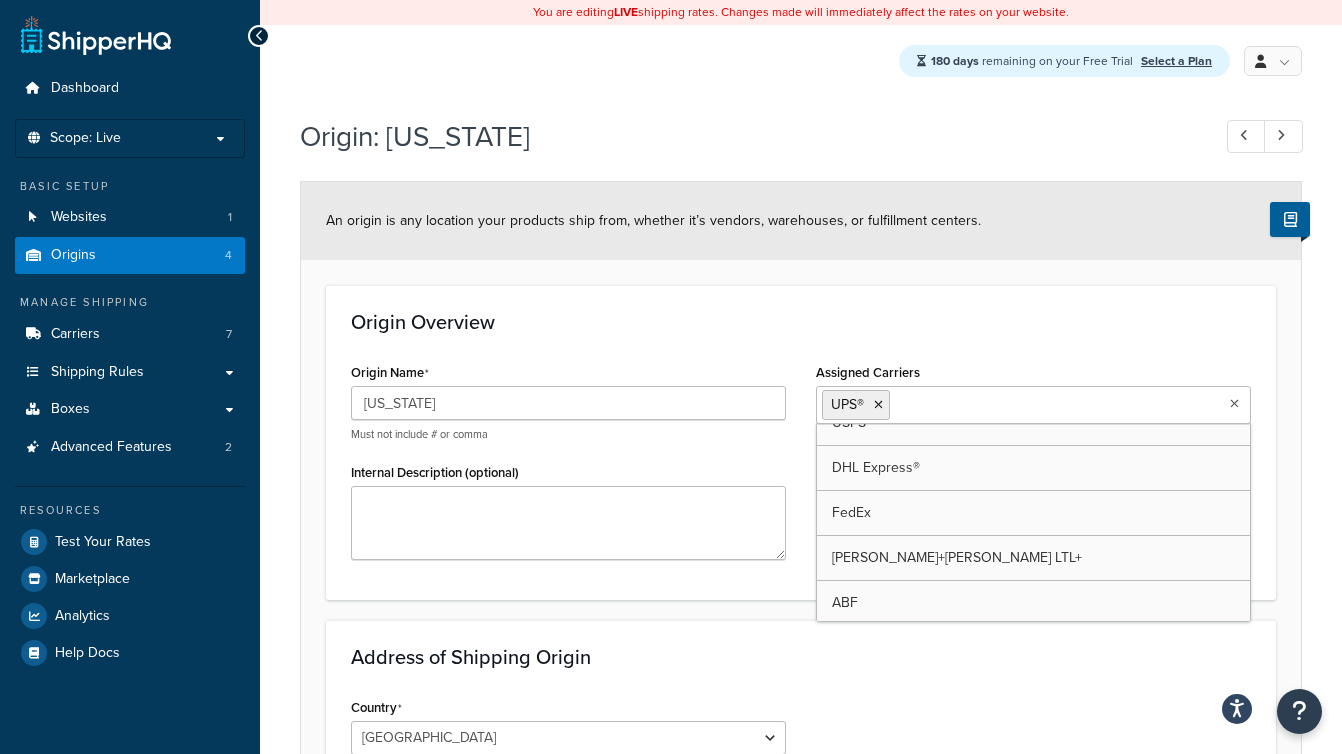 scroll, scrollTop: 71, scrollLeft: 0, axis: vertical 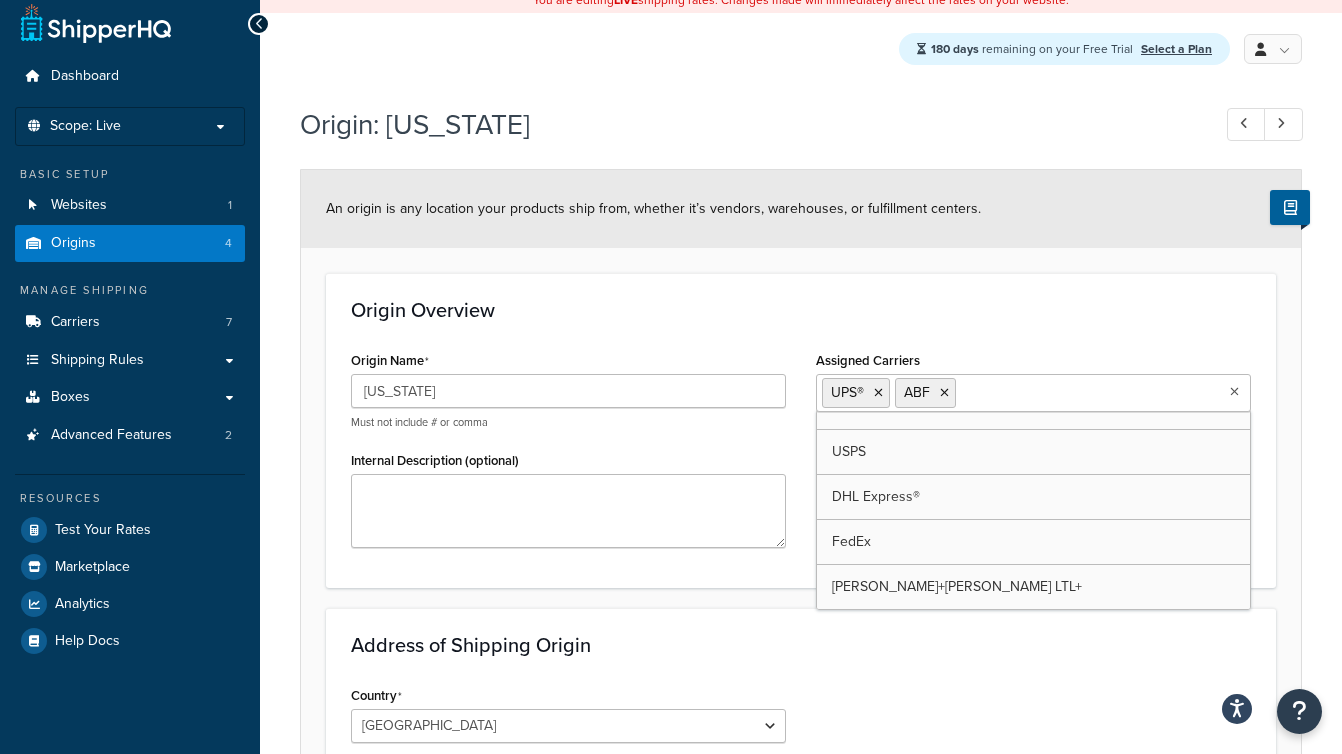 click on "Origin: Connecticut" at bounding box center (745, 124) 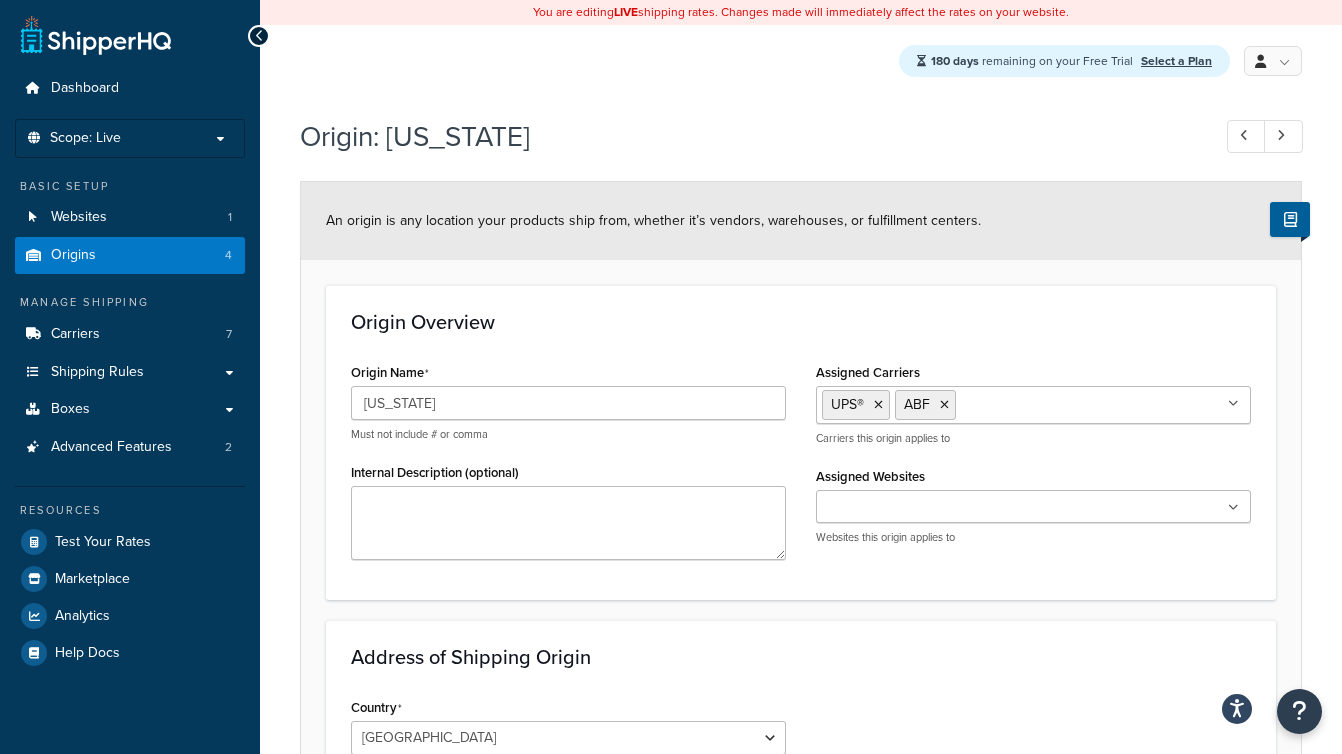 scroll, scrollTop: 660, scrollLeft: 0, axis: vertical 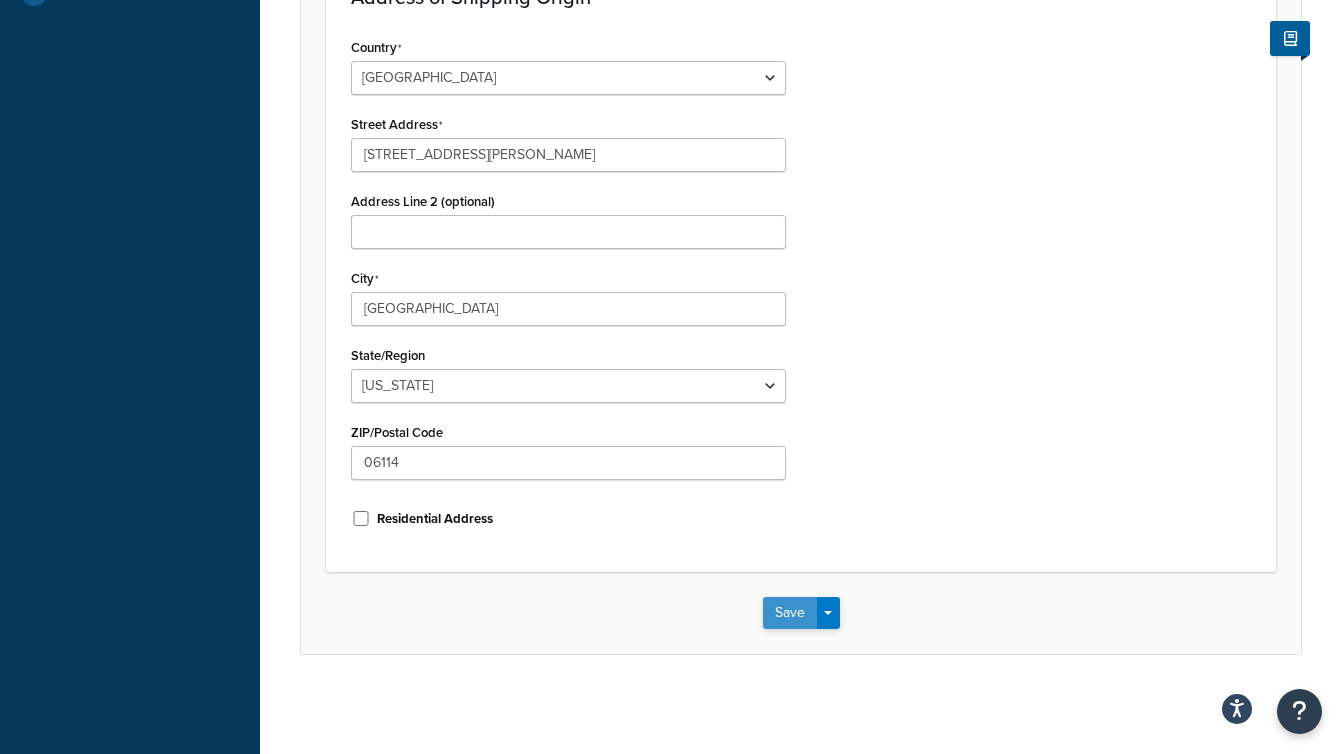 click on "Save" at bounding box center [790, 613] 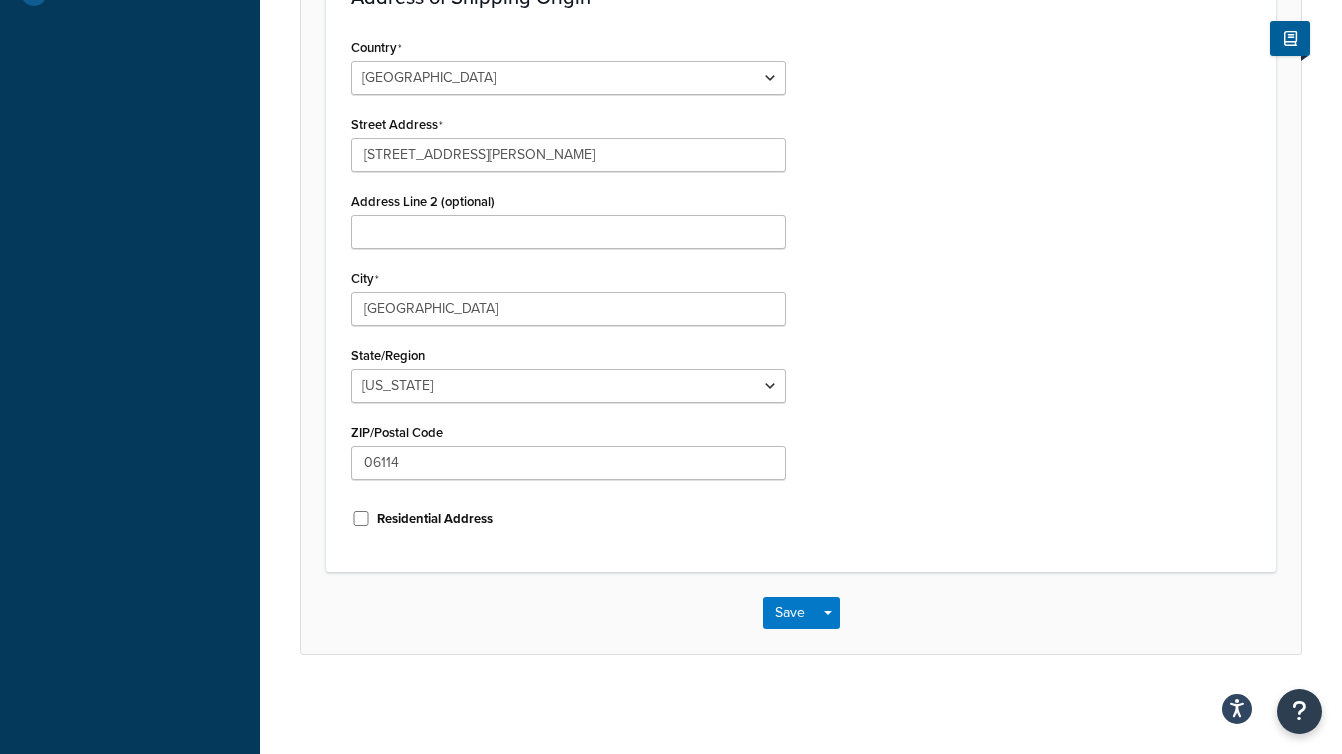 scroll, scrollTop: 0, scrollLeft: 0, axis: both 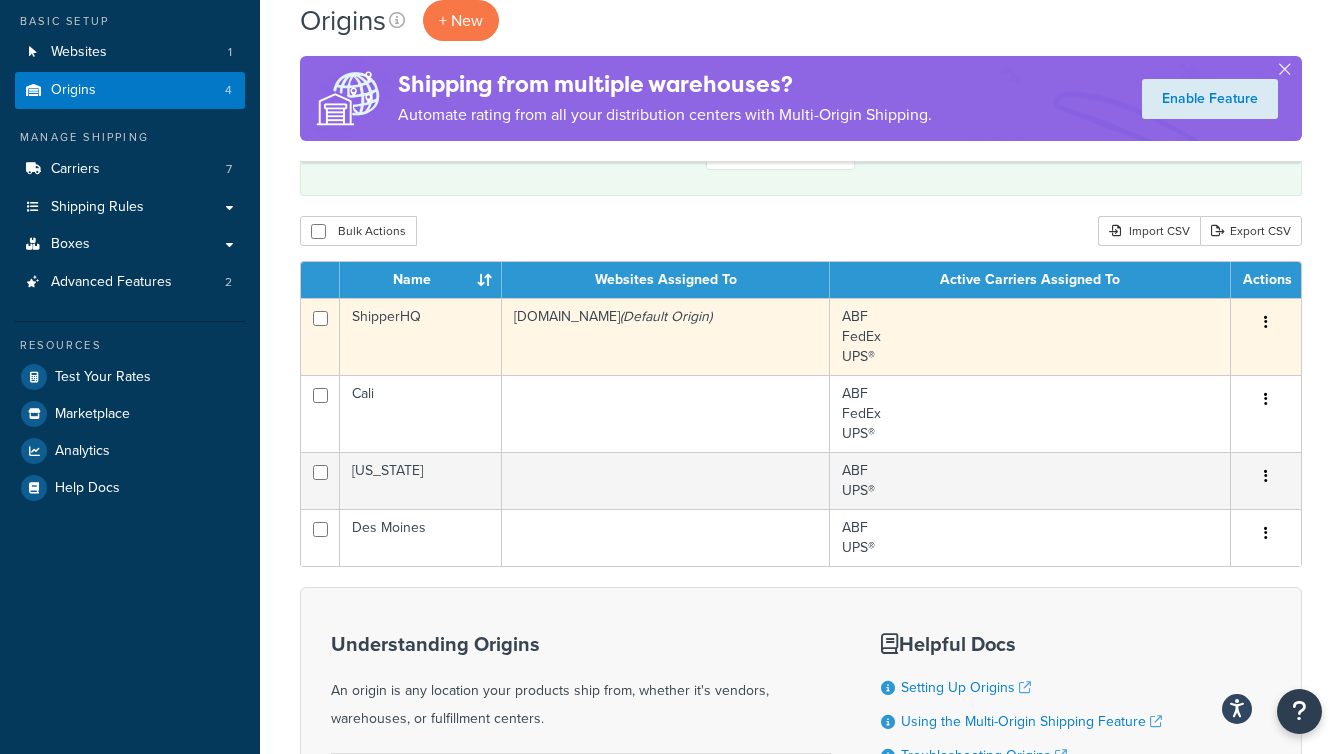 click at bounding box center (1266, 323) 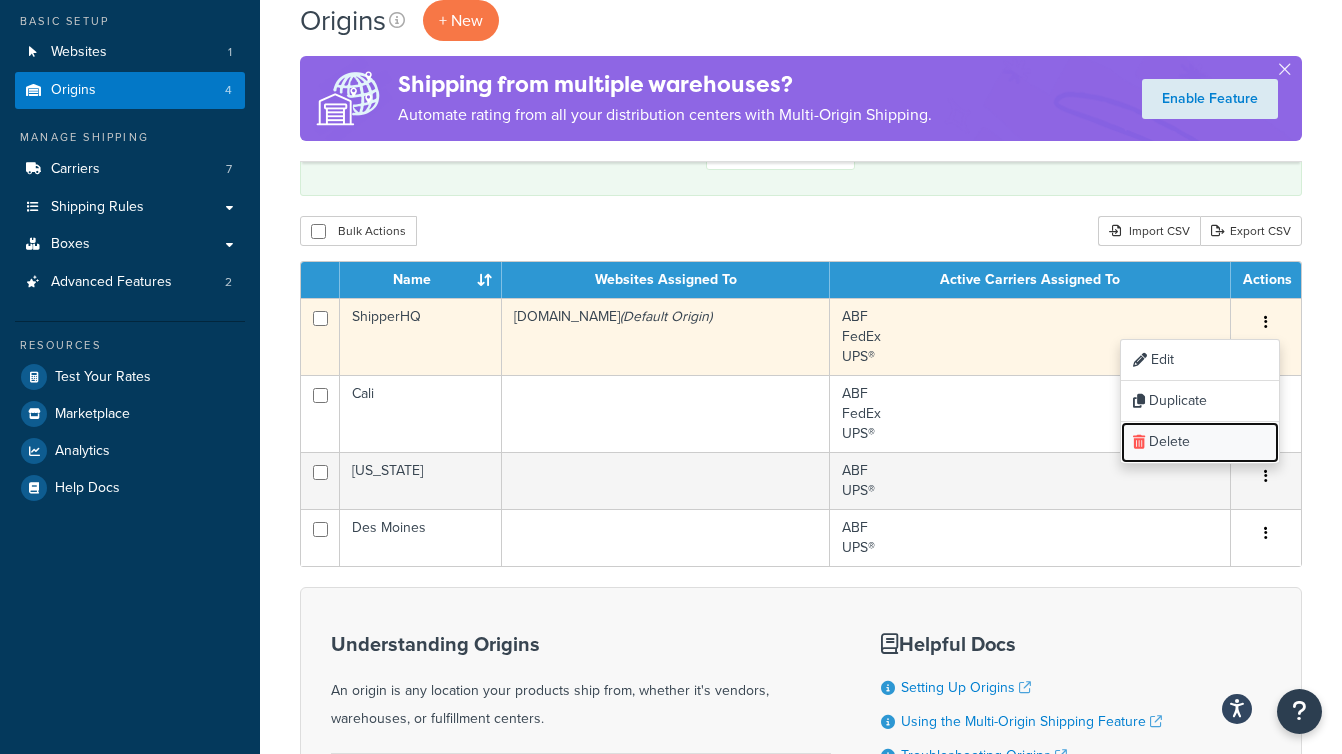 click on "Delete" at bounding box center [1200, 442] 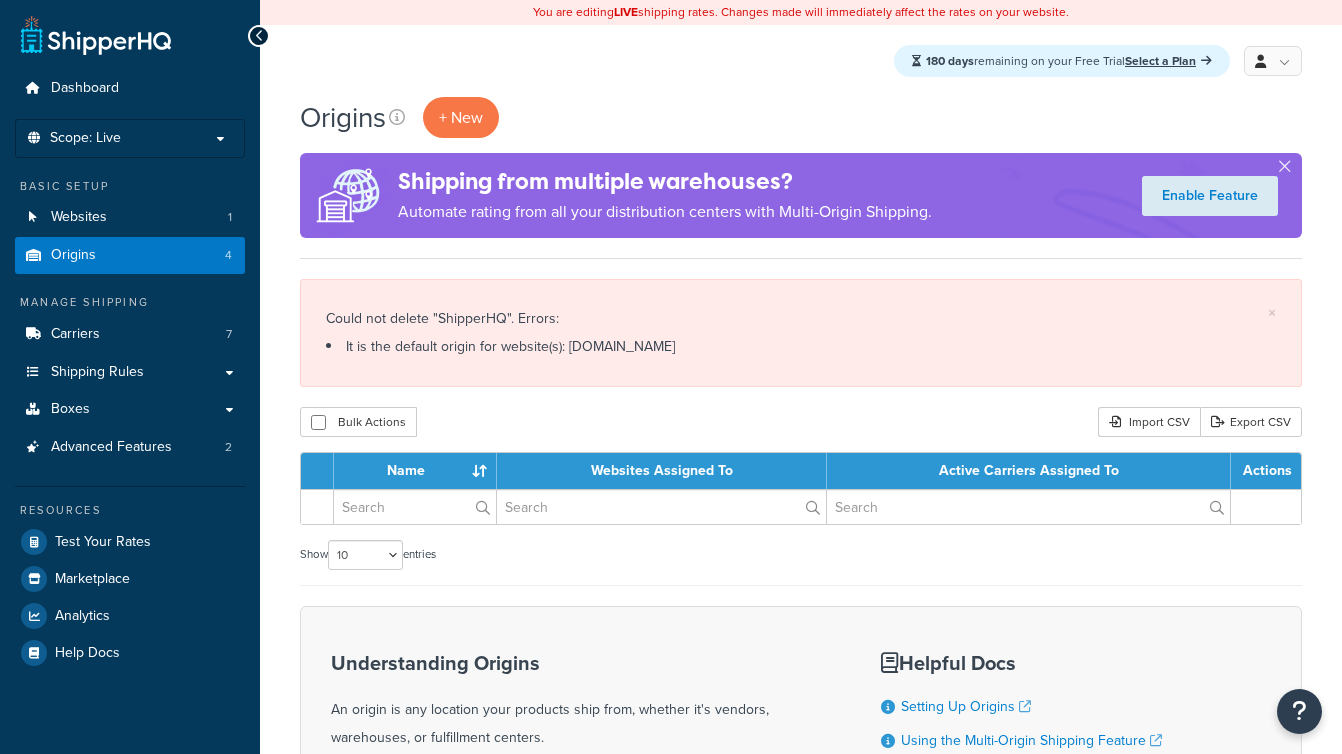 scroll, scrollTop: 0, scrollLeft: 0, axis: both 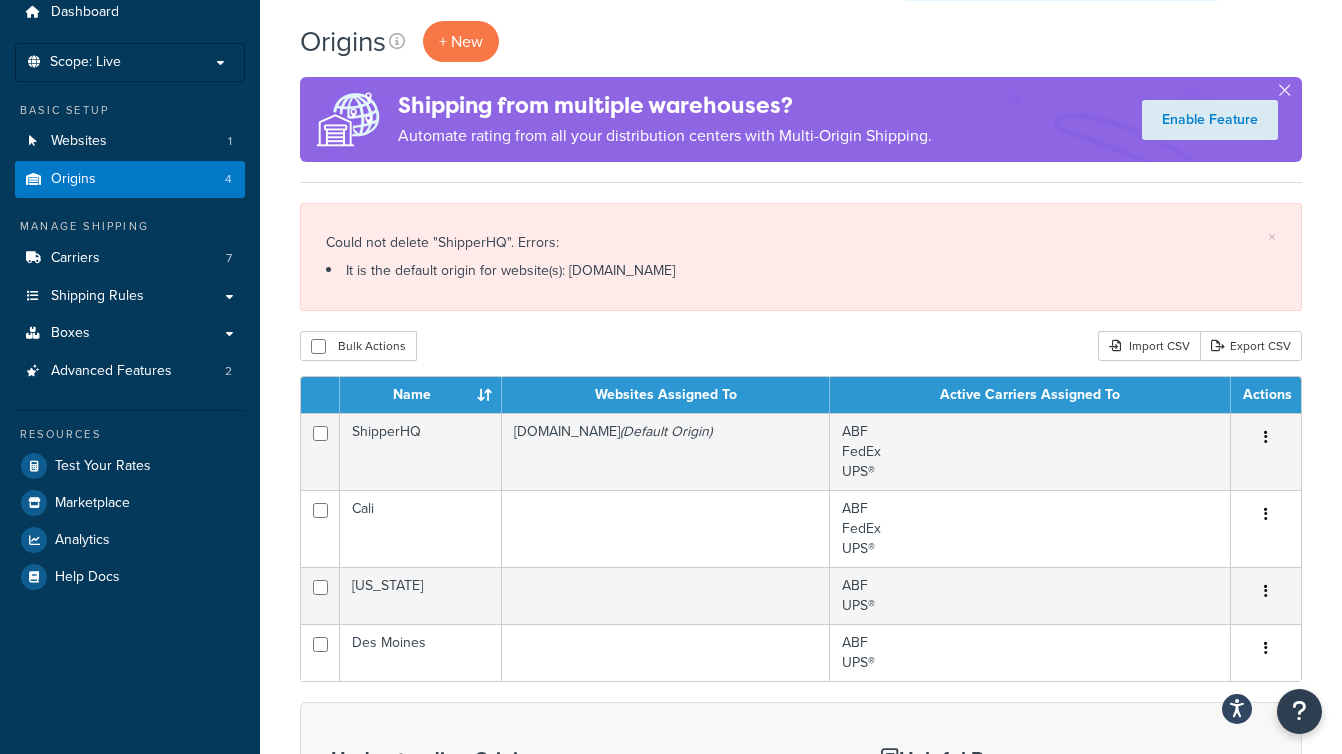 click on "Bulk Actions
Duplicate
Delete
Import CSV
Export CSV" at bounding box center (801, 346) 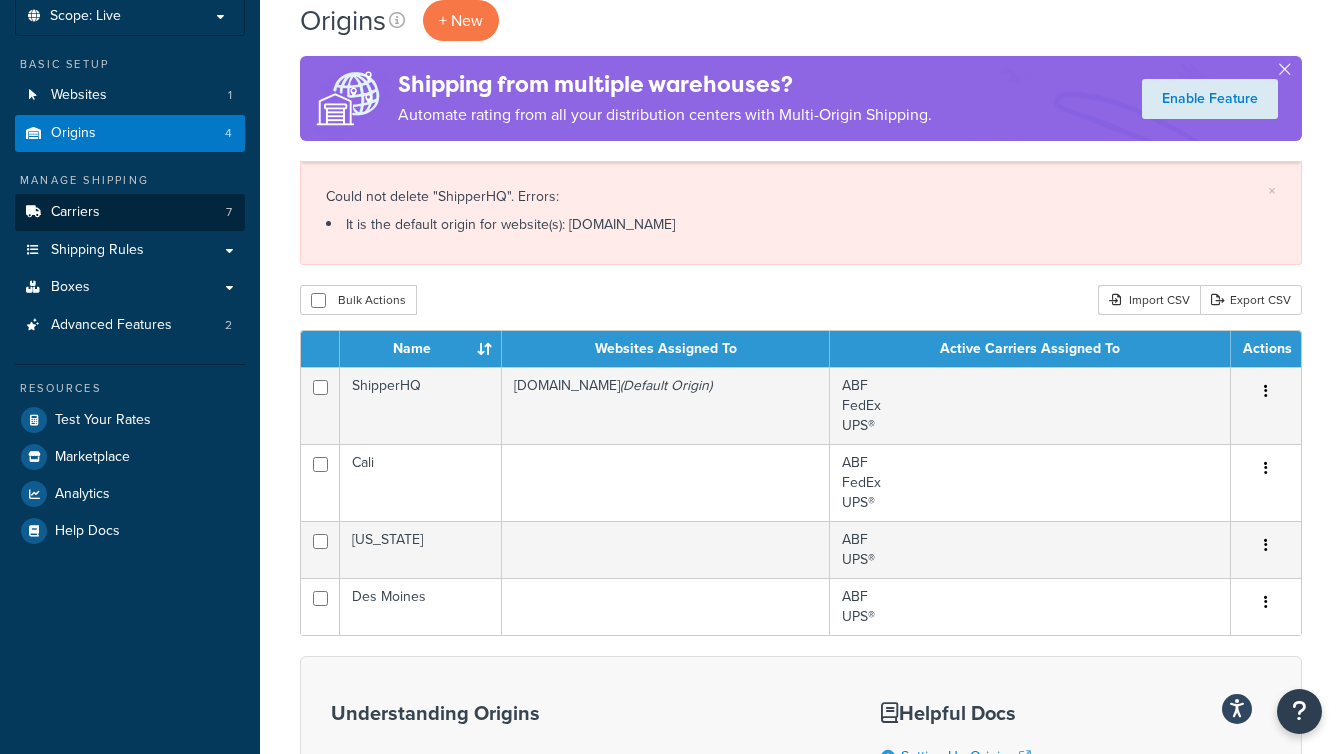 scroll, scrollTop: 0, scrollLeft: 0, axis: both 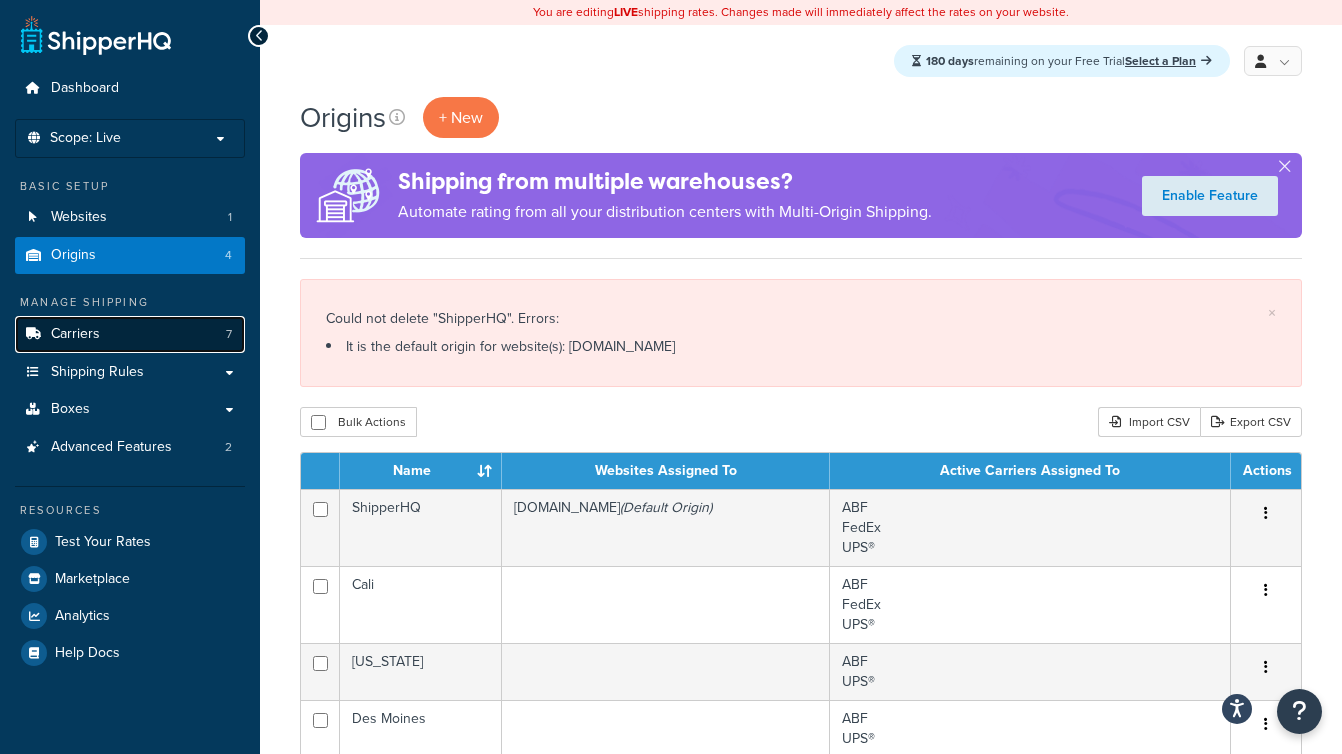 click on "Carriers
7" at bounding box center [130, 334] 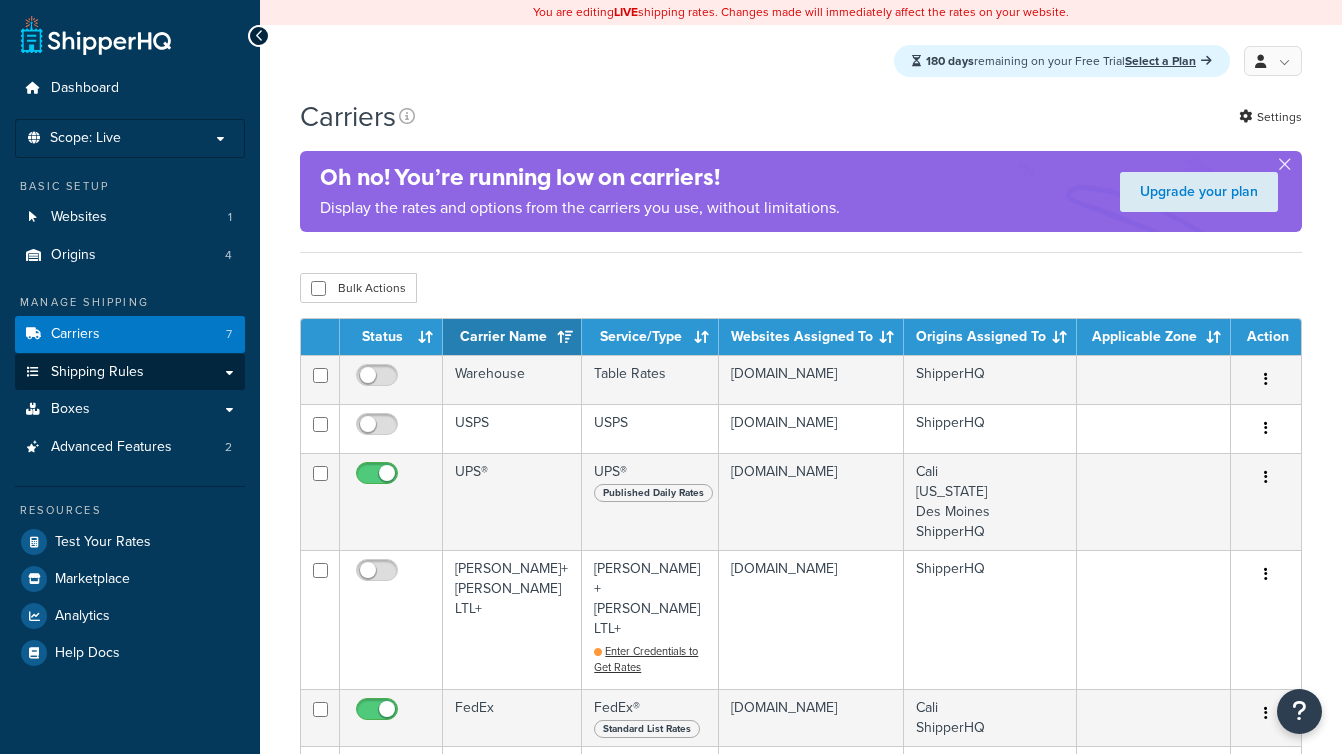 scroll, scrollTop: 0, scrollLeft: 0, axis: both 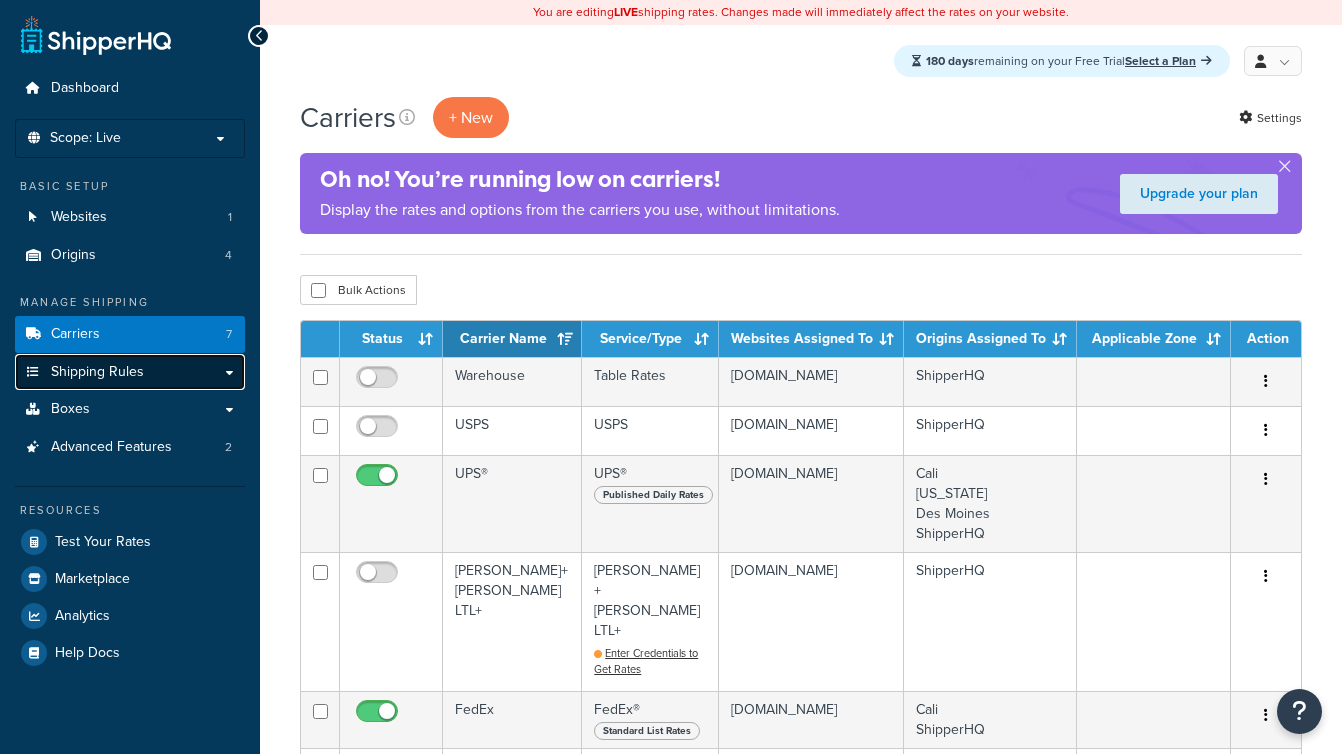 click on "Shipping Rules" at bounding box center [130, 372] 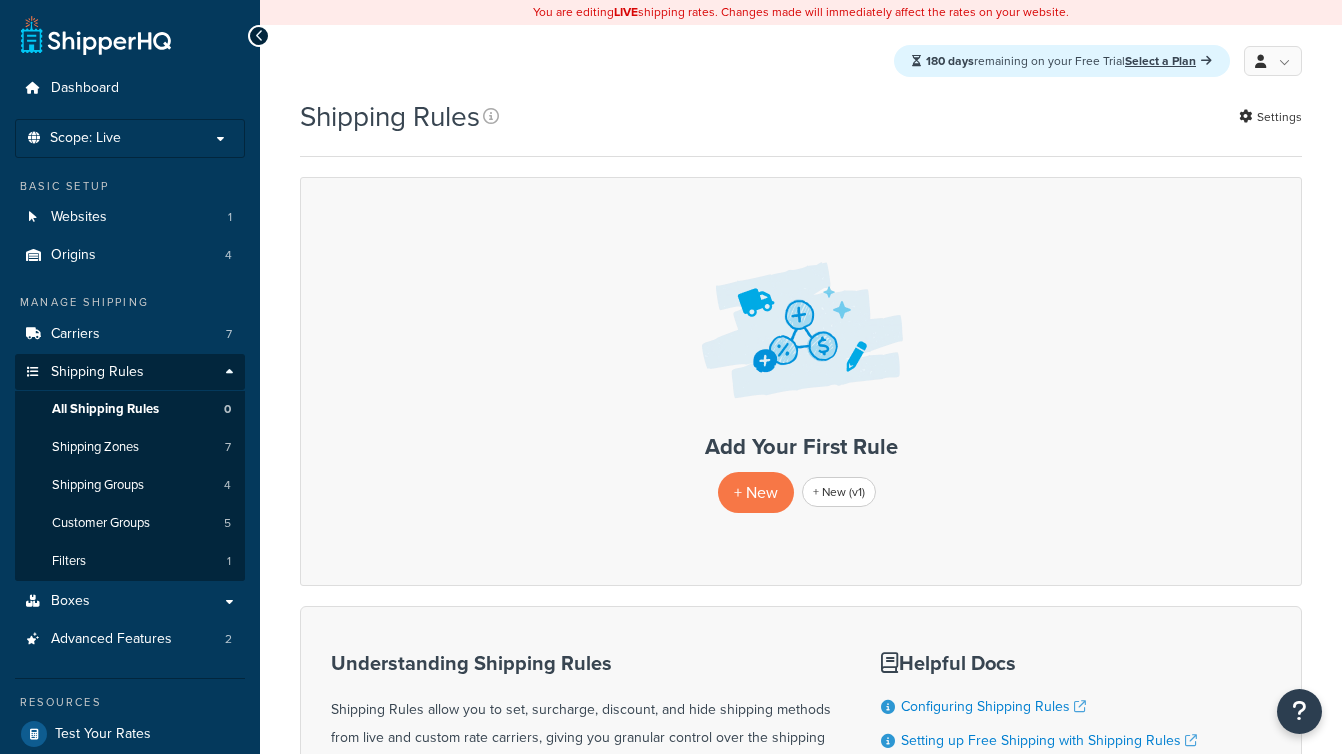 scroll, scrollTop: 0, scrollLeft: 0, axis: both 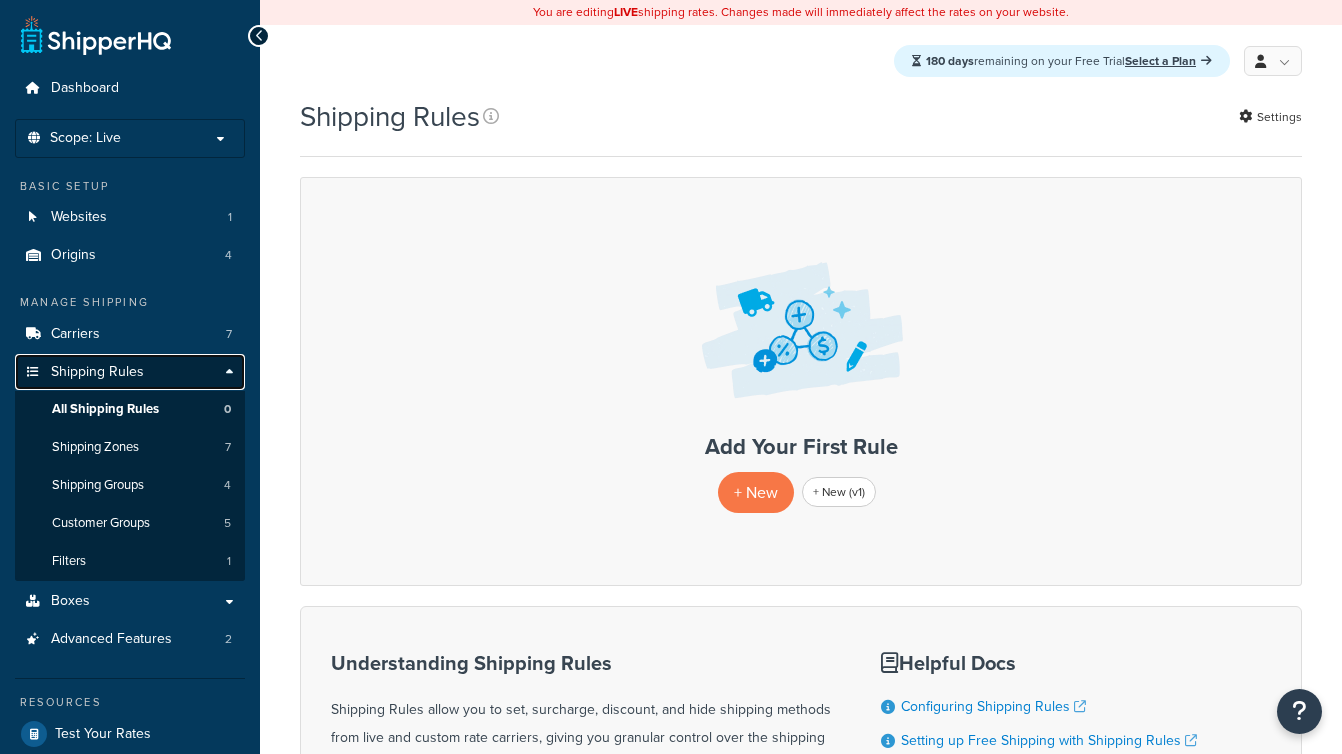 click on "Shipping Rules" at bounding box center (130, 372) 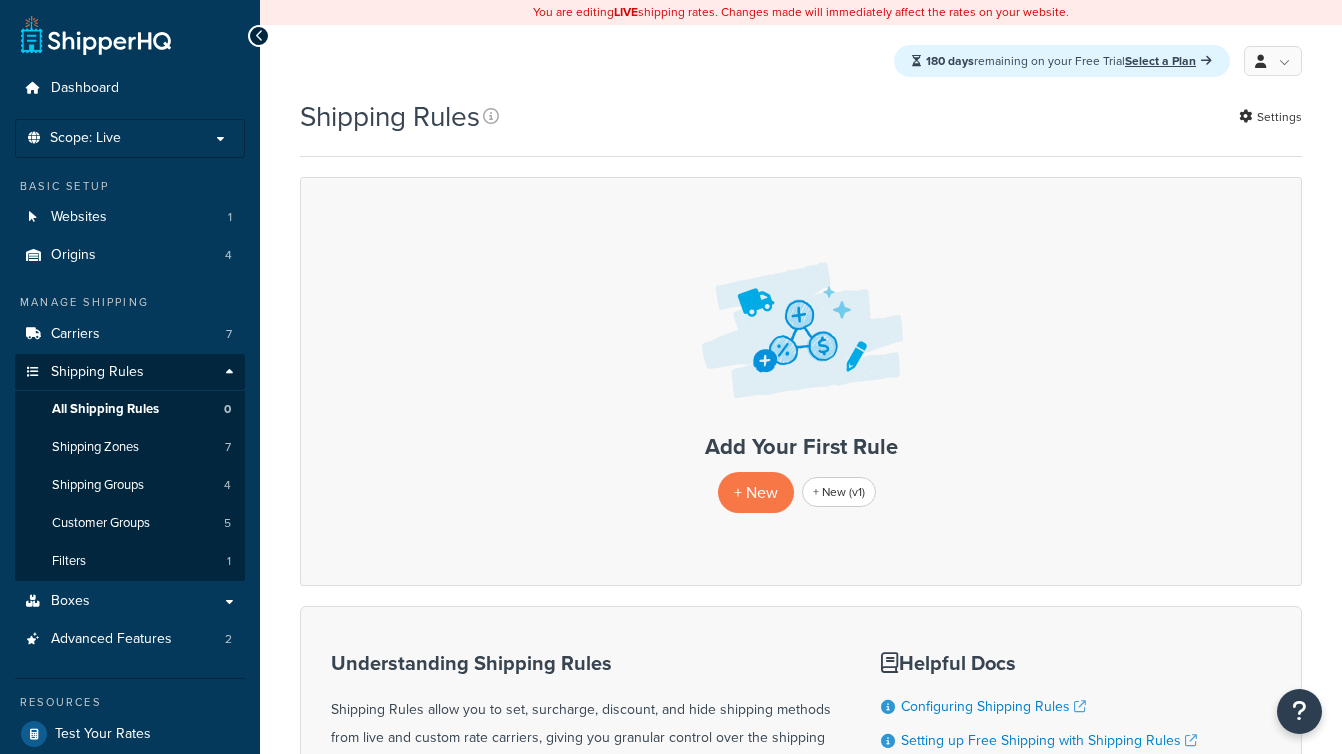 scroll, scrollTop: 0, scrollLeft: 0, axis: both 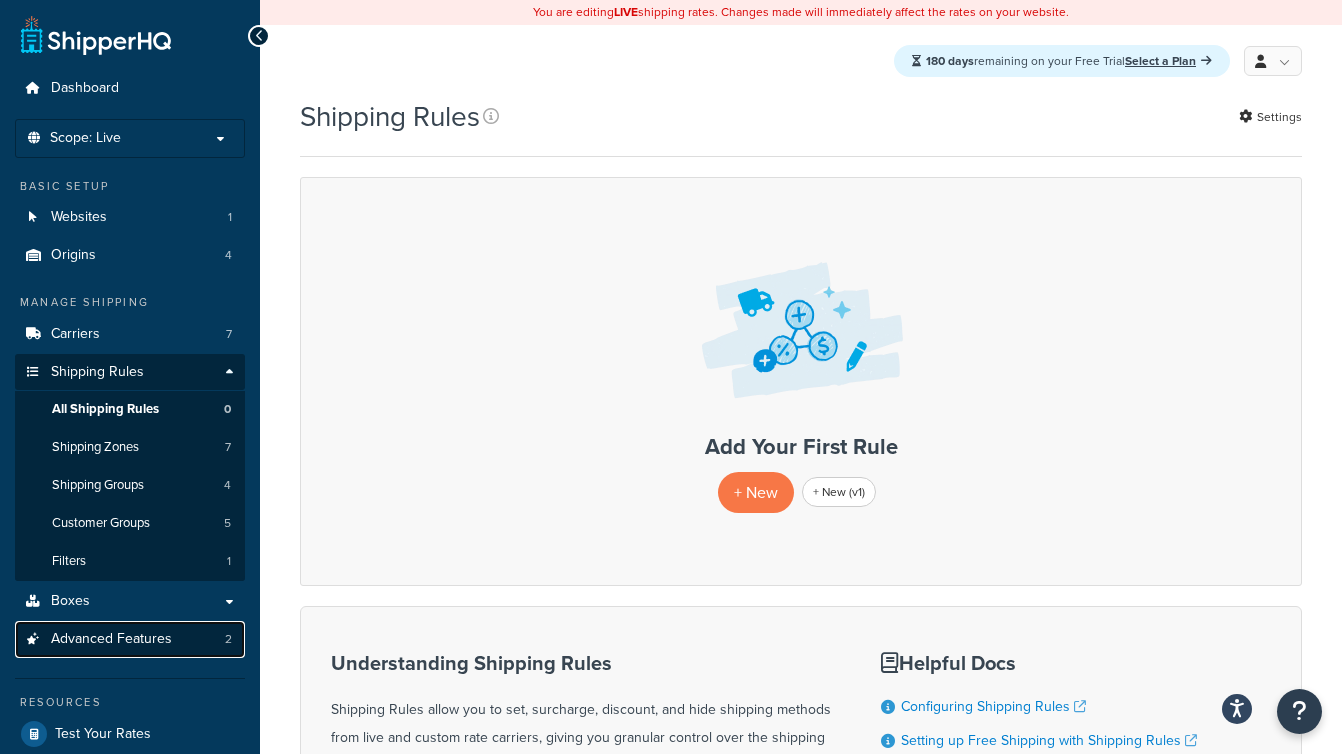 click on "Advanced Features" at bounding box center [111, 639] 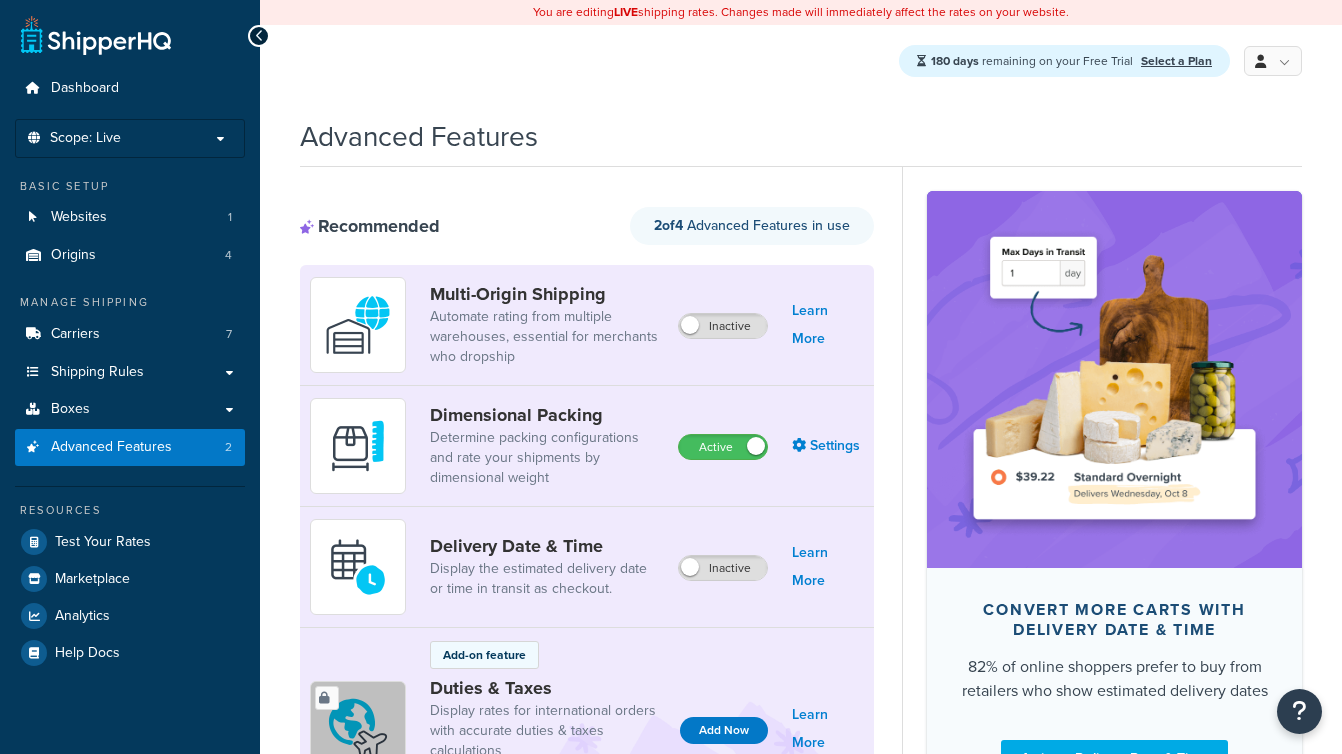 scroll, scrollTop: 0, scrollLeft: 0, axis: both 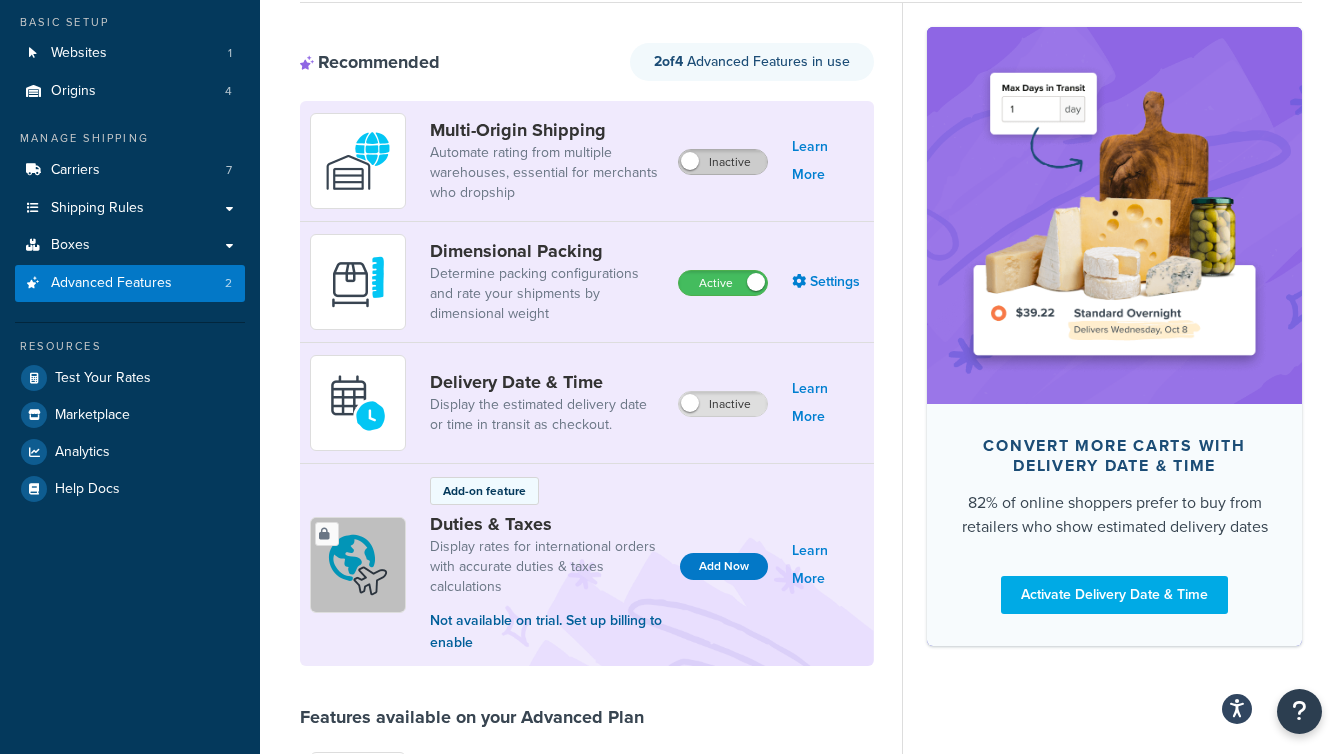 click on "Inactive" at bounding box center (723, 162) 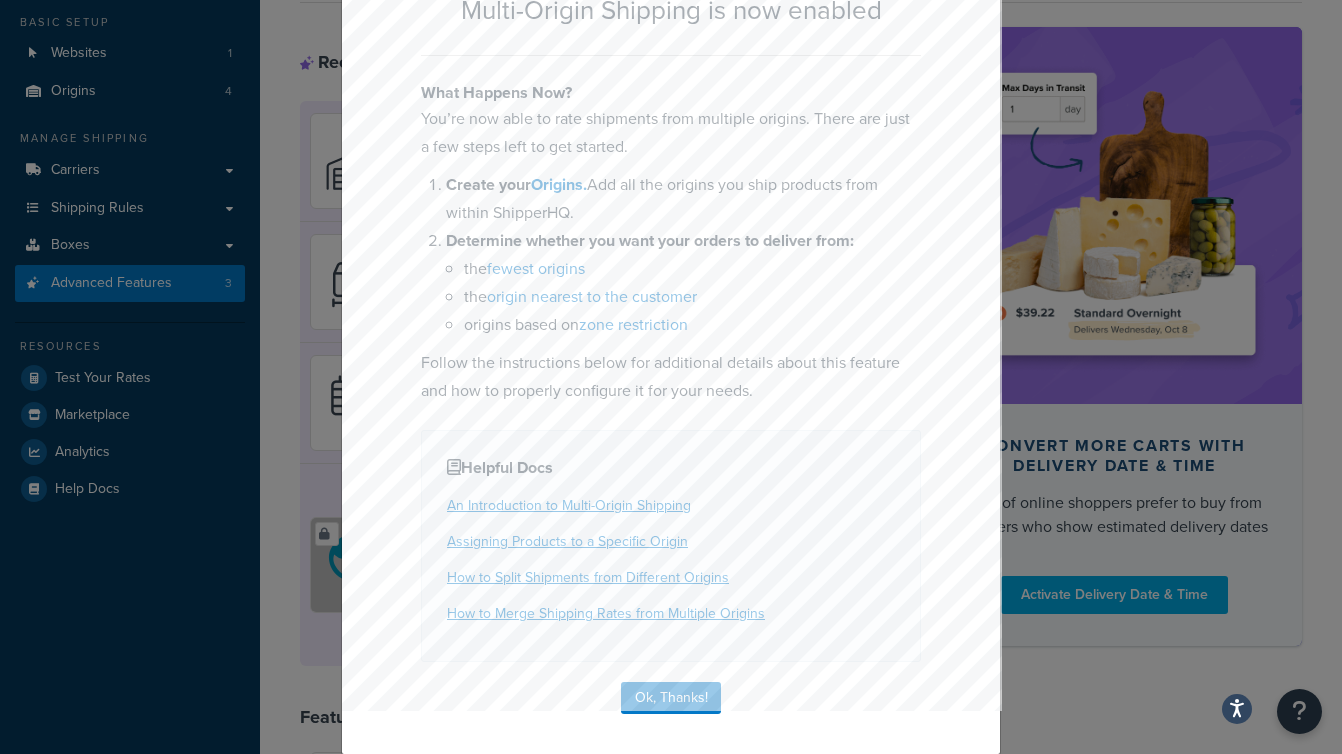 scroll, scrollTop: 0, scrollLeft: 0, axis: both 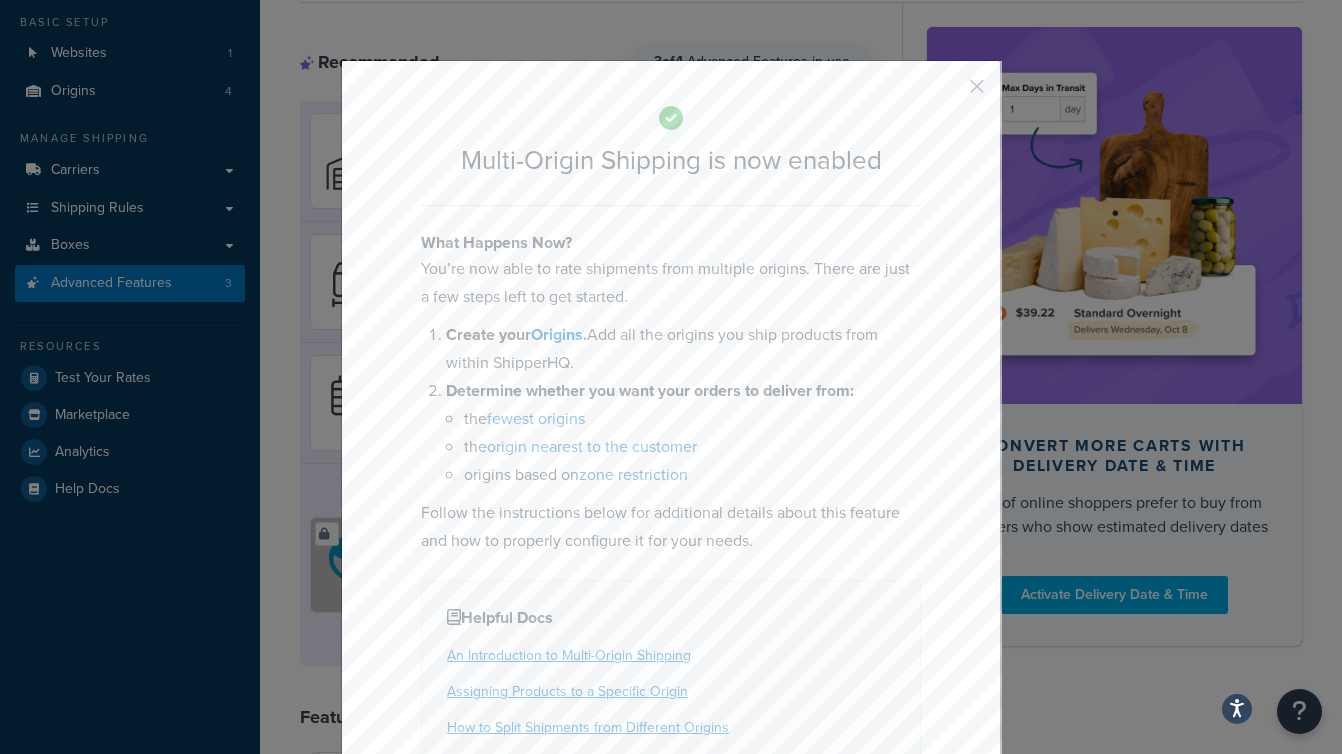 click at bounding box center (947, 93) 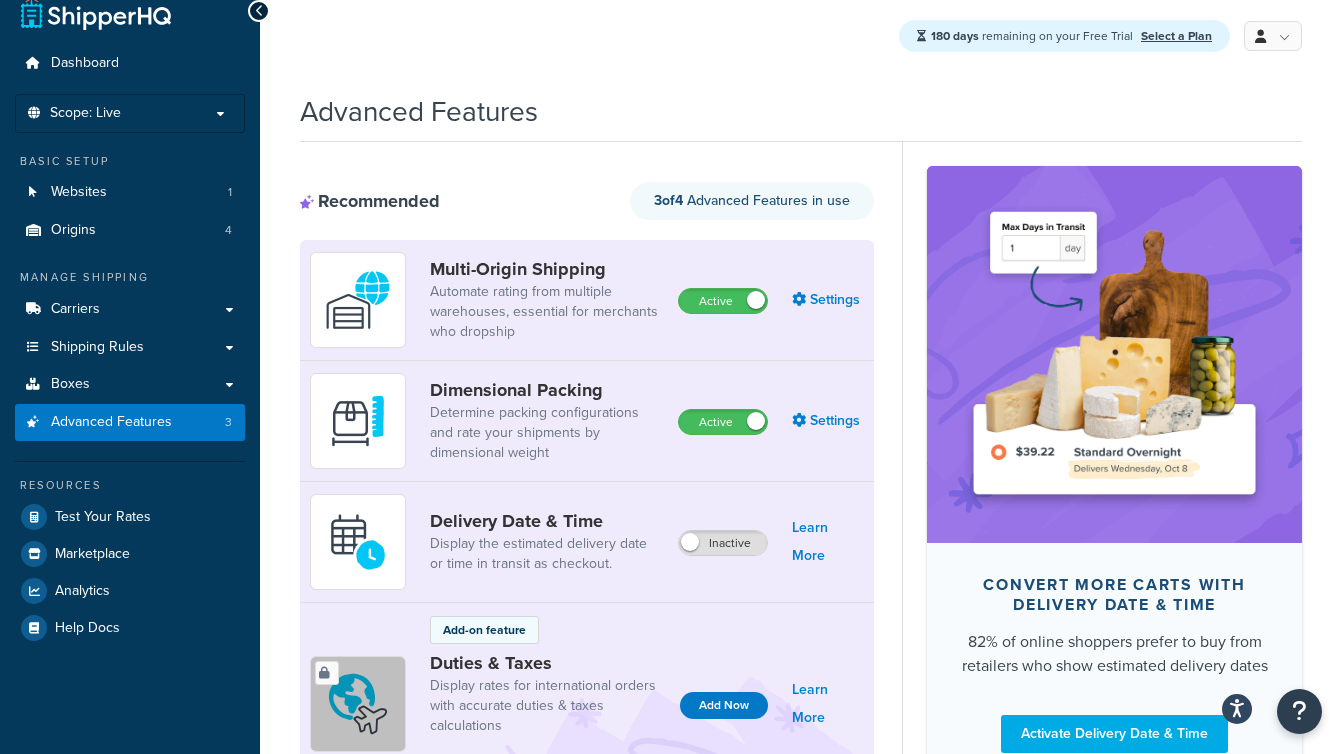 scroll, scrollTop: 0, scrollLeft: 0, axis: both 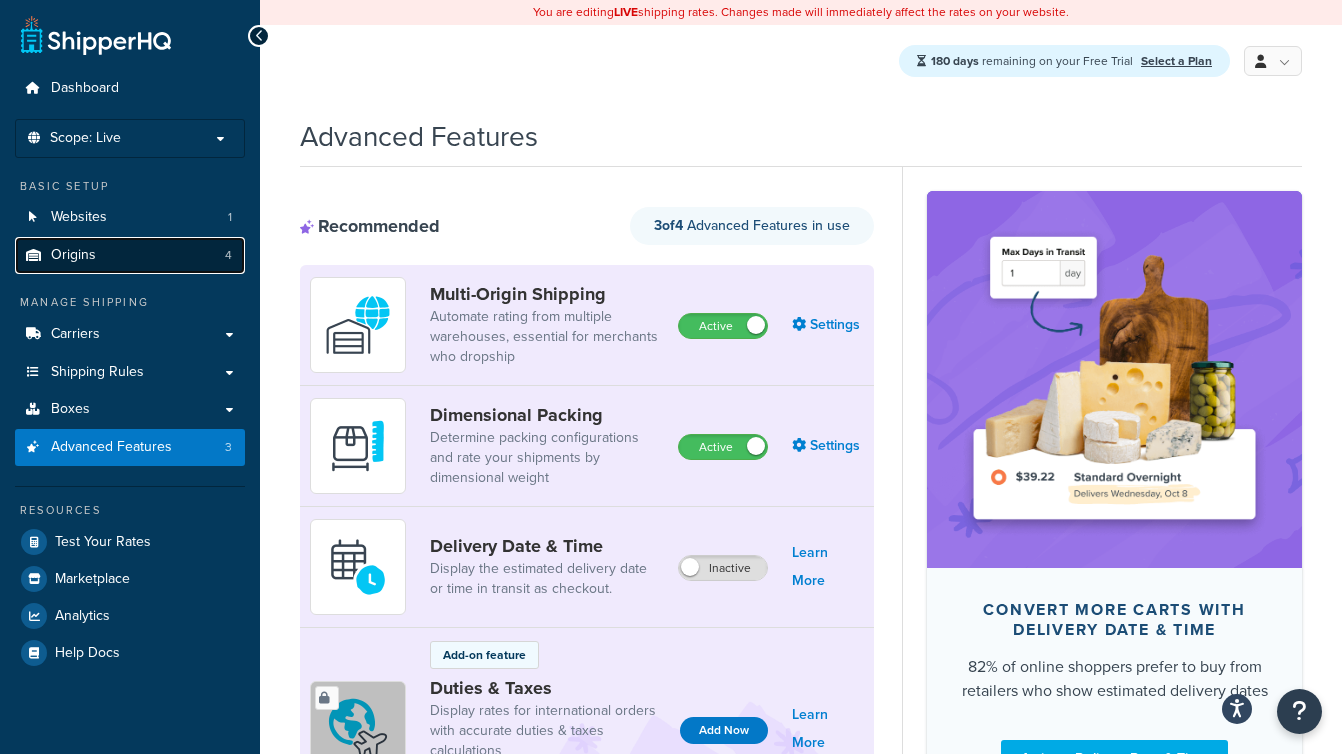 click on "Origins 4" at bounding box center (130, 255) 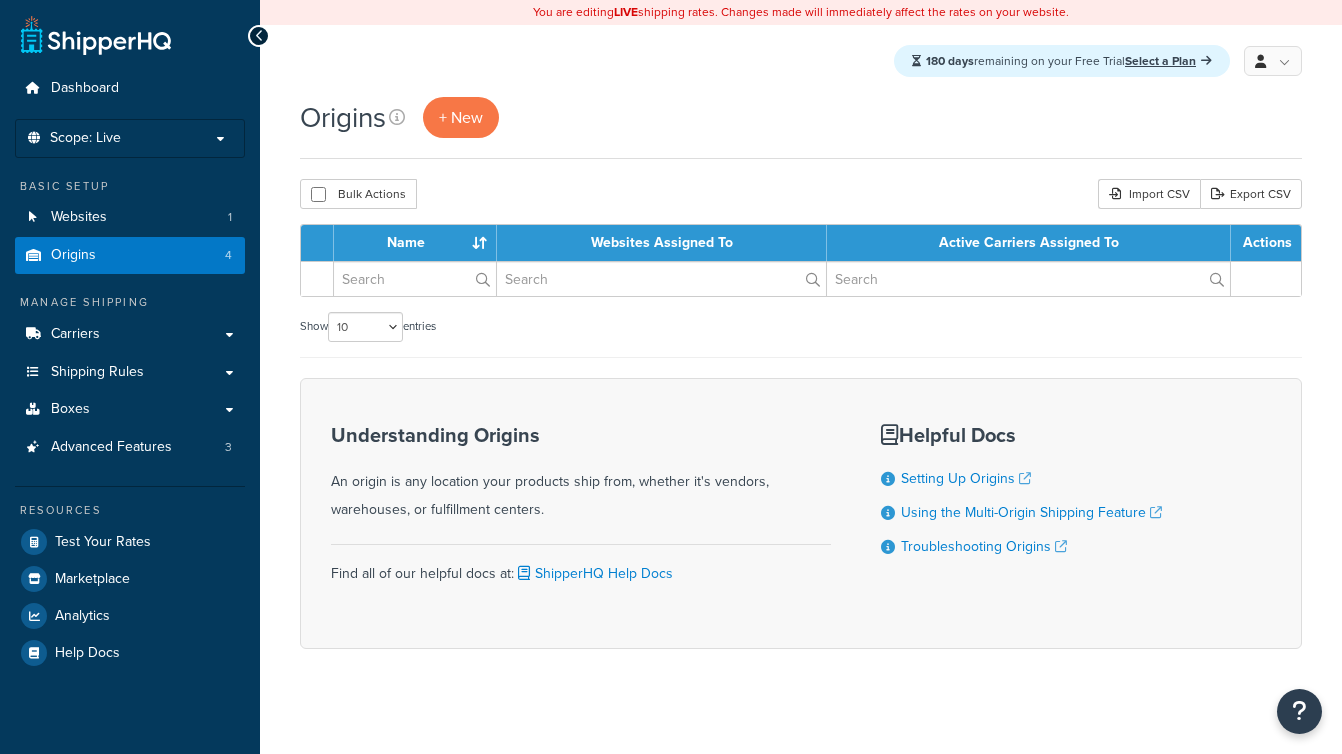 scroll, scrollTop: 0, scrollLeft: 0, axis: both 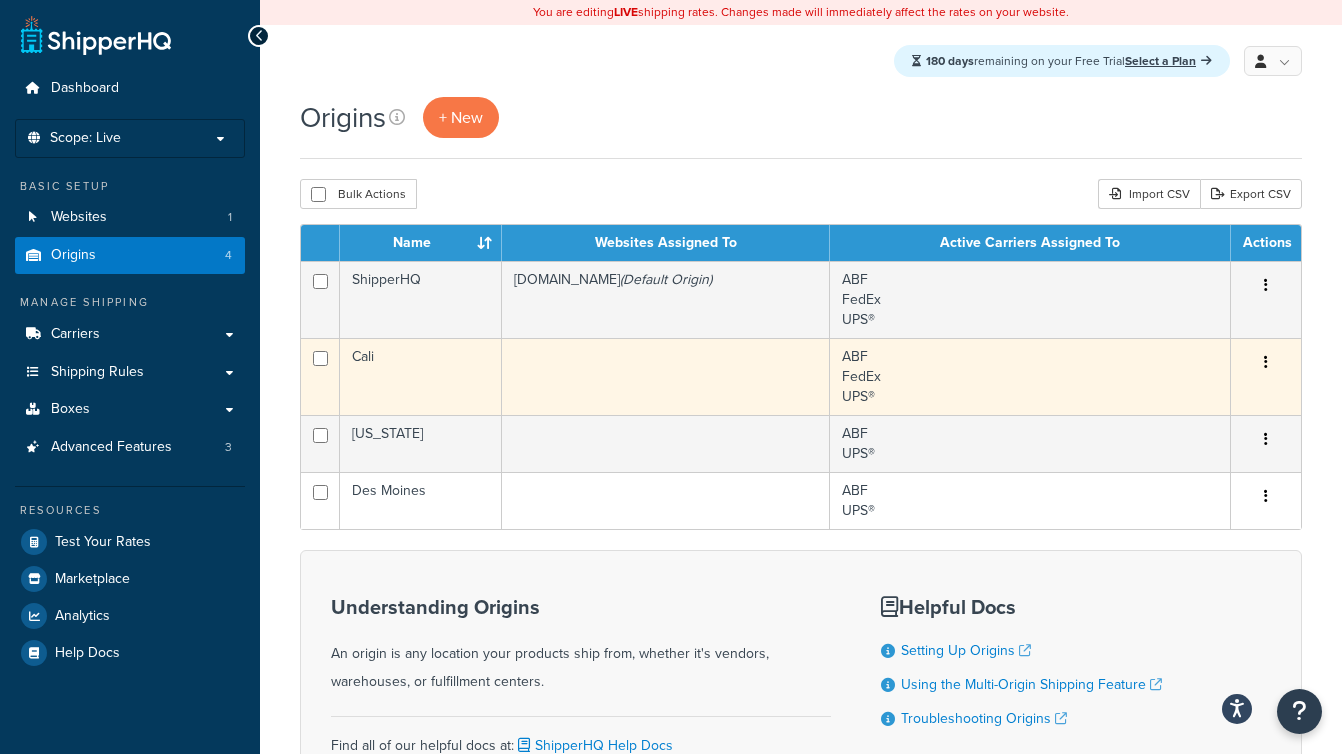 click at bounding box center (666, 376) 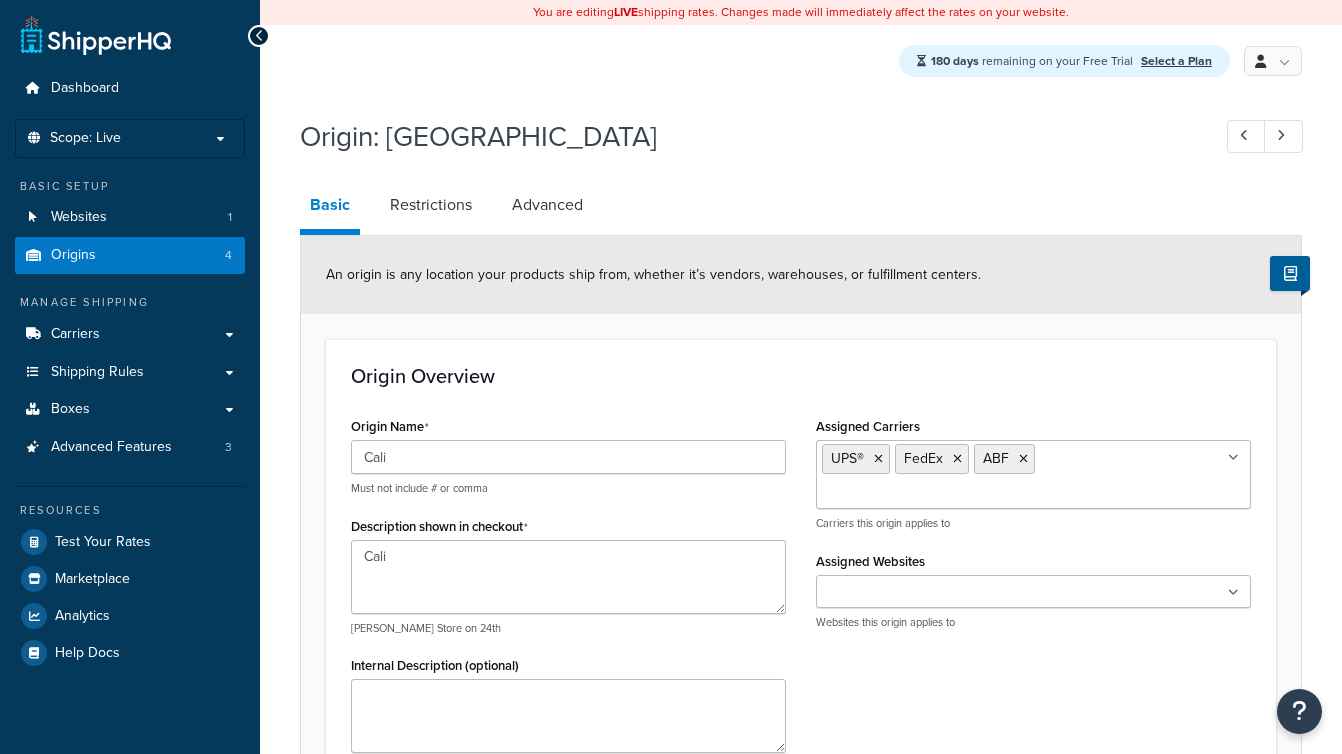 select on "5" 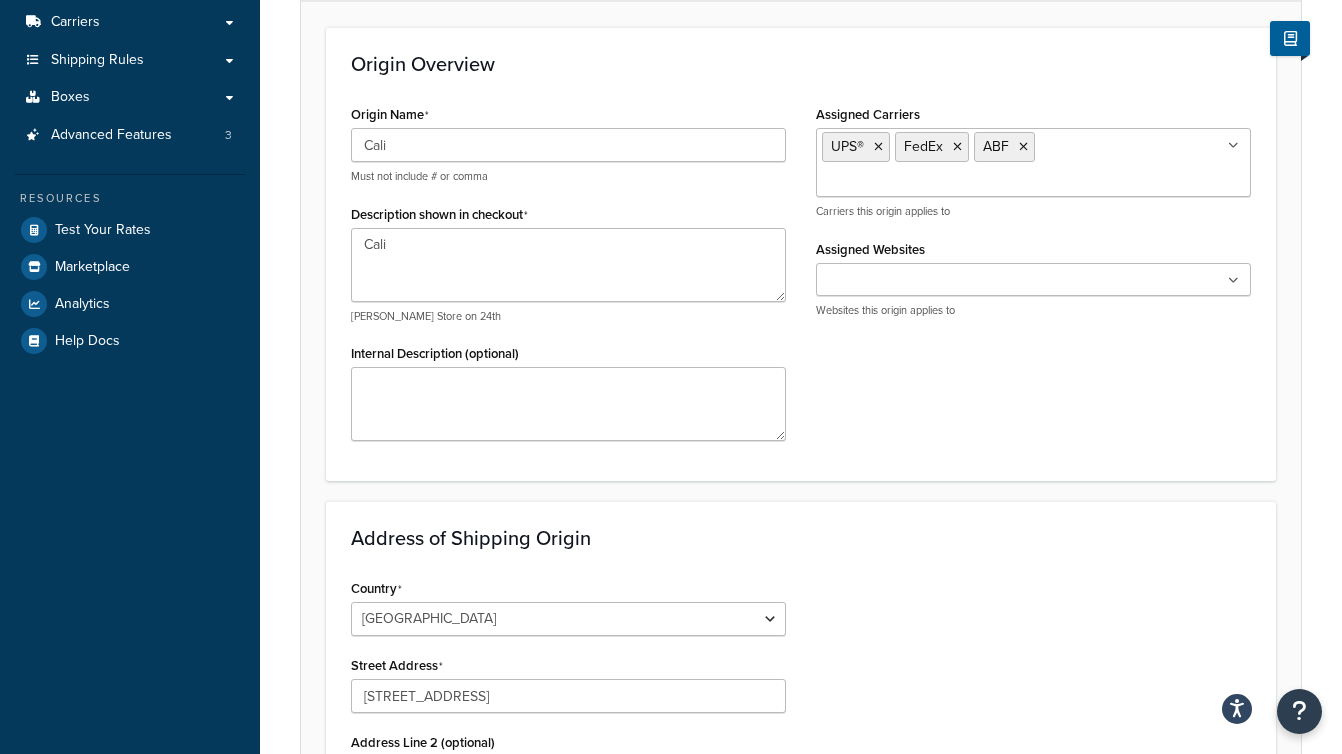 scroll, scrollTop: 111, scrollLeft: 0, axis: vertical 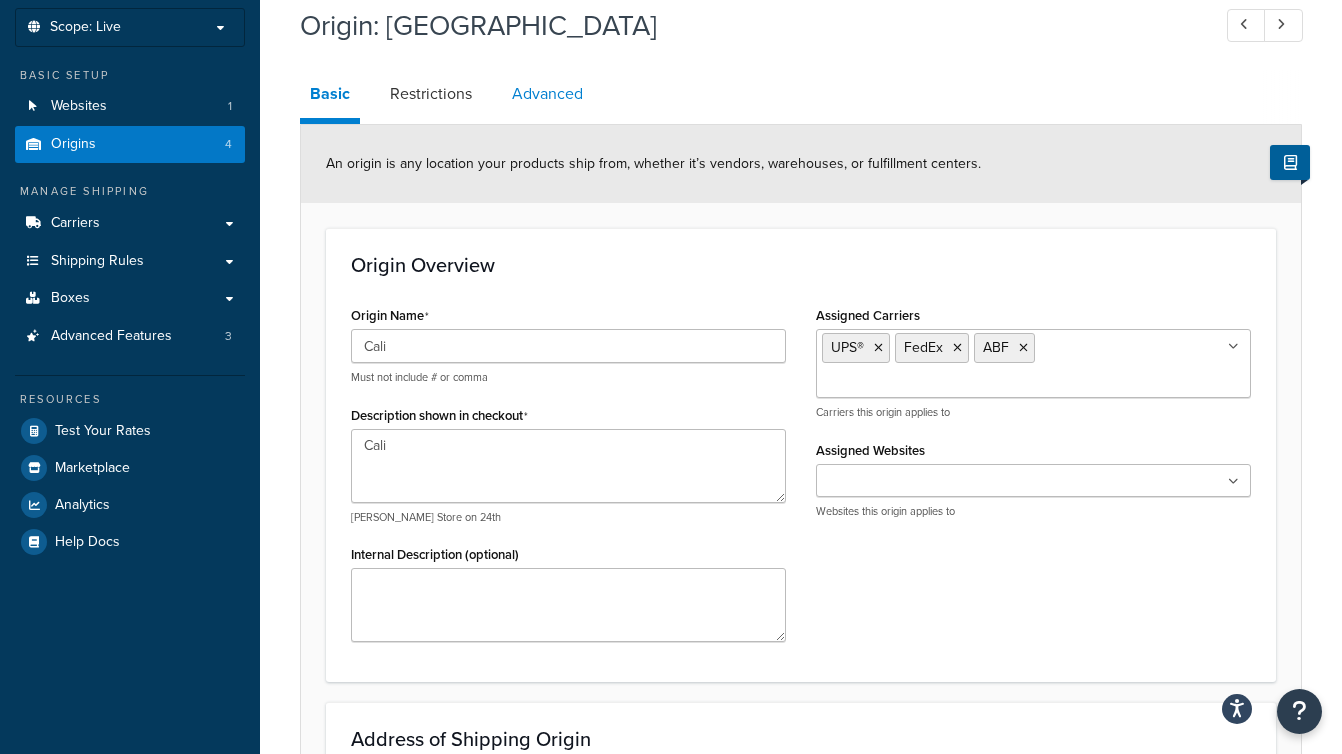 click on "Advanced" at bounding box center [547, 94] 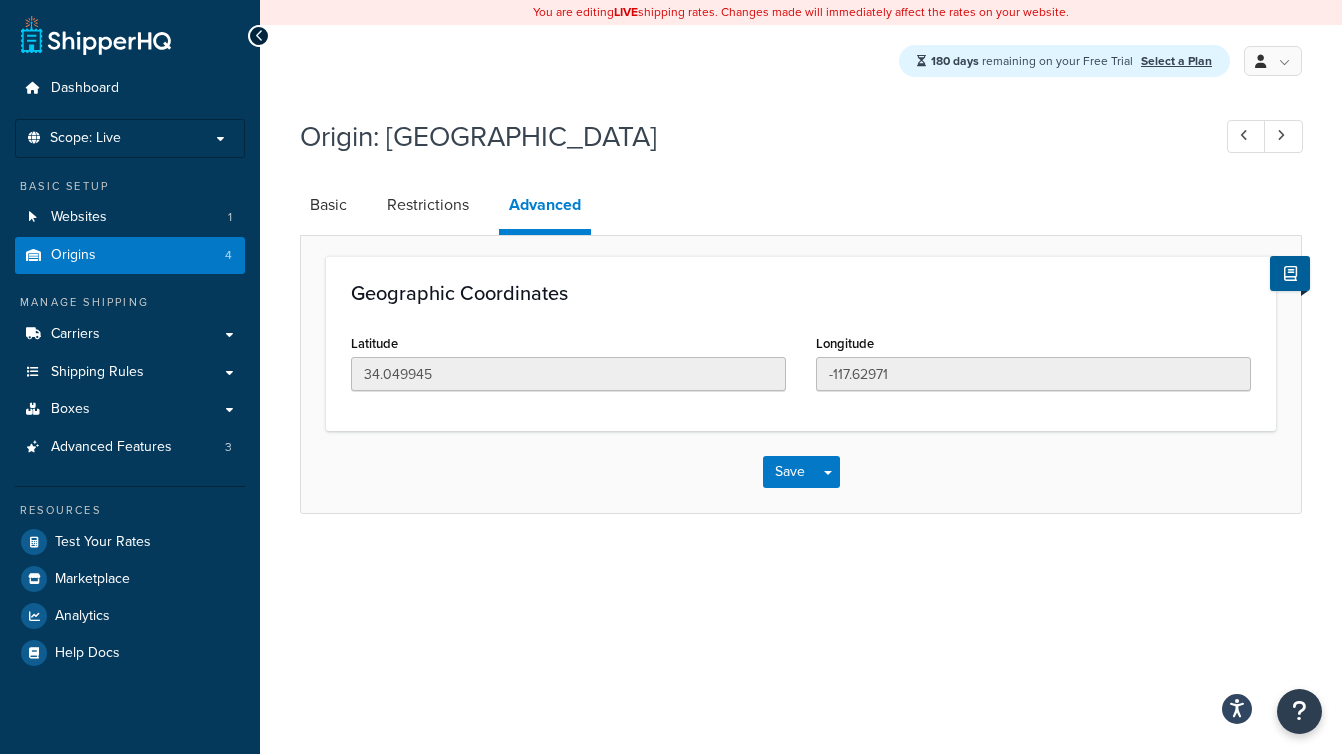 scroll, scrollTop: 0, scrollLeft: 0, axis: both 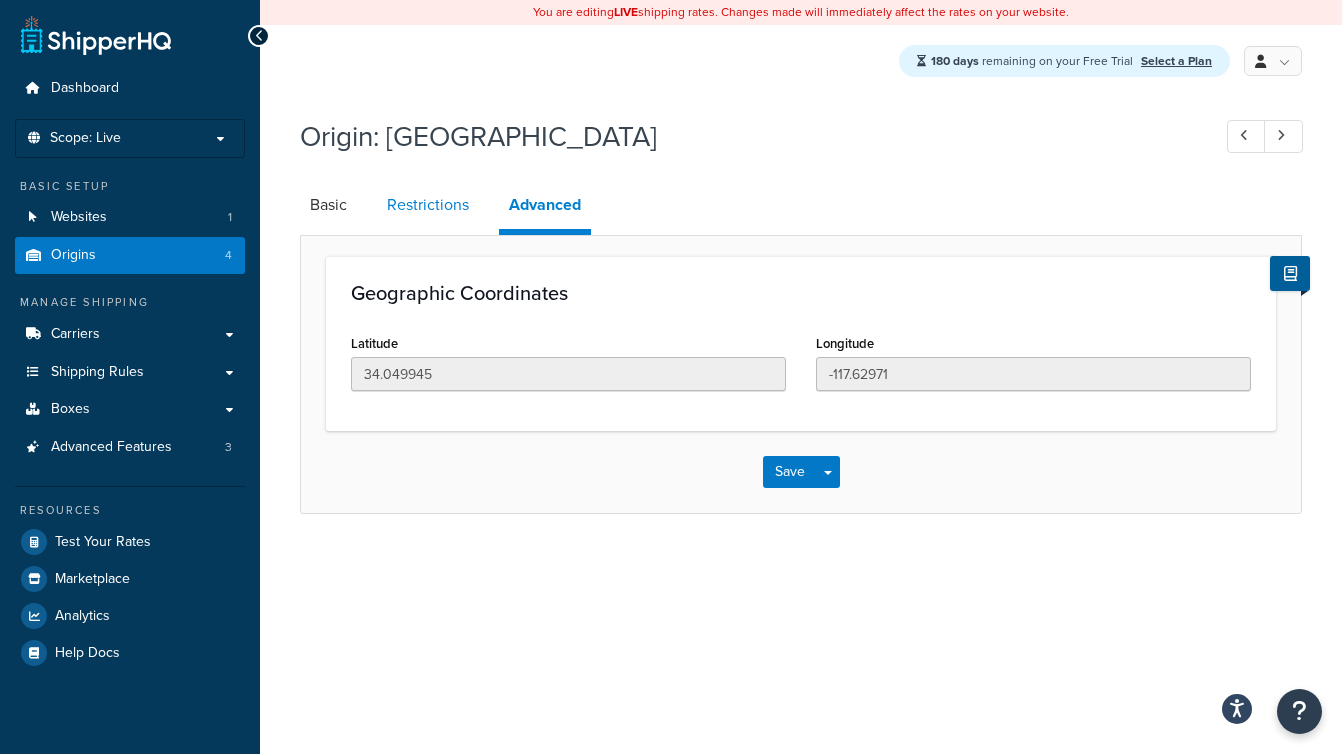 click on "Restrictions" at bounding box center [428, 205] 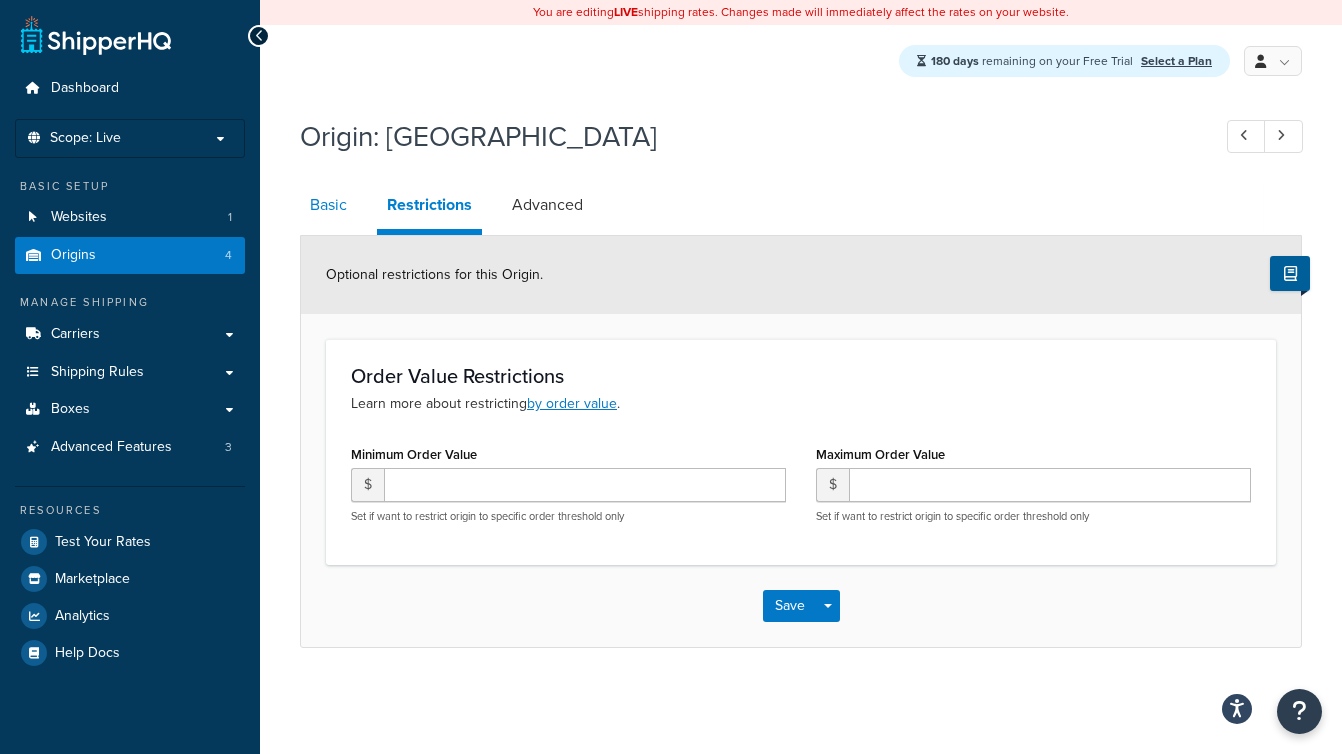 click on "Basic" at bounding box center [328, 205] 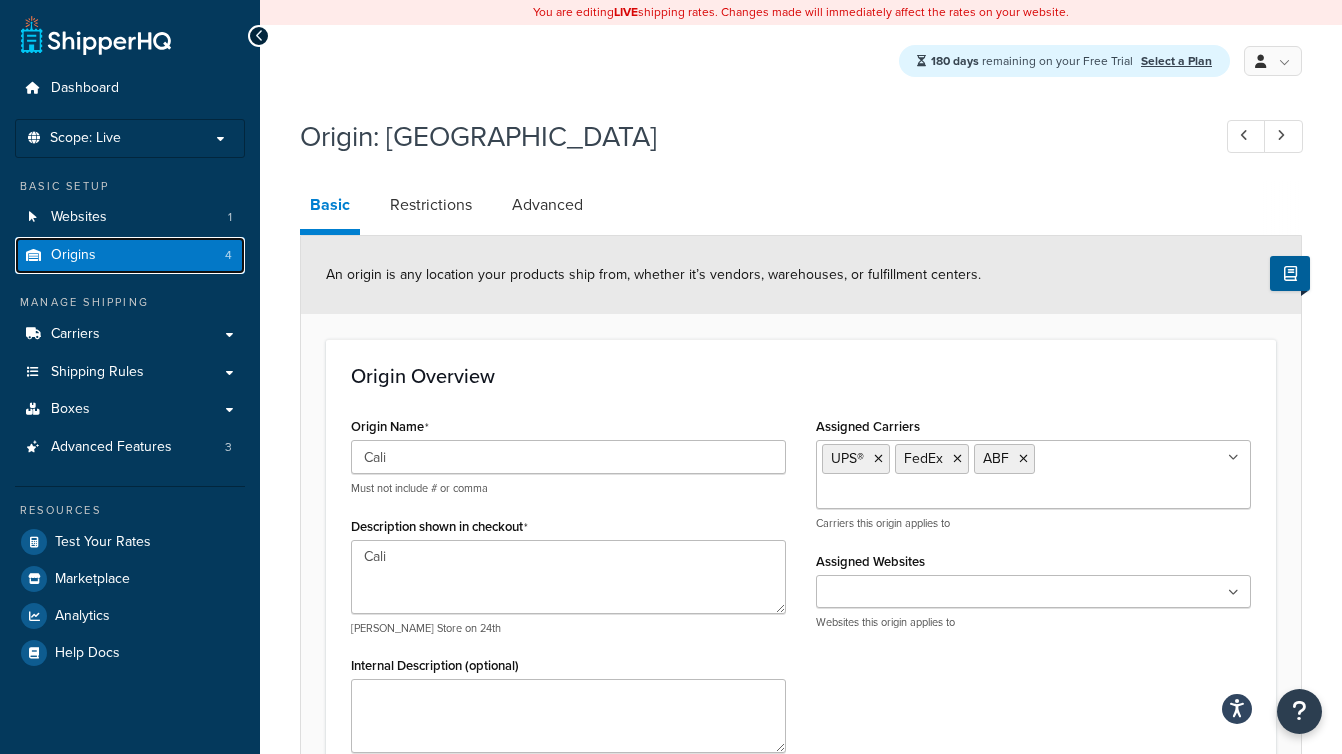 click on "Origins 4" at bounding box center (130, 255) 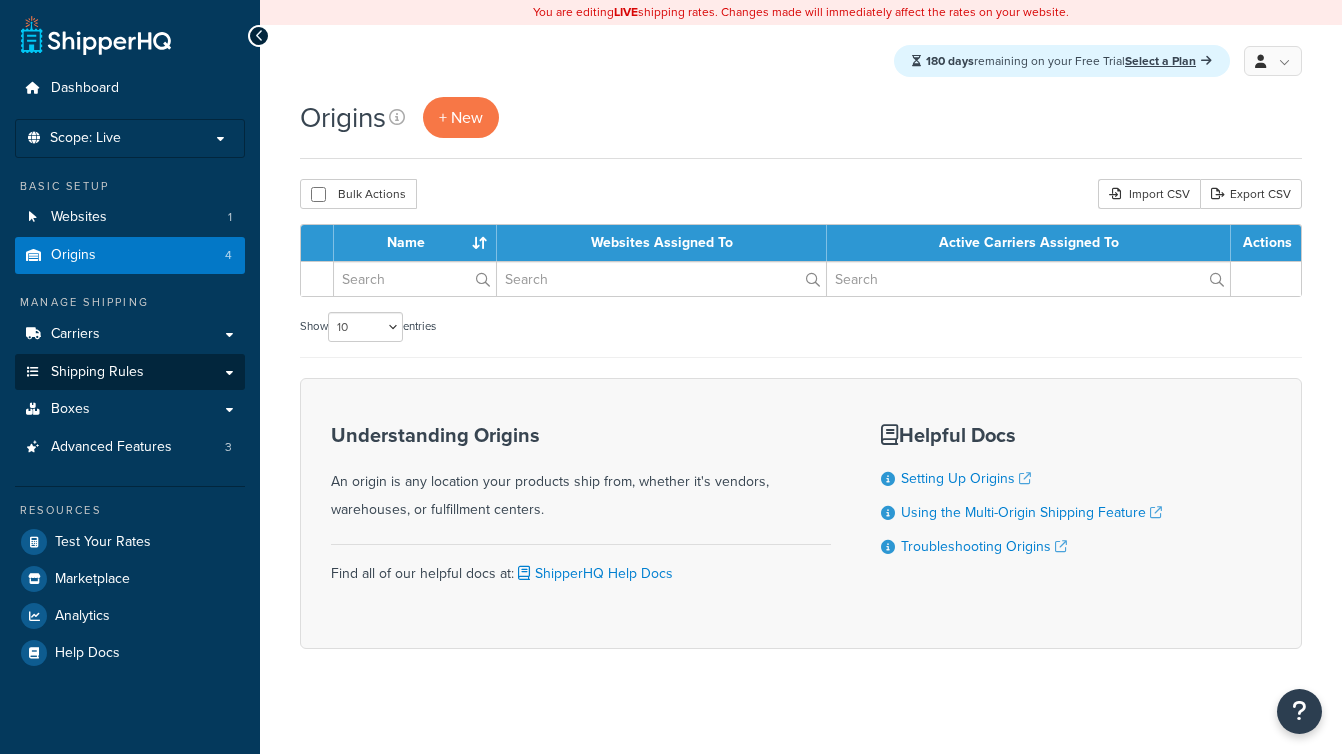 scroll, scrollTop: 0, scrollLeft: 0, axis: both 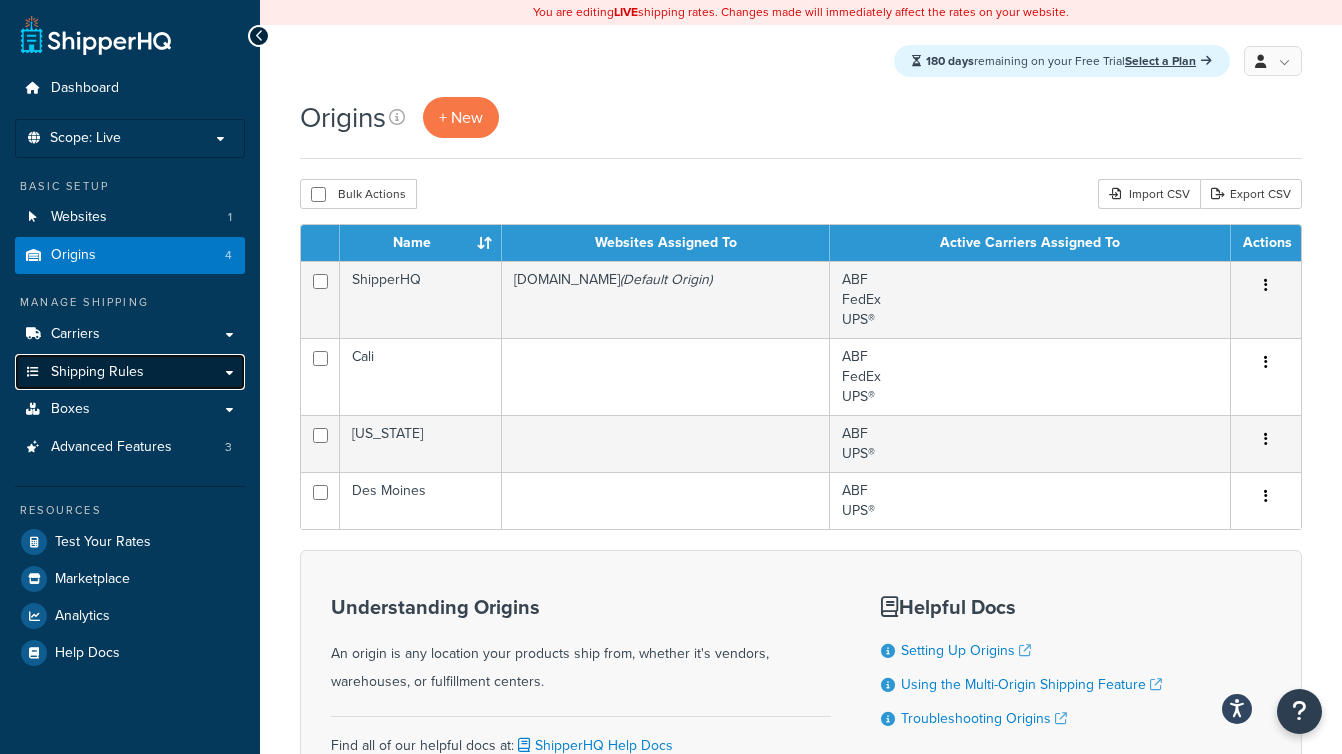 click on "Shipping Rules" at bounding box center [130, 372] 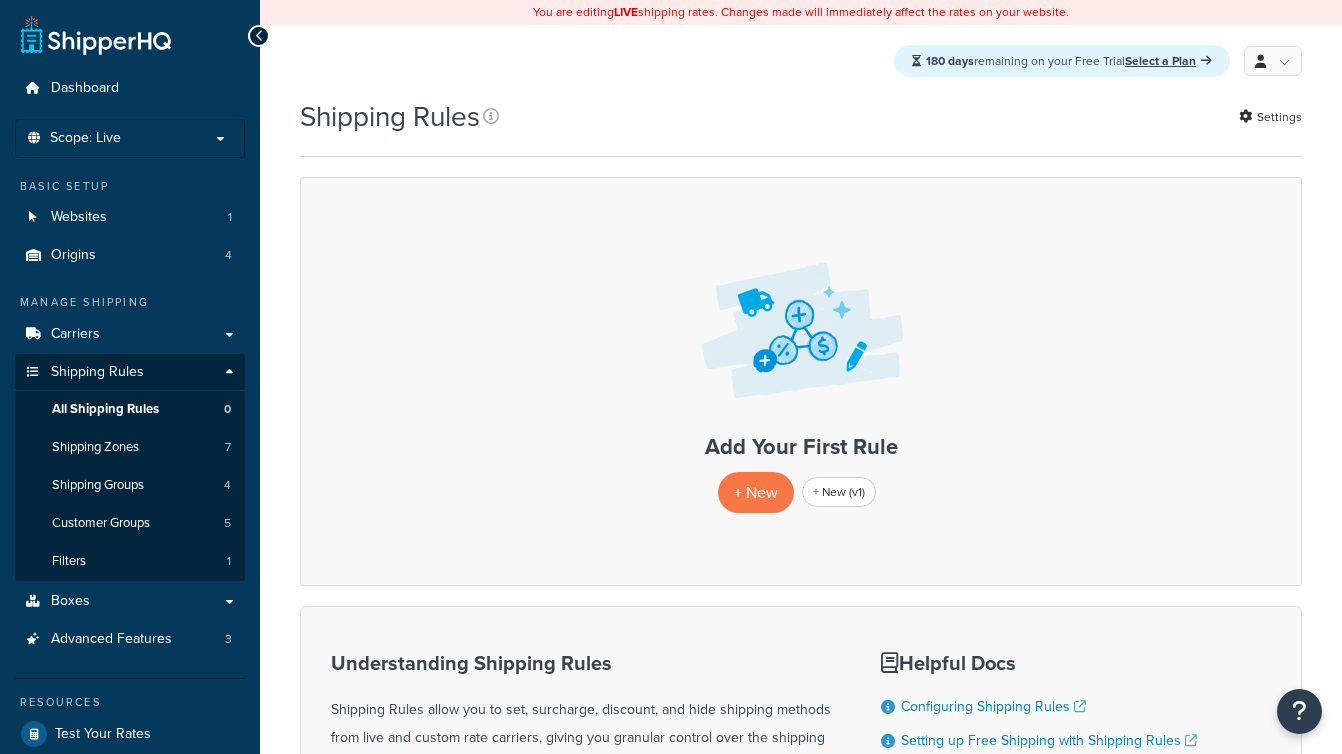 scroll, scrollTop: 0, scrollLeft: 0, axis: both 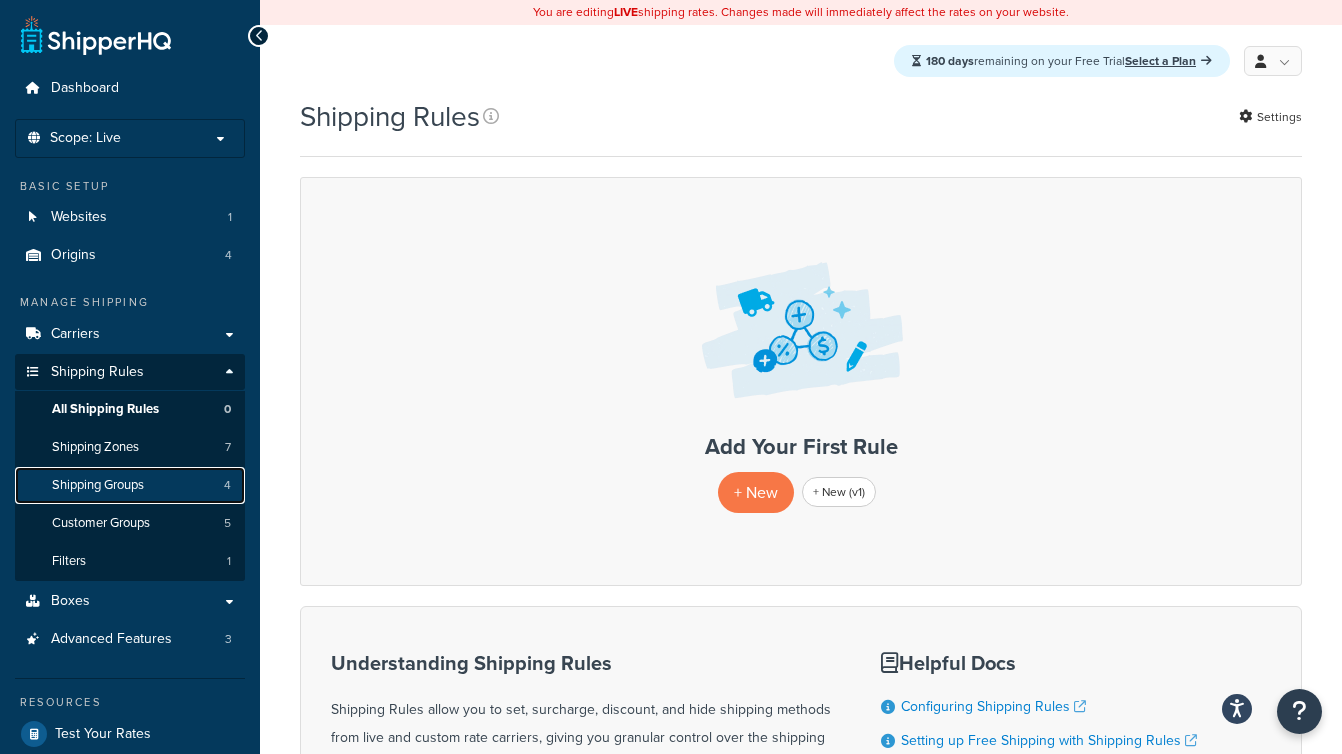 click on "Shipping Groups
4" at bounding box center (130, 485) 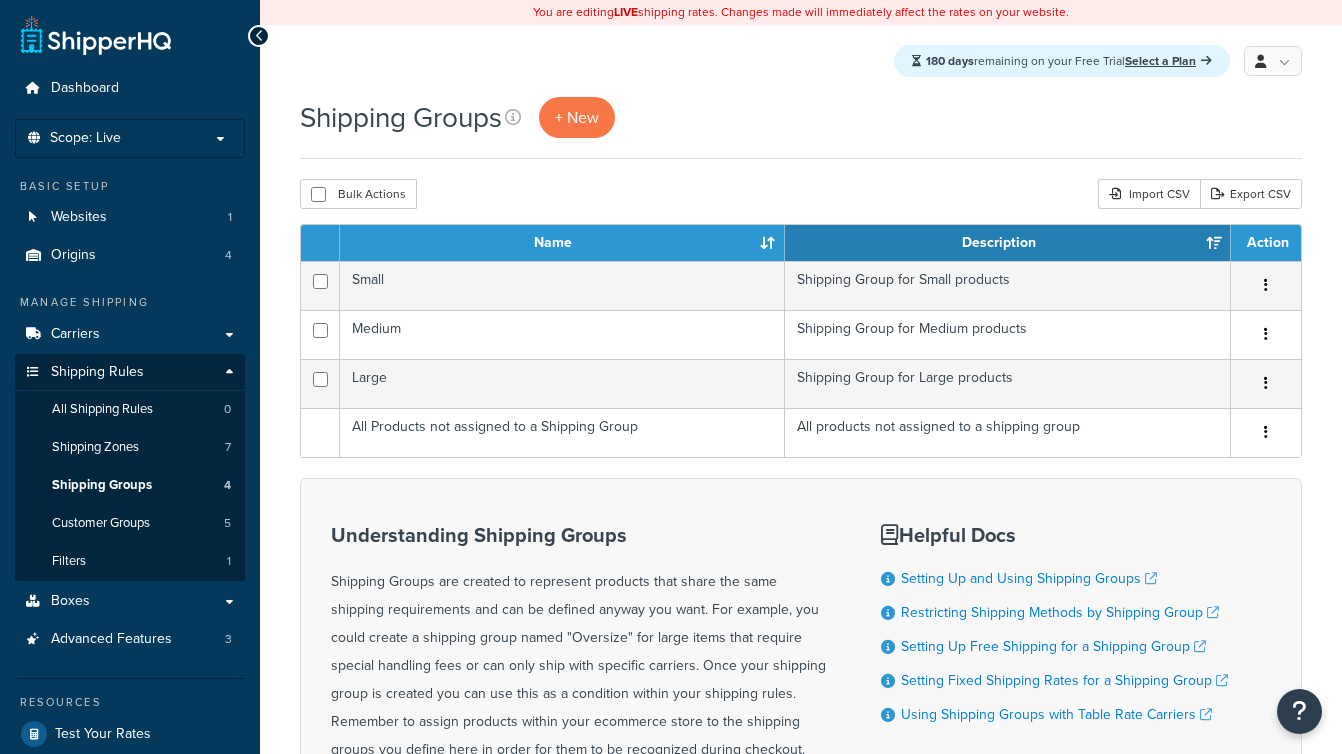 scroll, scrollTop: 0, scrollLeft: 0, axis: both 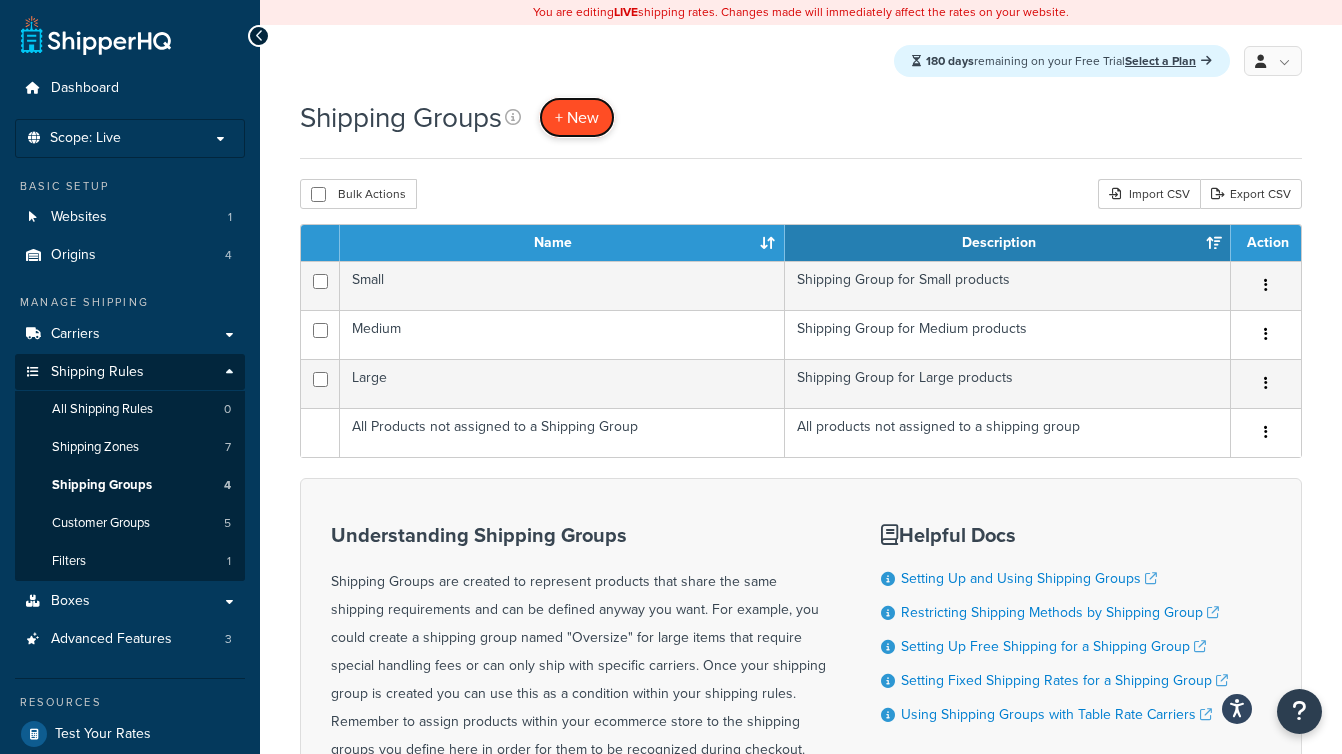 click on "+ New" at bounding box center (577, 117) 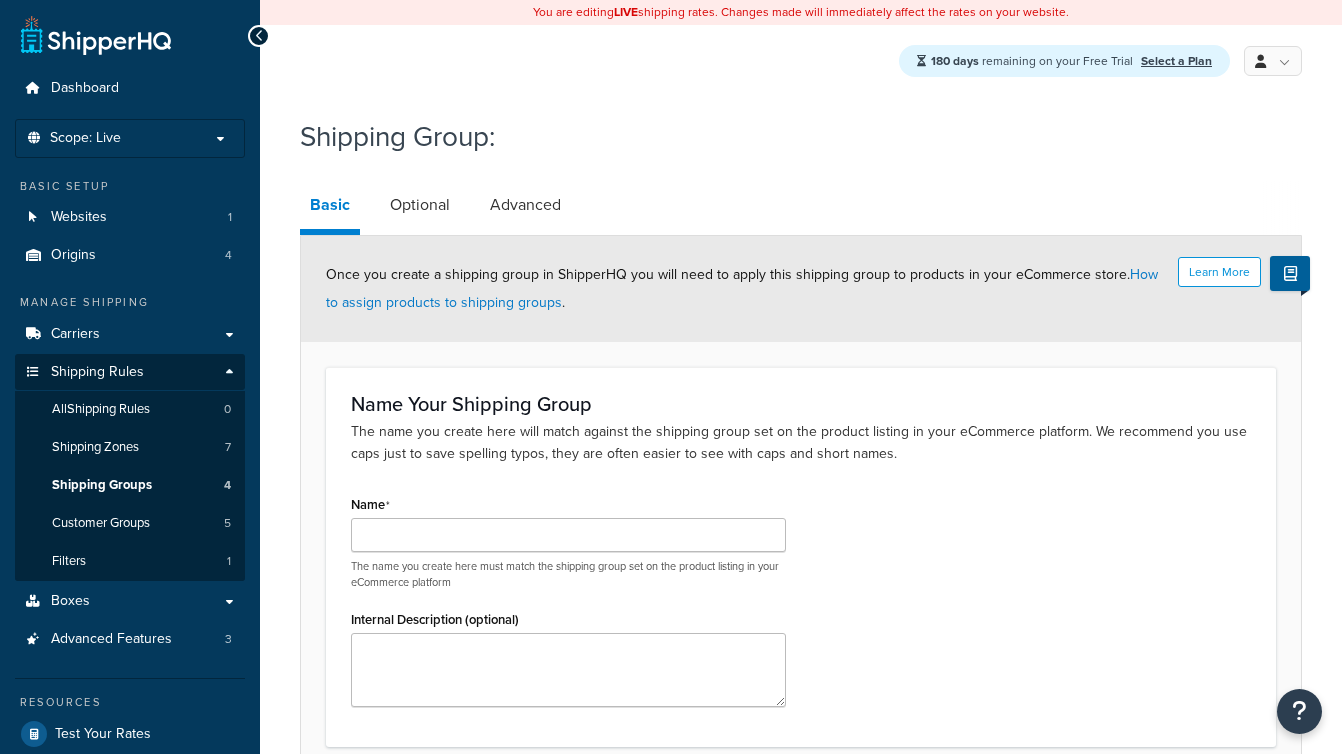 scroll, scrollTop: 0, scrollLeft: 0, axis: both 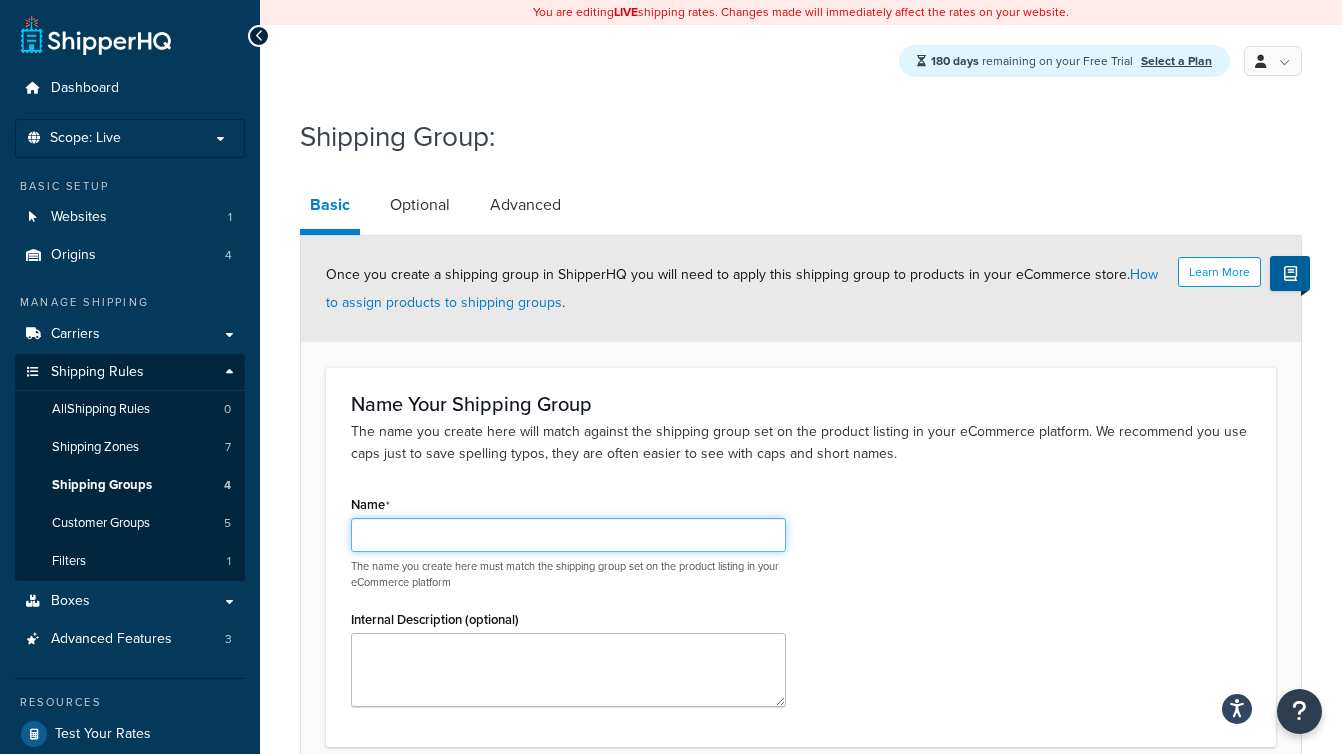 click on "Name" at bounding box center [568, 535] 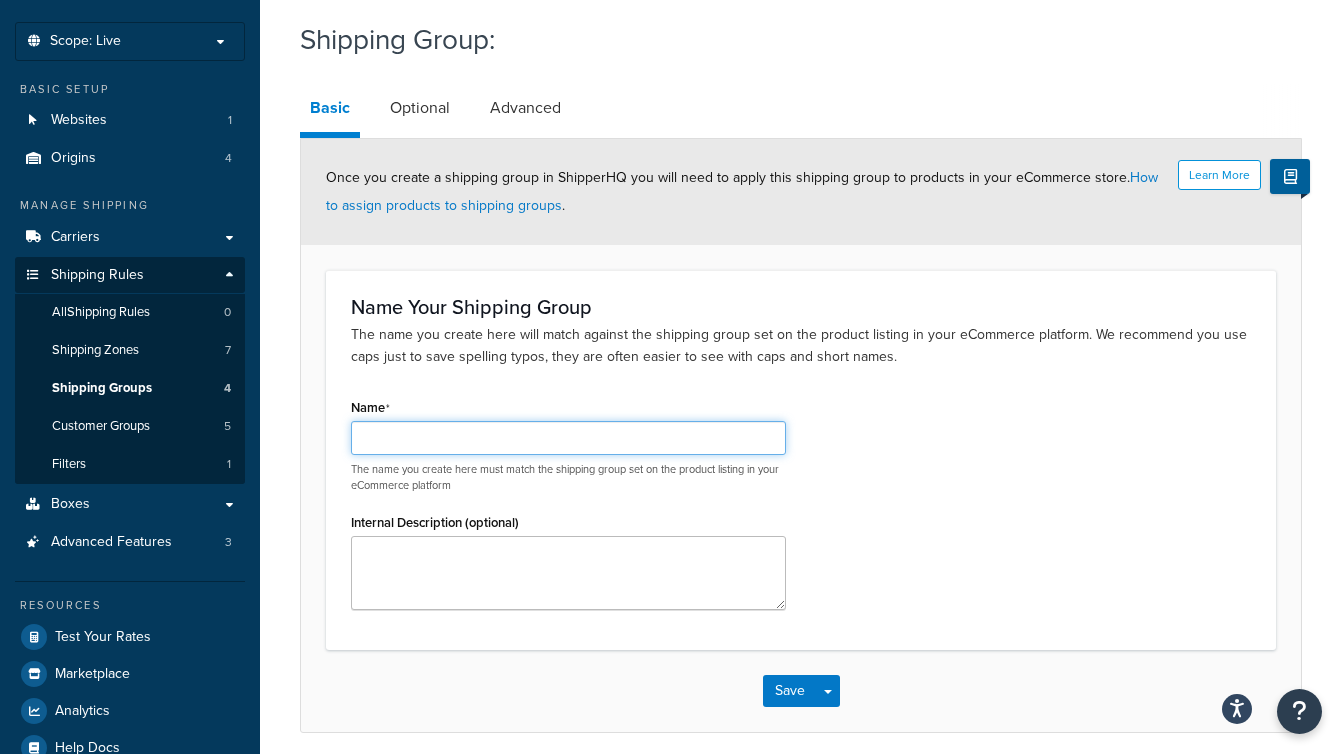 scroll, scrollTop: 176, scrollLeft: 0, axis: vertical 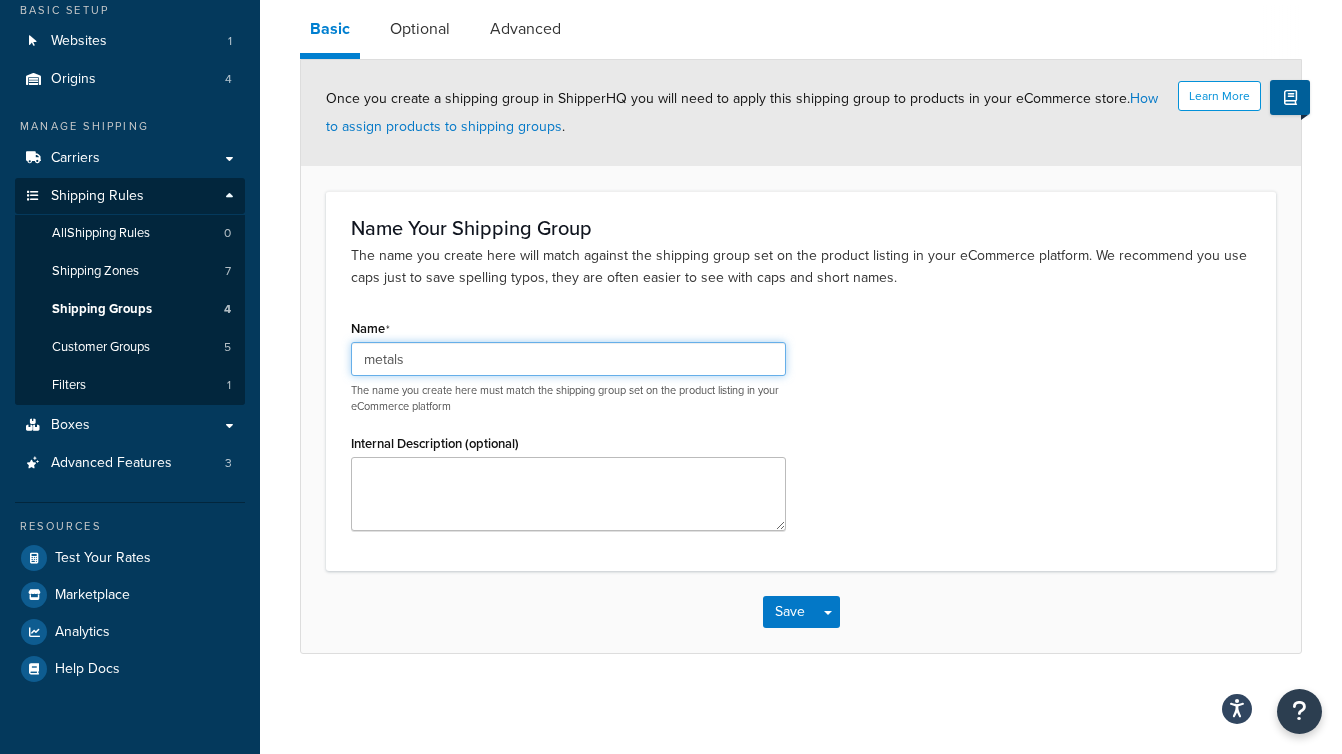 type on "metals" 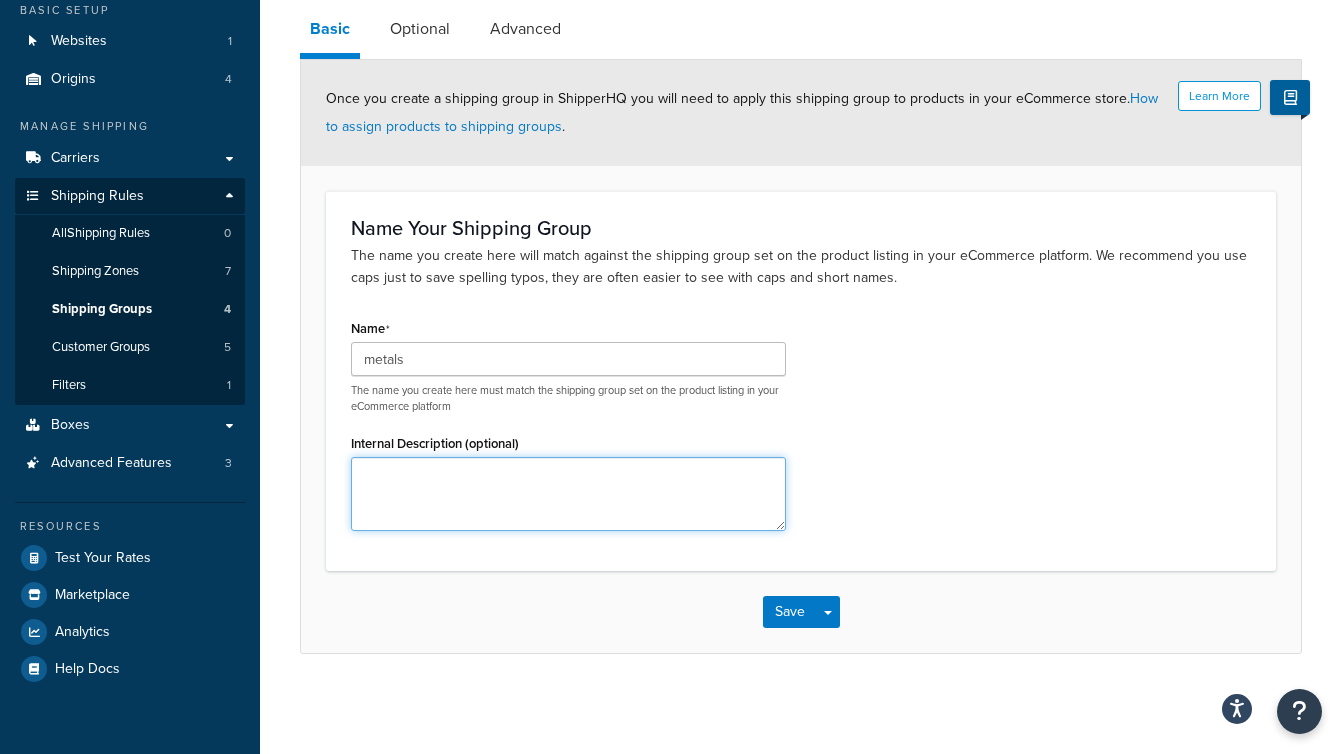 click on "Internal Description (optional)" at bounding box center [568, 494] 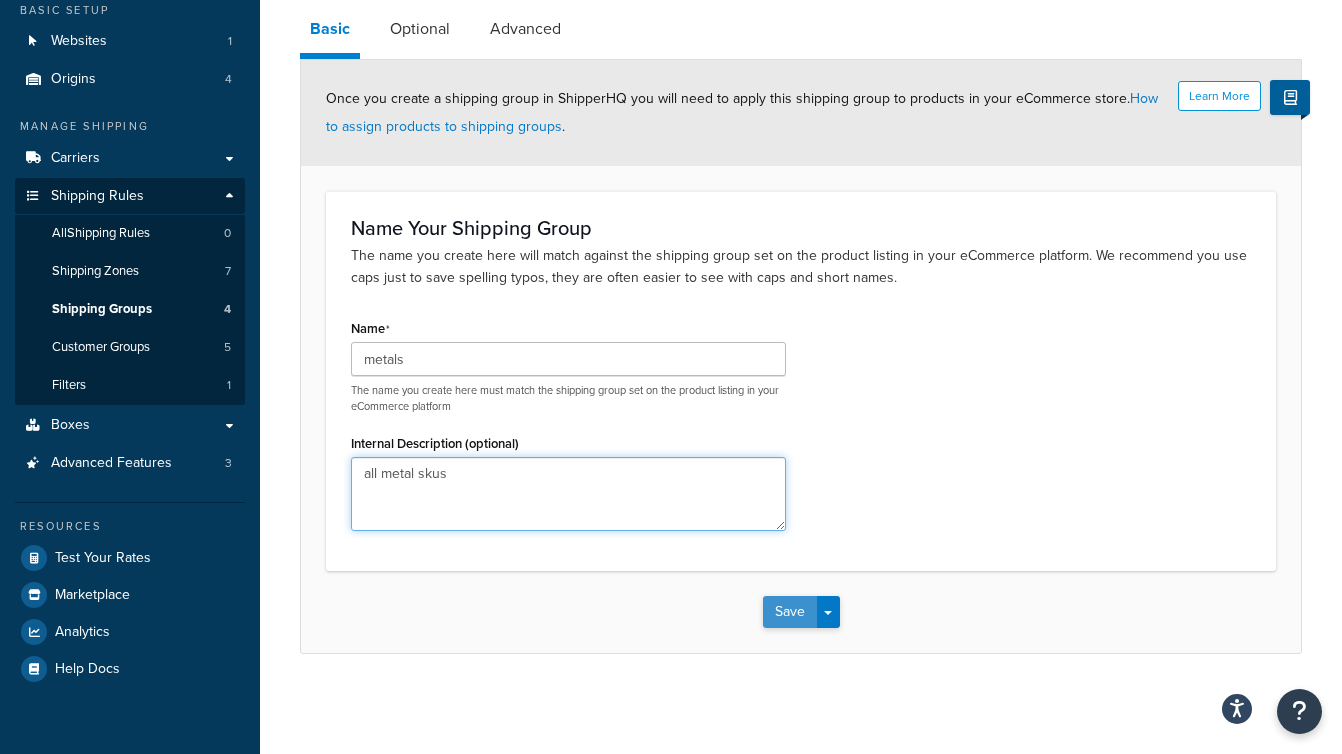 type on "all metal skus" 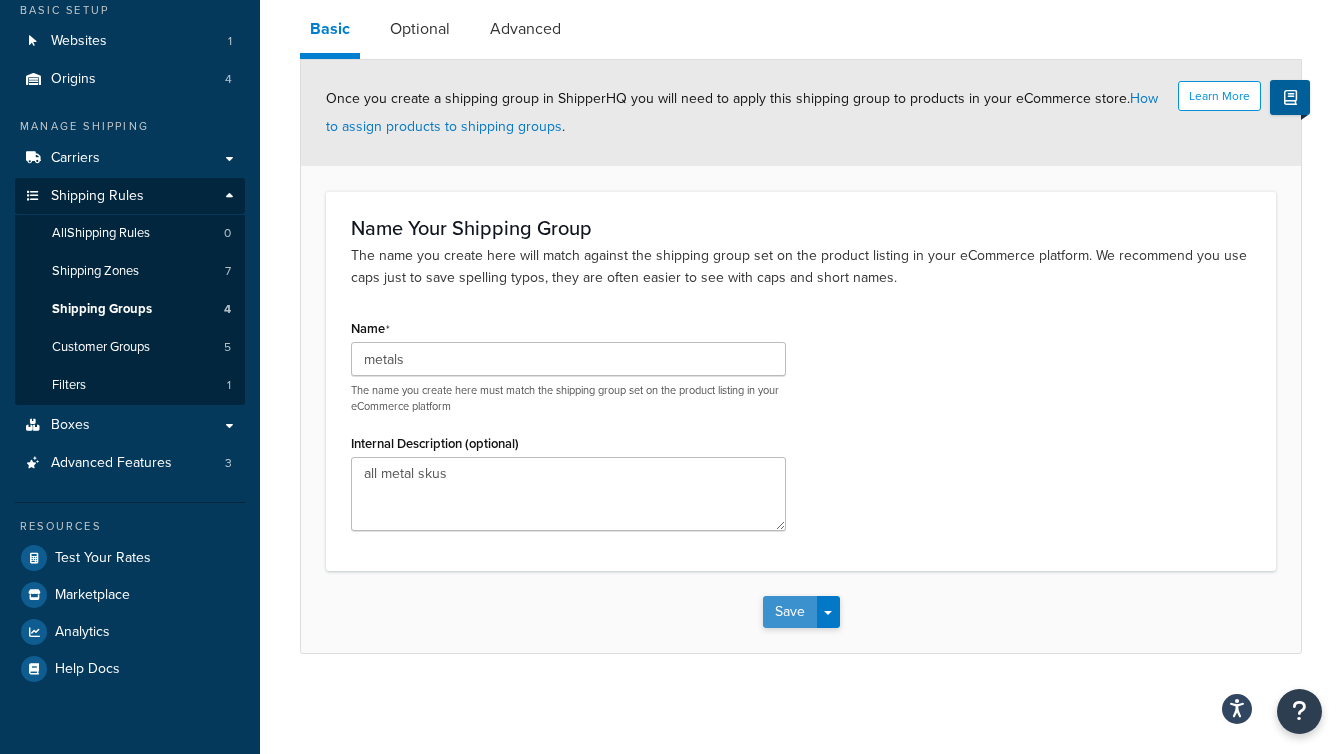 click on "Save" at bounding box center [790, 612] 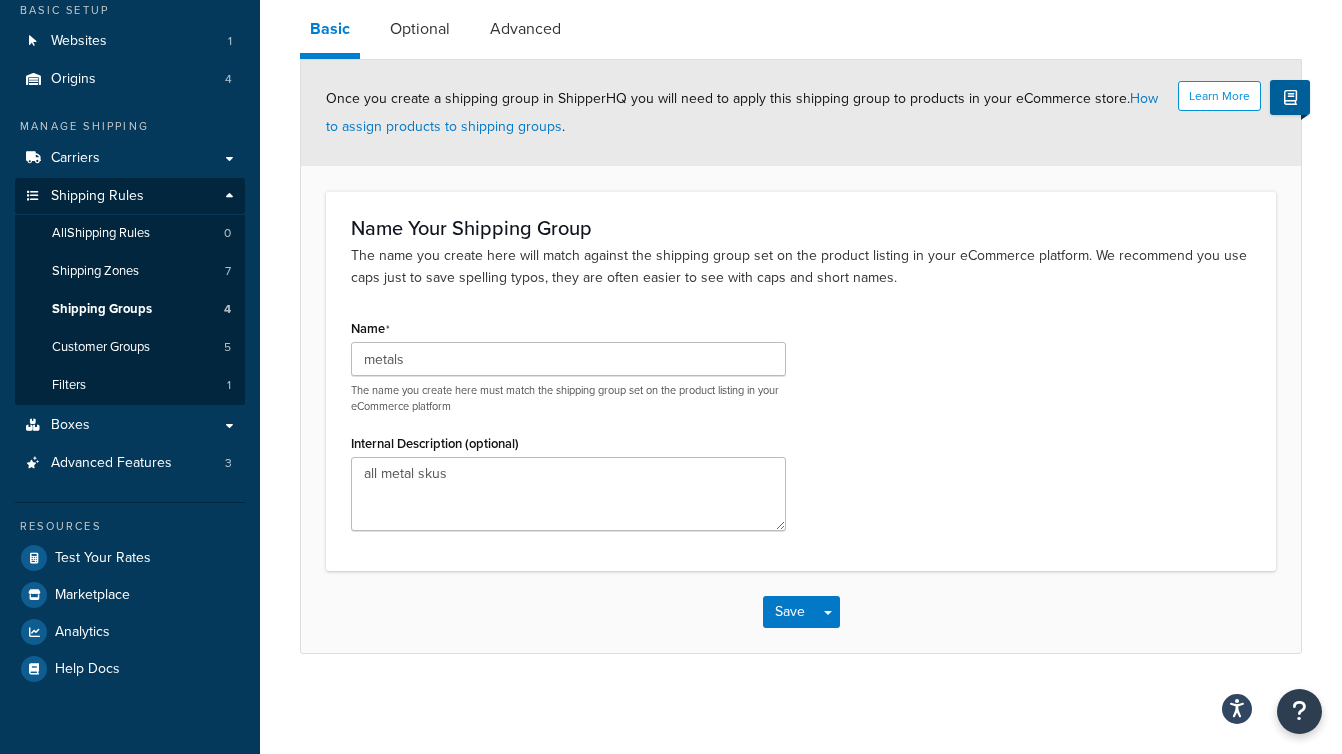 scroll, scrollTop: 0, scrollLeft: 0, axis: both 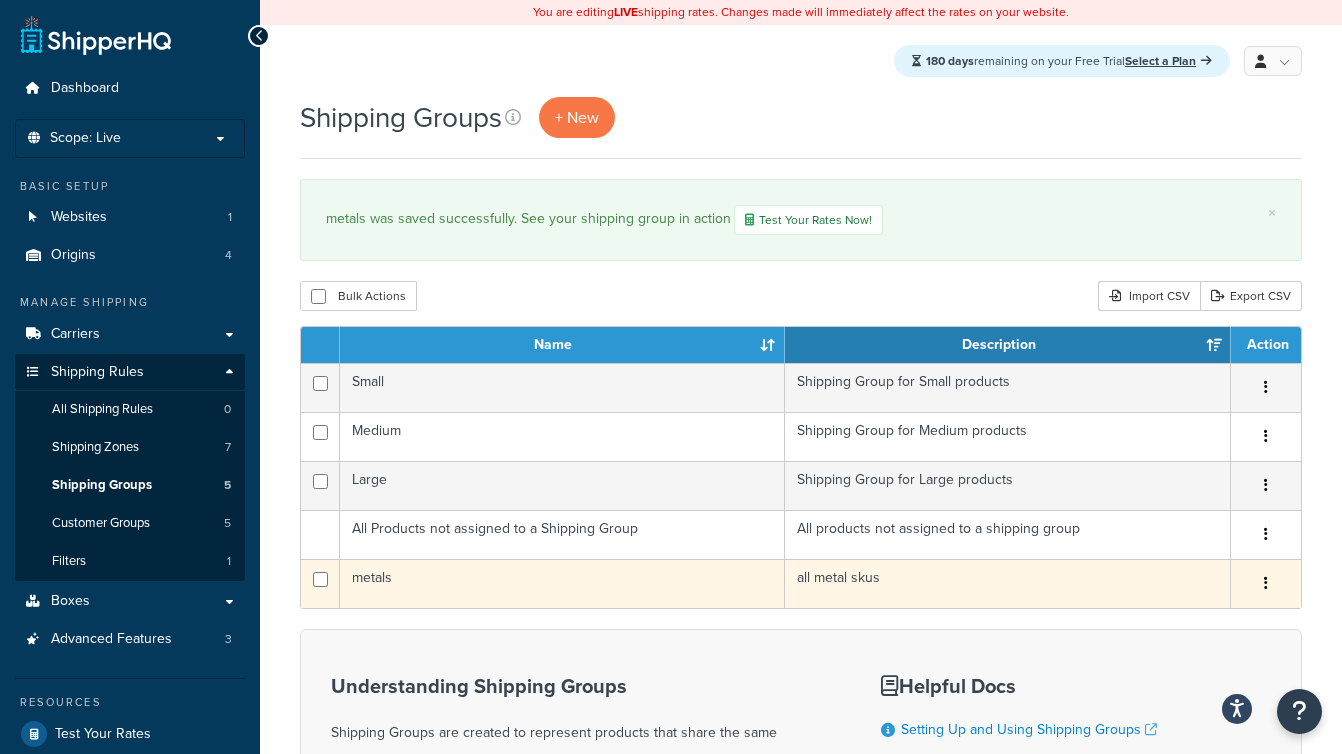 click at bounding box center [1266, 584] 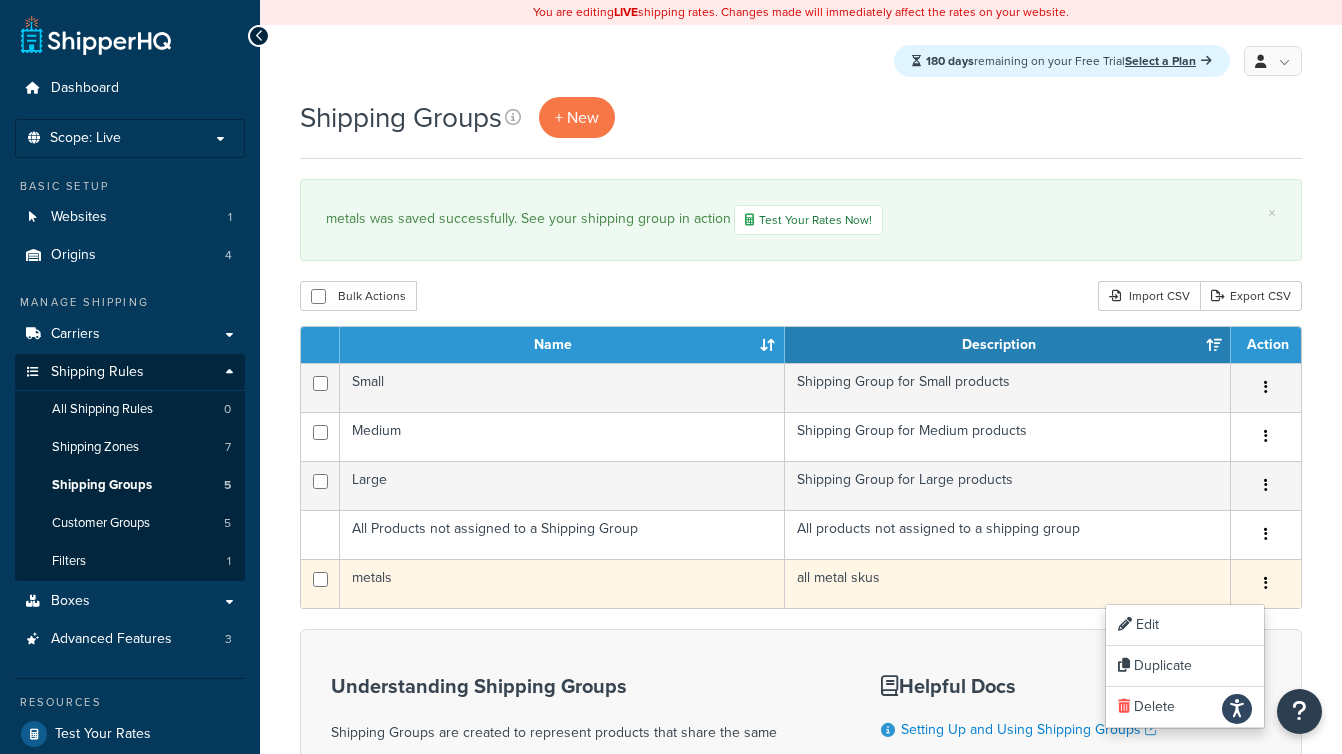 click at bounding box center [1266, 584] 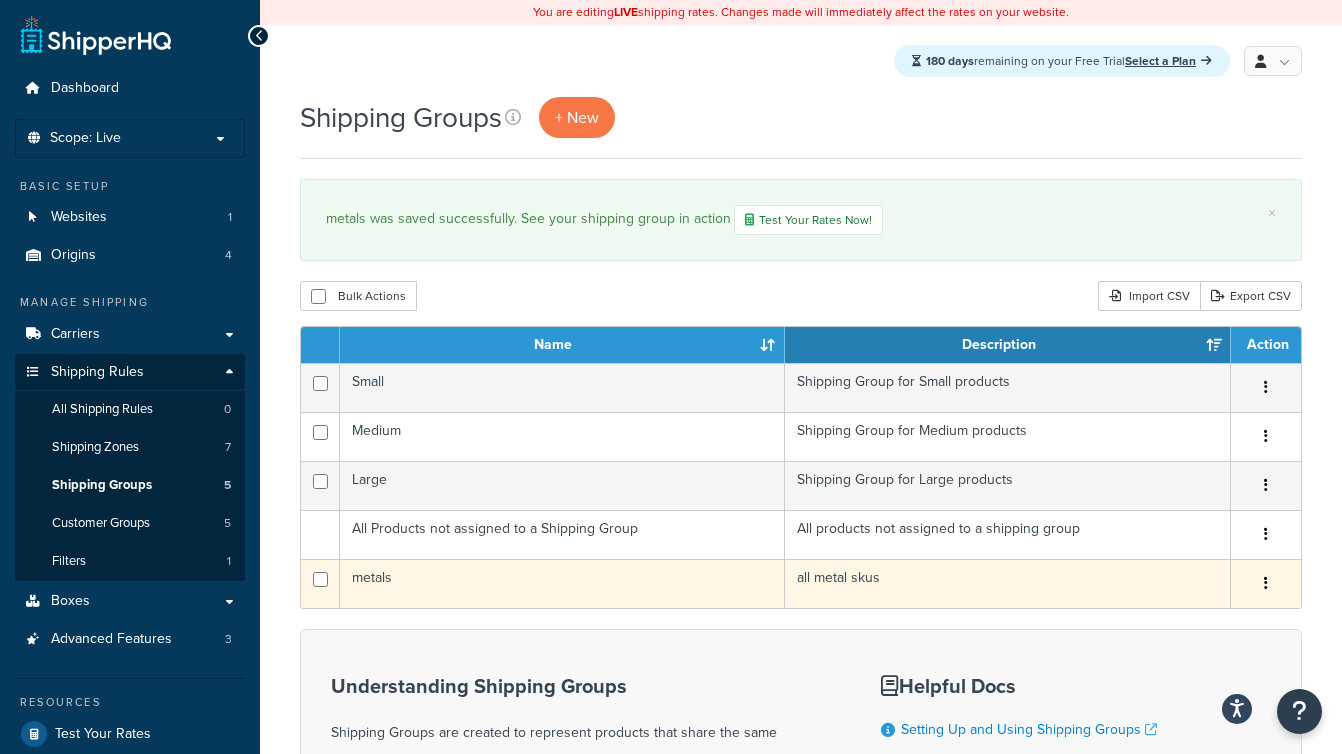 click at bounding box center (1266, 584) 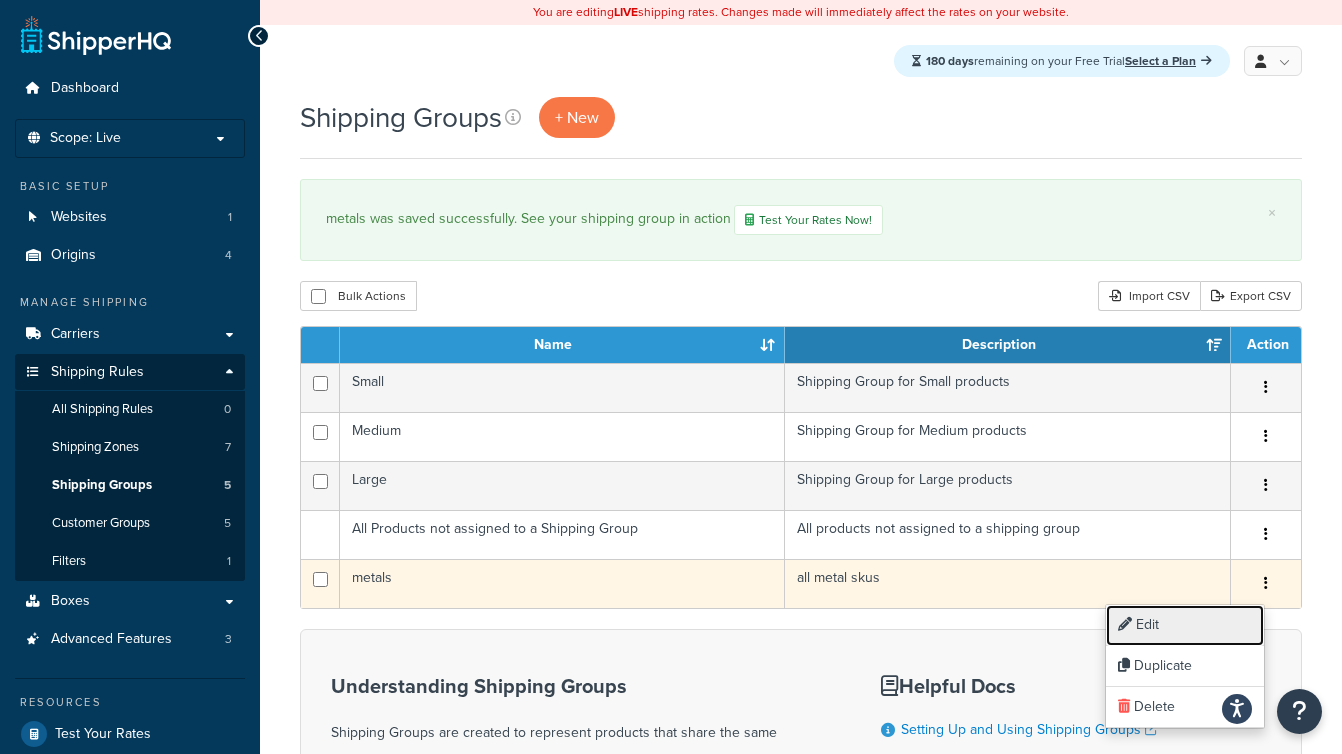 click on "Edit" at bounding box center (1185, 625) 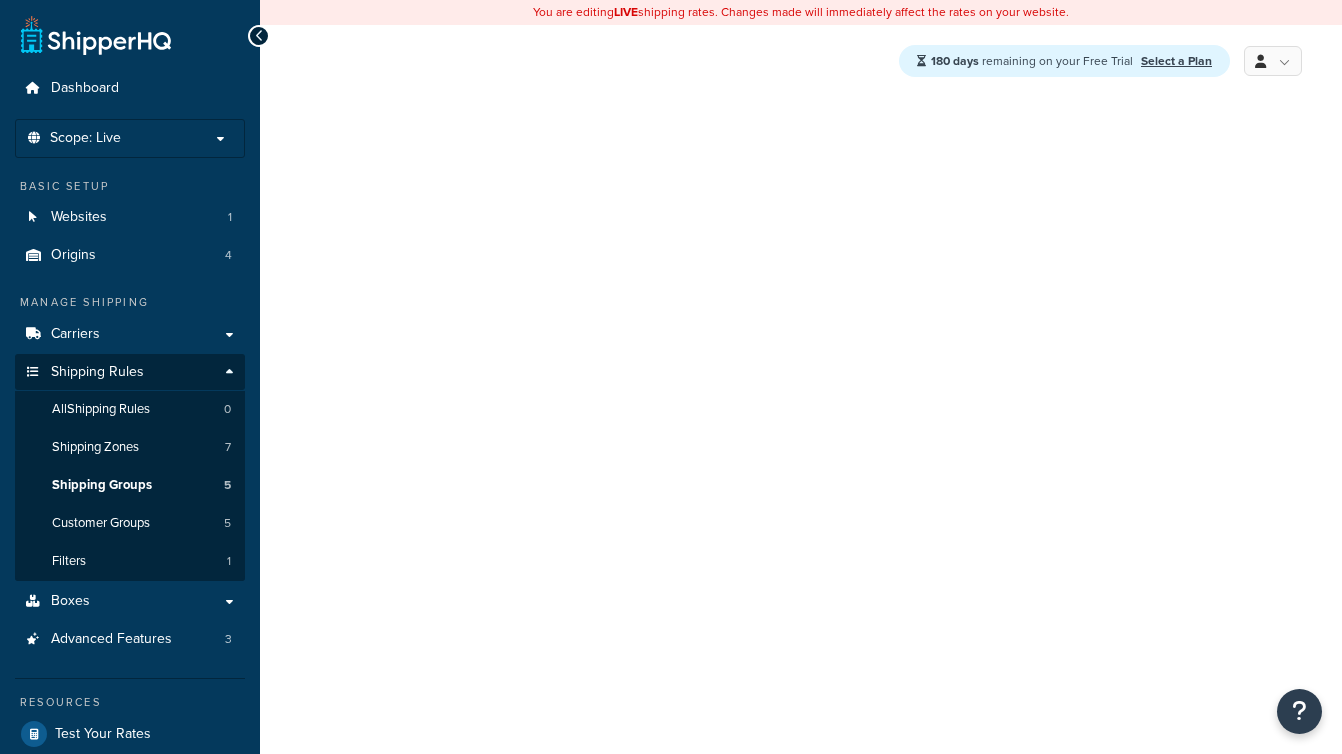 scroll, scrollTop: 0, scrollLeft: 0, axis: both 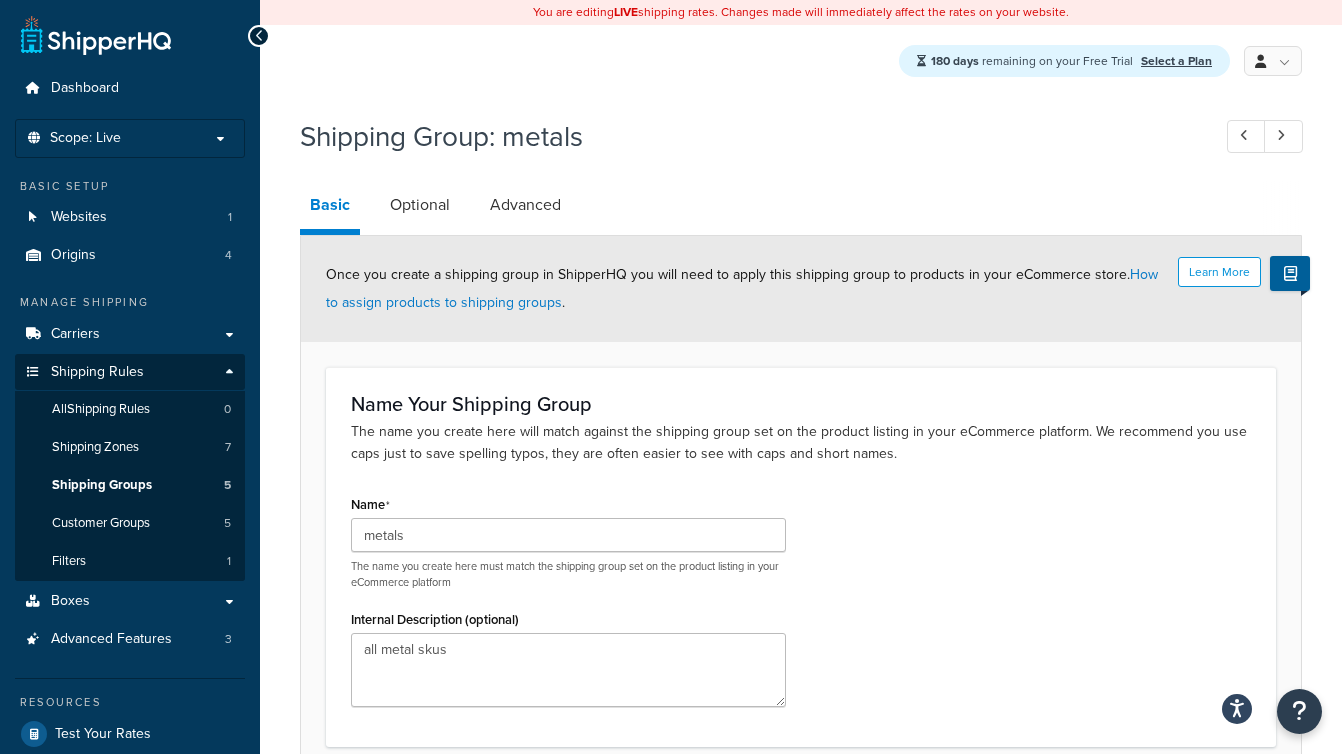 click on "Basic   Optional   Advanced" at bounding box center [5250, 208] 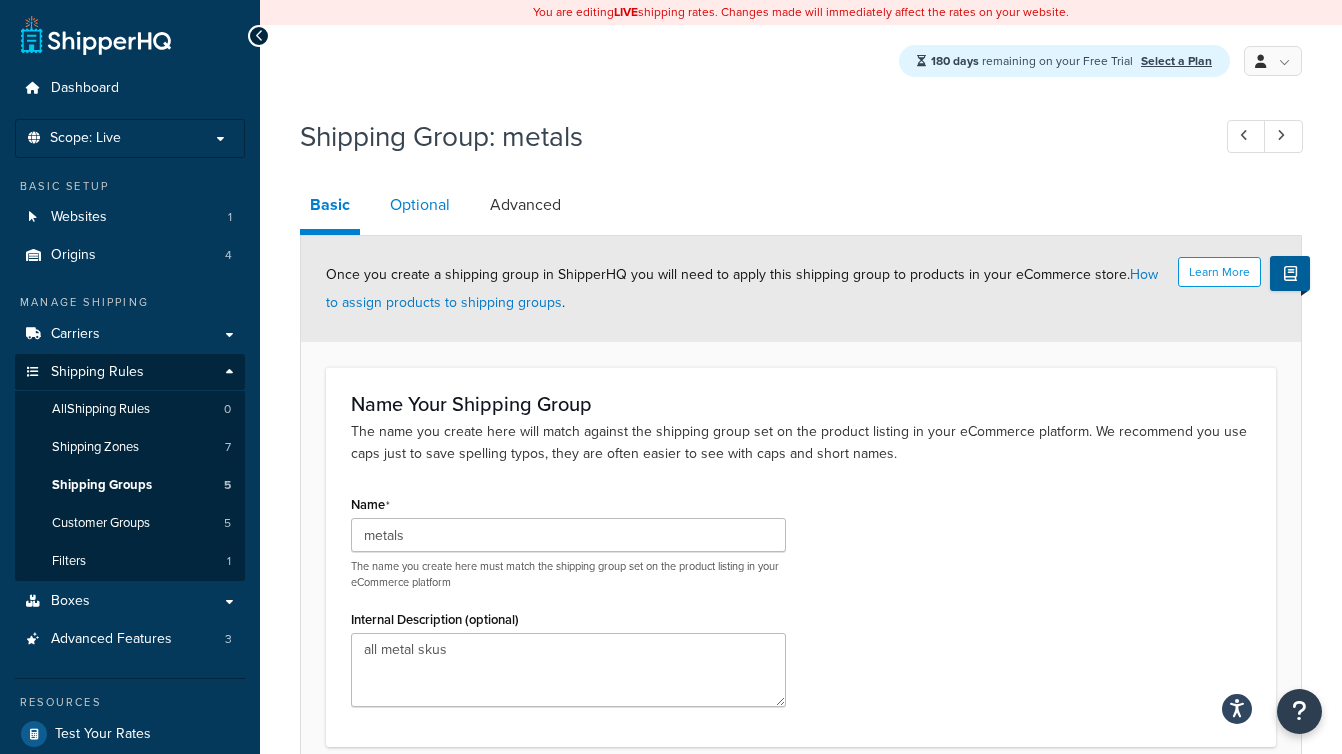 click on "Optional" at bounding box center [420, 205] 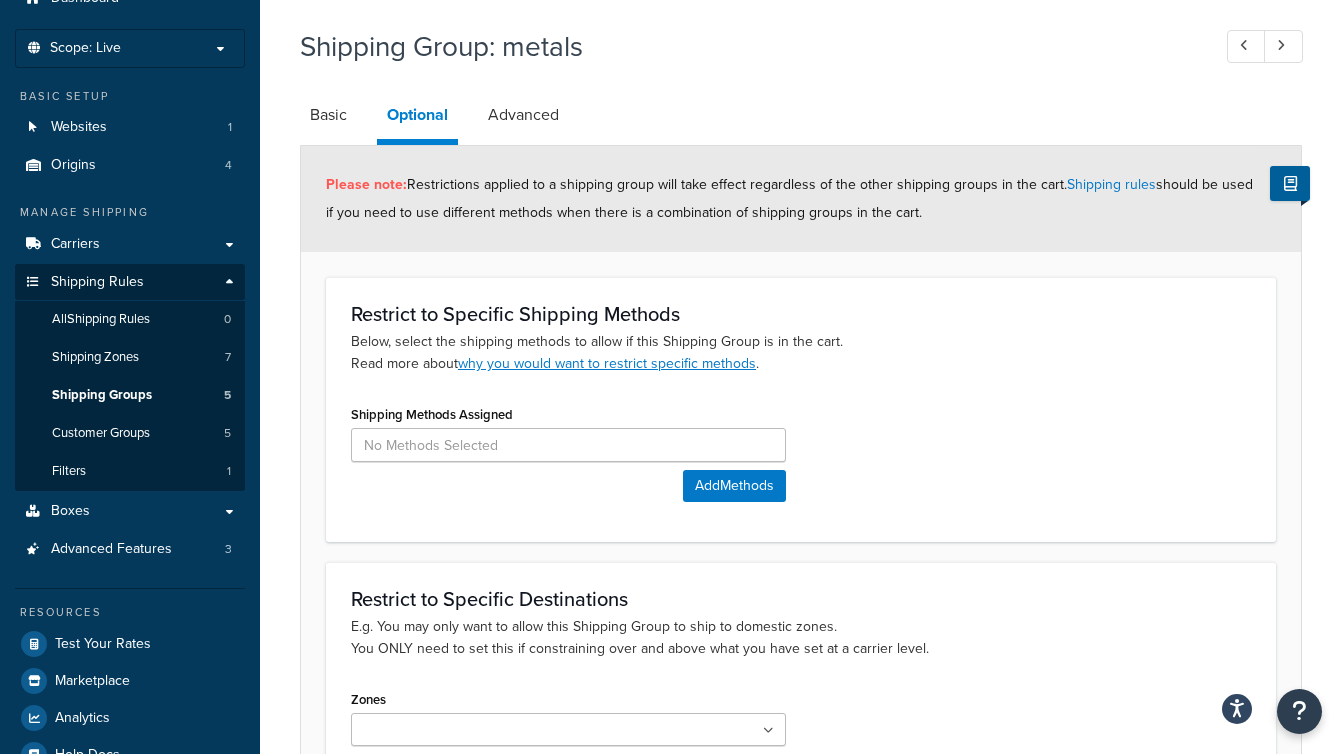 scroll, scrollTop: 0, scrollLeft: 0, axis: both 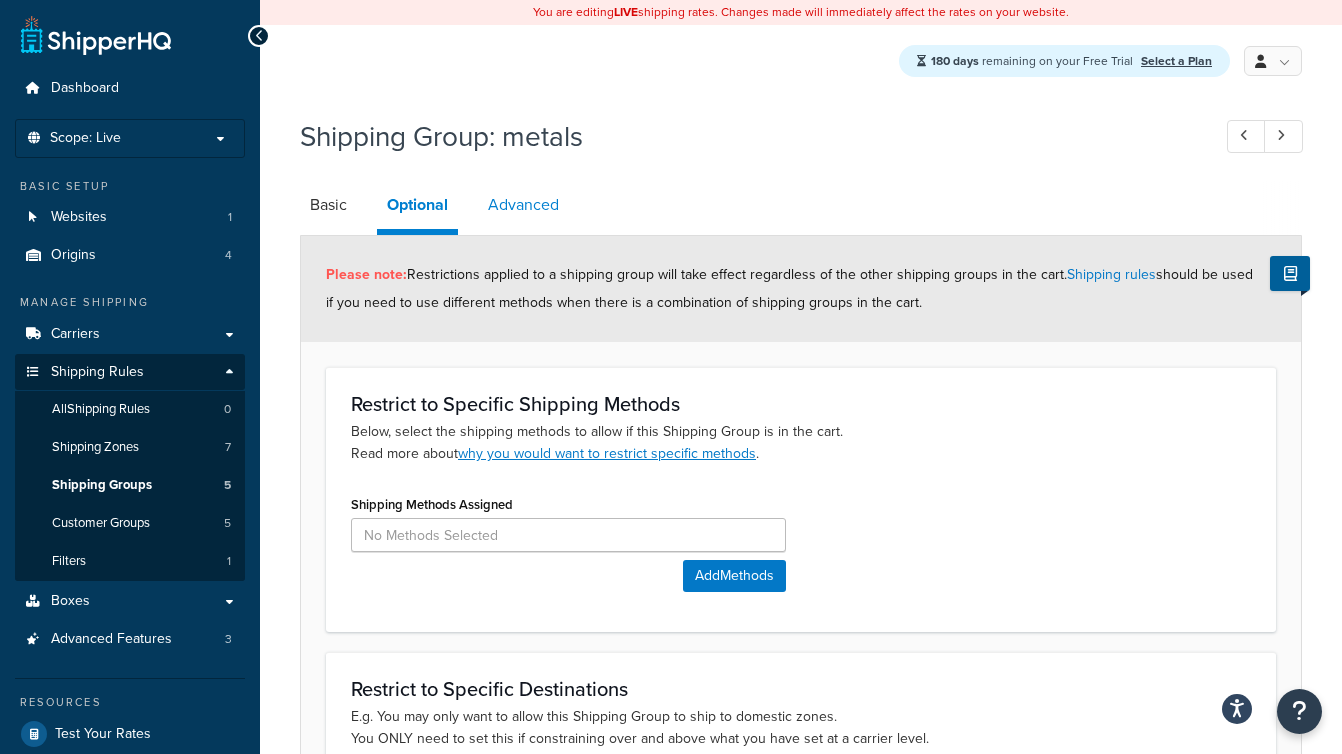 click on "Advanced" at bounding box center [523, 205] 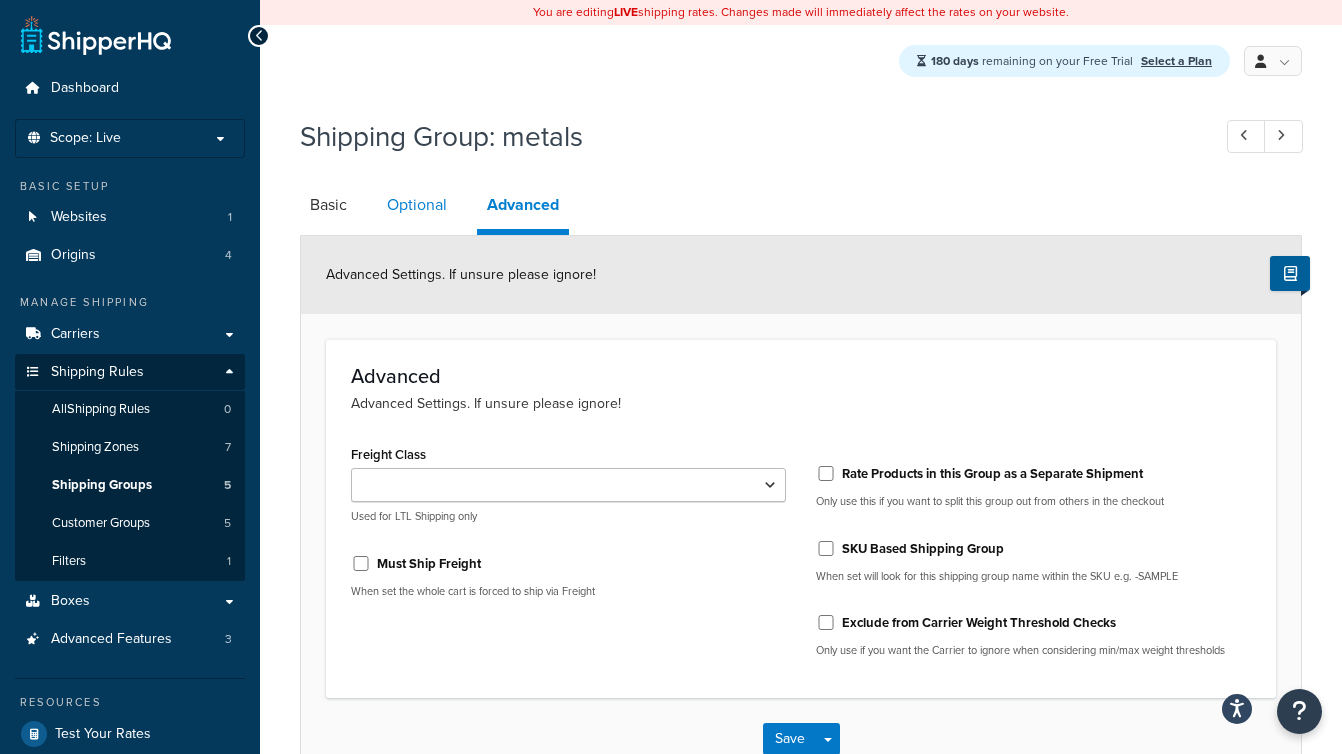 click on "Optional" at bounding box center [417, 205] 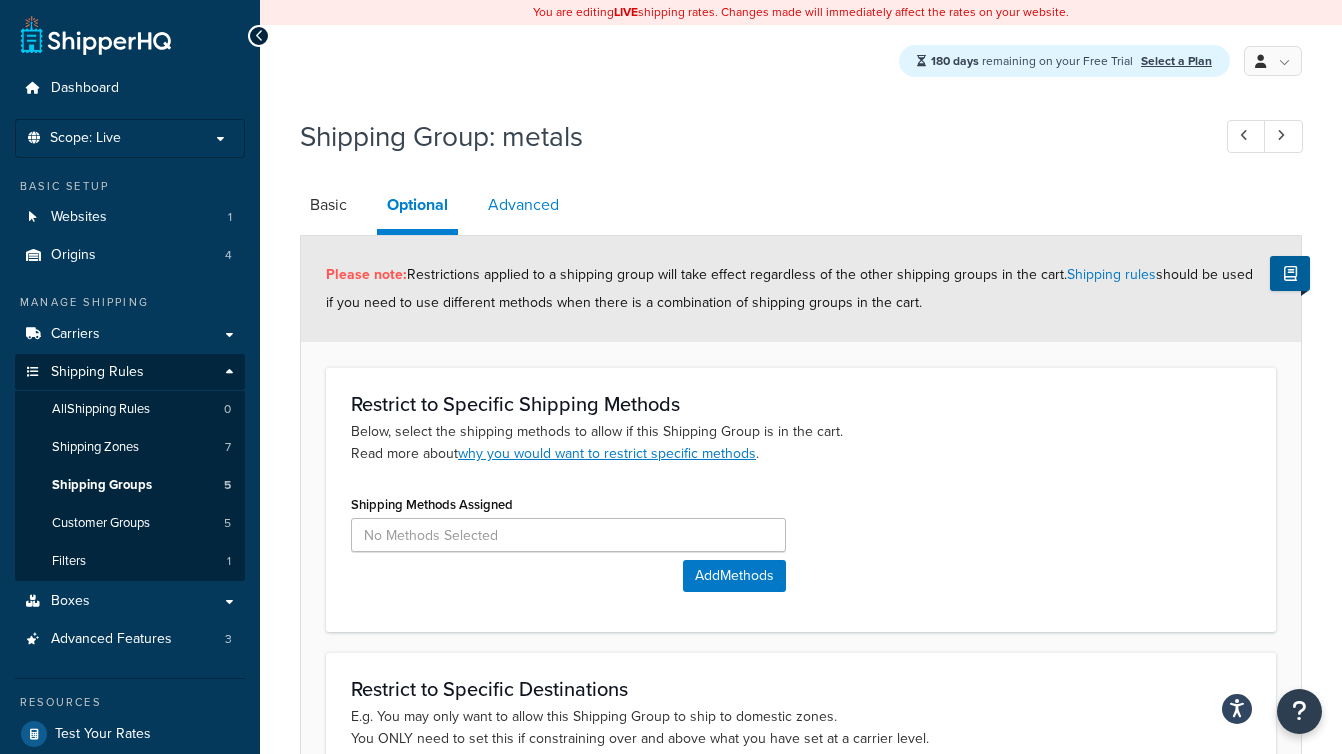 click on "Advanced" at bounding box center [523, 205] 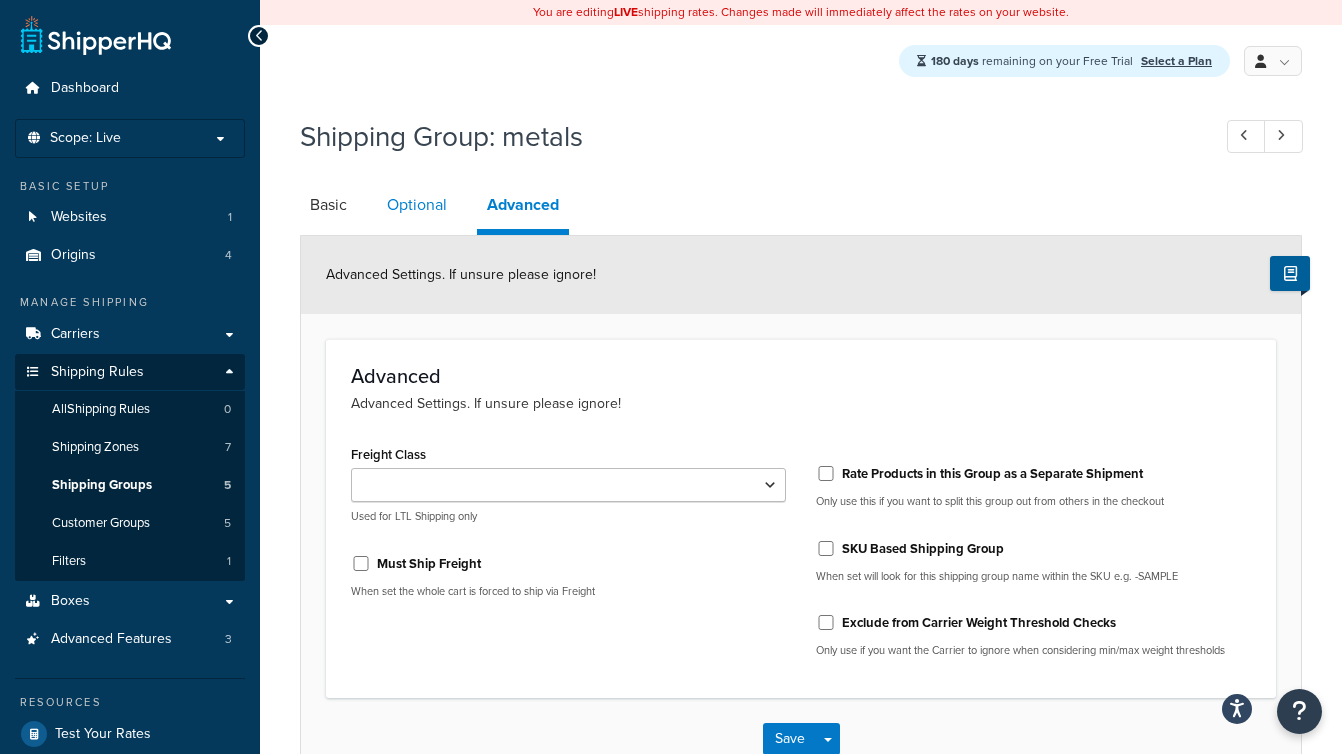 click on "Optional" at bounding box center (417, 205) 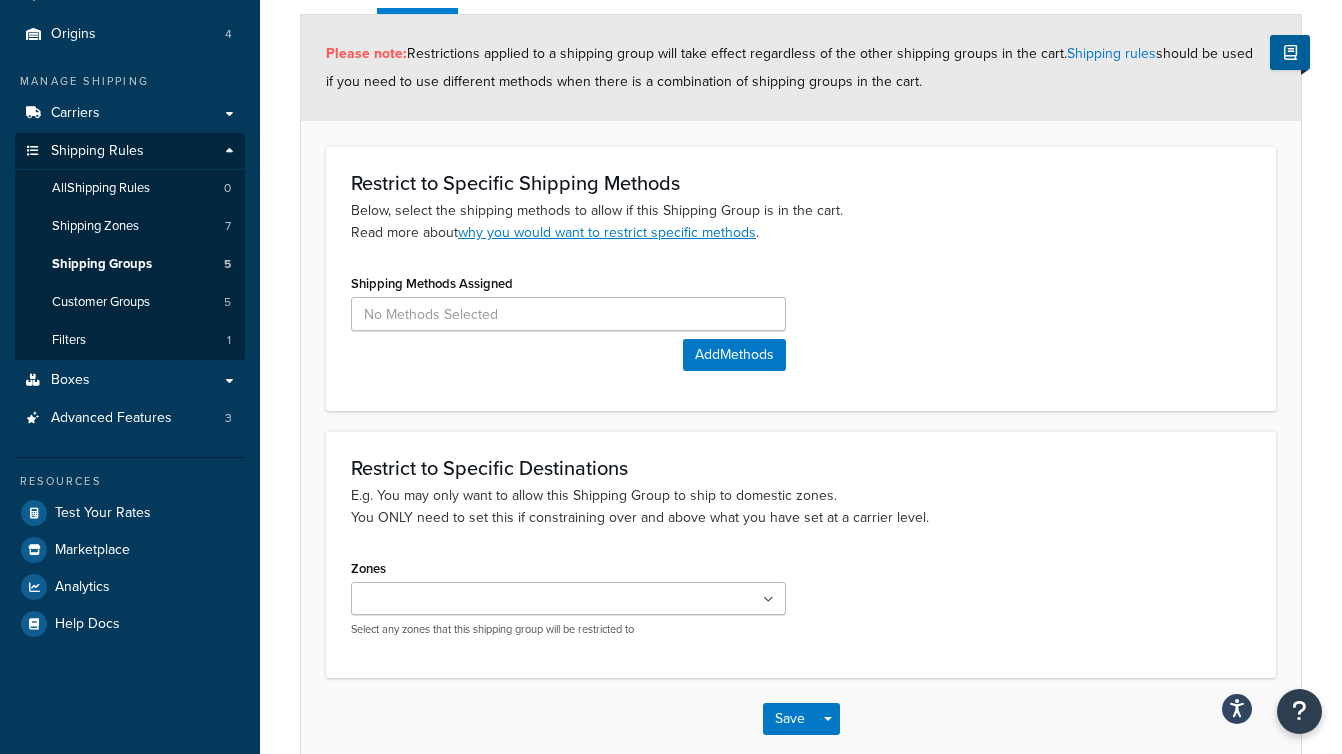 scroll, scrollTop: 0, scrollLeft: 0, axis: both 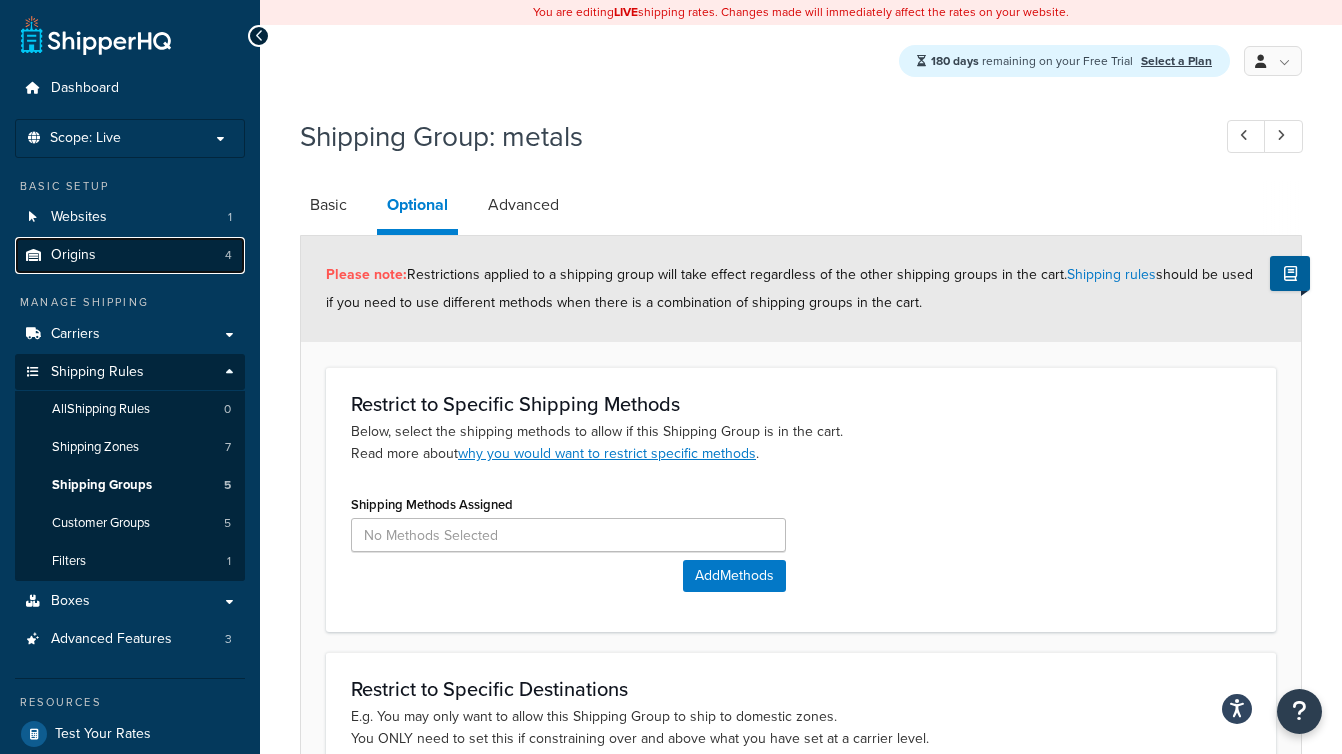 click on "Origins 4" at bounding box center [130, 255] 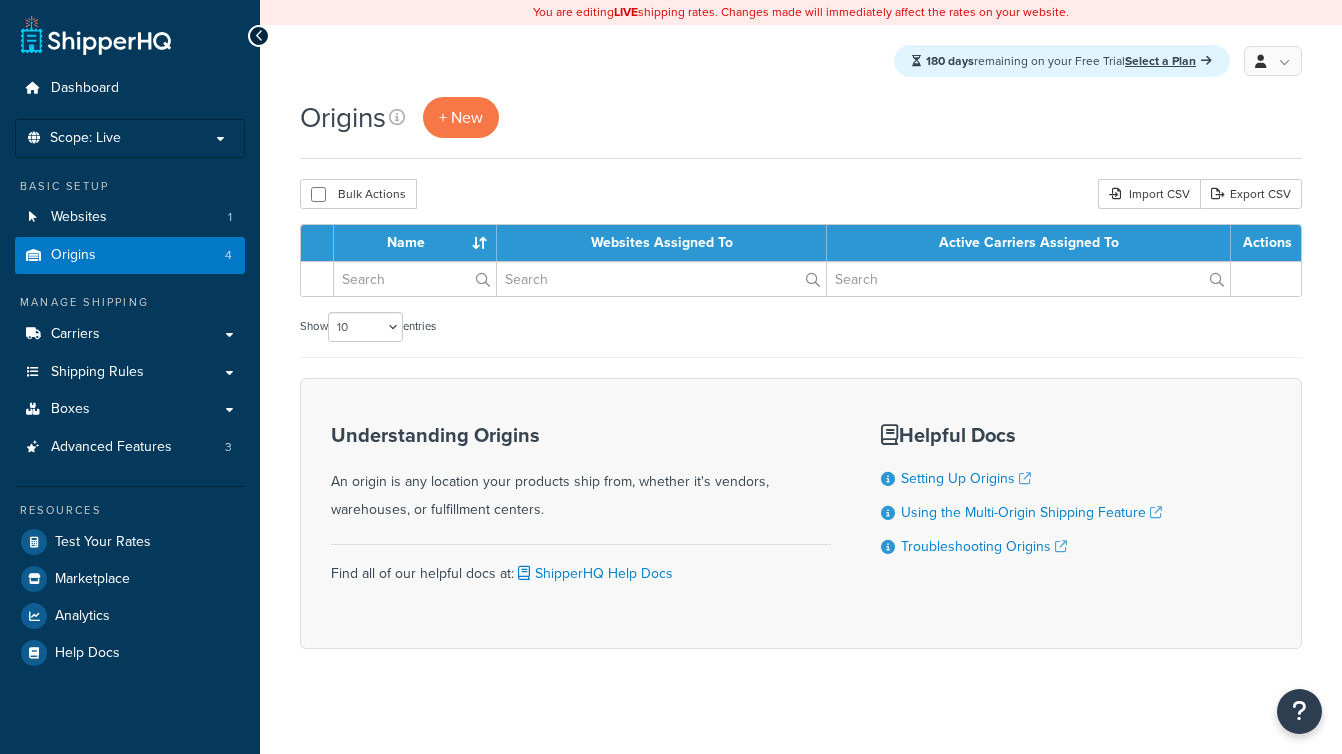 scroll, scrollTop: 0, scrollLeft: 0, axis: both 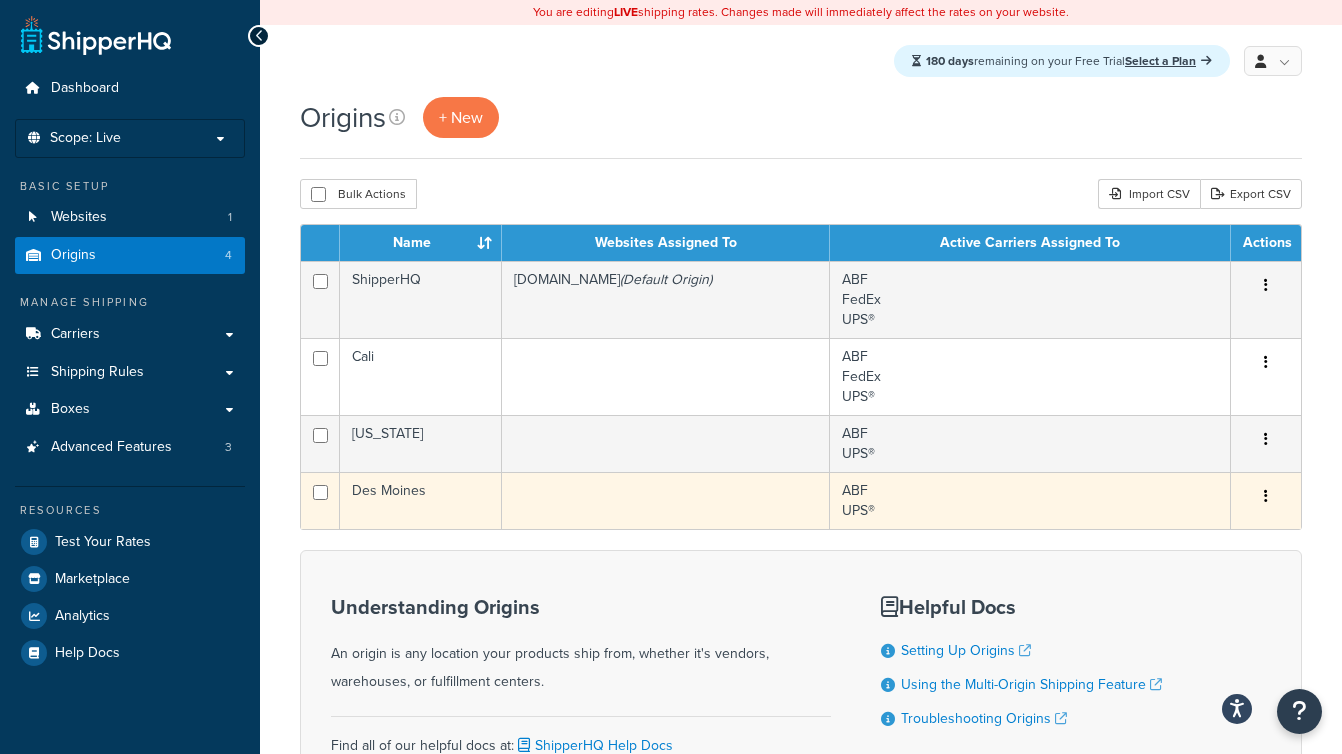 click at bounding box center (666, 500) 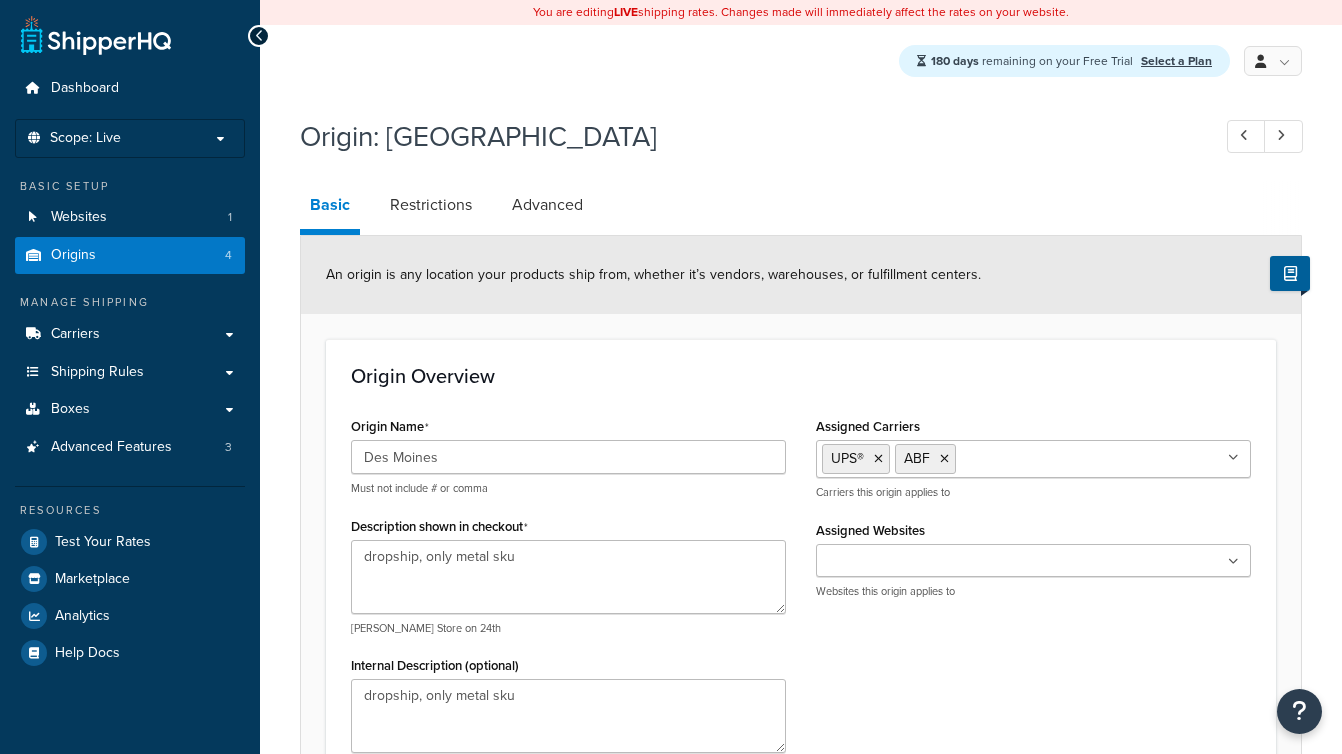select on "12" 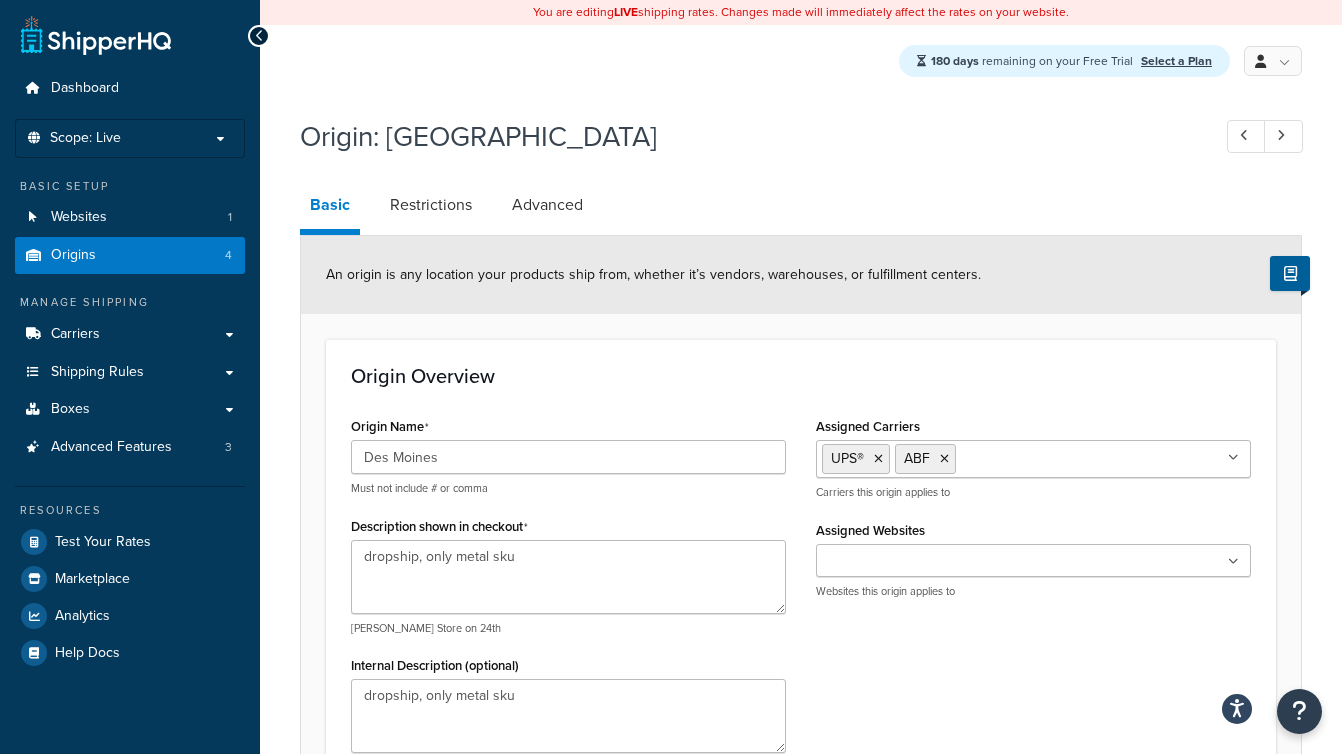 scroll, scrollTop: 0, scrollLeft: 0, axis: both 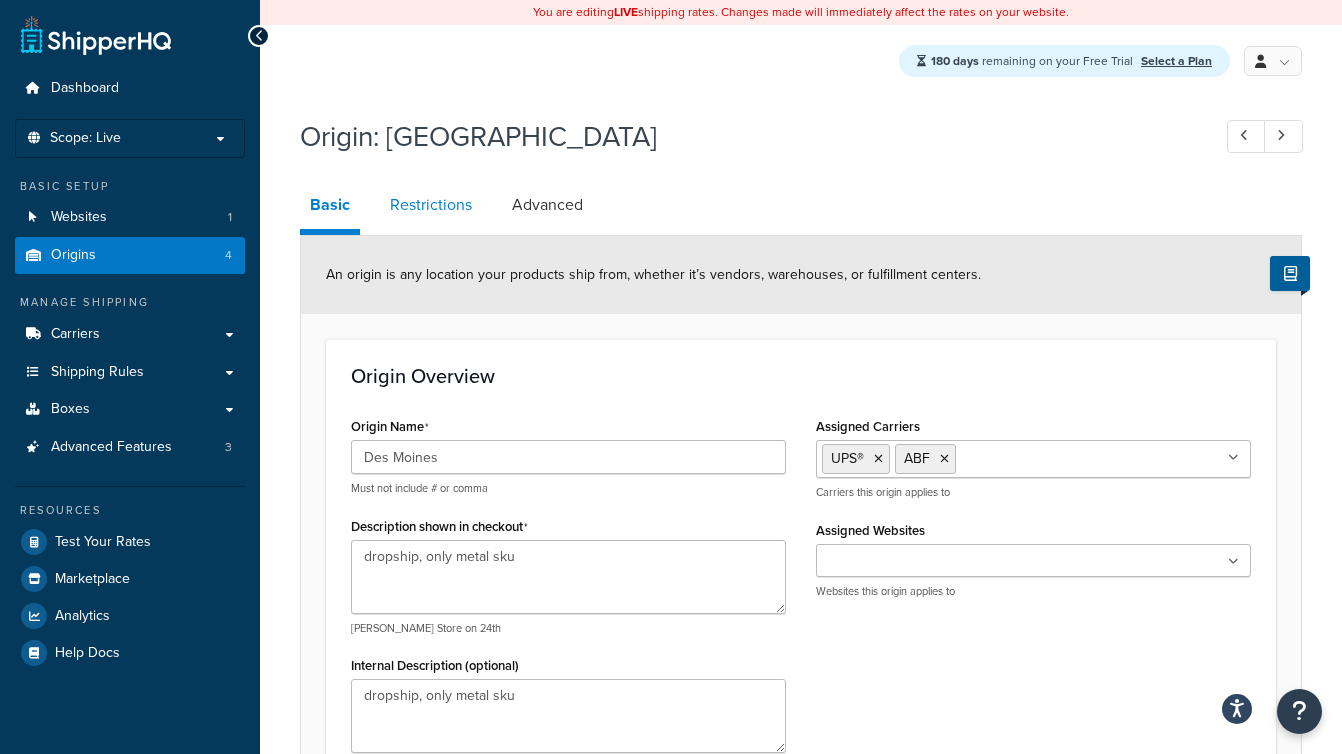 click on "Restrictions" at bounding box center [431, 205] 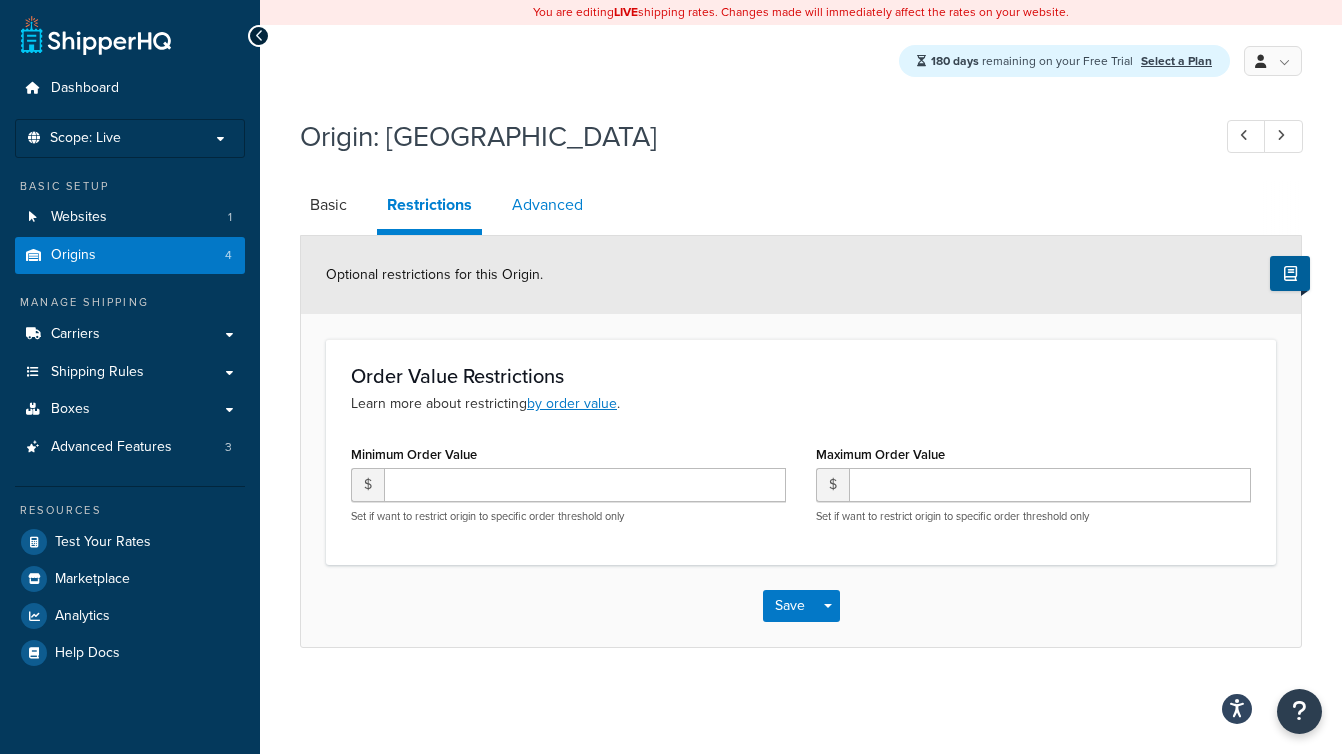 click on "Advanced" at bounding box center [547, 205] 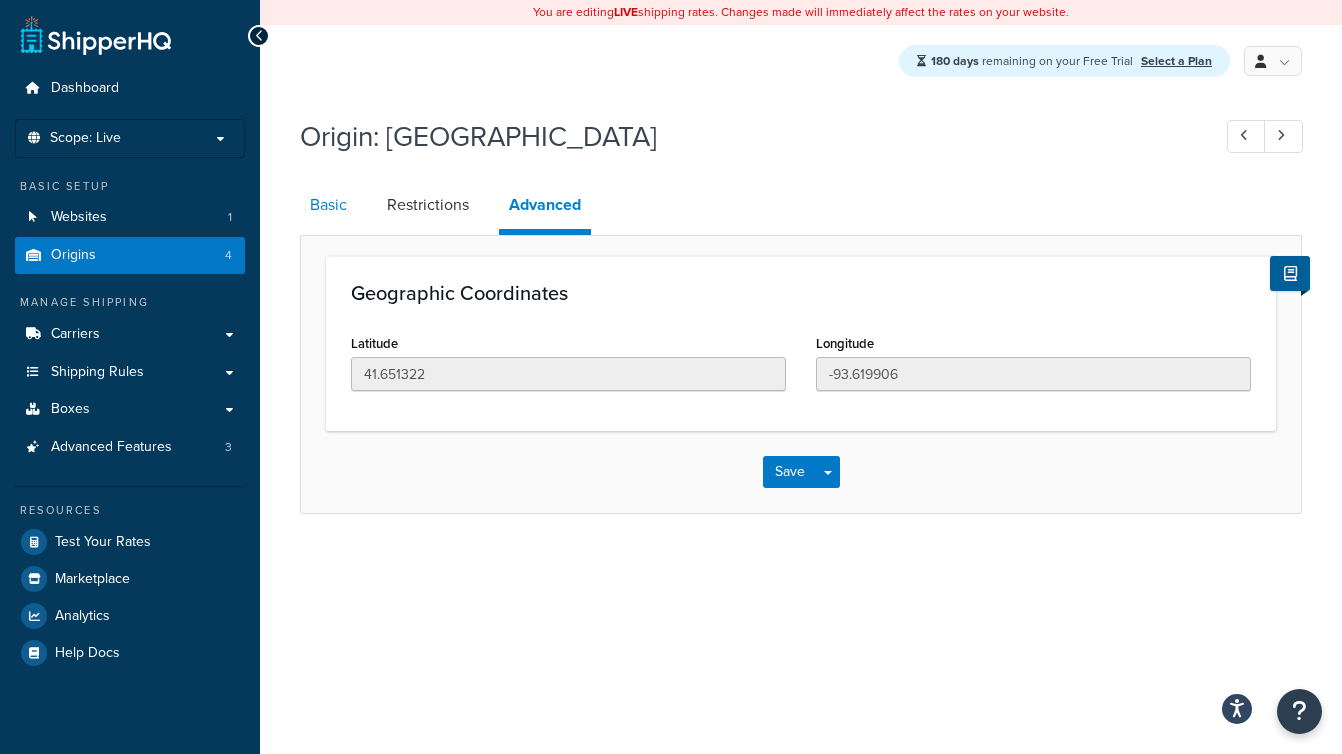 click on "Basic" at bounding box center [328, 205] 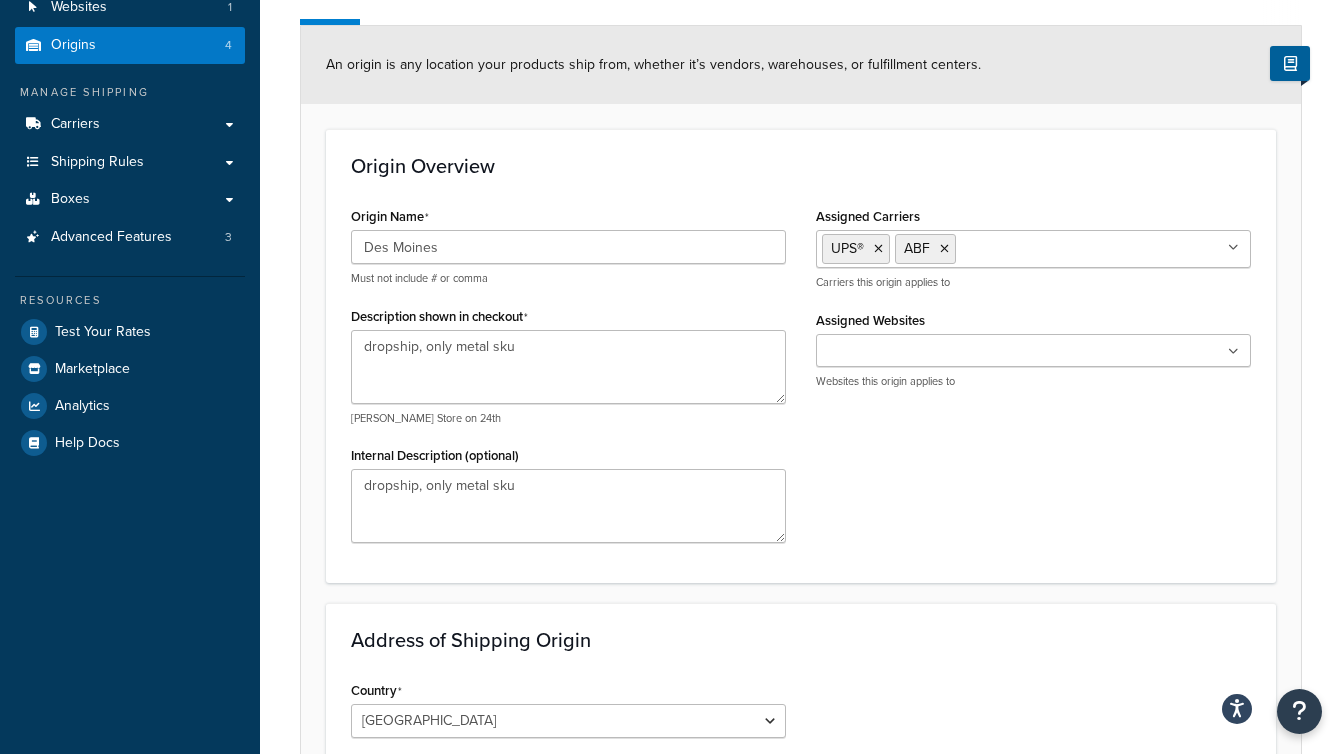 scroll, scrollTop: 247, scrollLeft: 0, axis: vertical 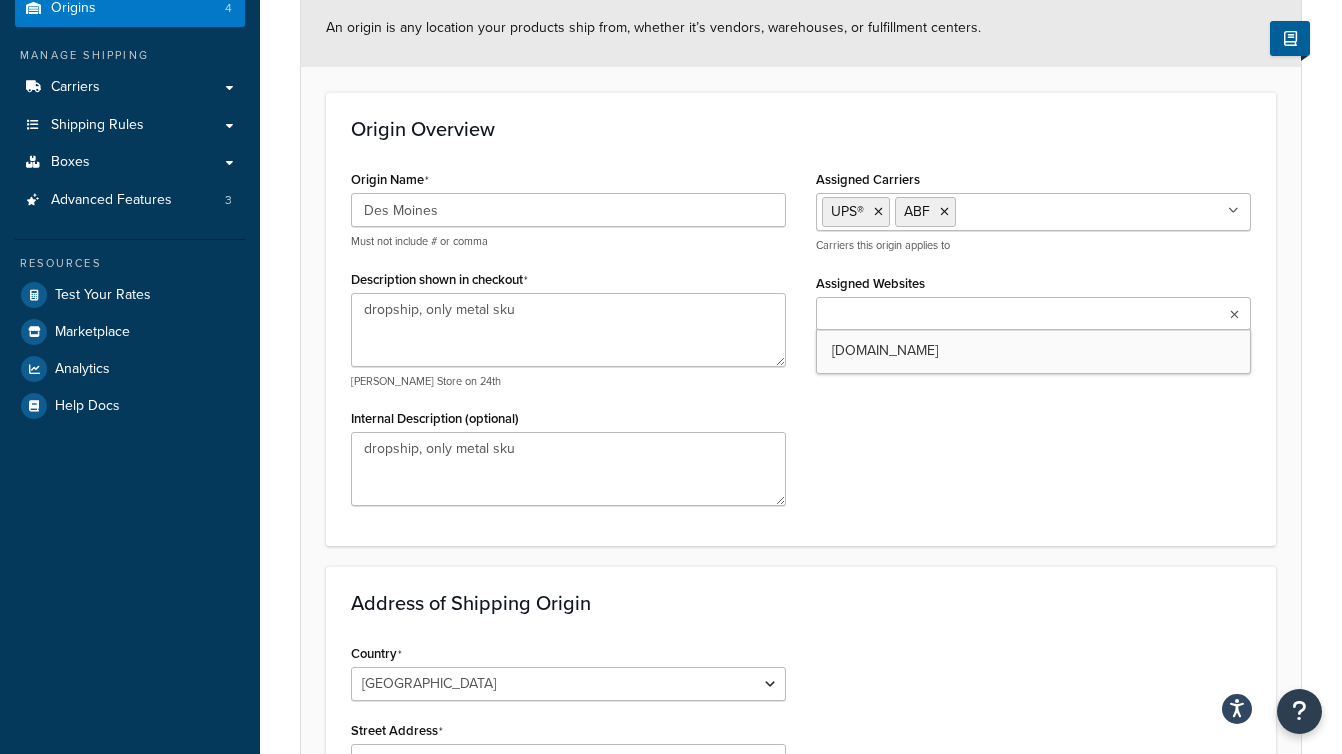 click on "Assigned Websites" at bounding box center [910, 315] 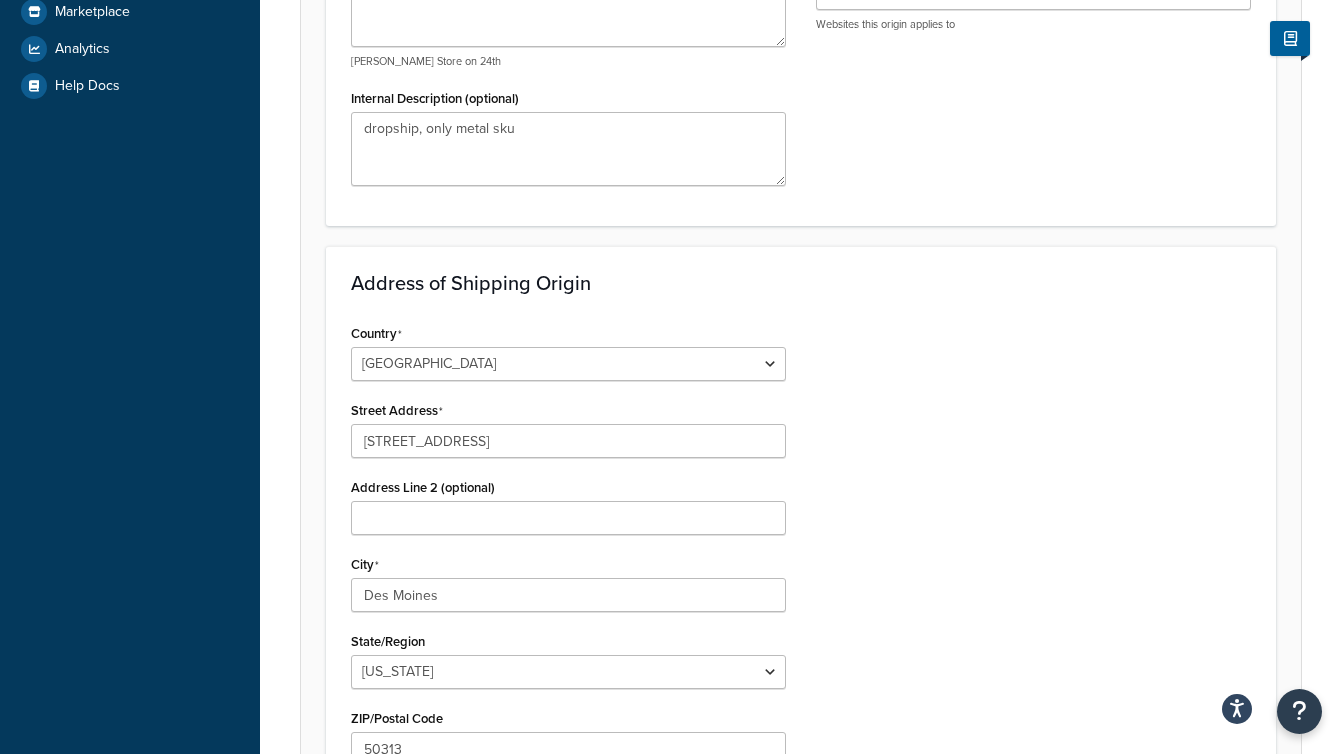 click on "Address of Shipping Origin Country   United States  United Kingdom  Afghanistan  Åland Islands  Albania  Algeria  American Samoa  Andorra  Angola  Anguilla  Antarctica  Antigua and Barbuda  Argentina  Armenia  Aruba  Australia  Austria  Azerbaijan  Bahamas  Bahrain  Bangladesh  Barbados  Belarus  Belgium  Belize  Benin  Bermuda  Bhutan  Bolivia  Bonaire, Sint Eustatius and Saba  Bosnia and Herzegovina  Botswana  Bouvet Island  Brazil  British Indian Ocean Territory  Brunei Darussalam  Bulgaria  Burkina Faso  Burundi  Cambodia  Cameroon  Canada  Cape Verde  Cayman Islands  Central African Republic  Chad  Chile  China  Christmas Island  Cocos (Keeling) Islands  Colombia  Comoros  Congo  Congo, The Democratic Republic of the  Cook Islands  Costa Rica  Côte d'Ivoire  Croatia  Cuba  Curacao  Cyprus  Czech Republic  Denmark  Djibouti  Dominica  Dominican Republic  Ecuador  Egypt  El Salvador  Equatorial Guinea  Eritrea  Estonia  Ethiopia  Falkland Islands (Malvinas)  Faroe Islands  Fiji  Finland  France  Gabon" at bounding box center [801, 552] 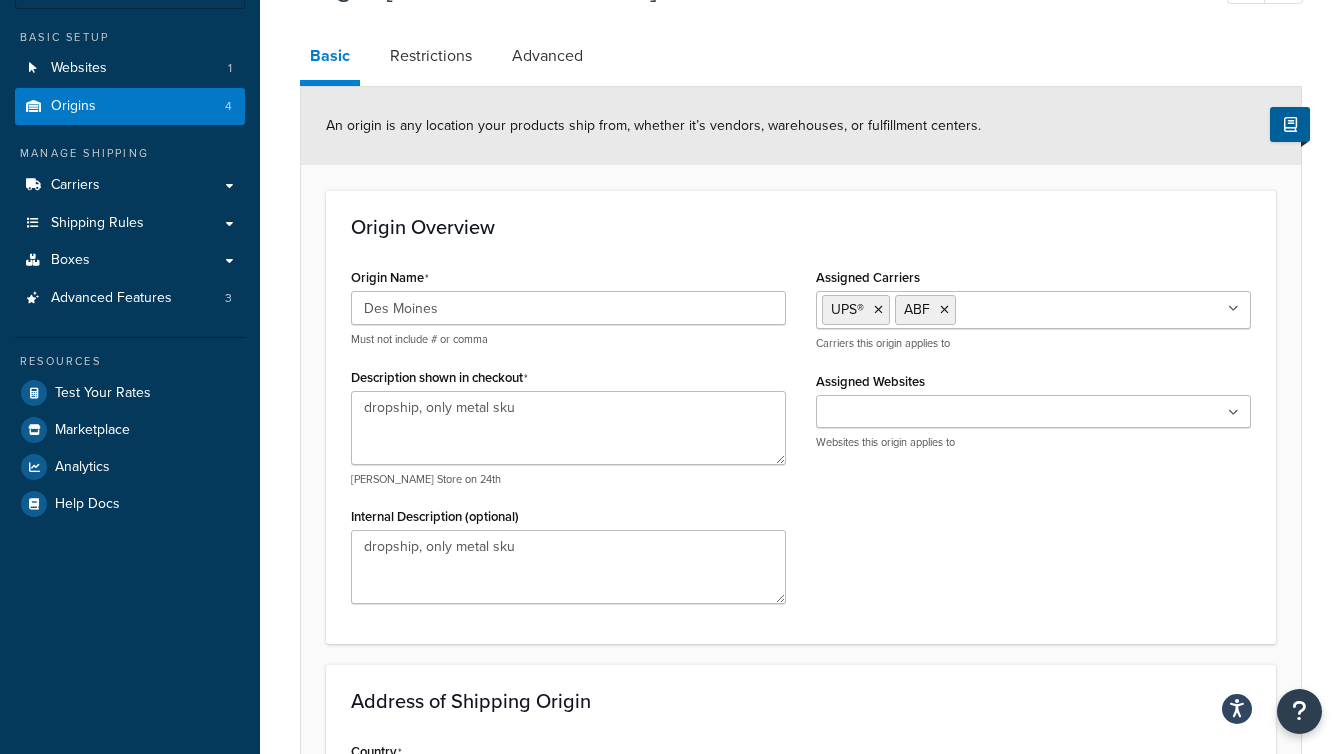 scroll, scrollTop: 0, scrollLeft: 0, axis: both 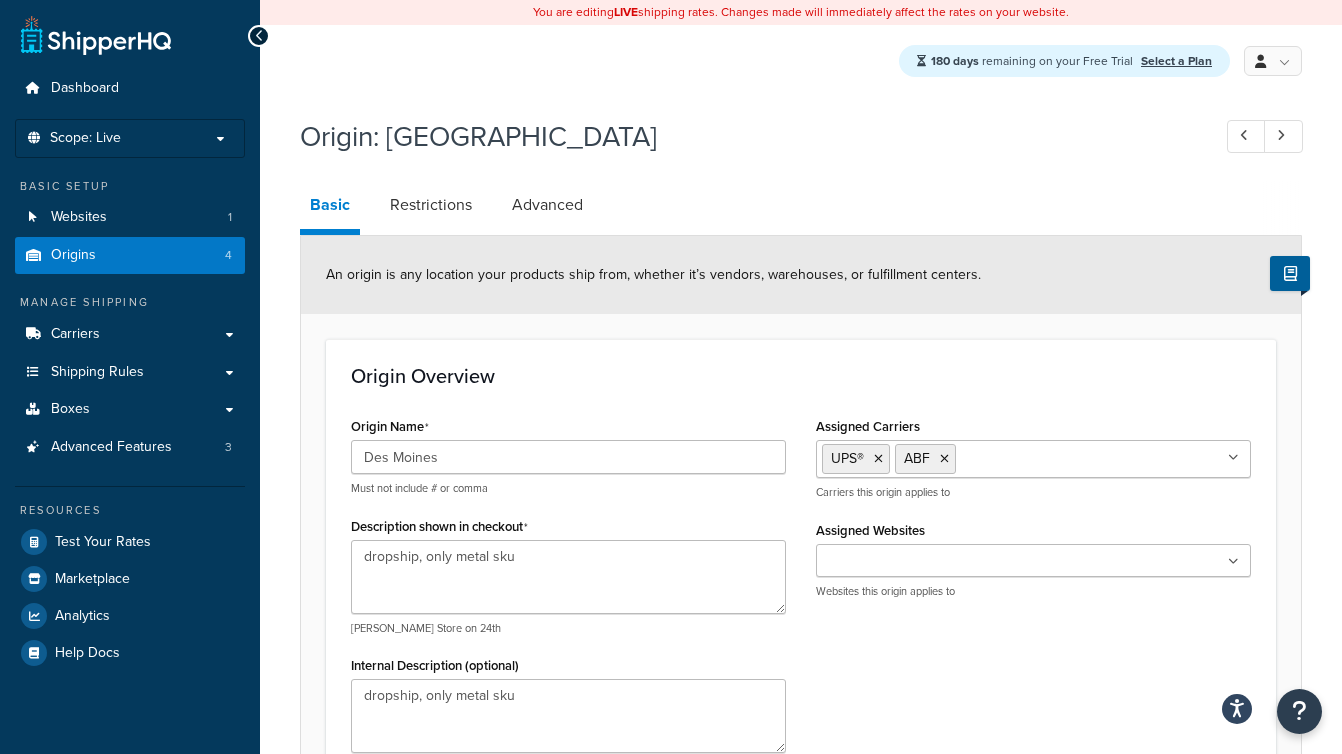 click on "Basic   Restrictions   Advanced" at bounding box center [5250, 208] 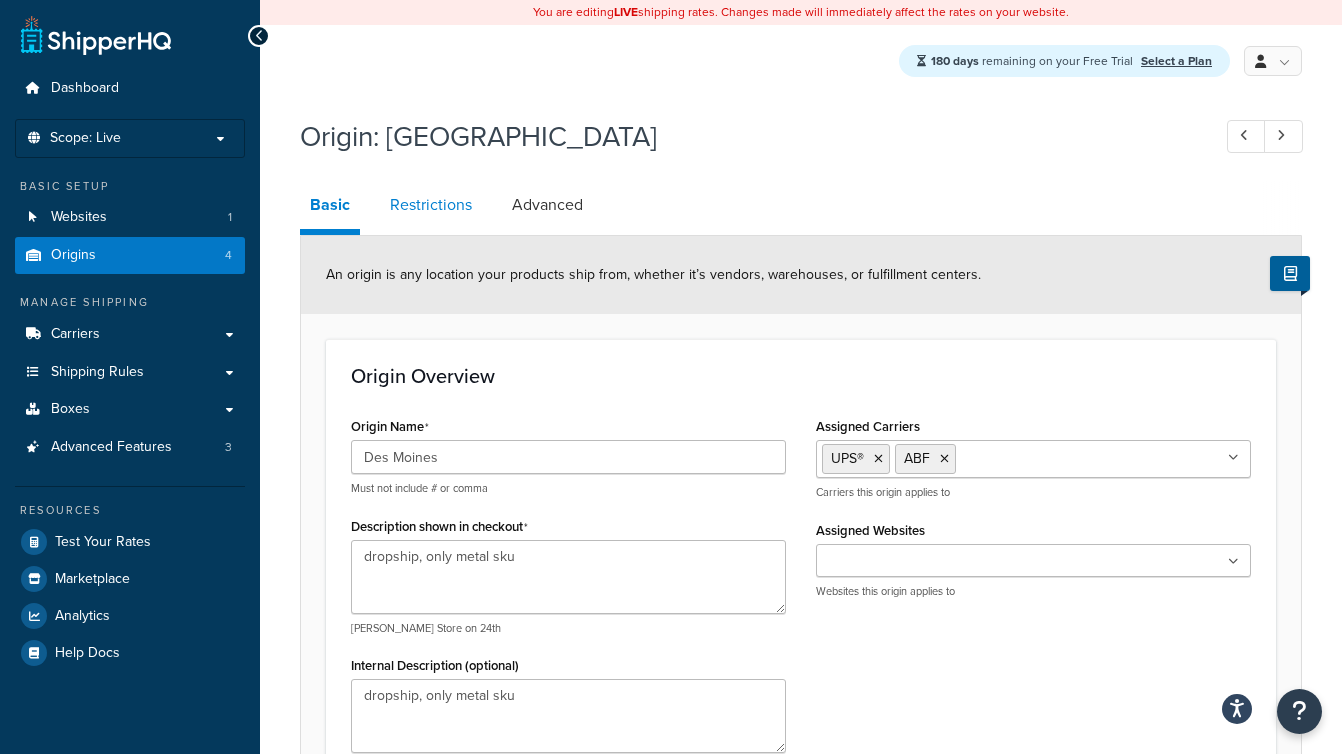click on "Restrictions" at bounding box center (431, 205) 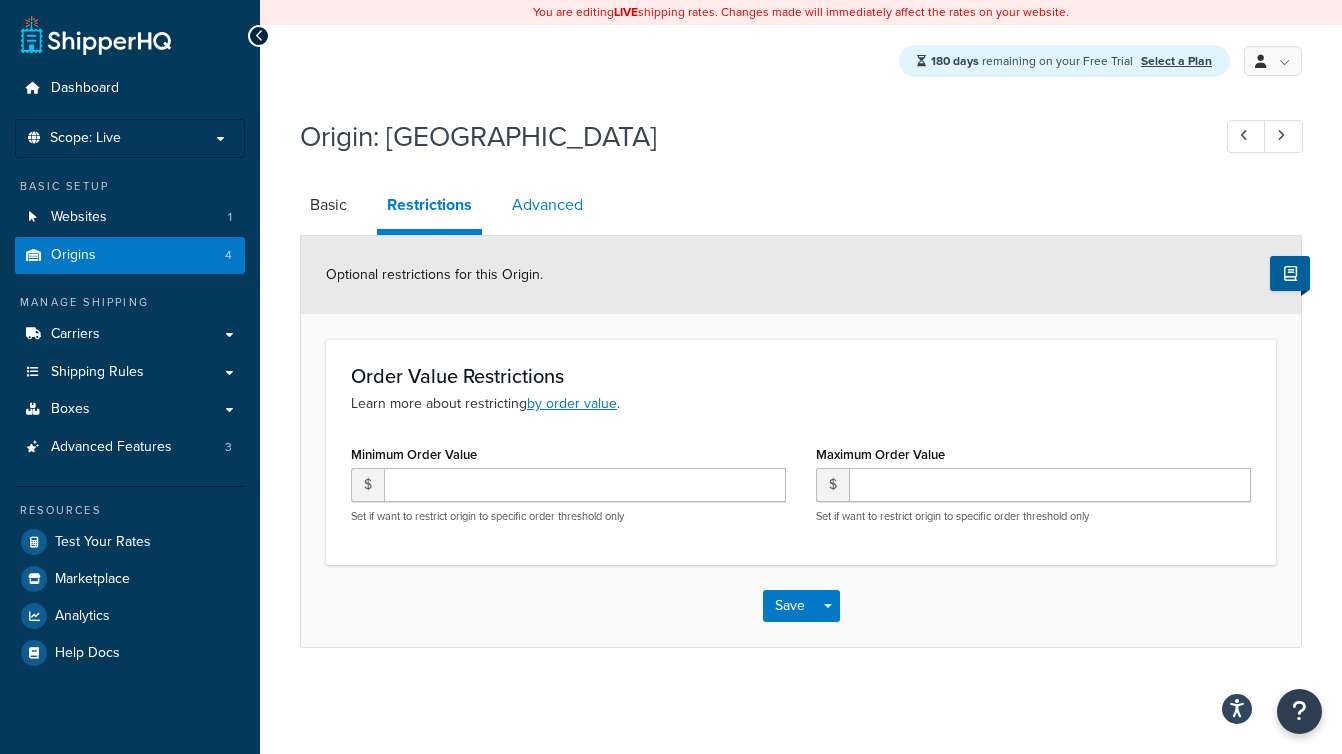 click on "Advanced" at bounding box center (547, 205) 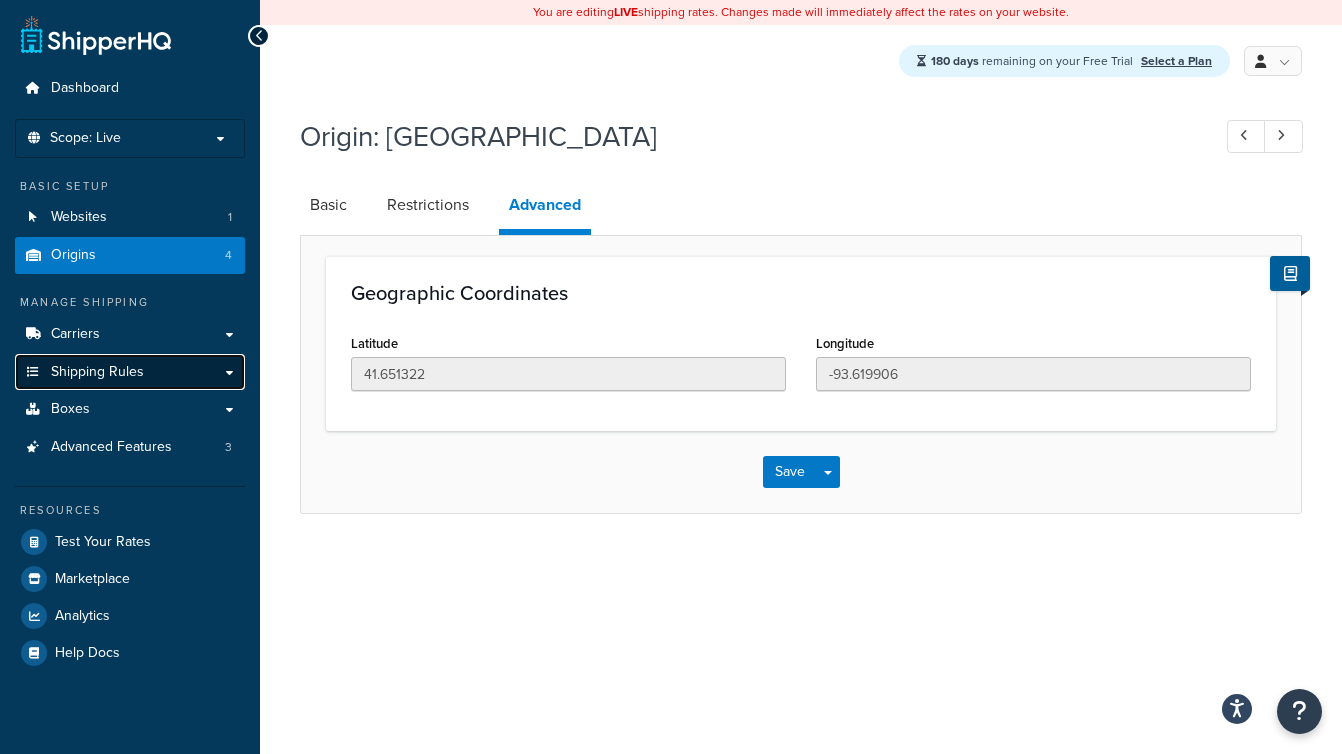 click on "Shipping Rules" at bounding box center [130, 372] 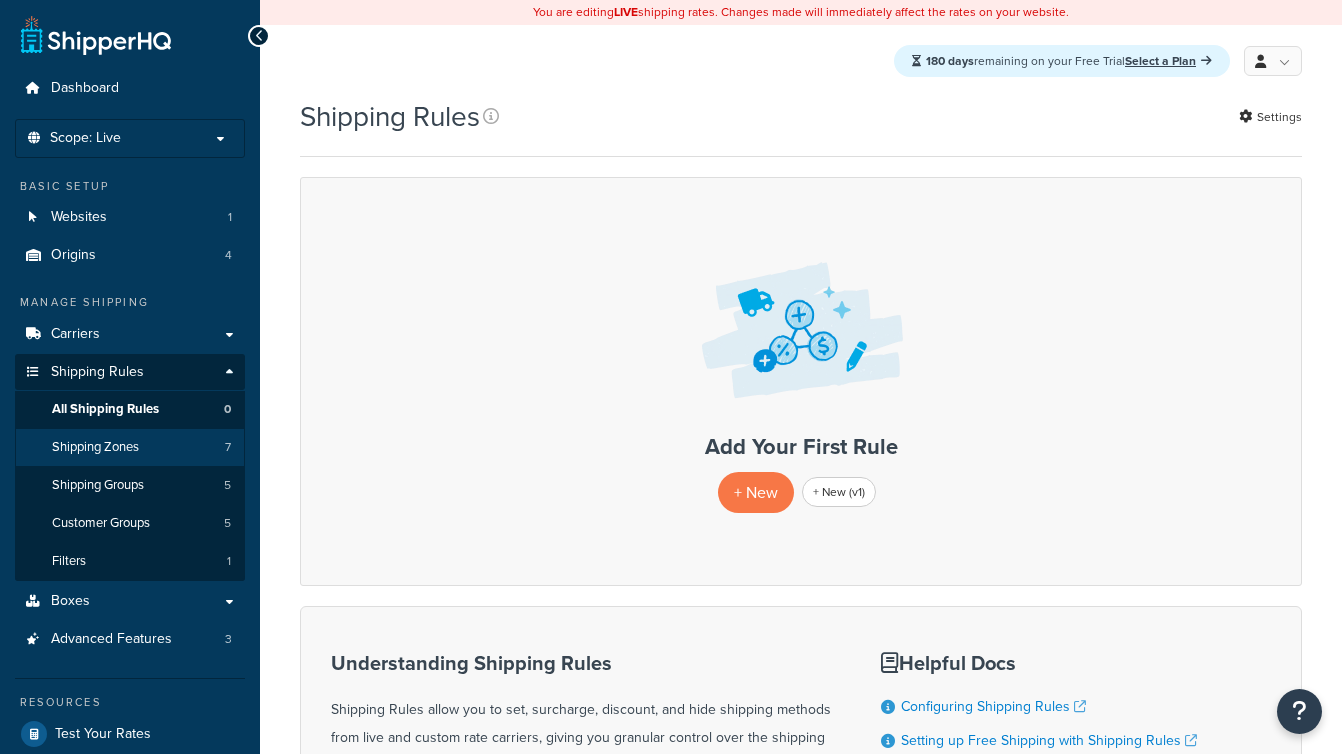 scroll, scrollTop: 0, scrollLeft: 0, axis: both 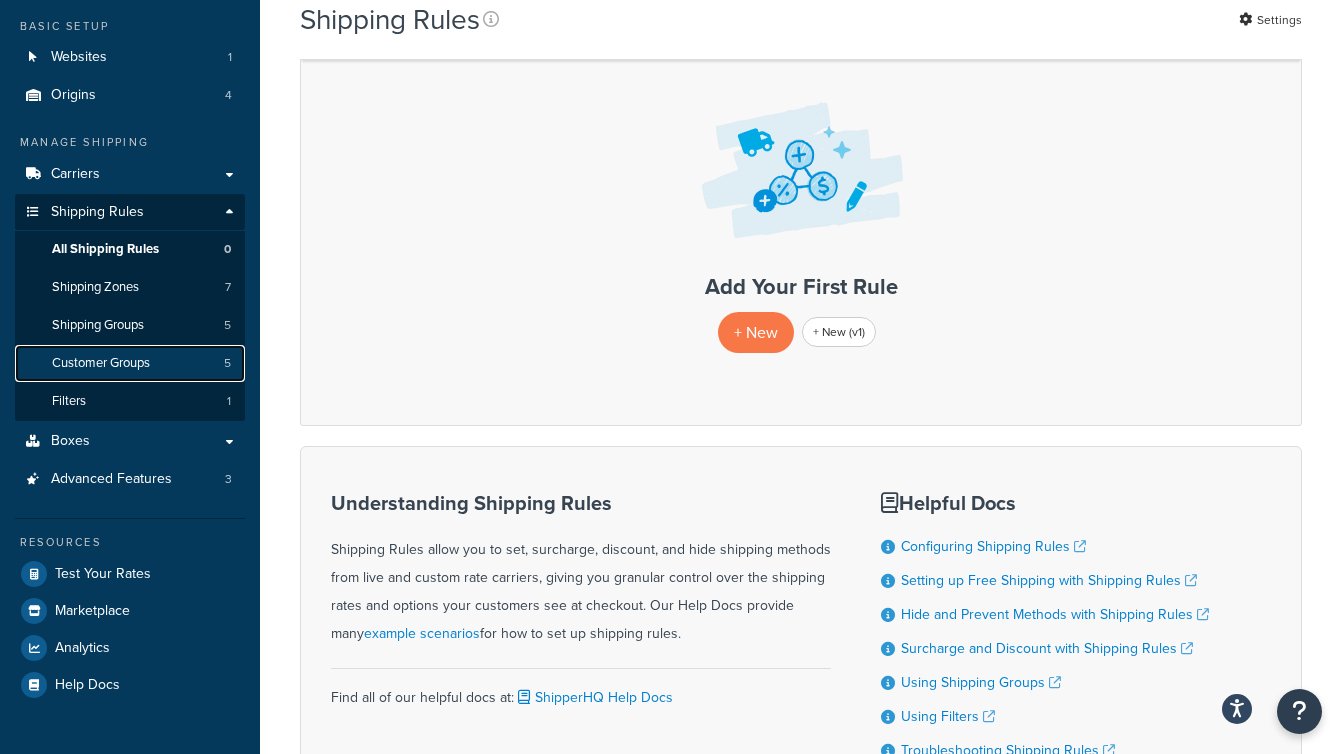 click on "Customer Groups
5" at bounding box center [130, 363] 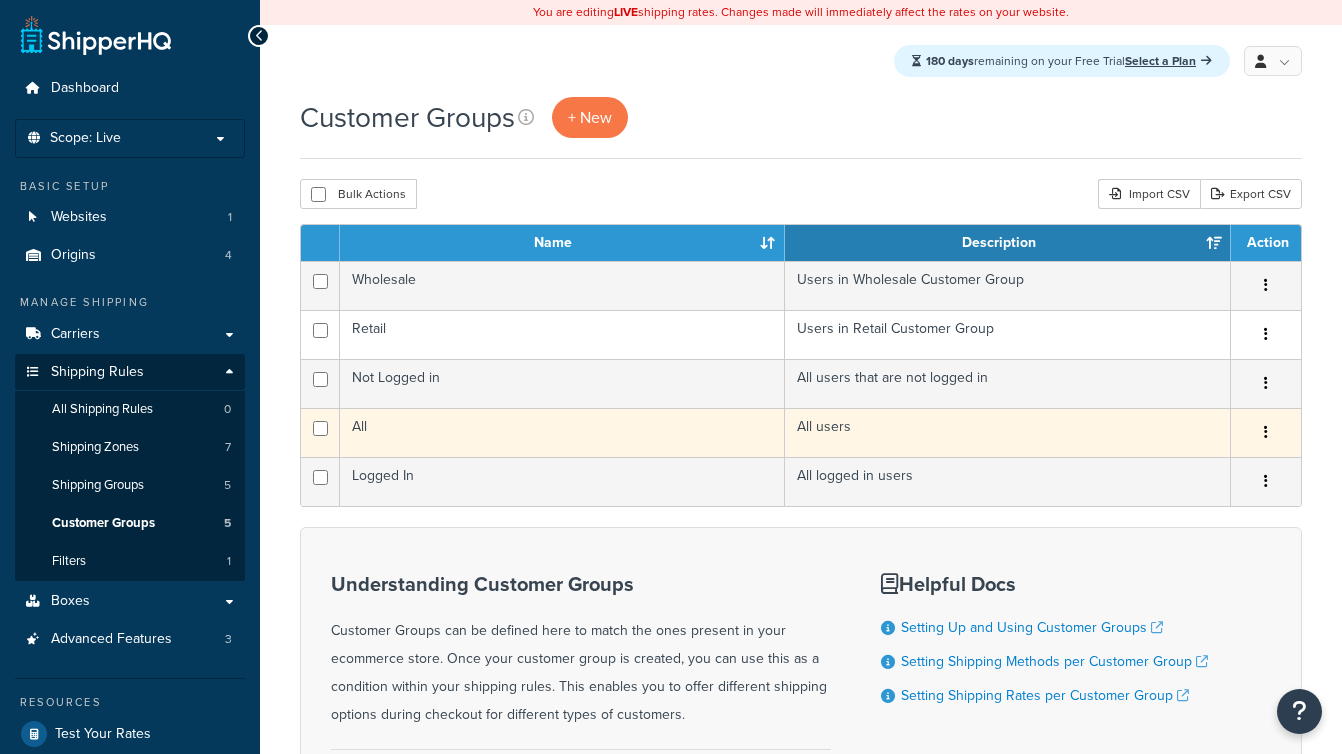 scroll, scrollTop: 0, scrollLeft: 0, axis: both 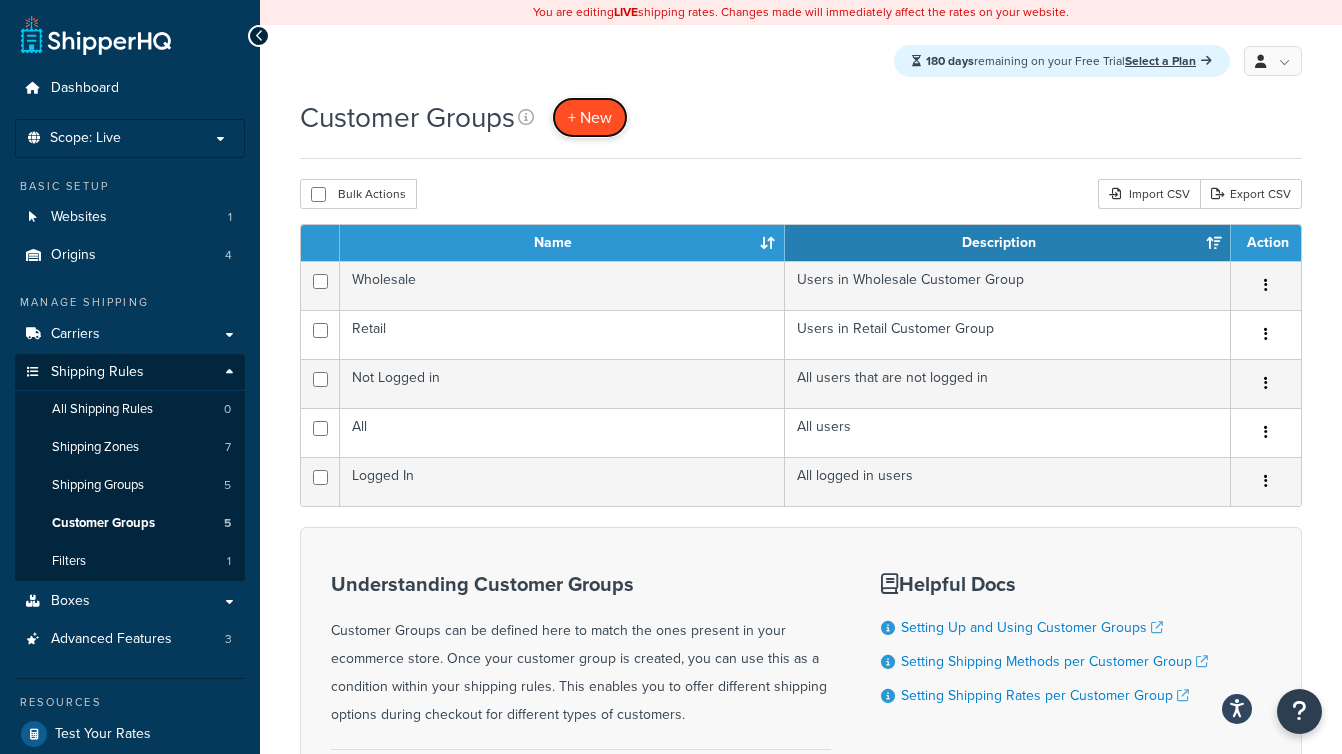 click on "+ New" at bounding box center [590, 117] 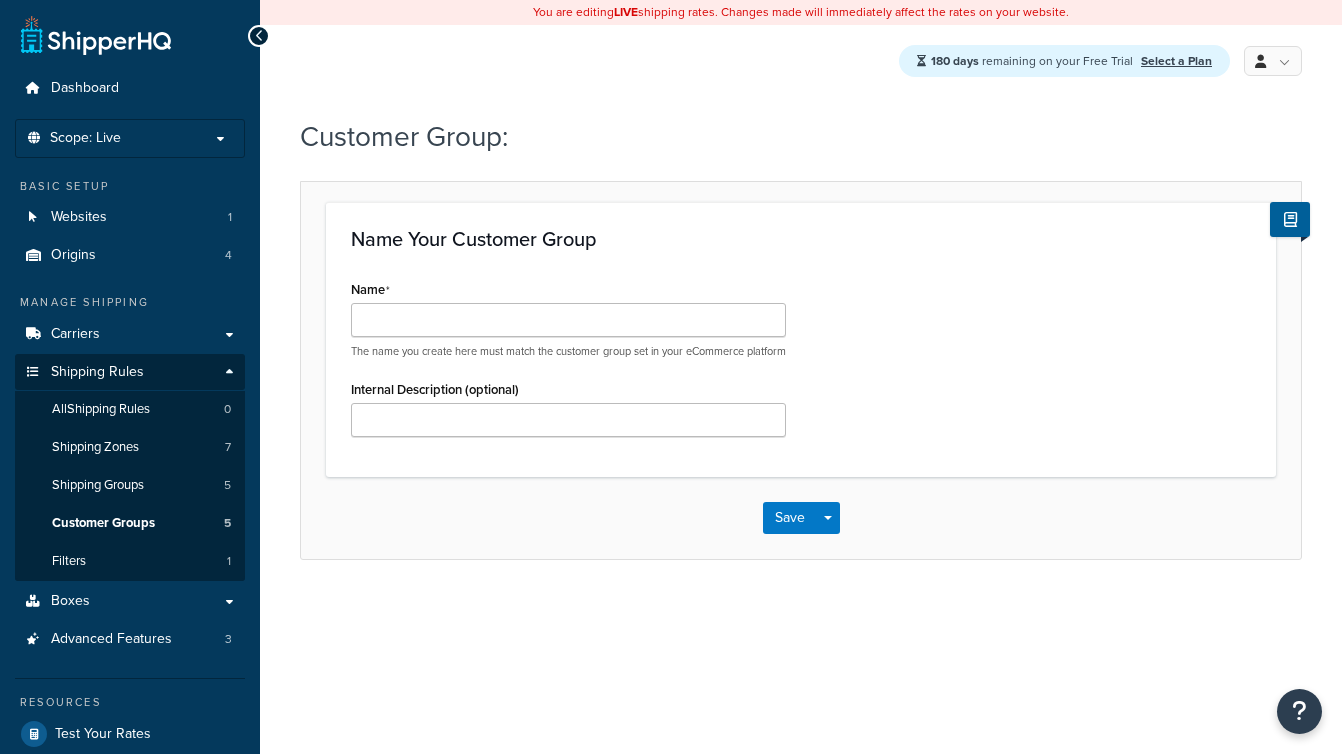scroll, scrollTop: 0, scrollLeft: 0, axis: both 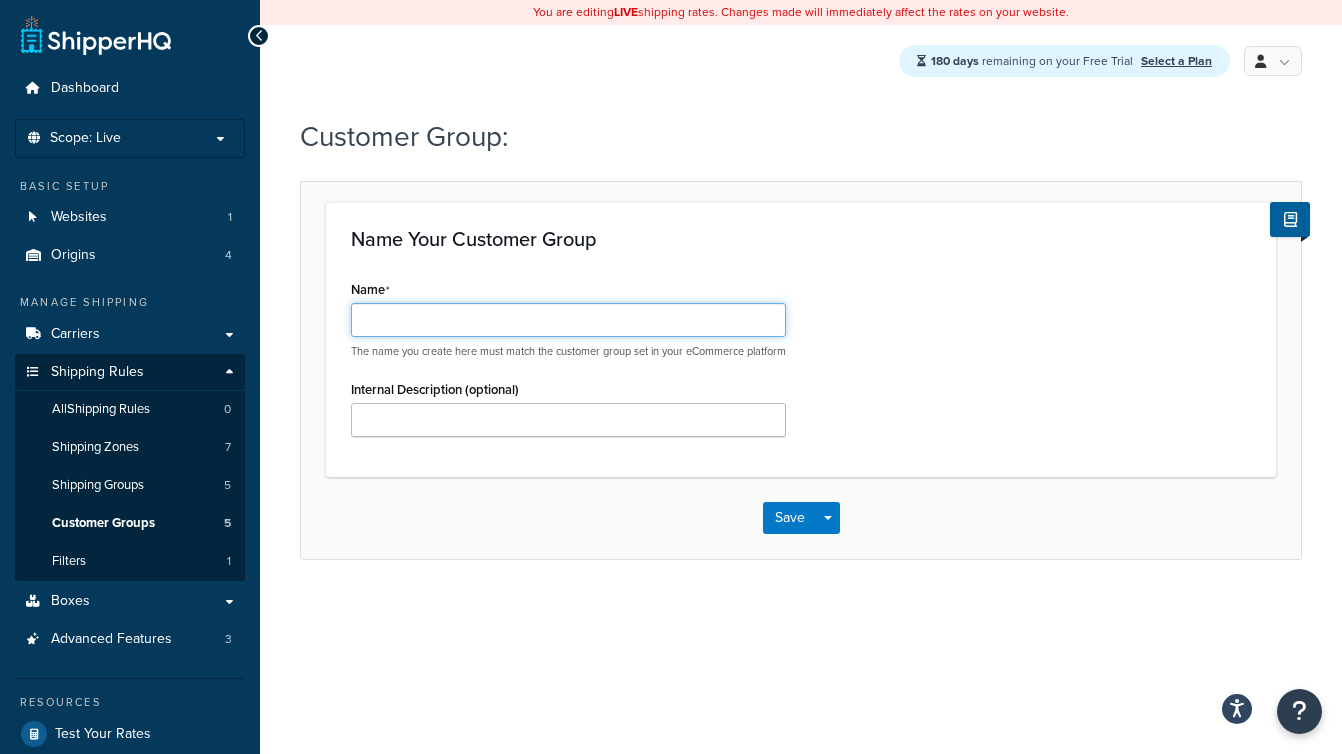 click on "Name" at bounding box center [568, 320] 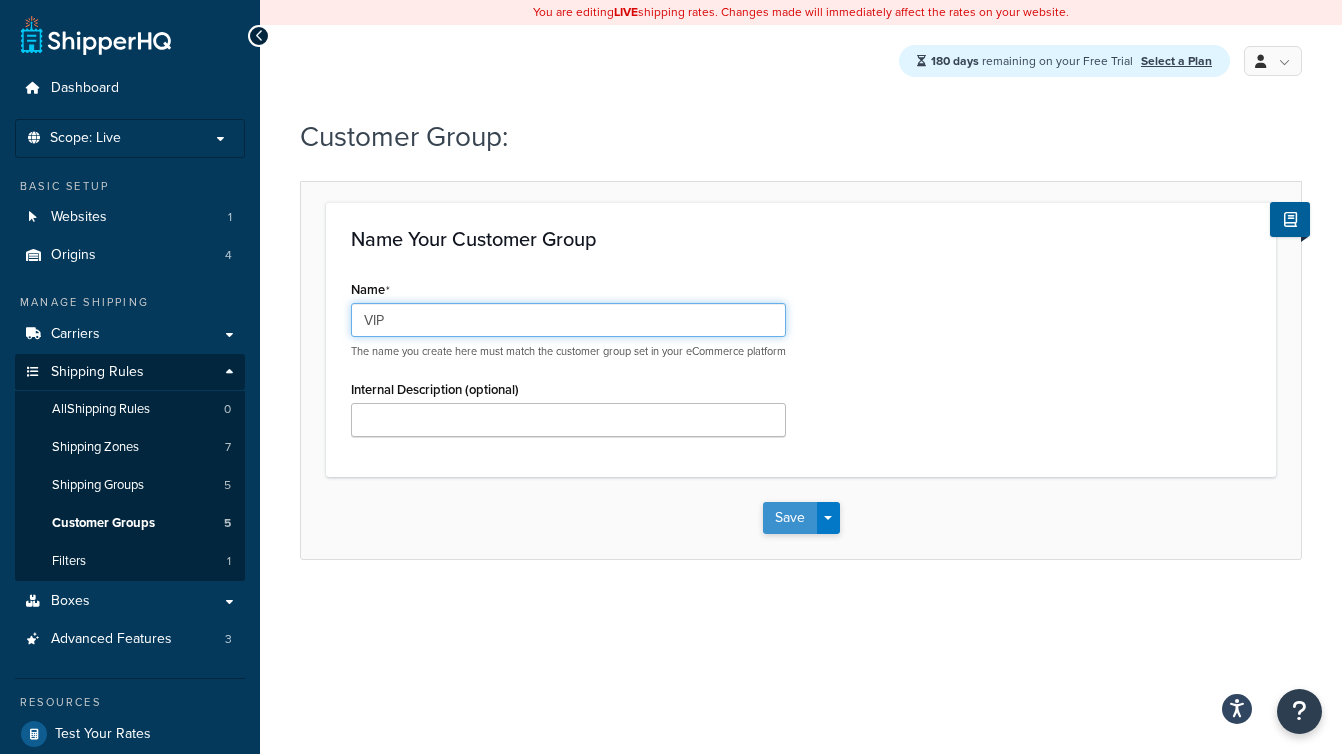 type on "VIP" 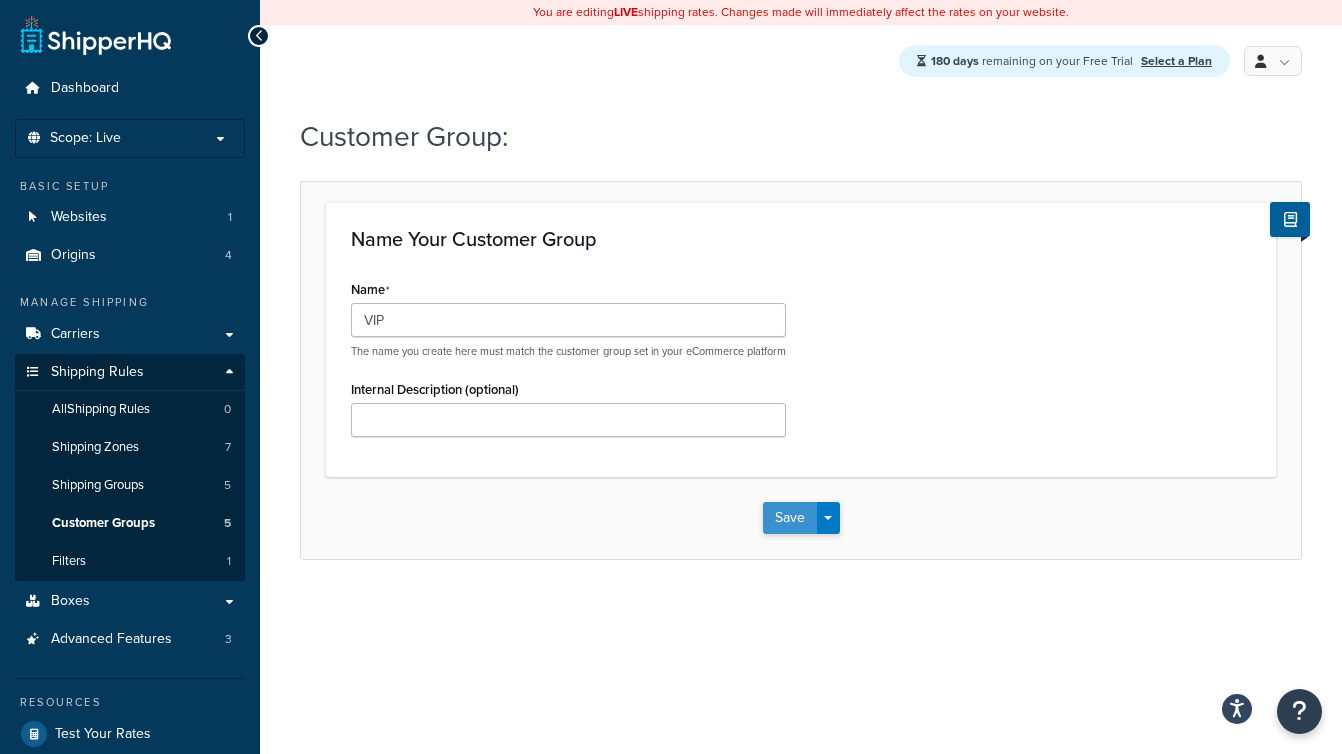 click on "Save" at bounding box center (790, 518) 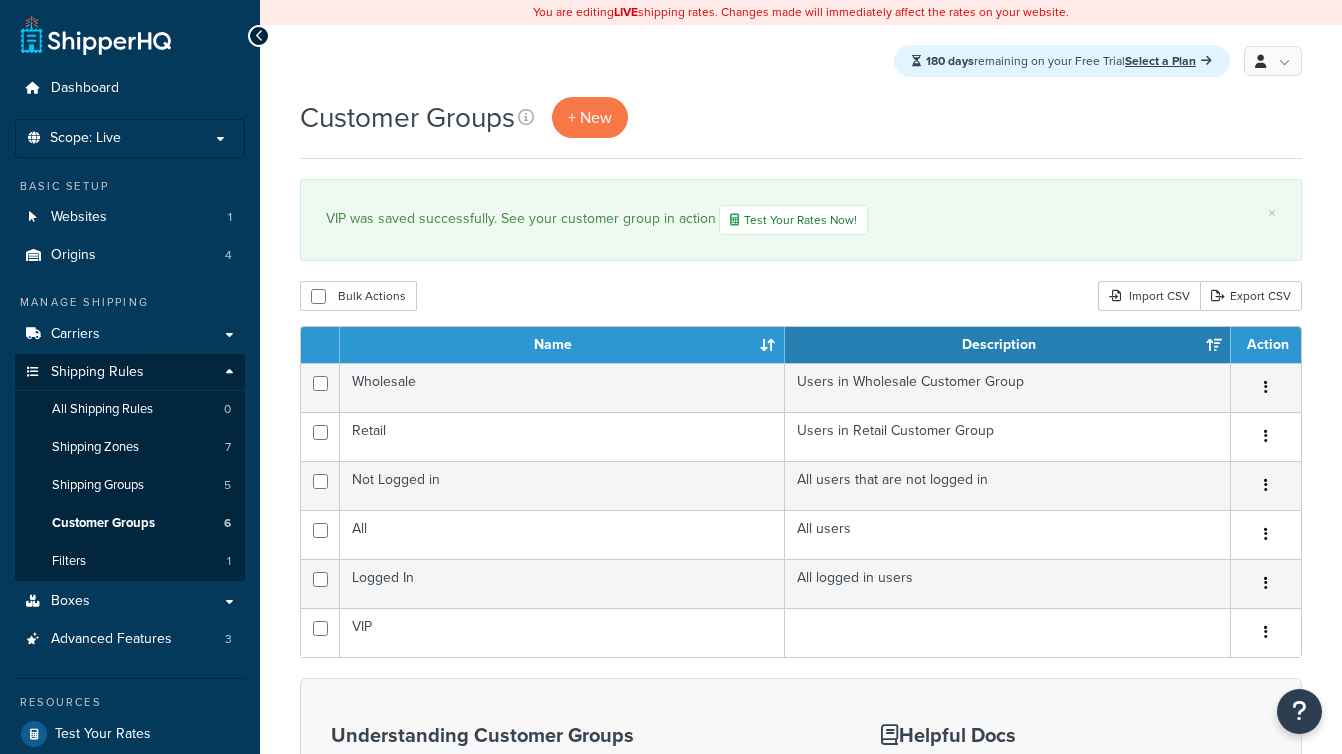 scroll, scrollTop: 0, scrollLeft: 0, axis: both 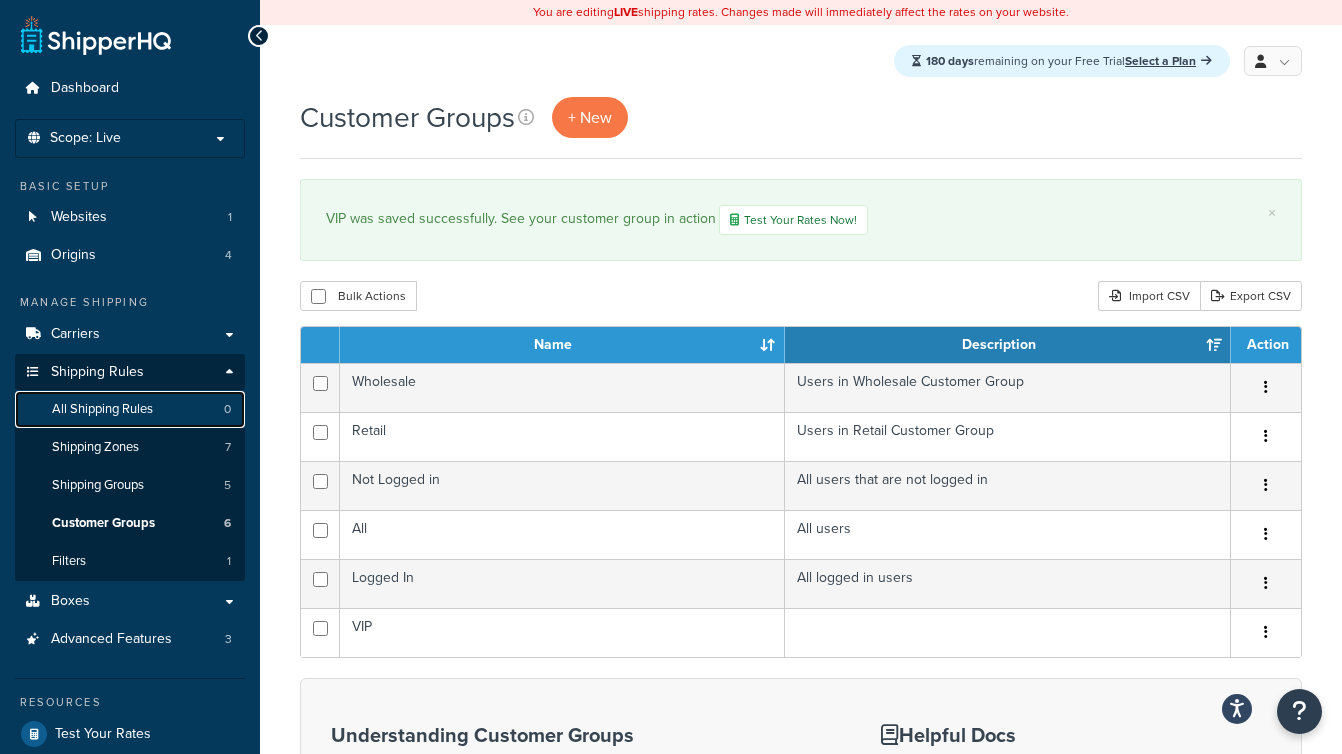 click on "All Shipping Rules" at bounding box center (102, 409) 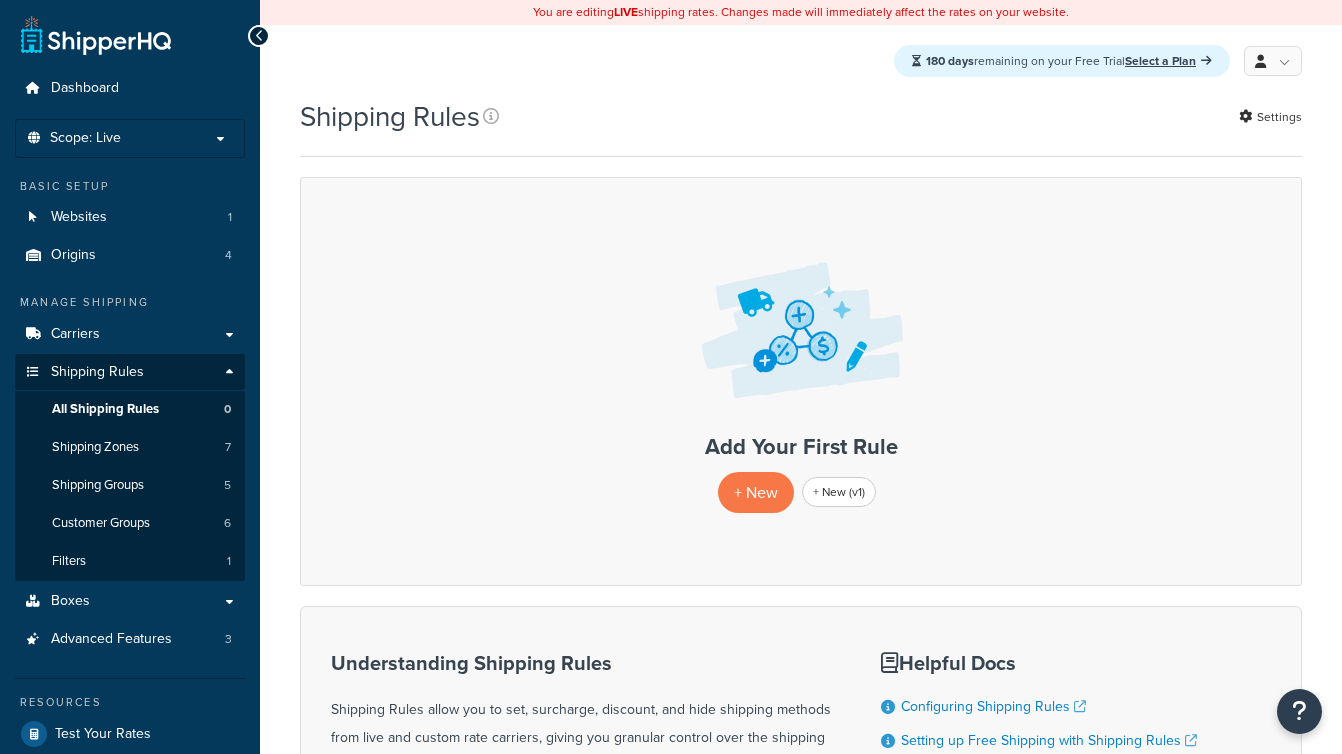 scroll, scrollTop: 0, scrollLeft: 0, axis: both 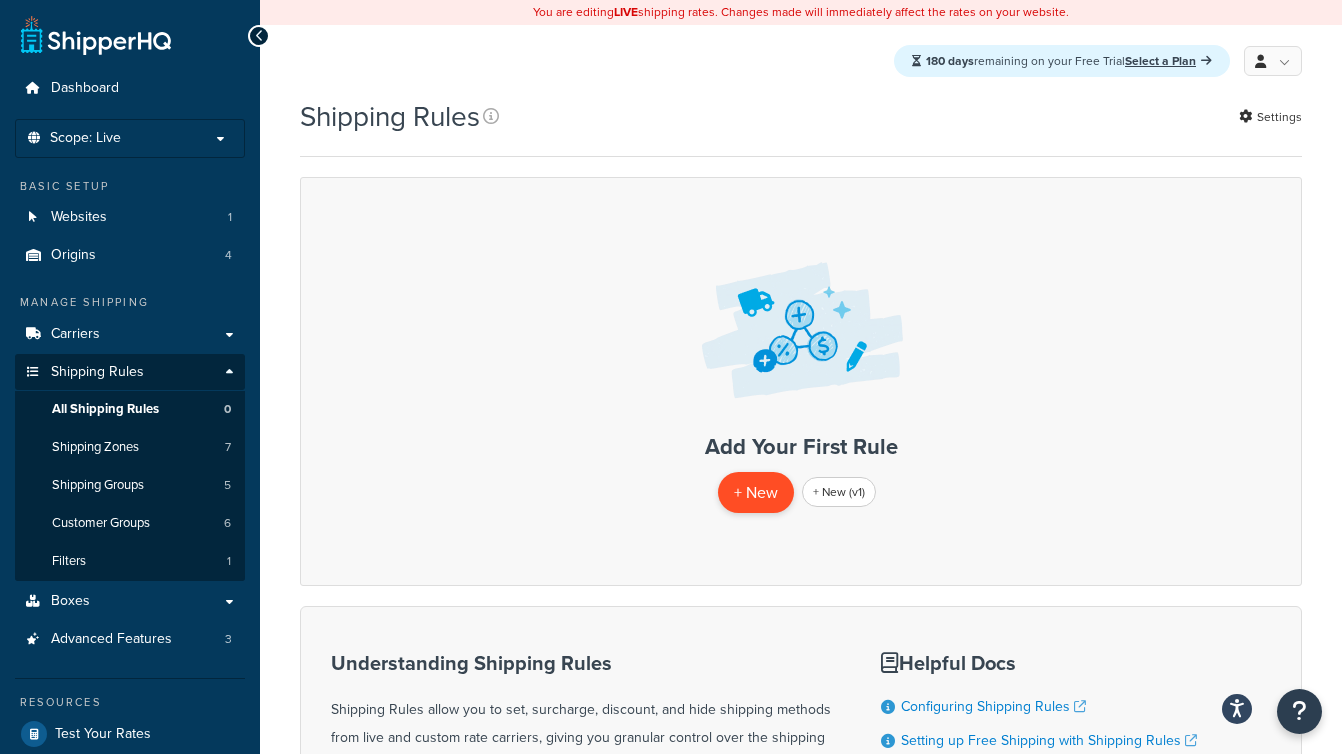 click on "+ New" at bounding box center [756, 492] 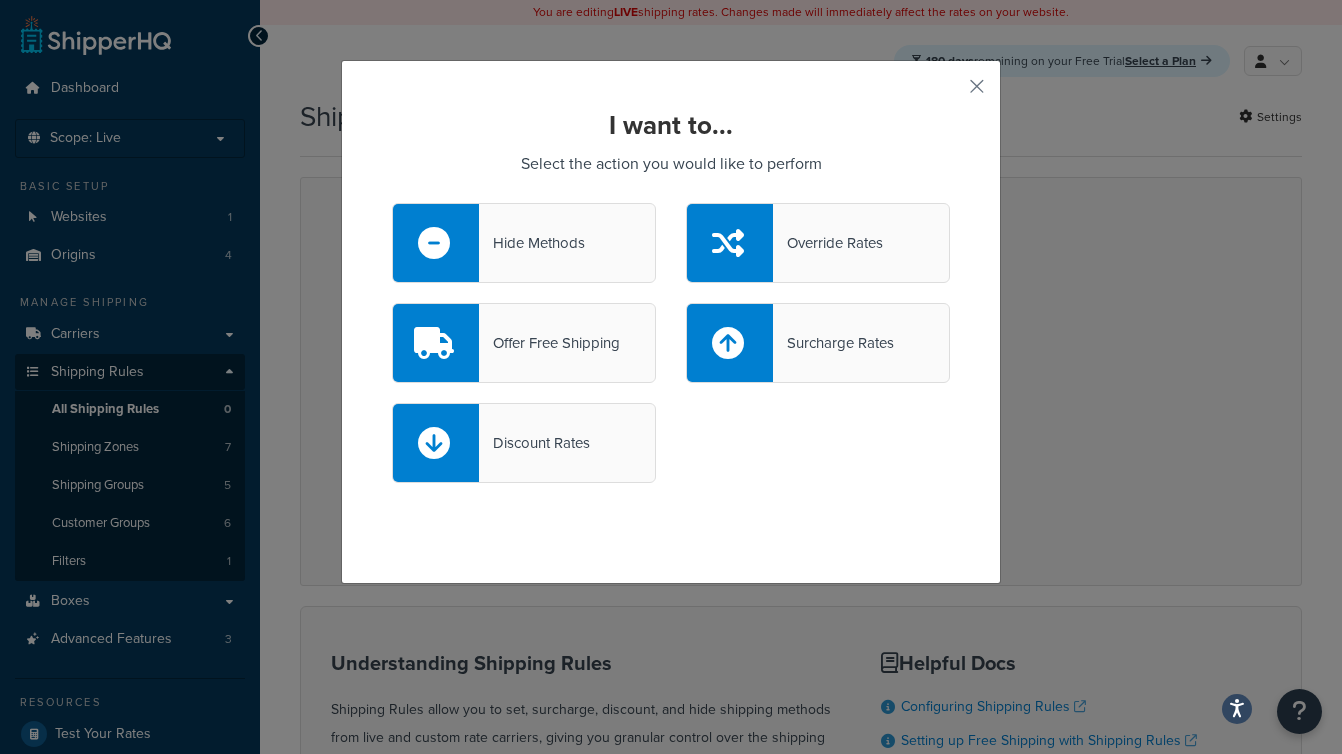 click on "Offer Free Shipping" at bounding box center (549, 343) 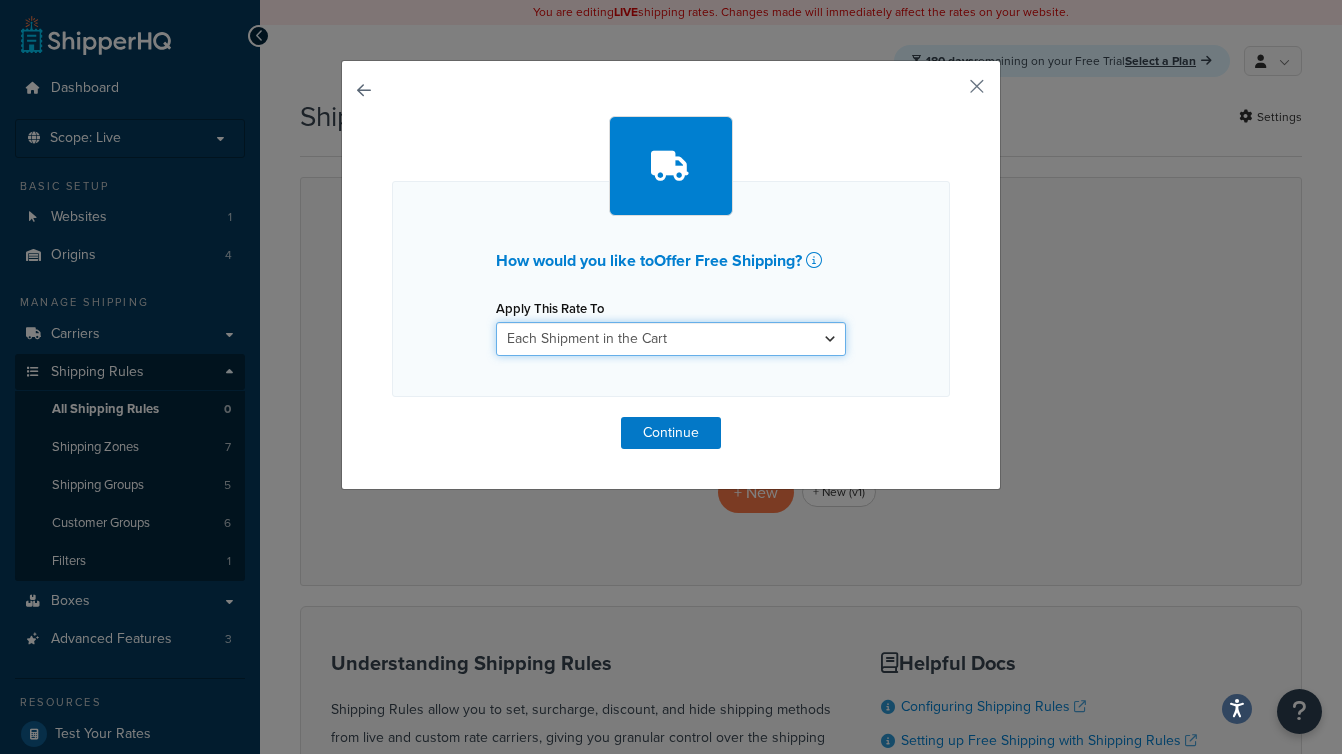 click on "Each Shipment in the Cart  Each Origin in the Cart  Each Shipping Group in the Cart  Each Item within a Shipping Group  Each Box per Each Shipping Group" at bounding box center [671, 339] 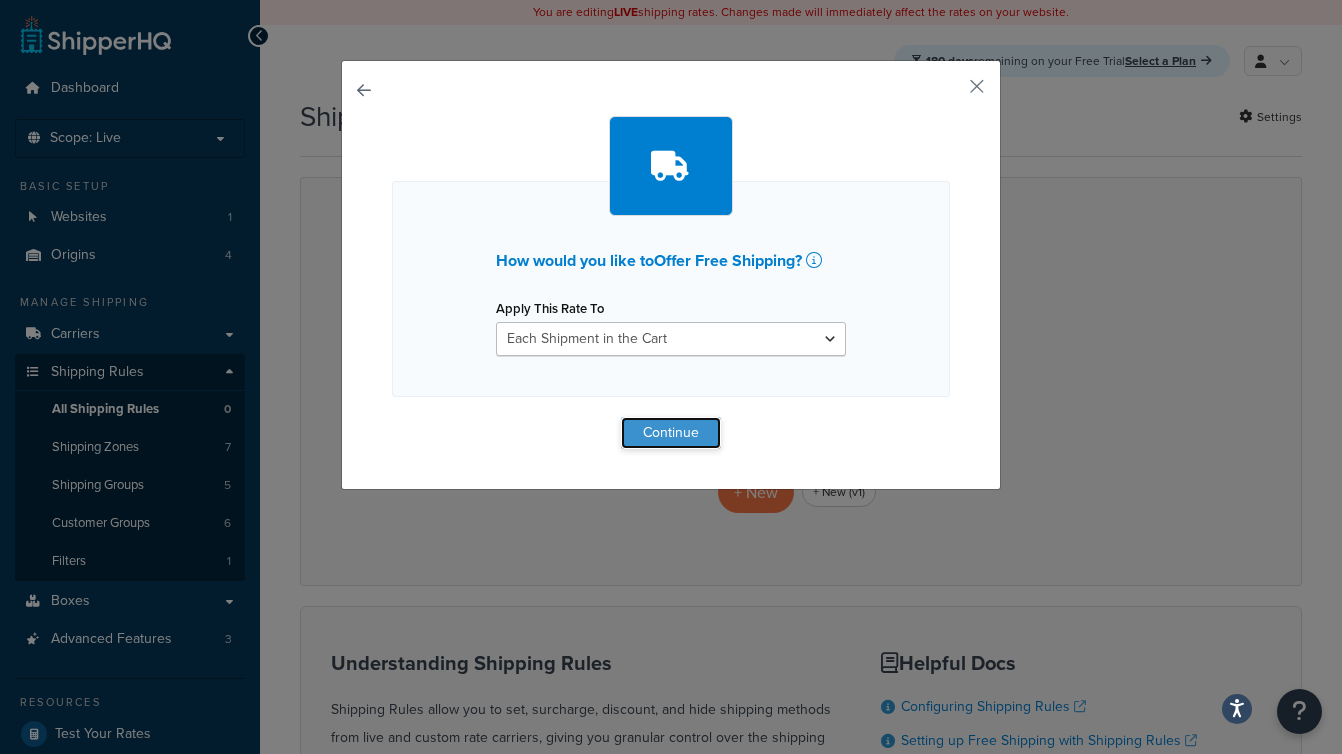 click on "Continue" at bounding box center (671, 433) 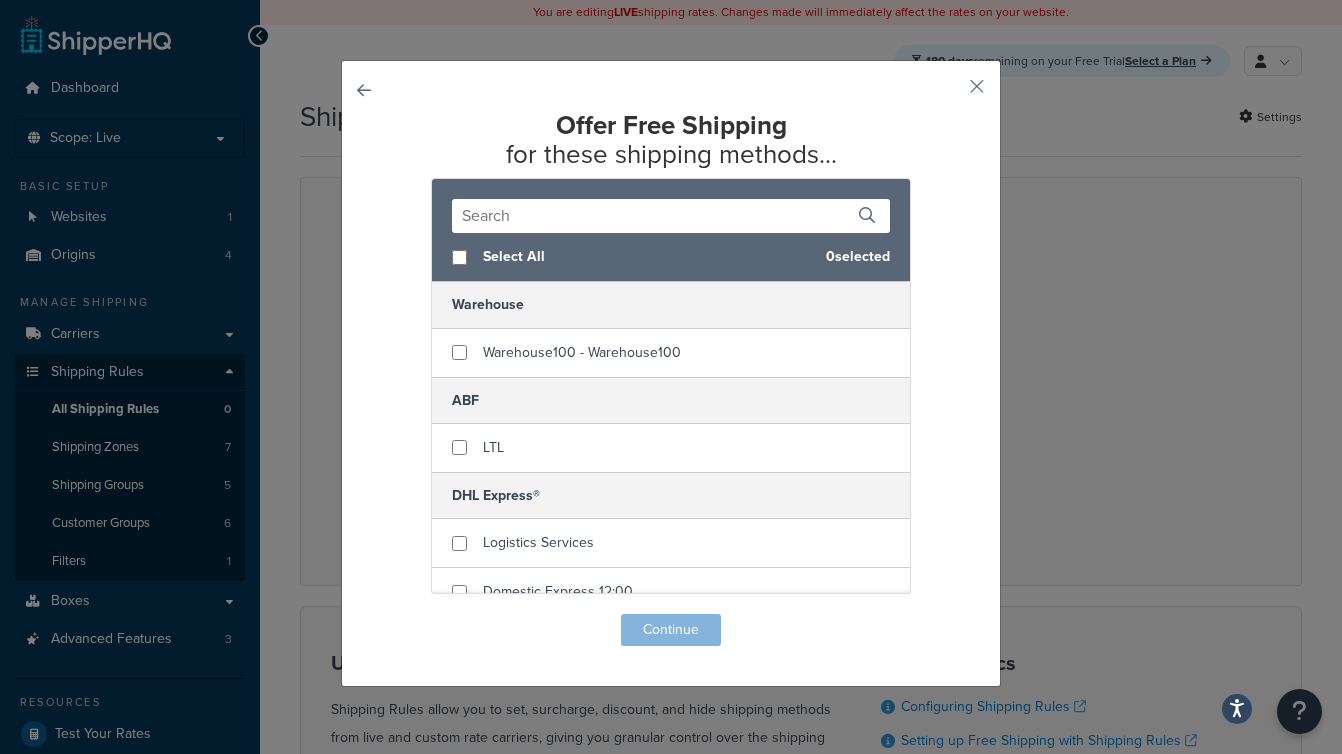 click at bounding box center (671, 216) 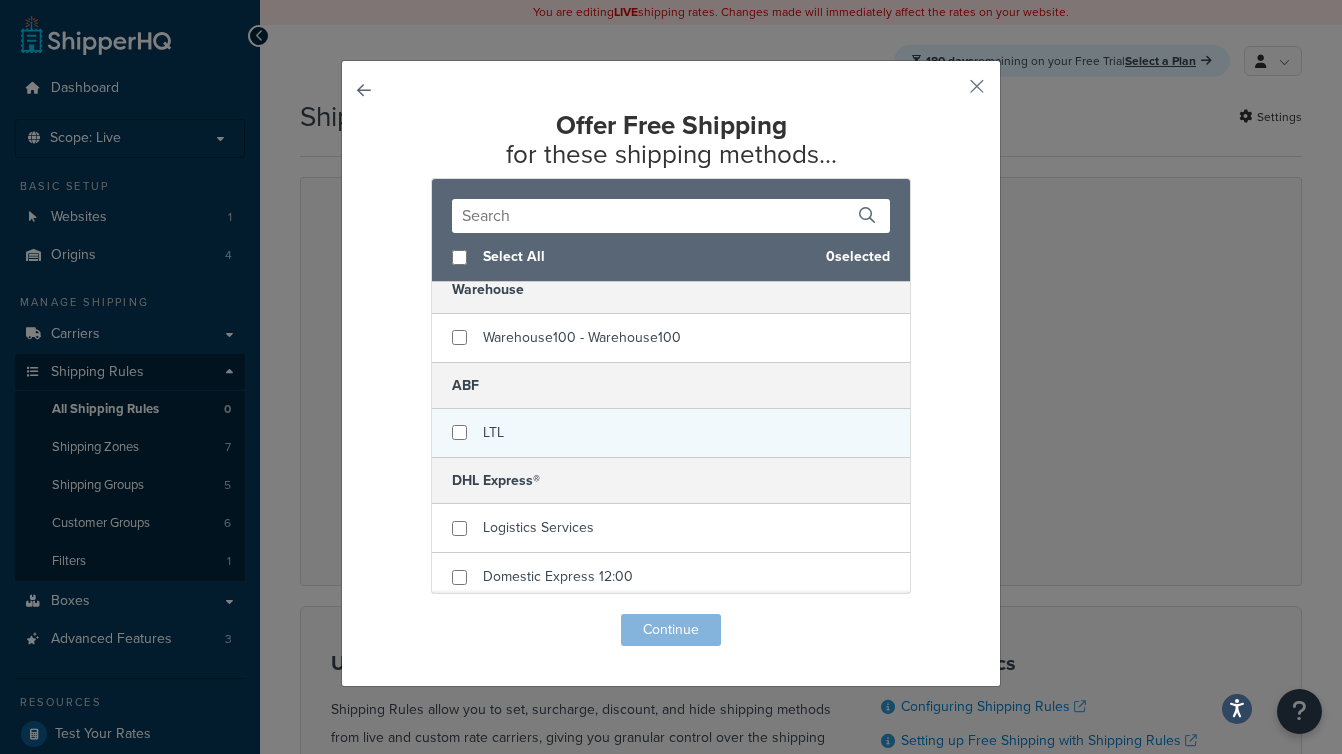 scroll, scrollTop: 0, scrollLeft: 0, axis: both 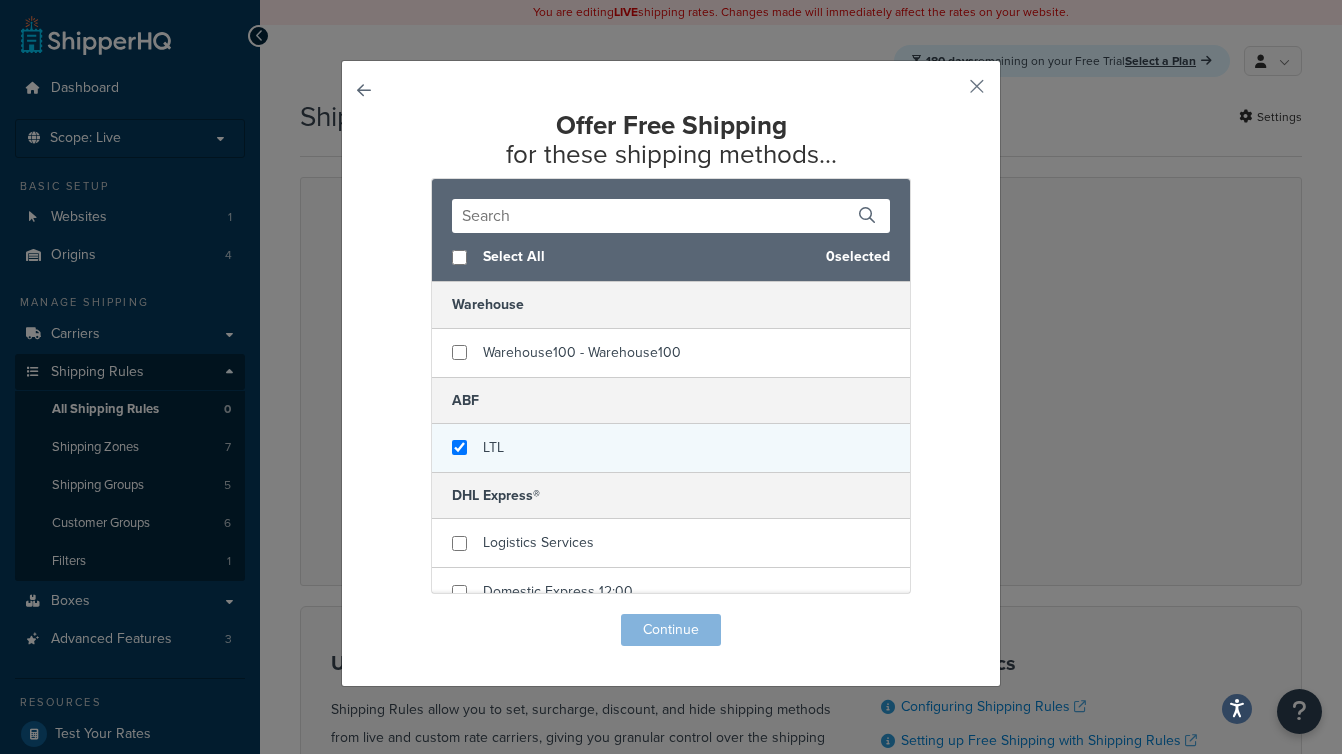 checkbox on "true" 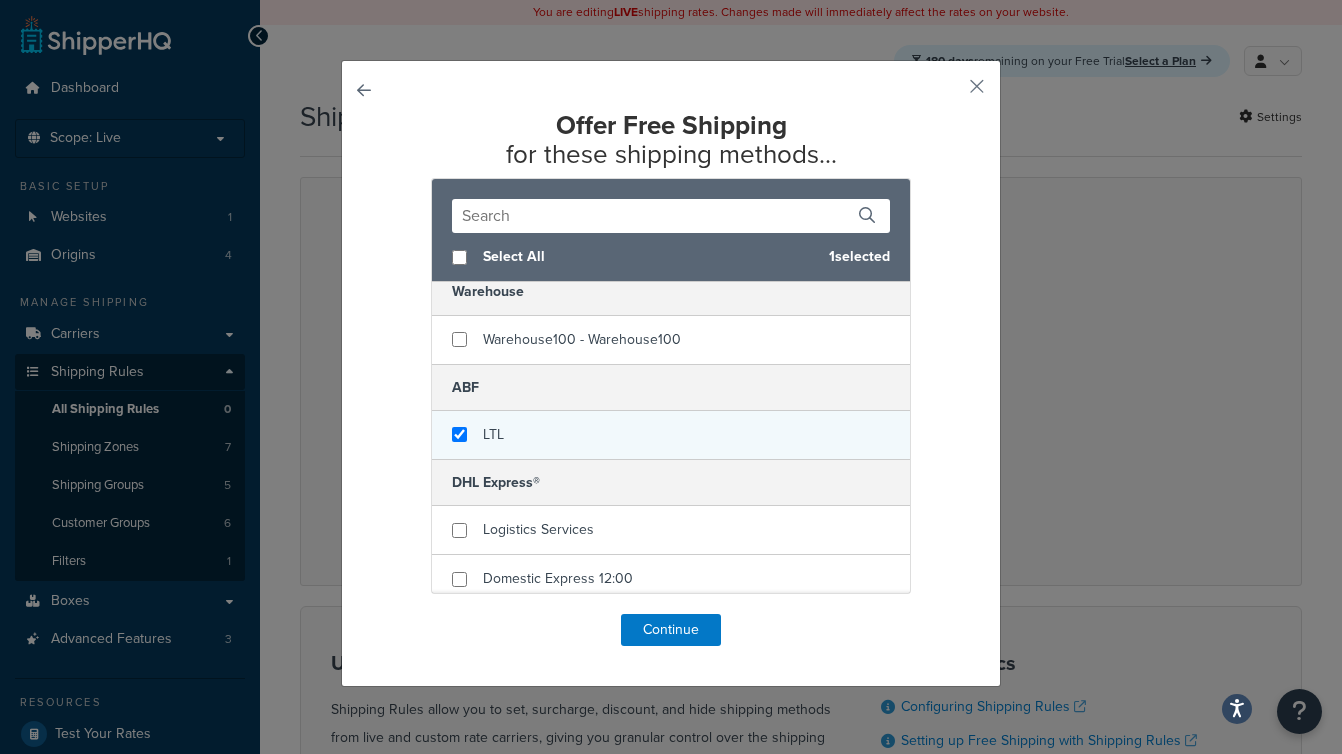 scroll, scrollTop: 0, scrollLeft: 0, axis: both 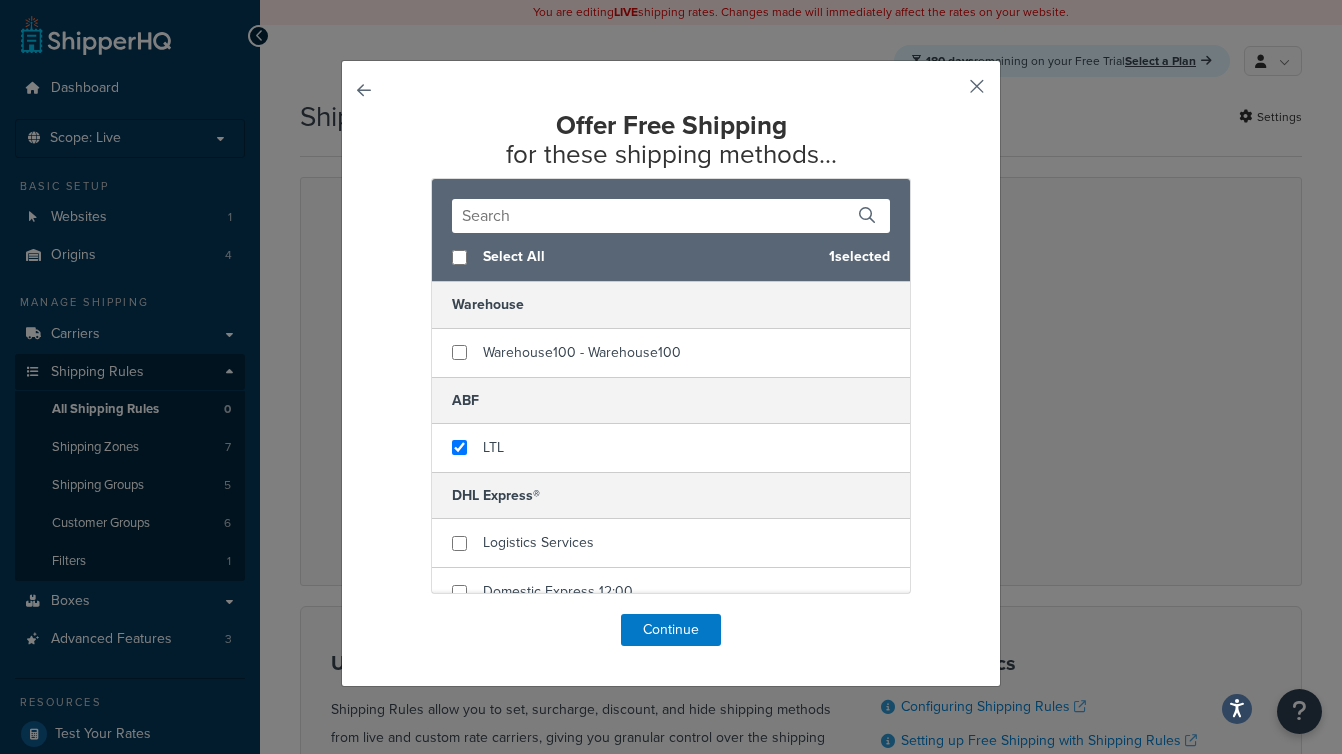 click at bounding box center (947, 93) 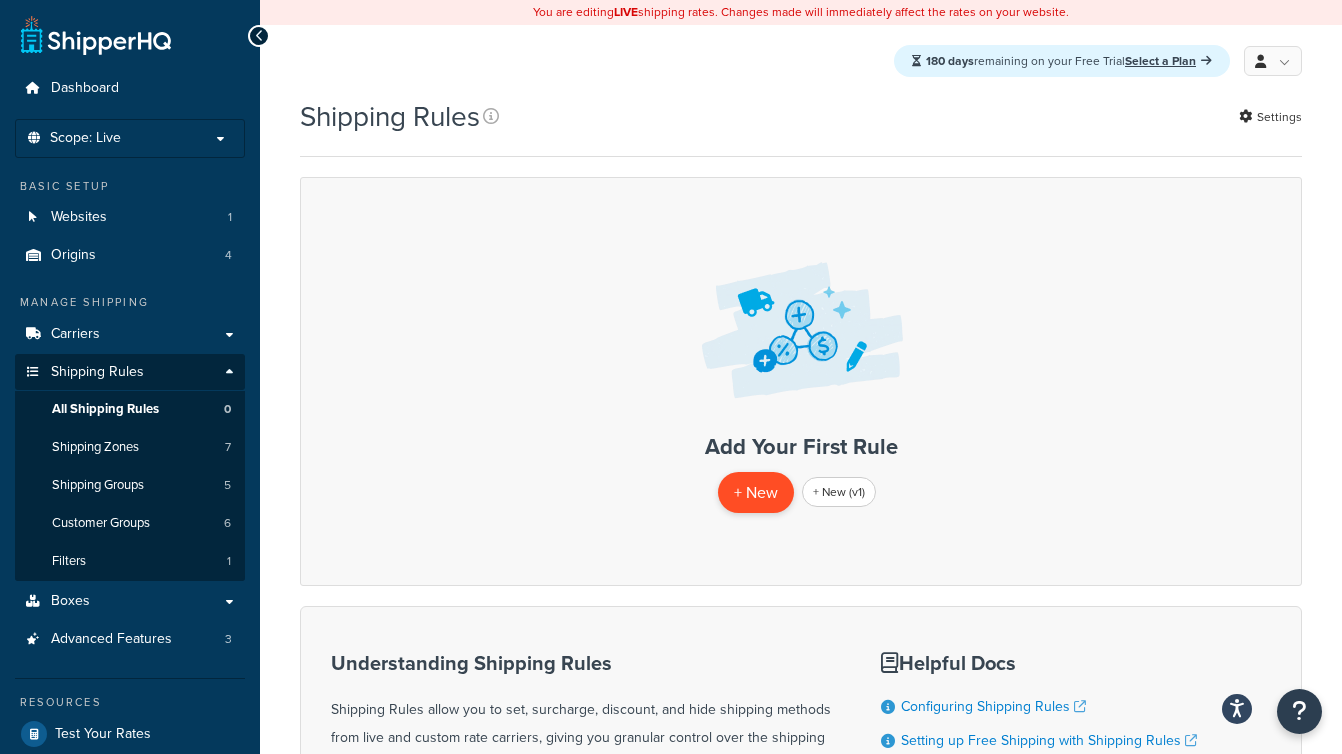 click on "+ New" at bounding box center (756, 492) 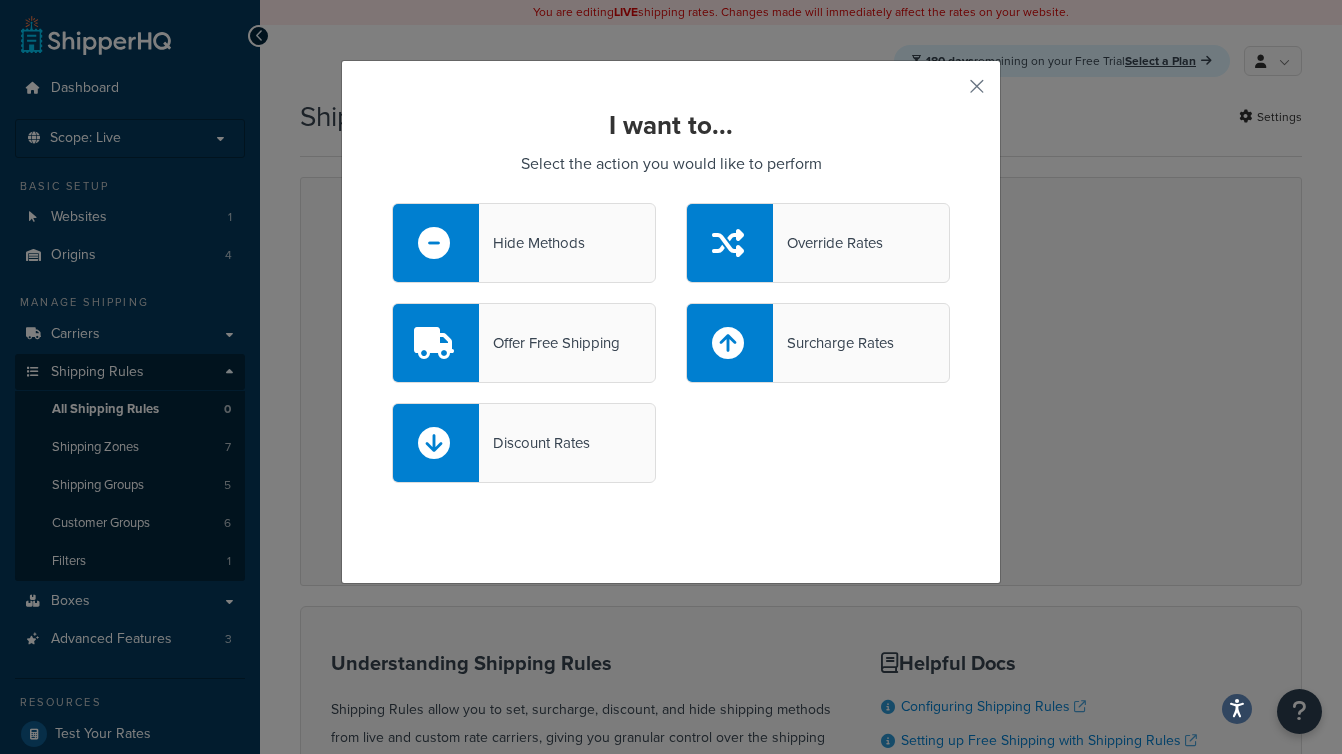 click on "Hide Methods" at bounding box center (532, 243) 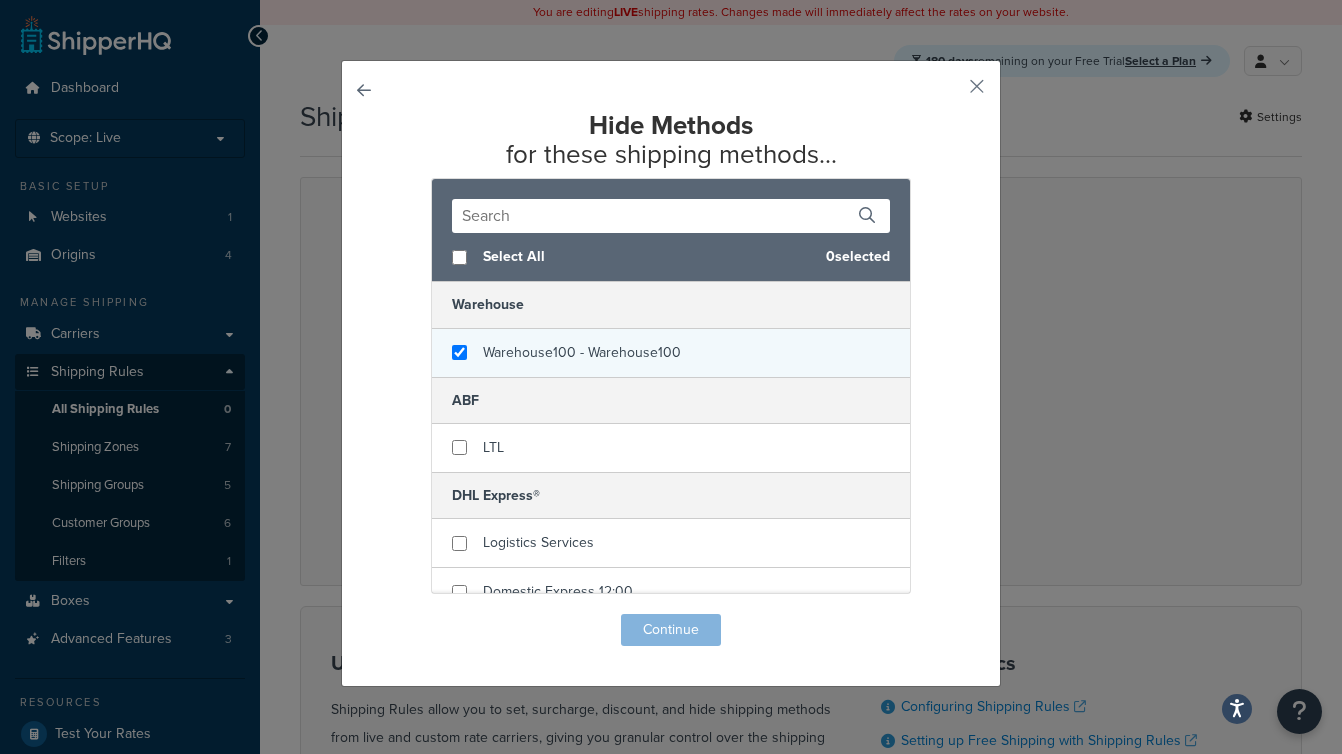 checkbox on "true" 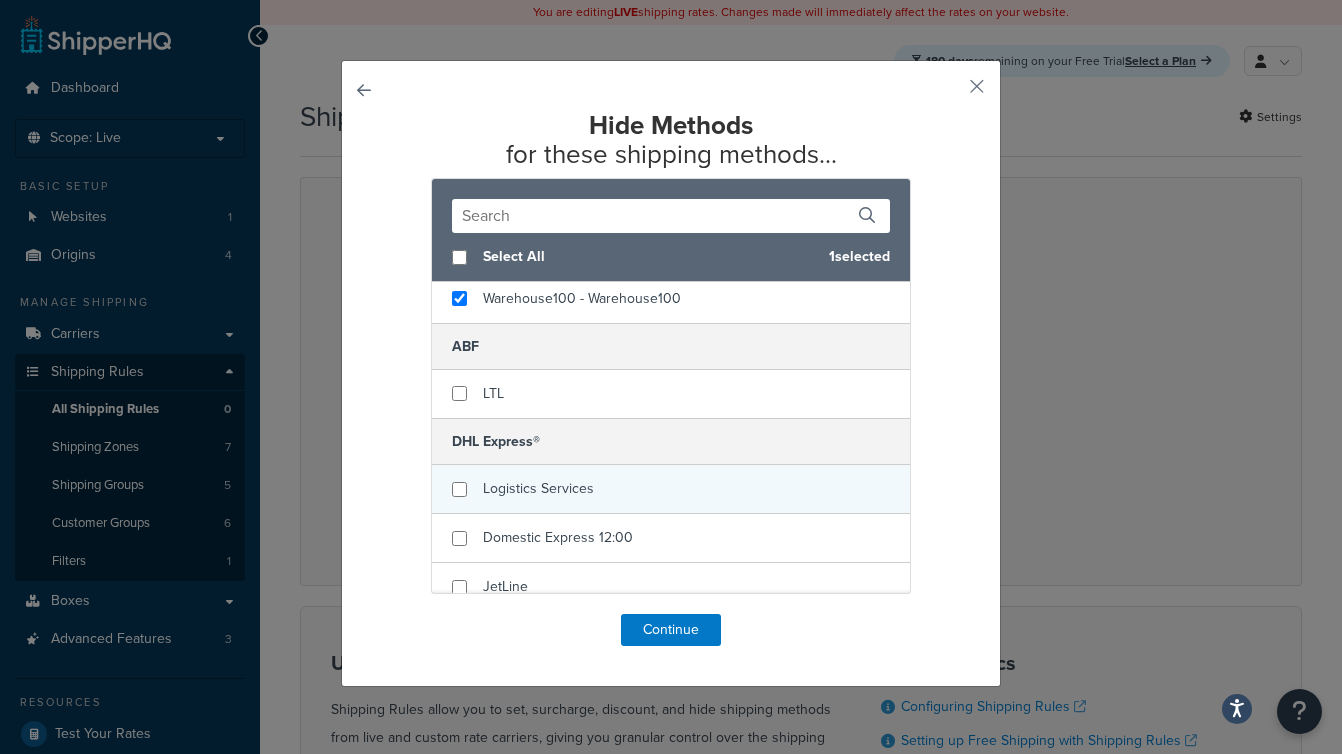 scroll, scrollTop: 118, scrollLeft: 0, axis: vertical 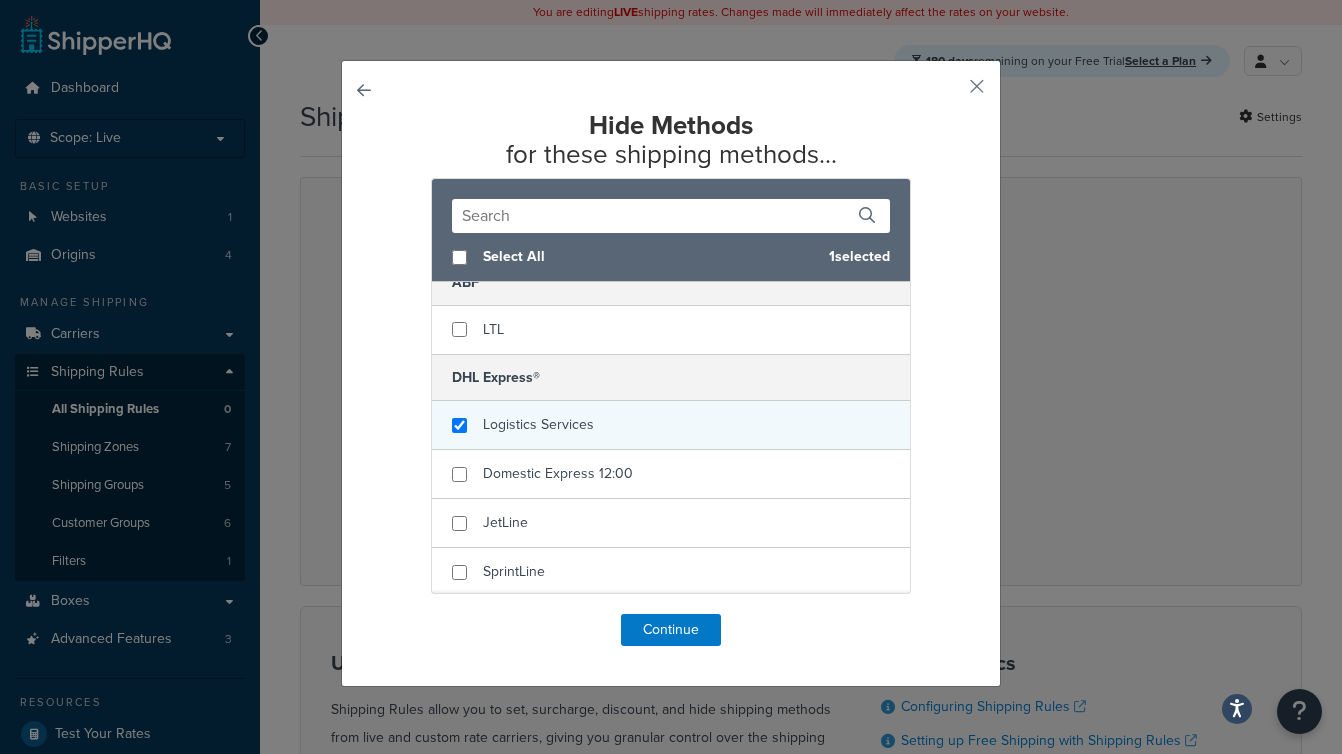 checkbox on "true" 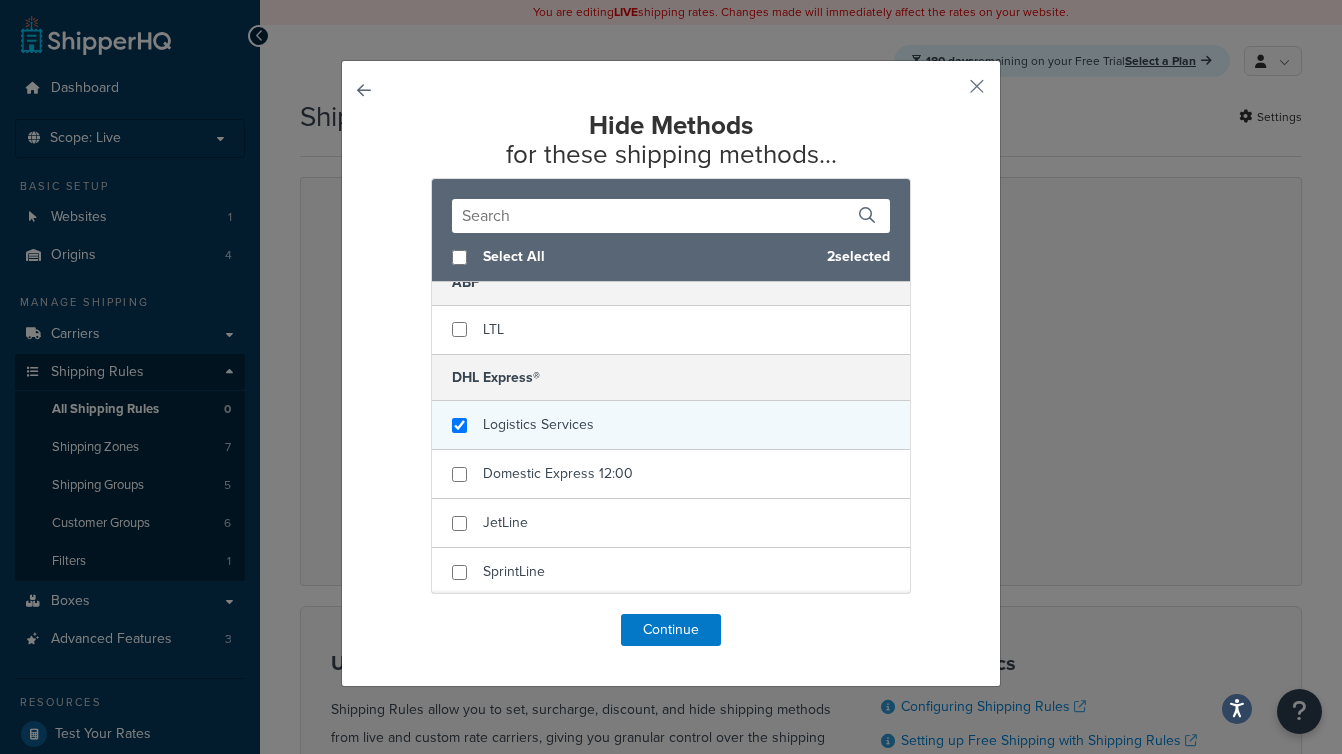 click on "Logistics Services" at bounding box center (671, 425) 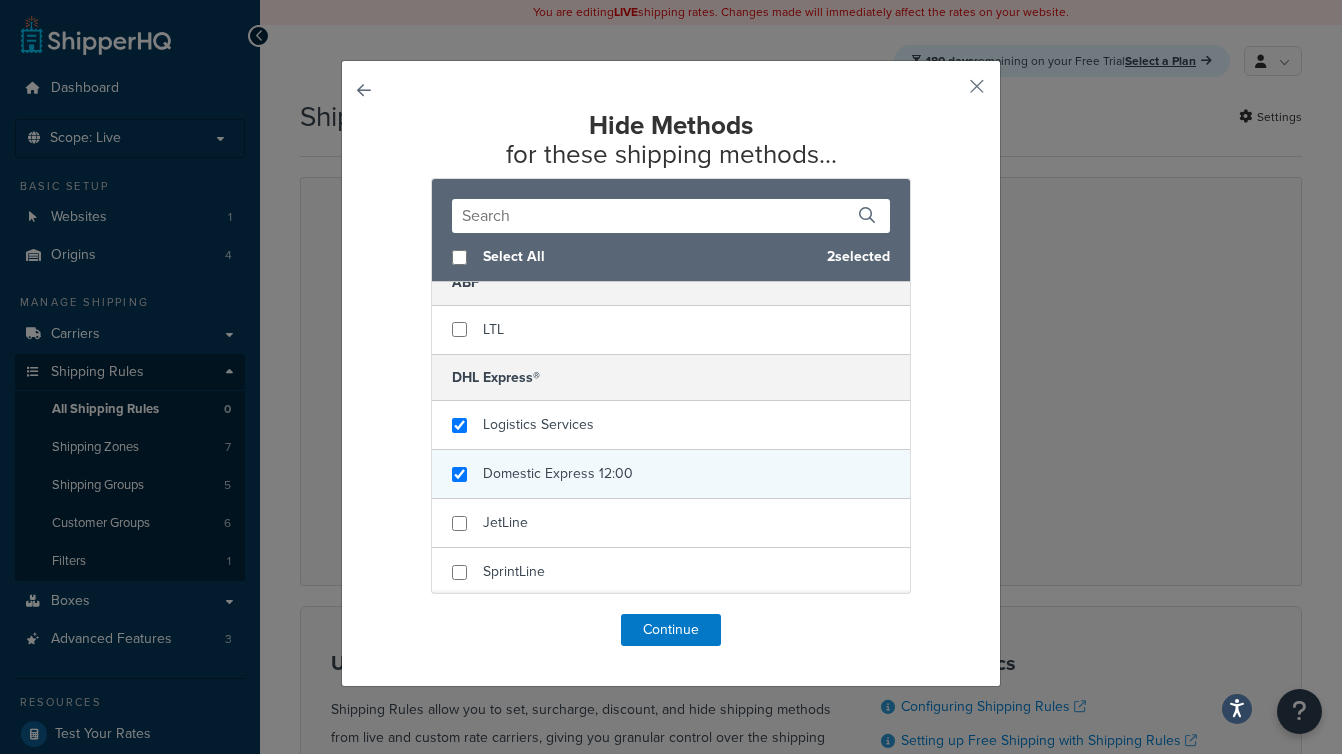 checkbox on "true" 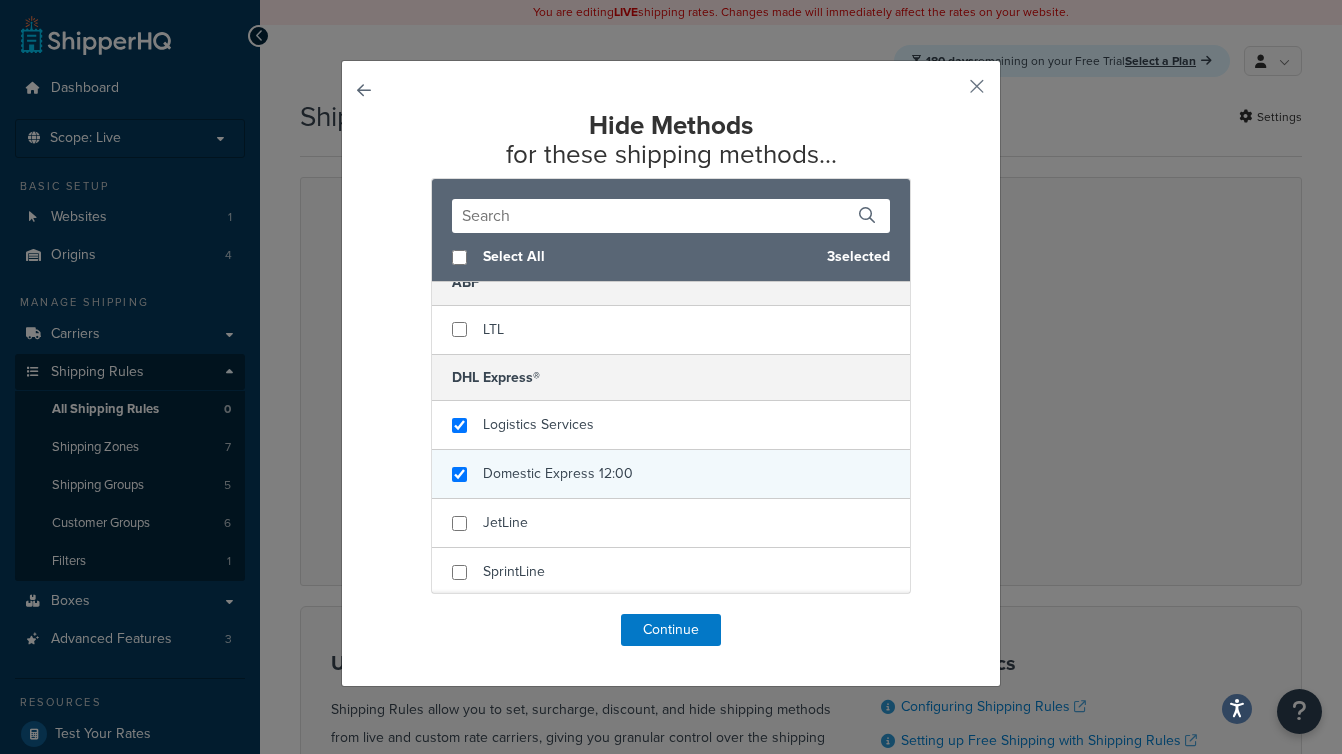 click on "Domestic Express 12:00" at bounding box center (558, 473) 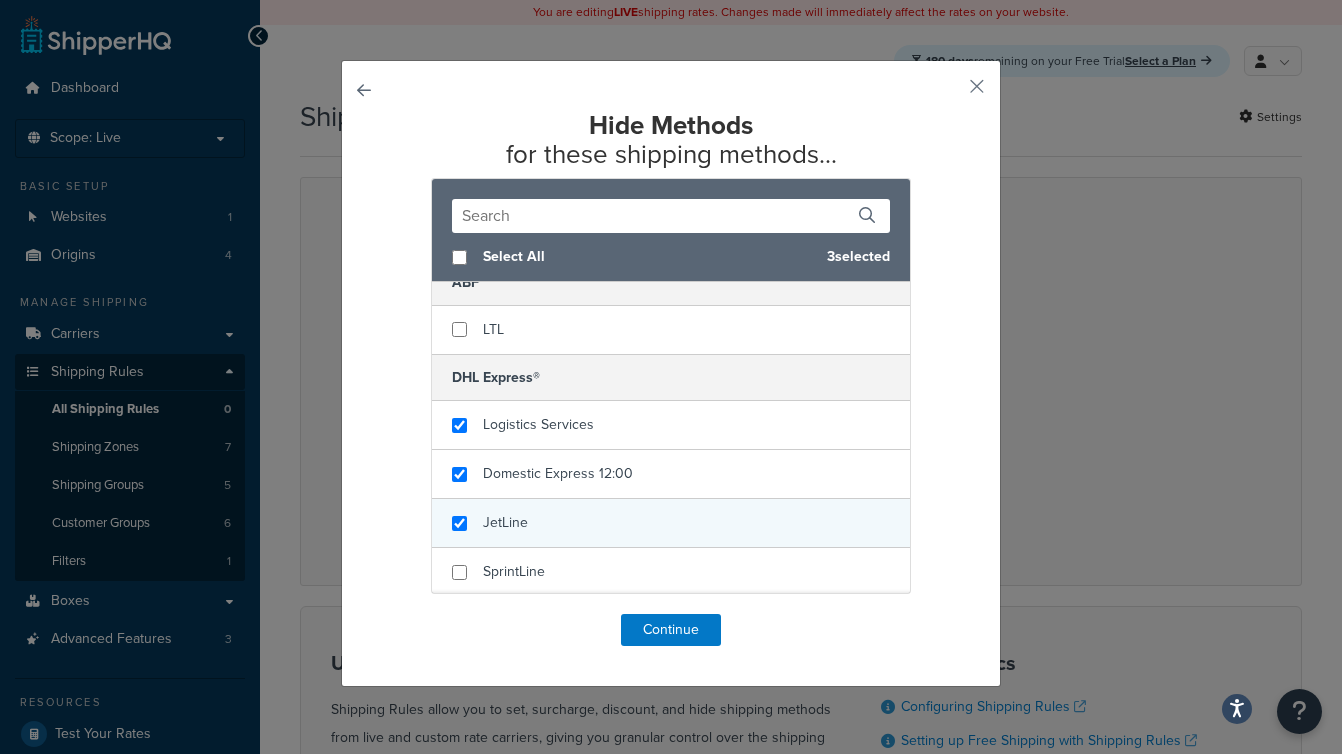 checkbox on "true" 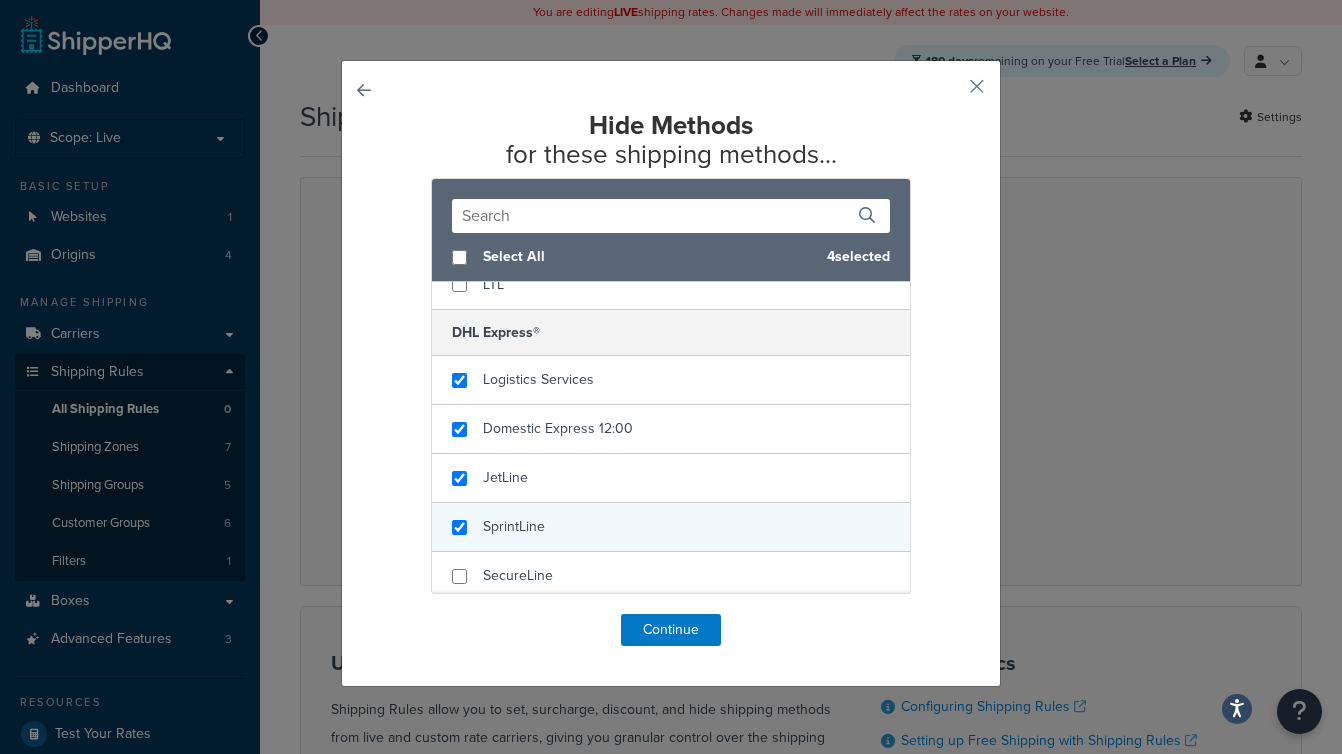 checkbox on "true" 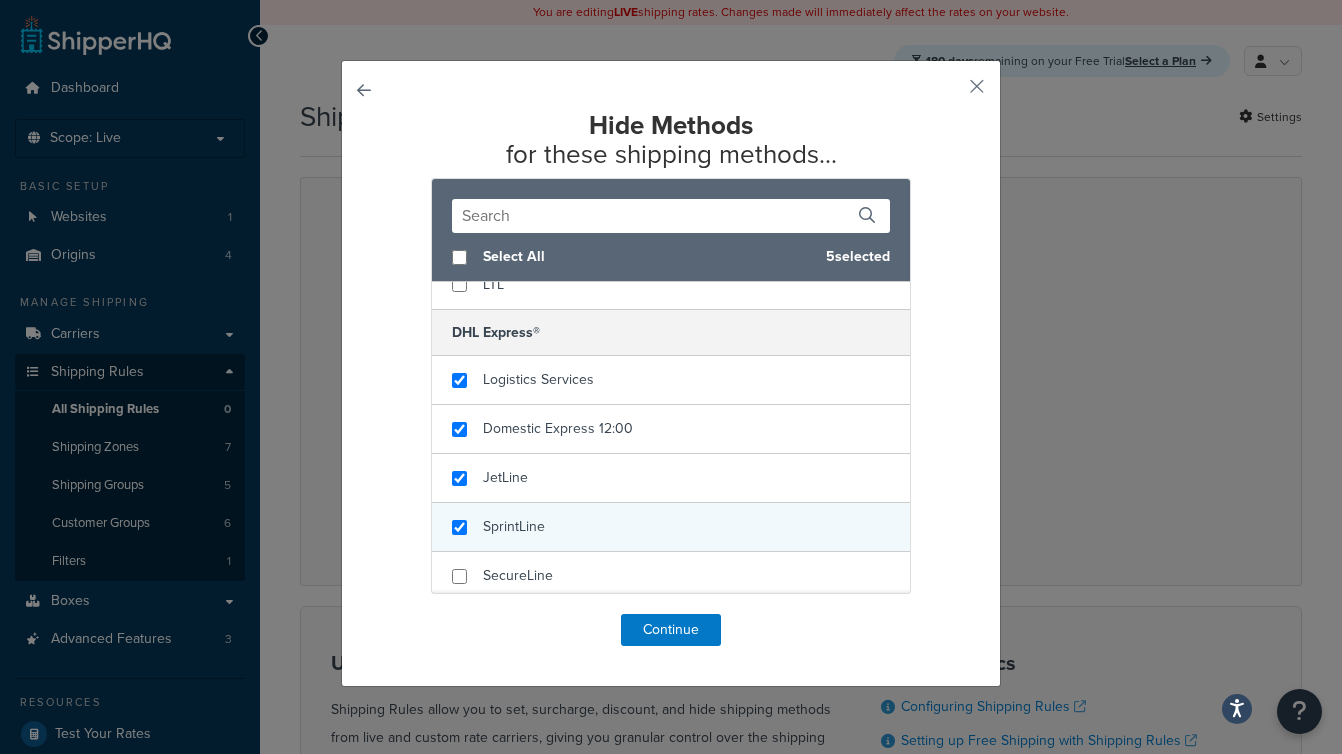 click on "SprintLine" at bounding box center (671, 527) 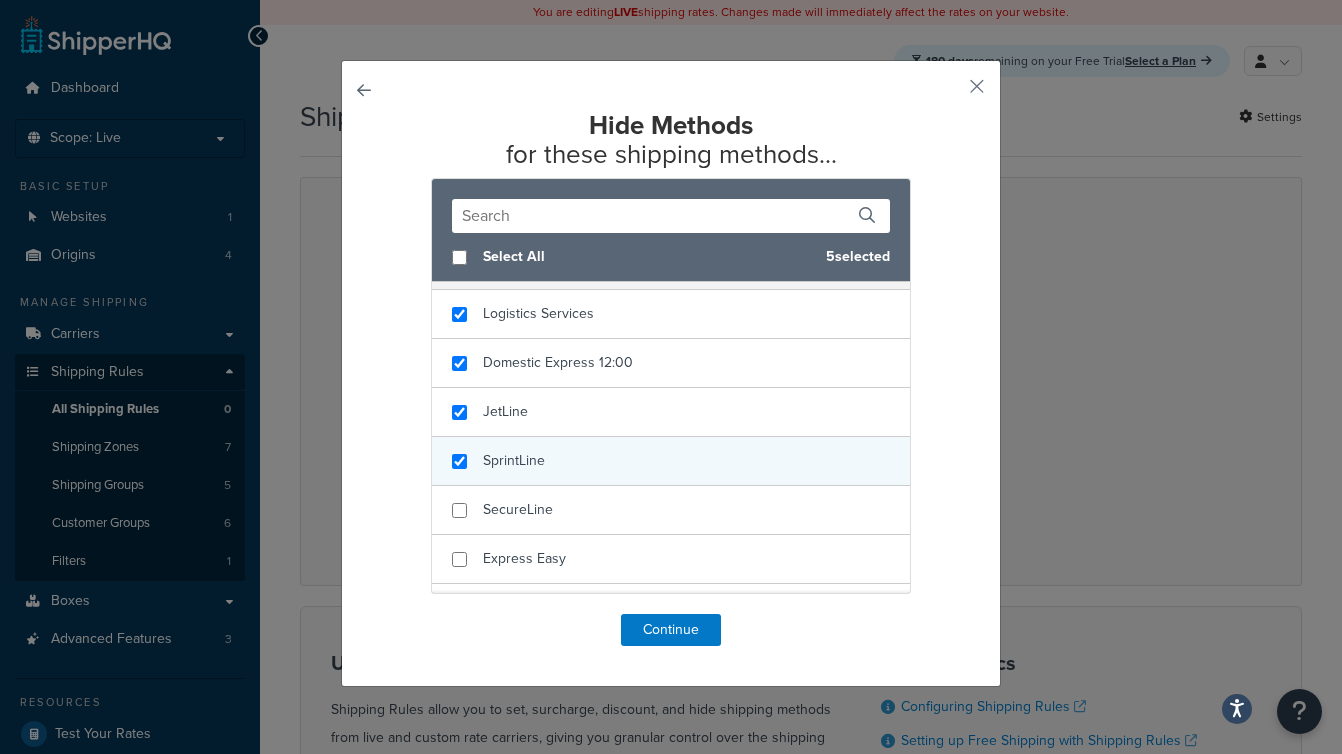 scroll, scrollTop: 281, scrollLeft: 0, axis: vertical 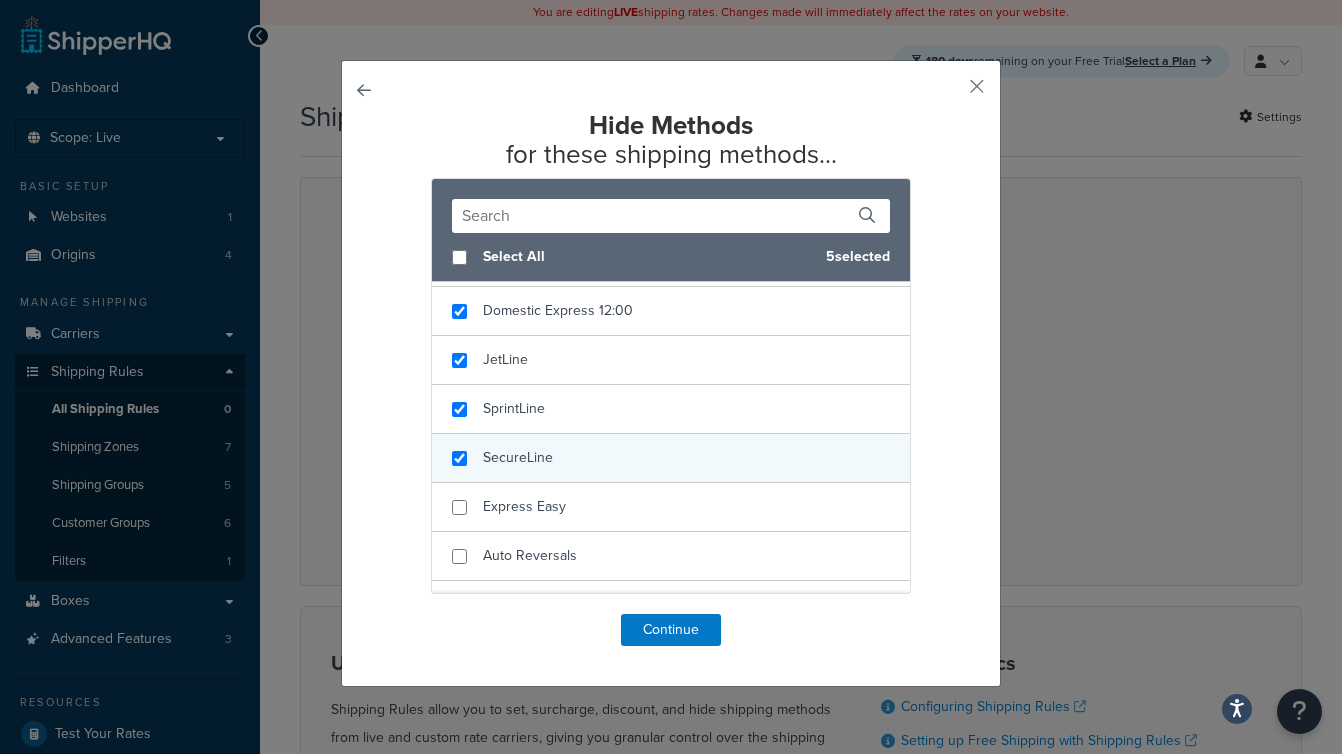 checkbox on "true" 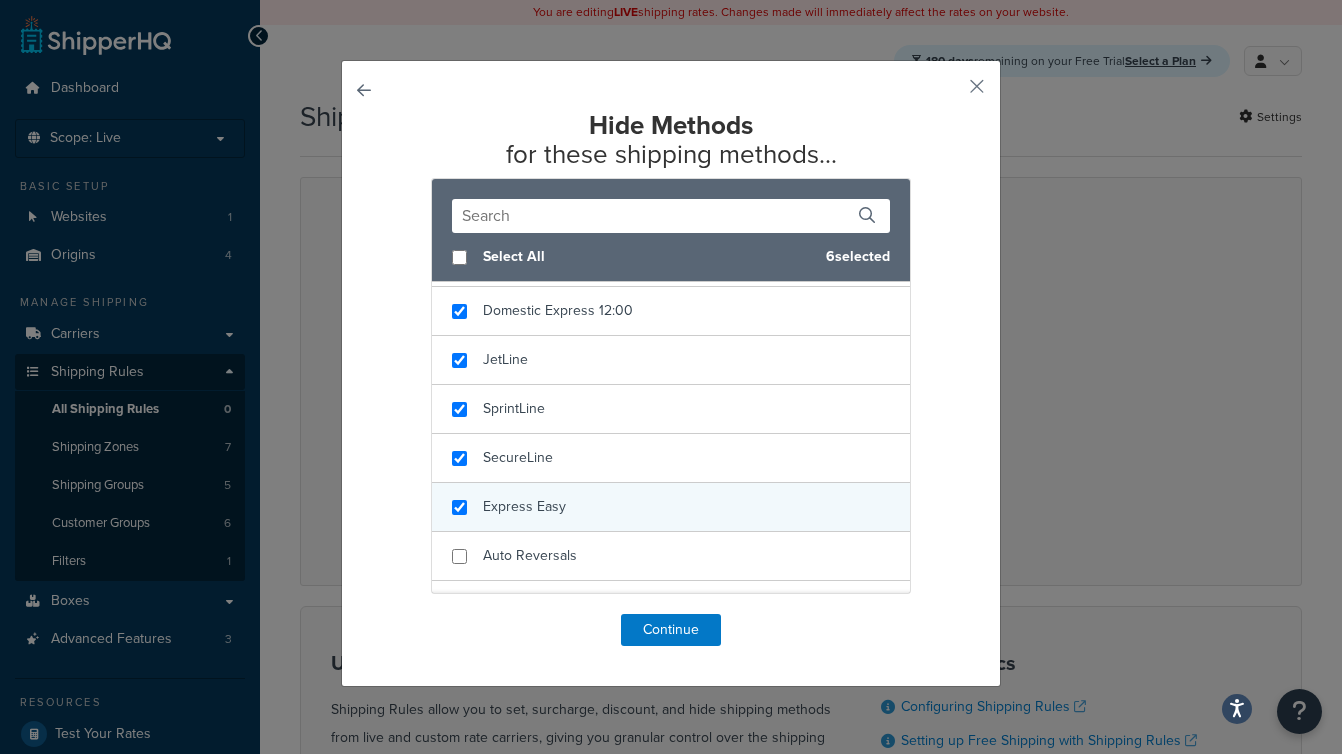 checkbox on "true" 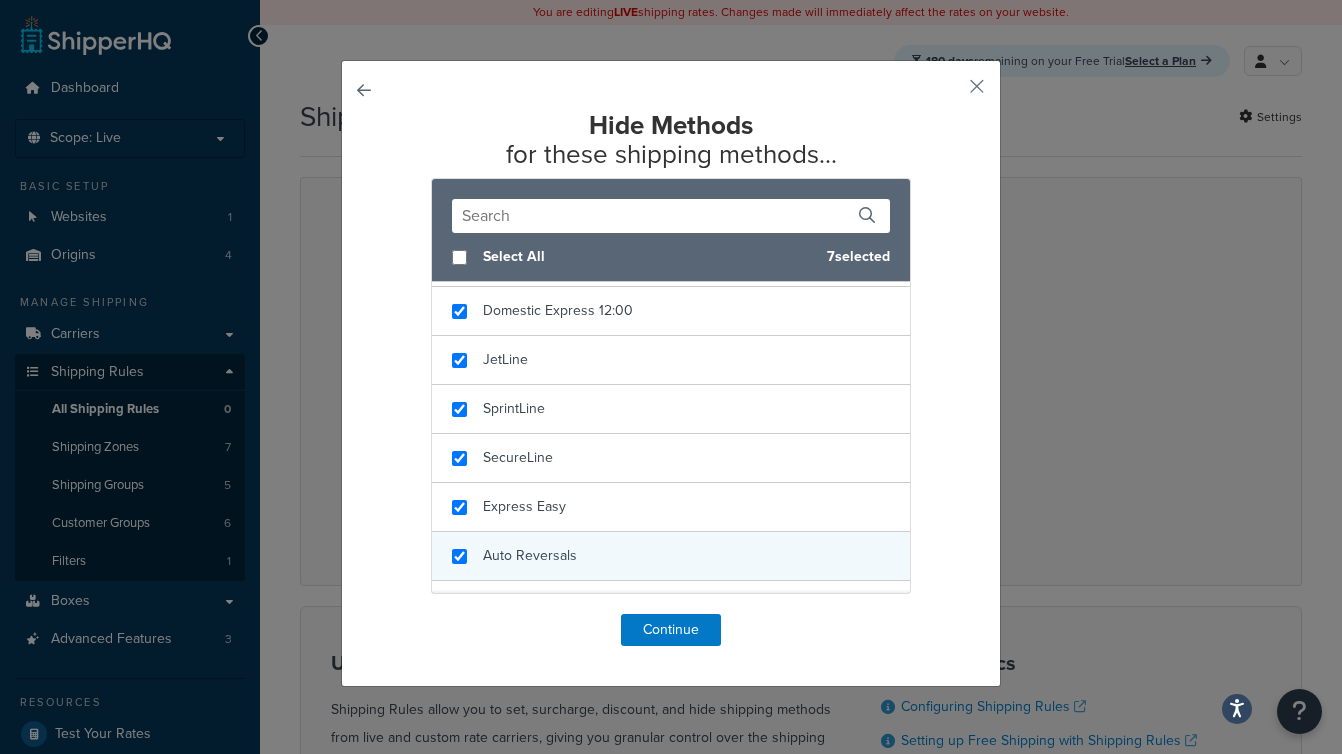 checkbox on "true" 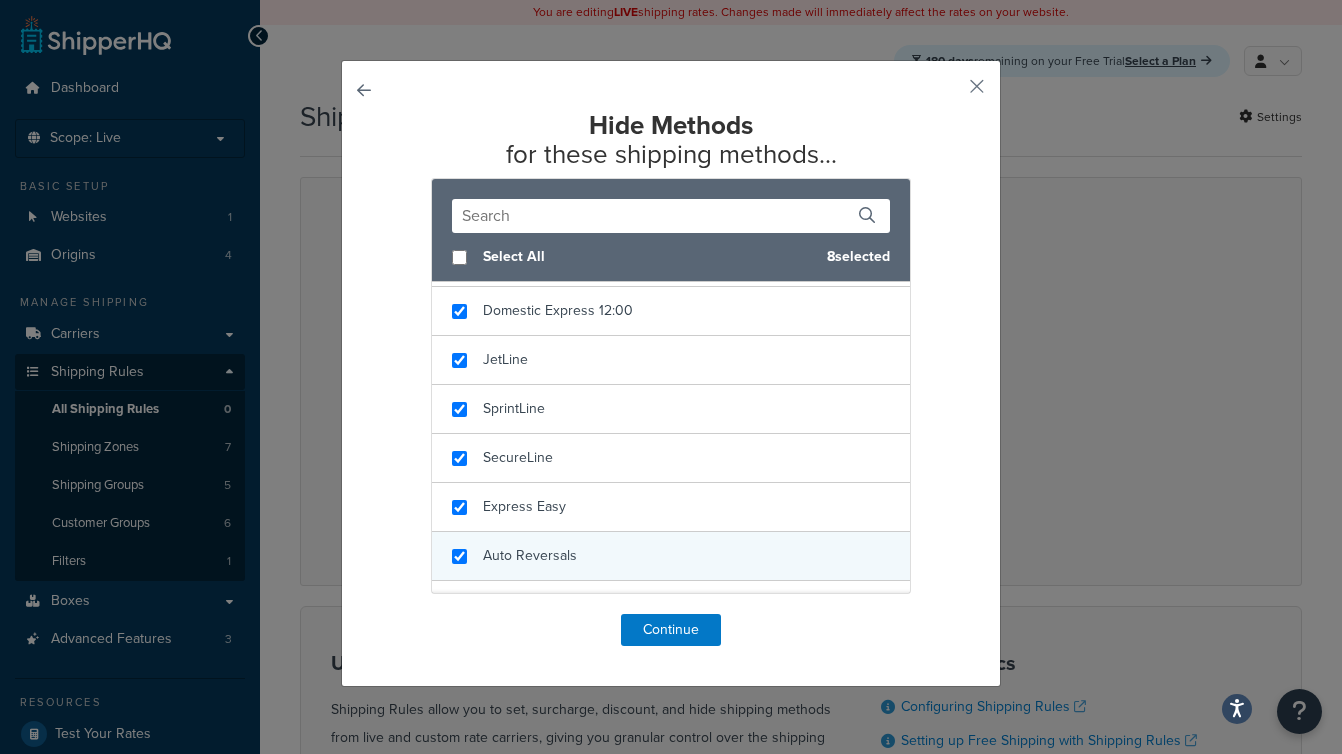 scroll, scrollTop: 452, scrollLeft: 0, axis: vertical 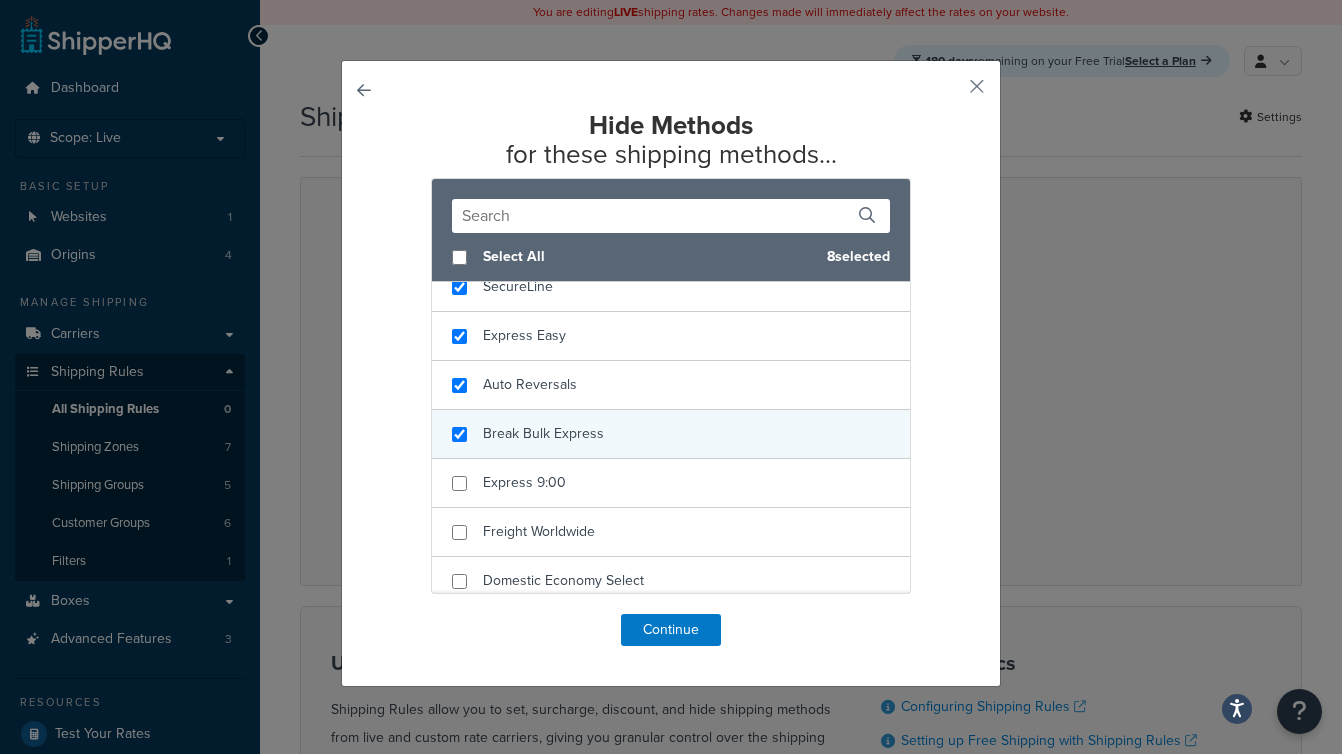 checkbox on "true" 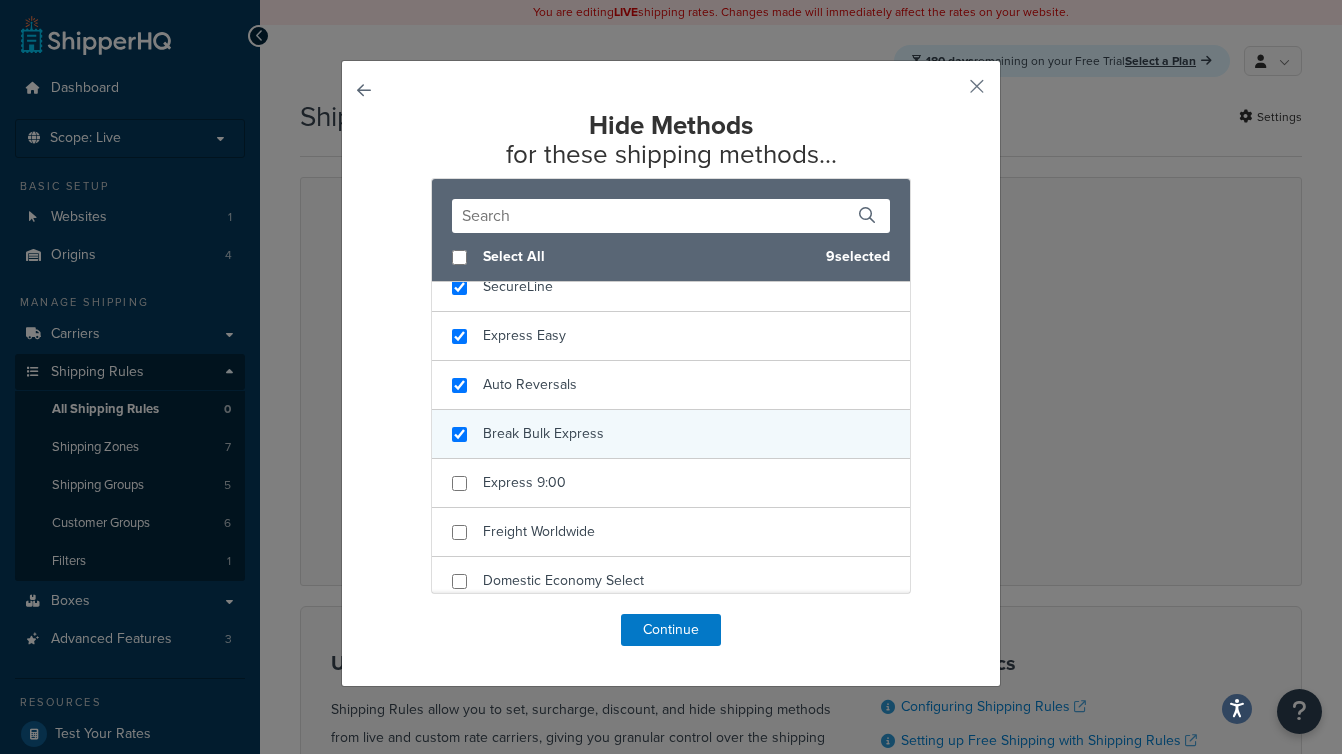 click on "Break Bulk Express" at bounding box center [671, 434] 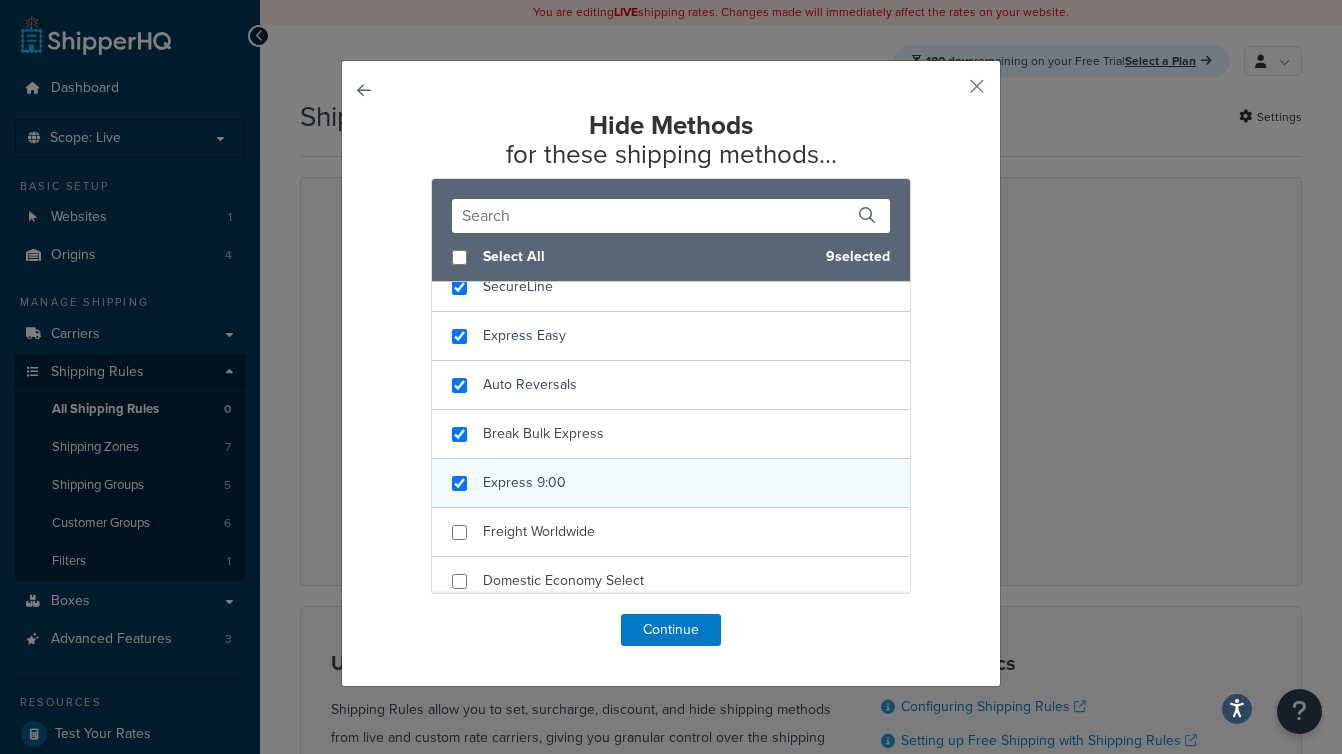checkbox on "true" 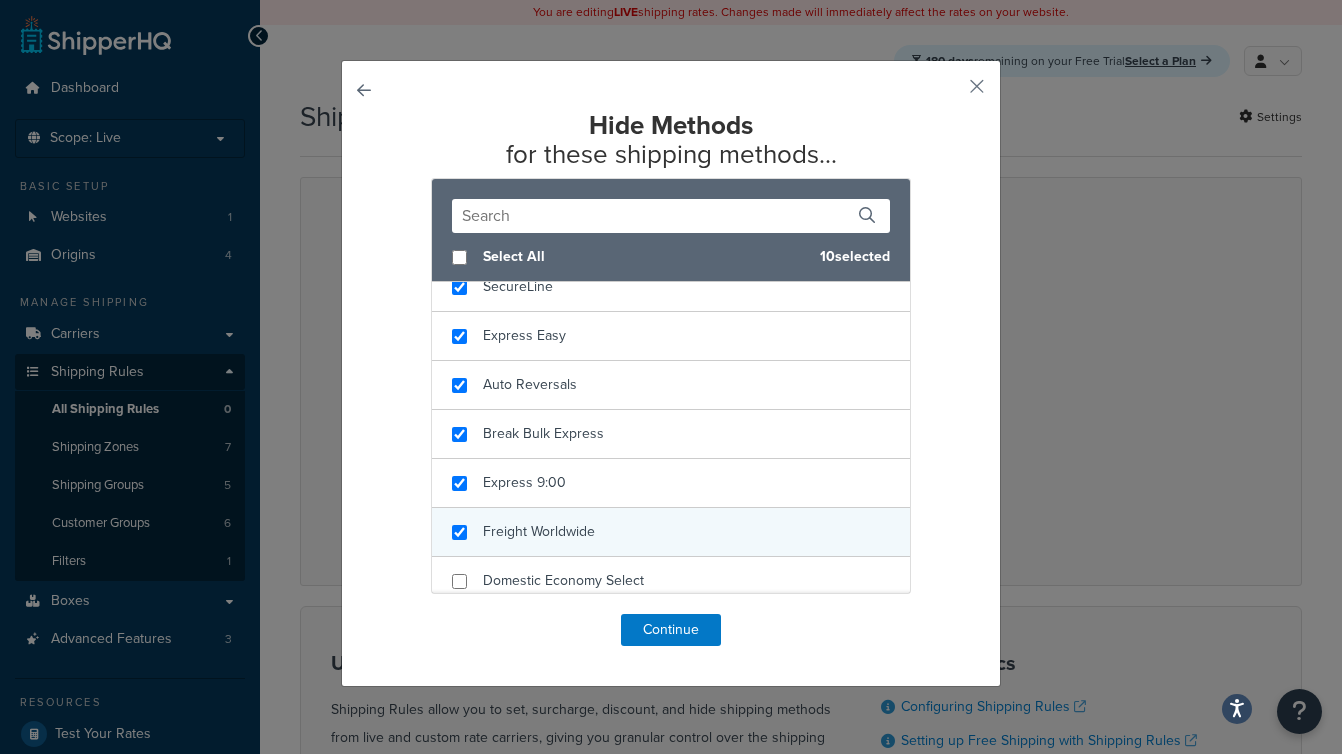 checkbox on "true" 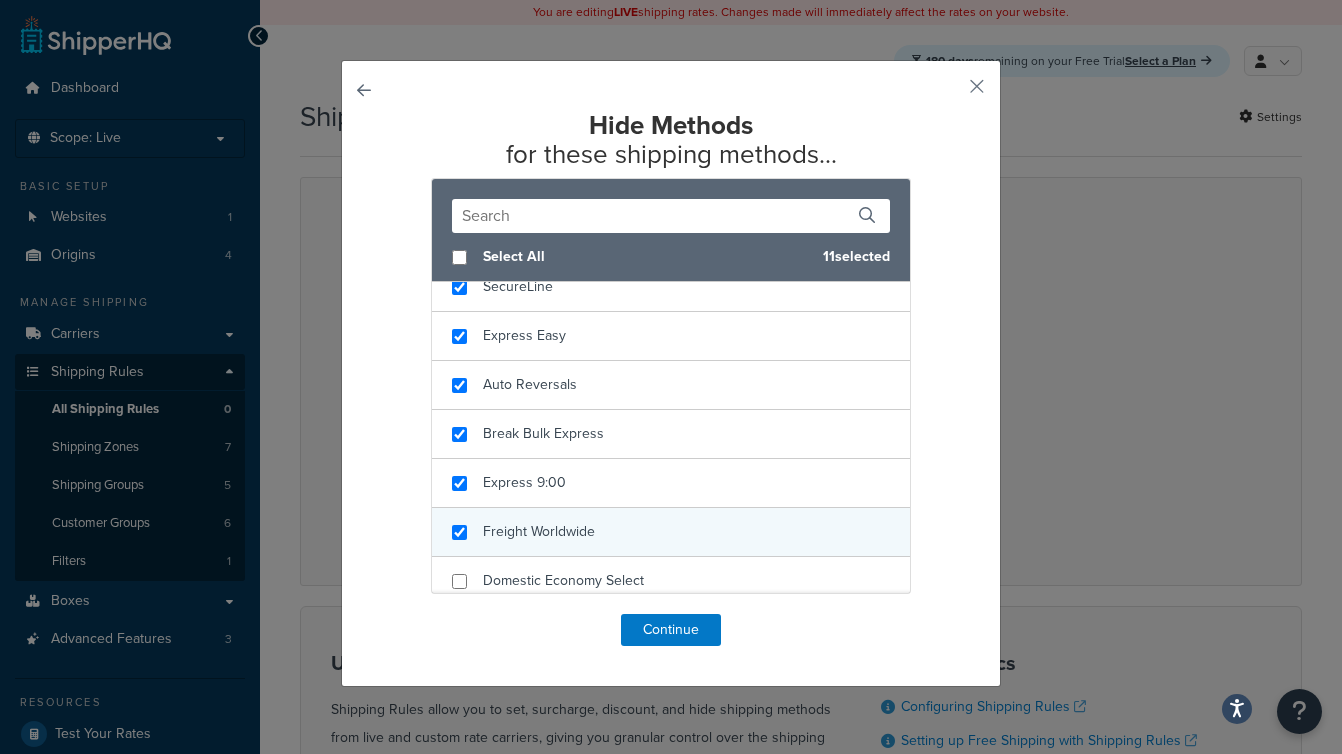 scroll, scrollTop: 622, scrollLeft: 0, axis: vertical 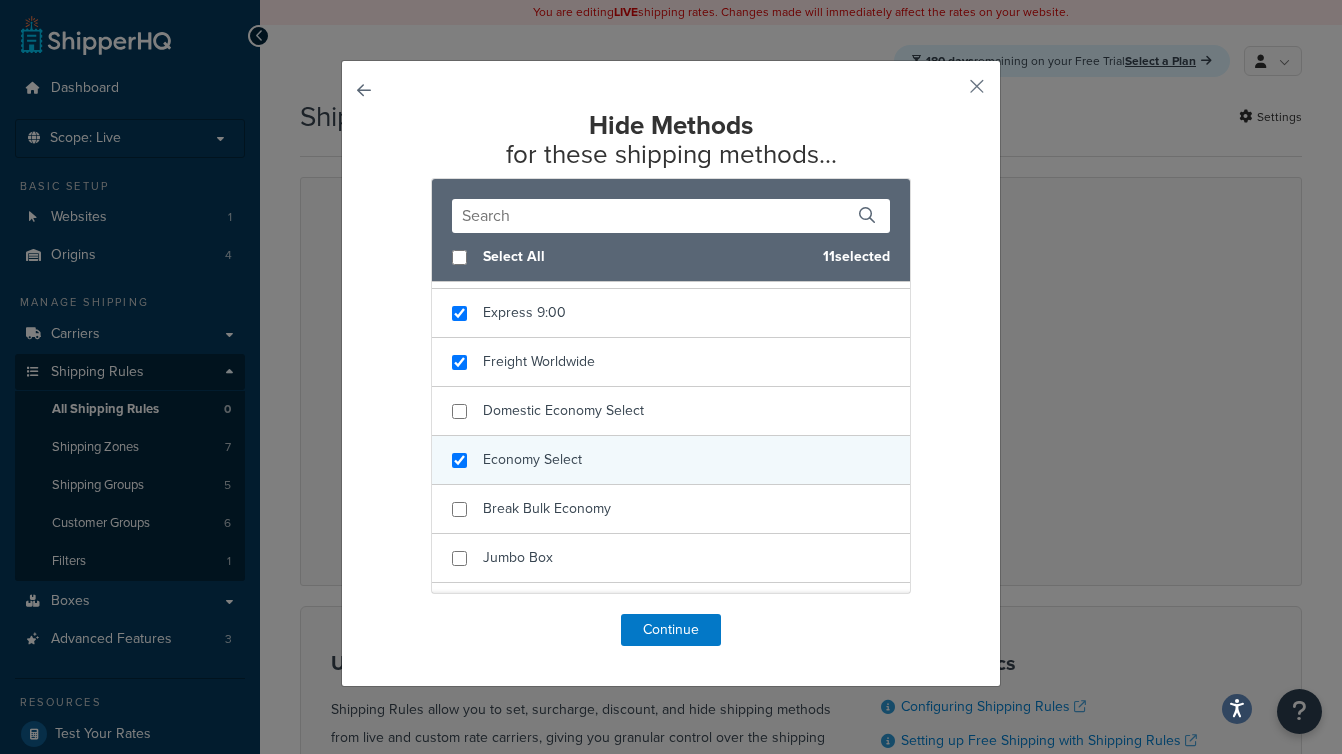 checkbox on "true" 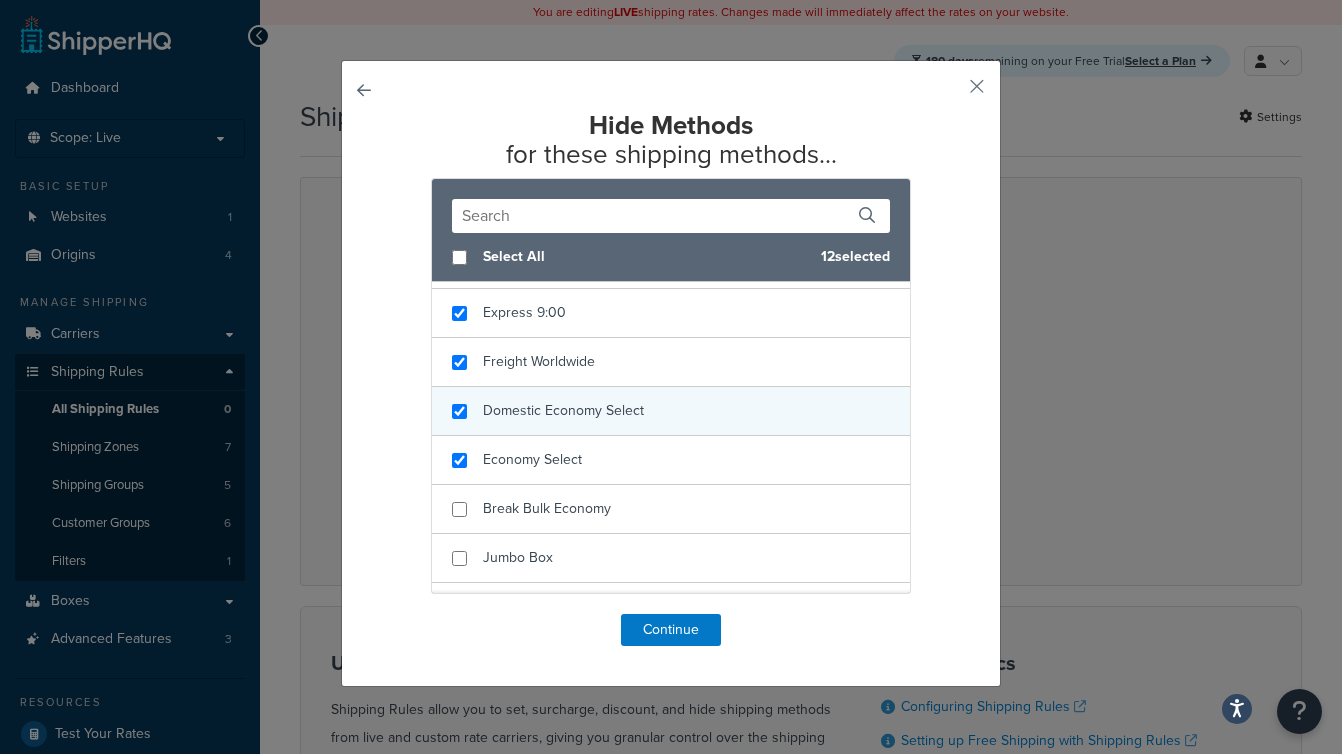 checkbox on "true" 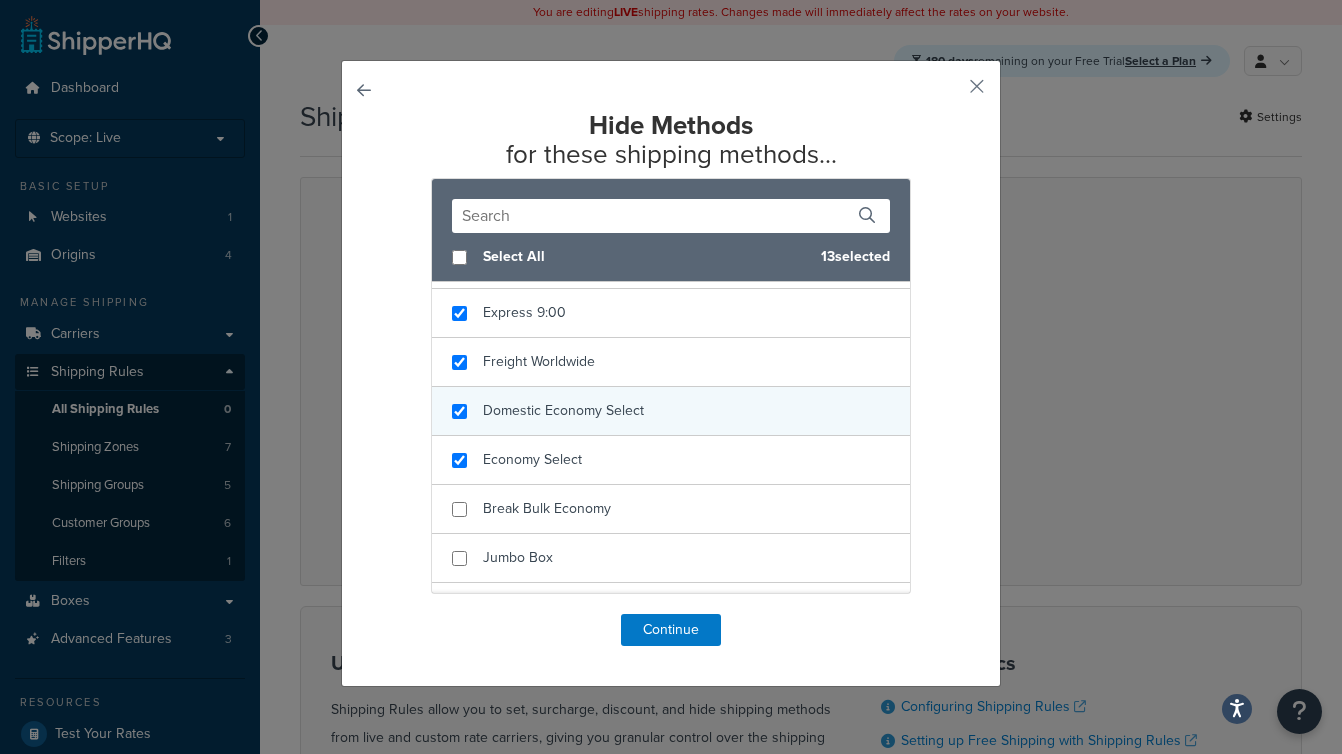 click on "Domestic Economy Select" at bounding box center (671, 411) 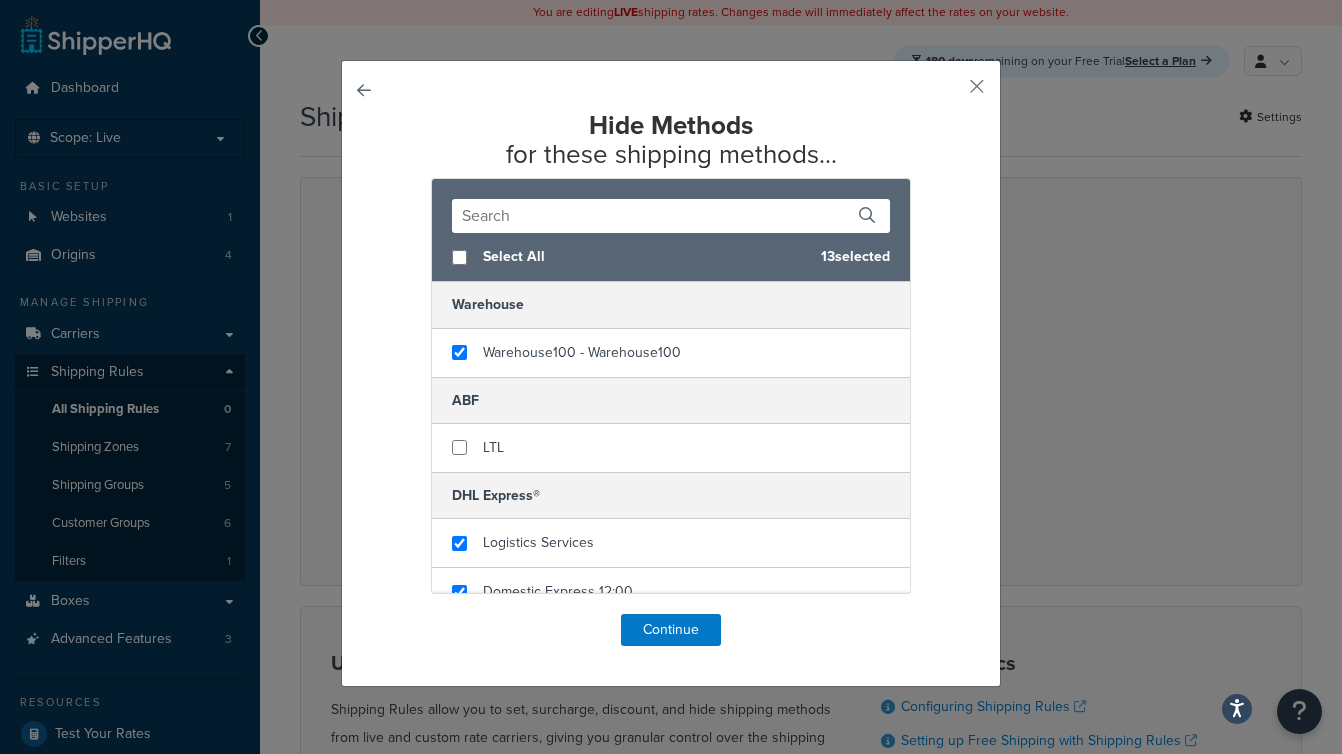 click on "Select All 13  selected" at bounding box center [671, 257] 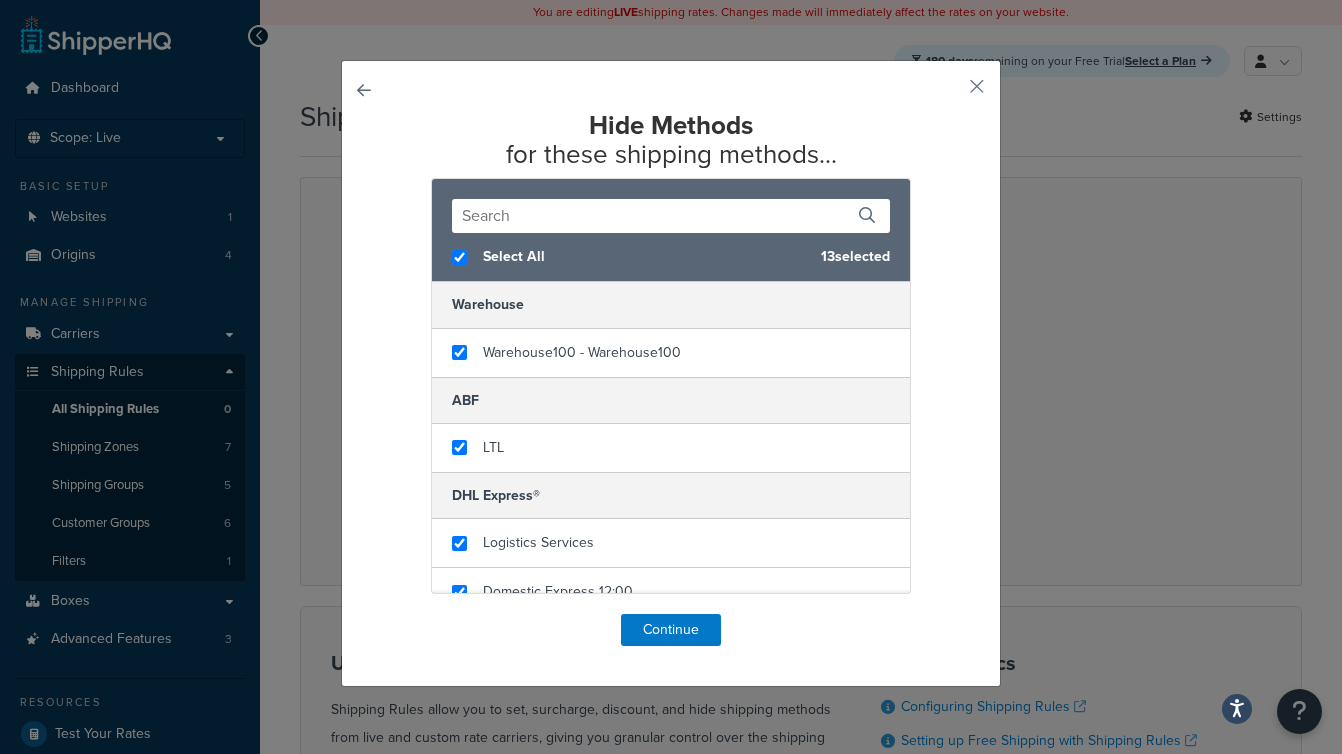 checkbox on "true" 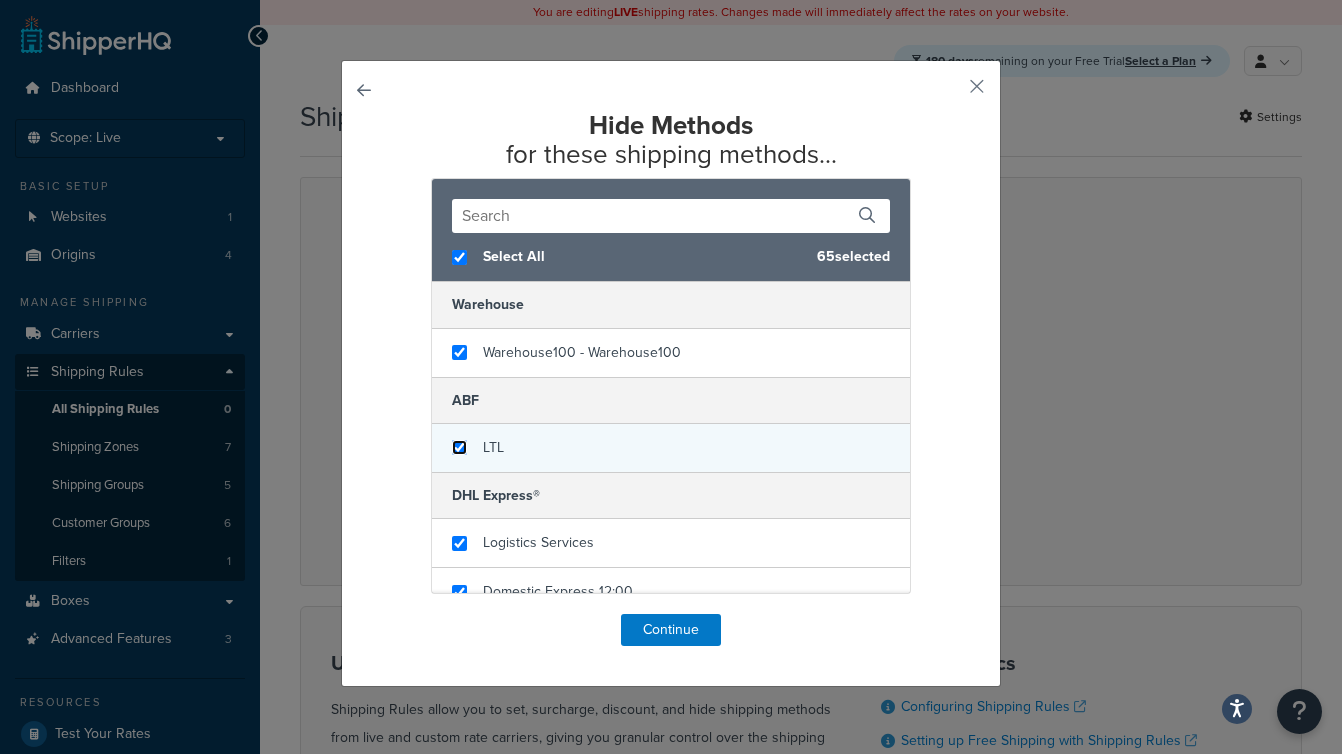 checkbox on "false" 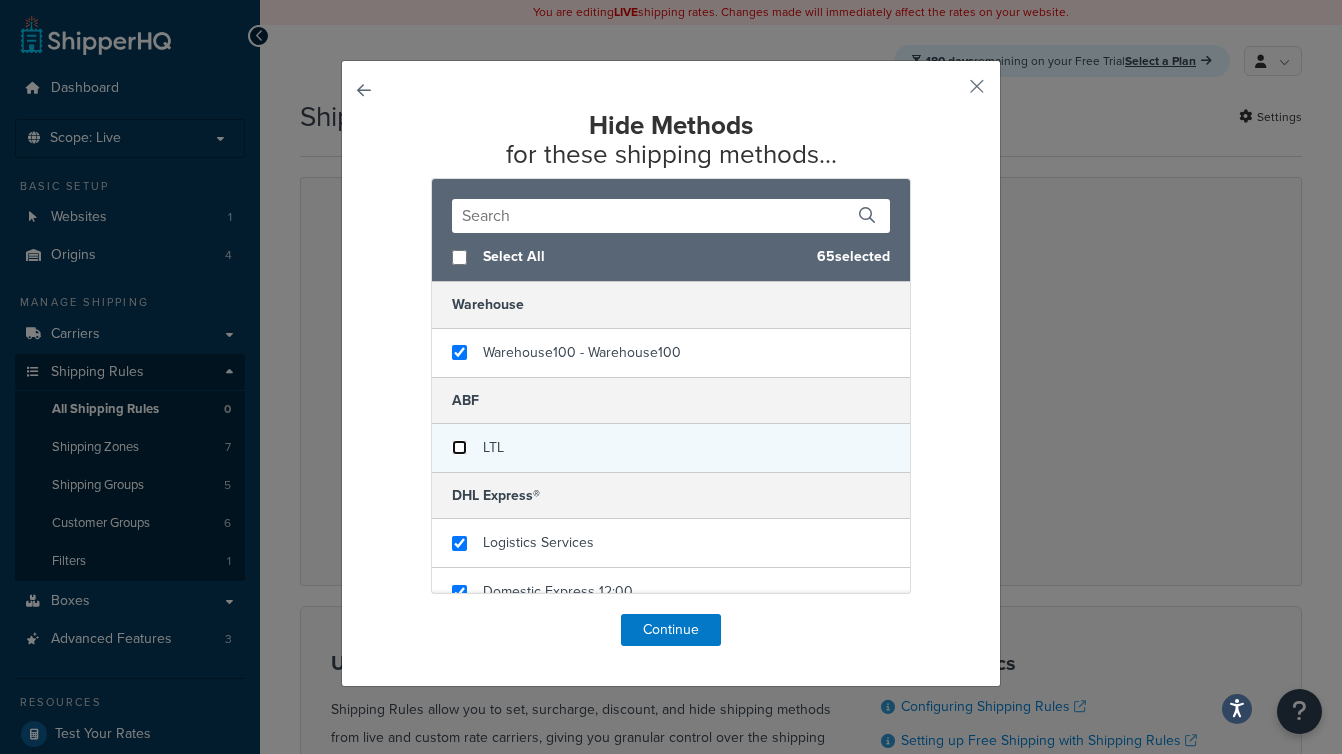 click at bounding box center [459, 447] 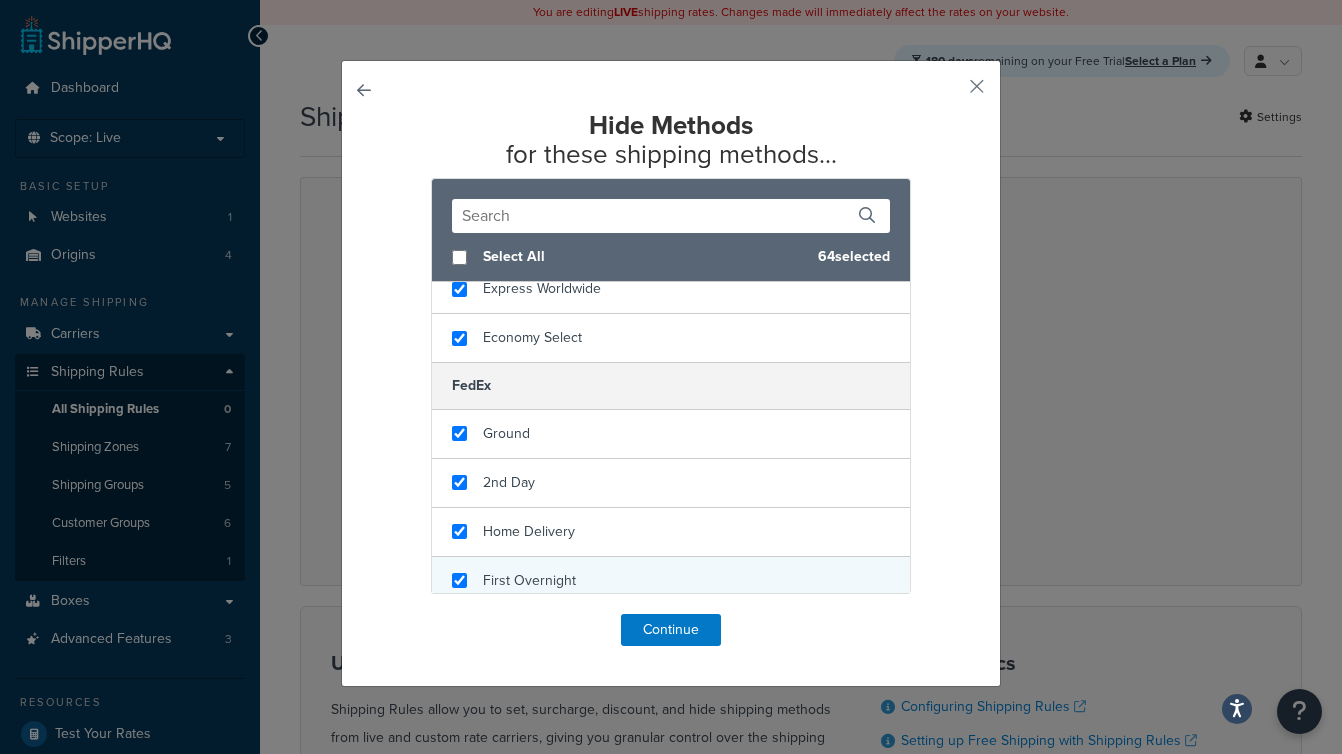 scroll, scrollTop: 1772, scrollLeft: 0, axis: vertical 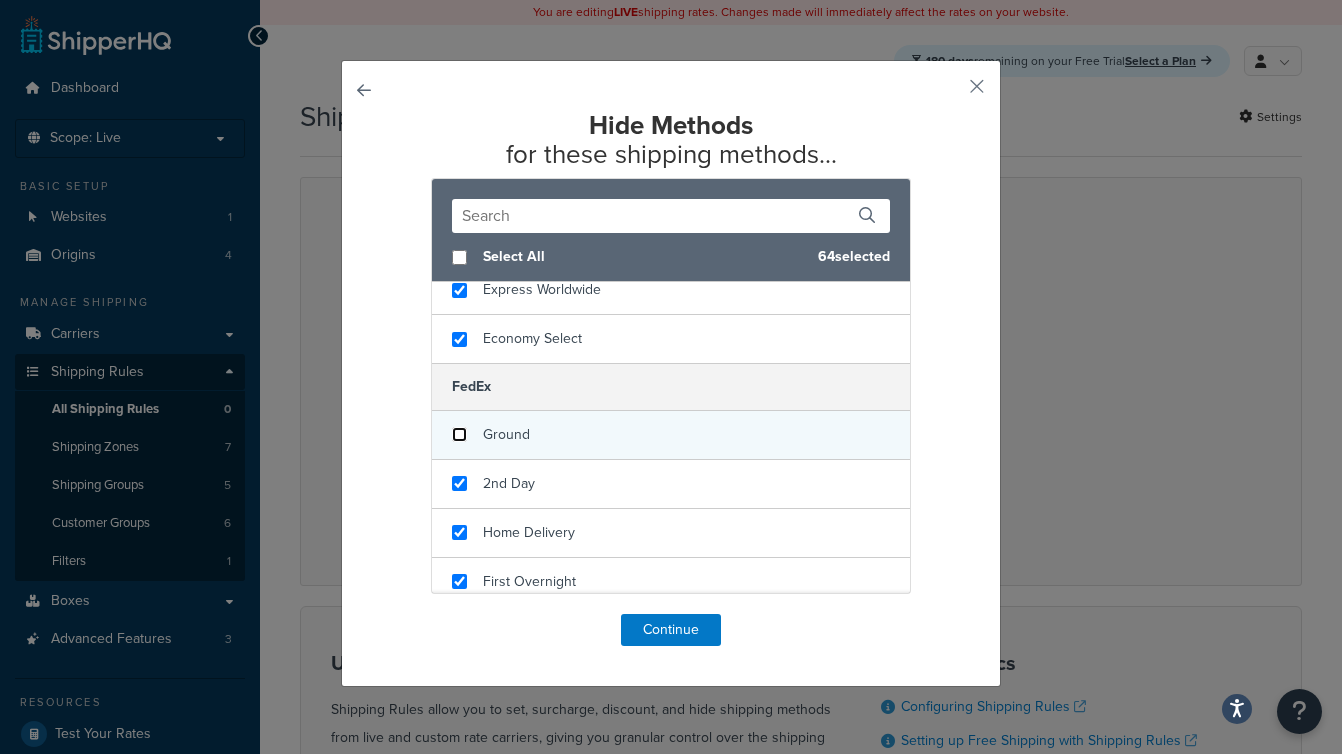 click at bounding box center (459, 434) 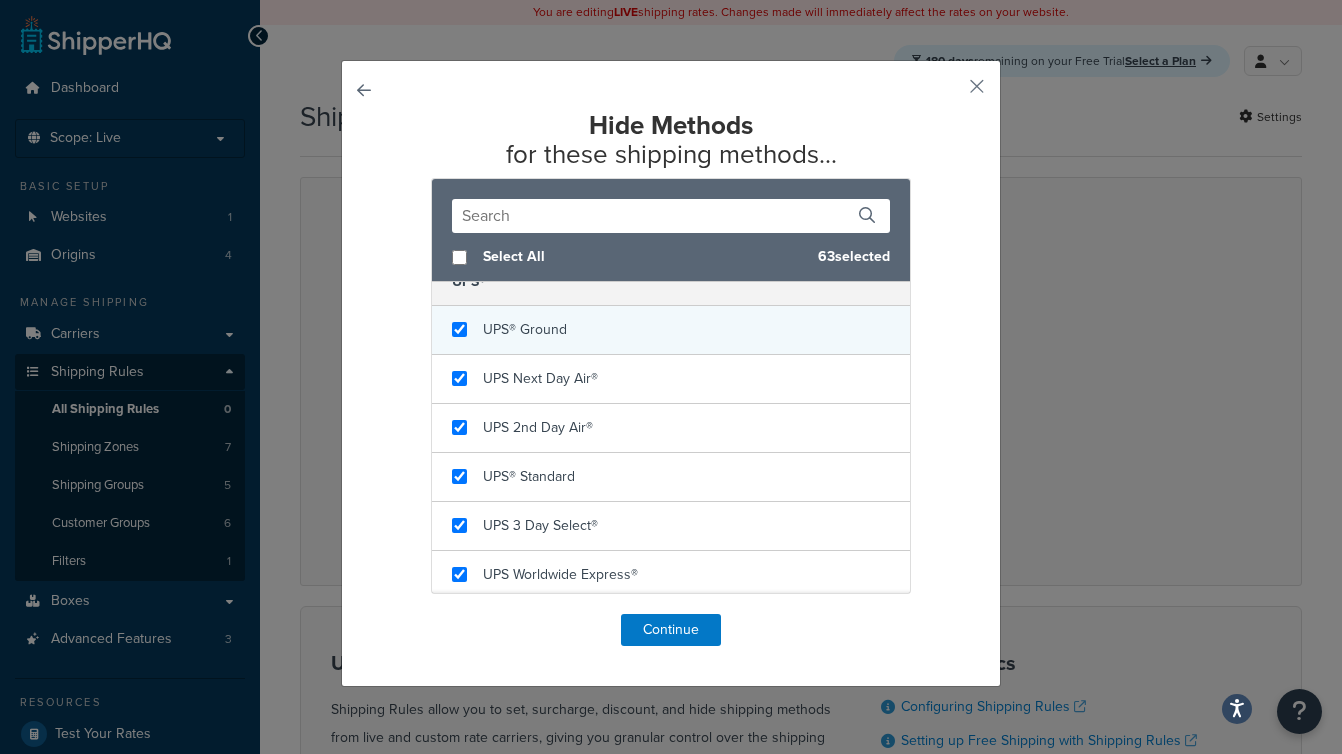 scroll, scrollTop: 2653, scrollLeft: 0, axis: vertical 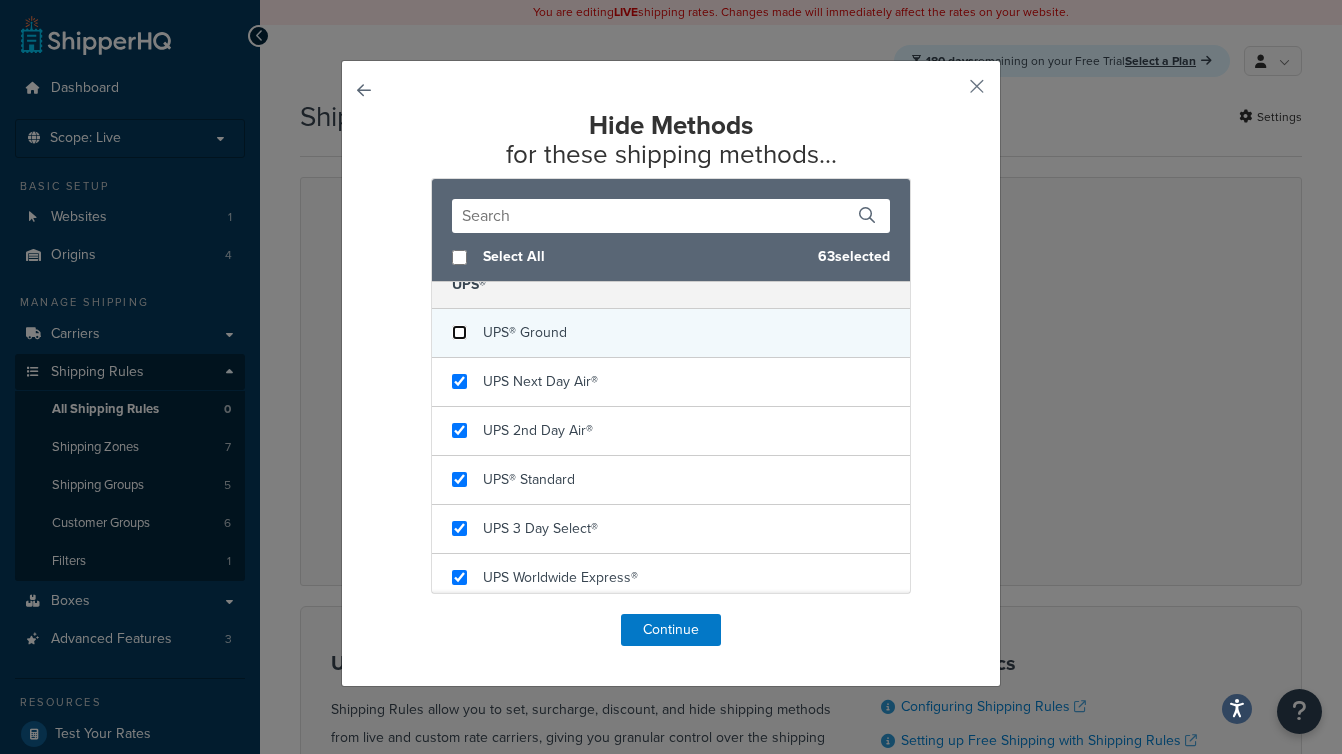 click at bounding box center (459, 332) 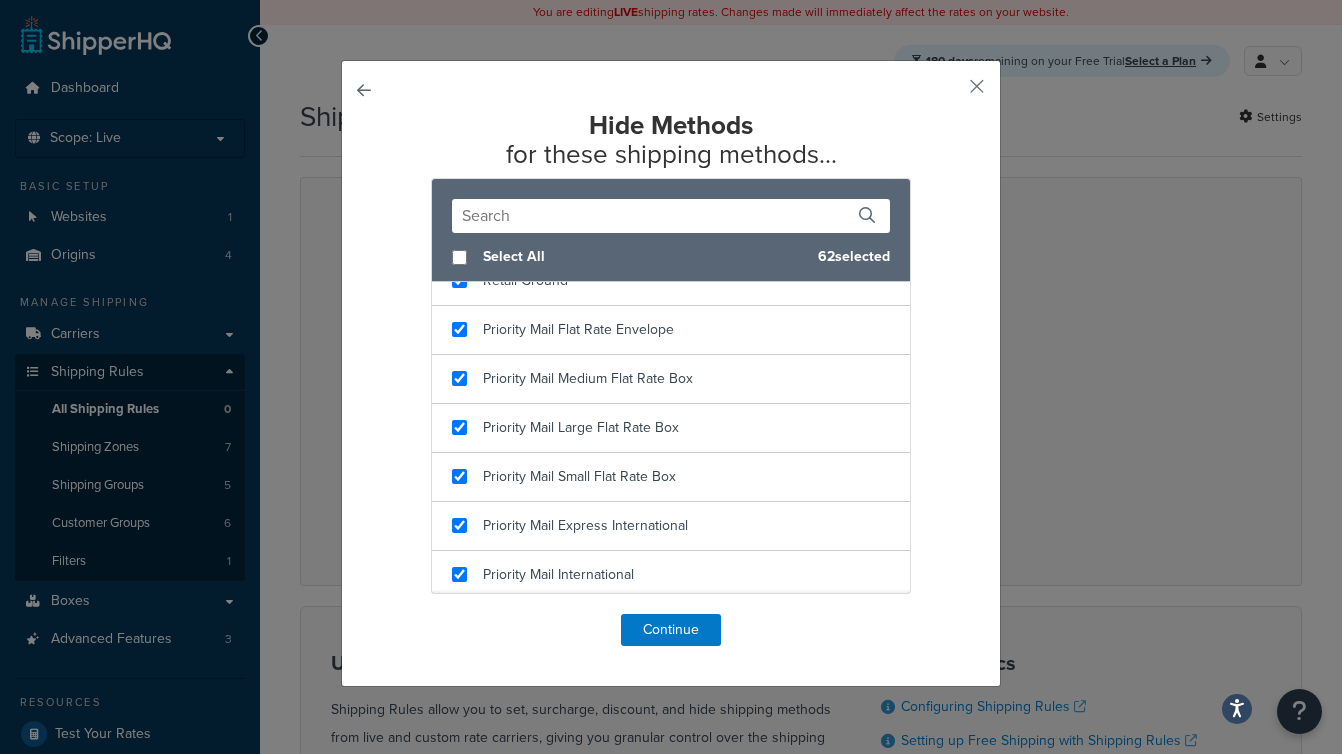 scroll, scrollTop: 3198, scrollLeft: 0, axis: vertical 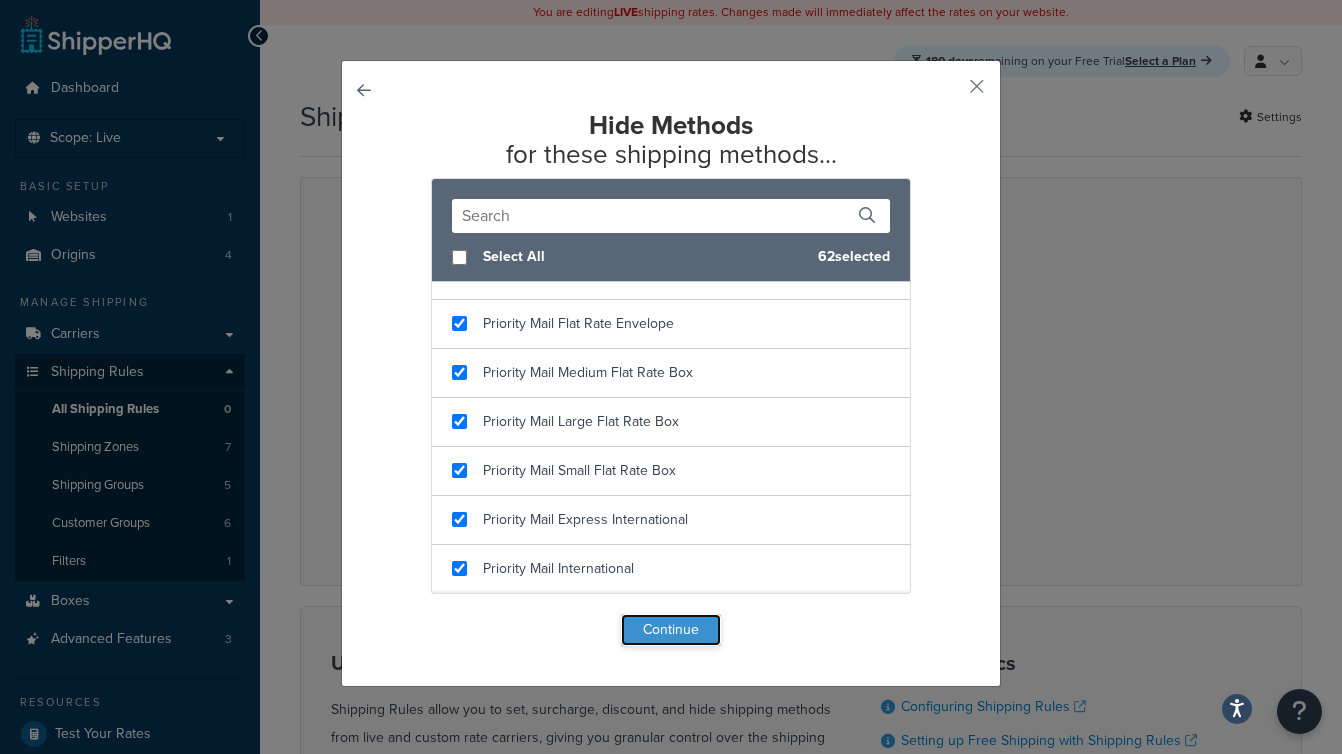 click on "Continue" at bounding box center [671, 630] 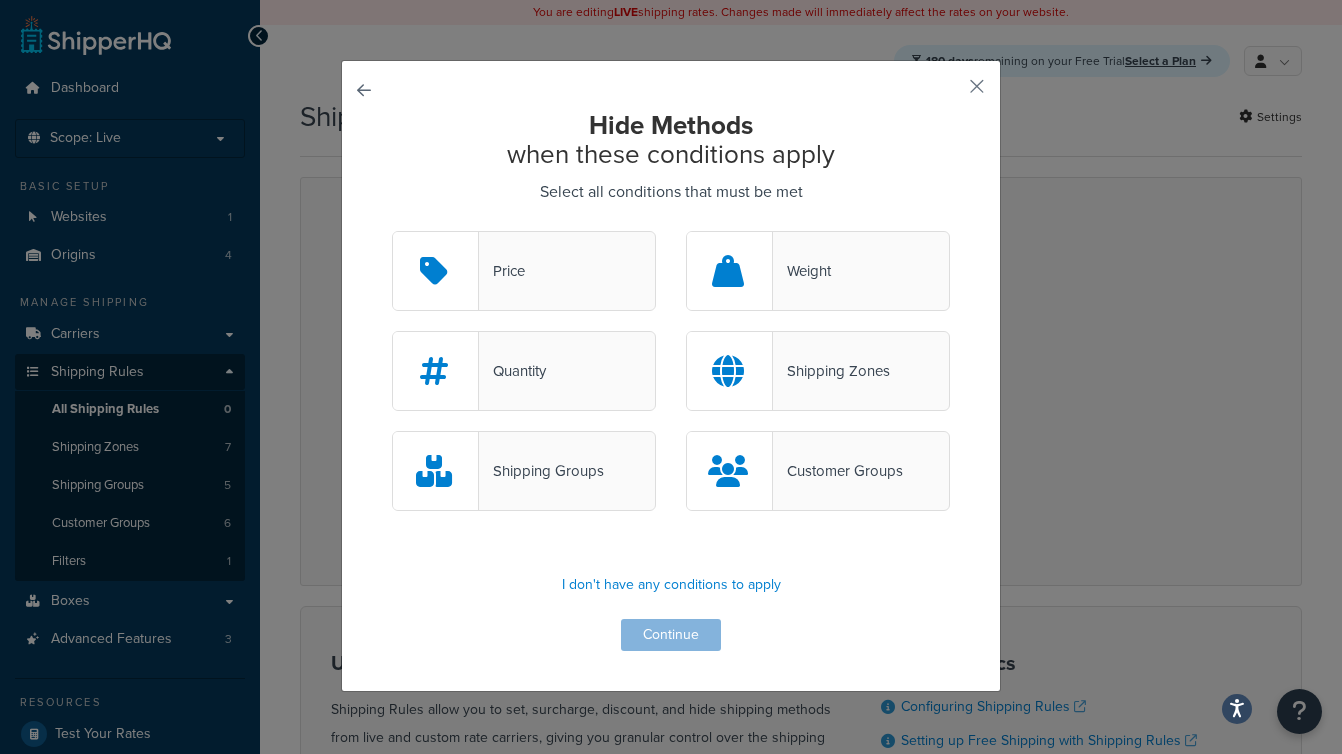 click on "Quantity" at bounding box center (524, 371) 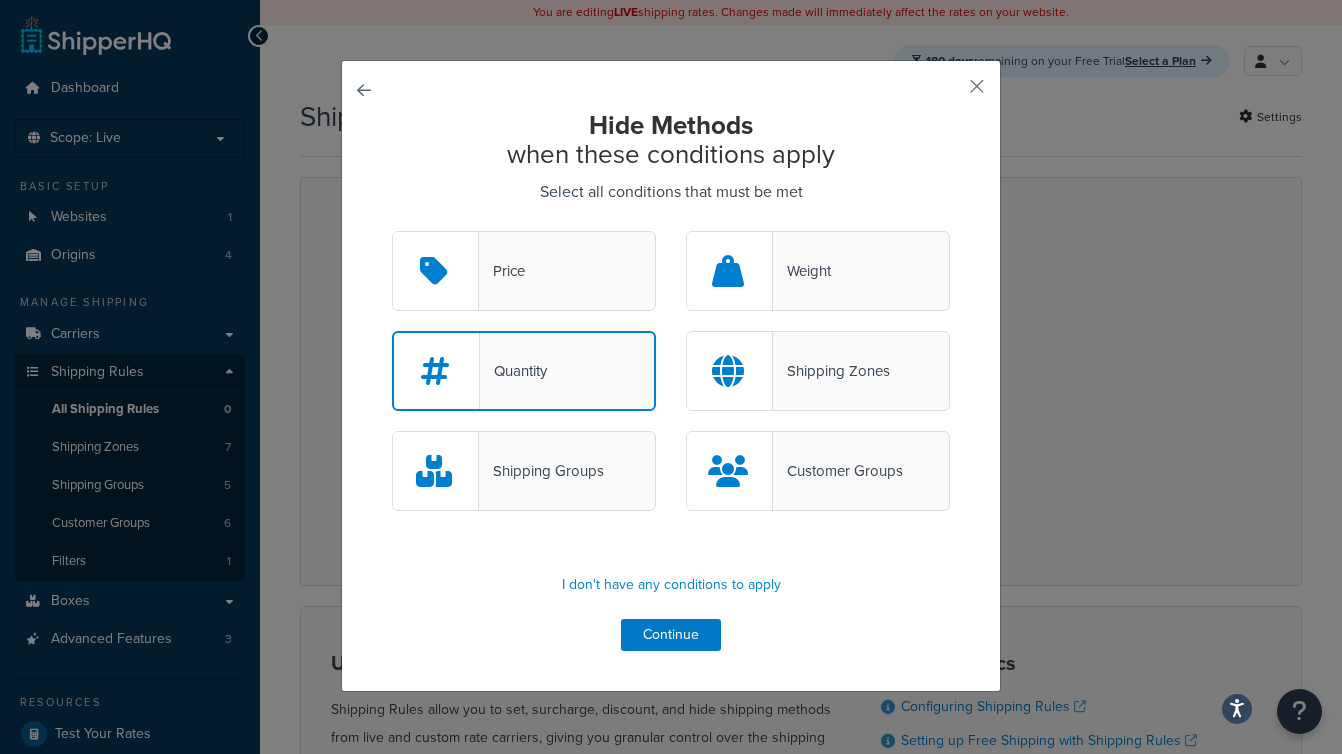 click on "Quantity" at bounding box center (524, 371) 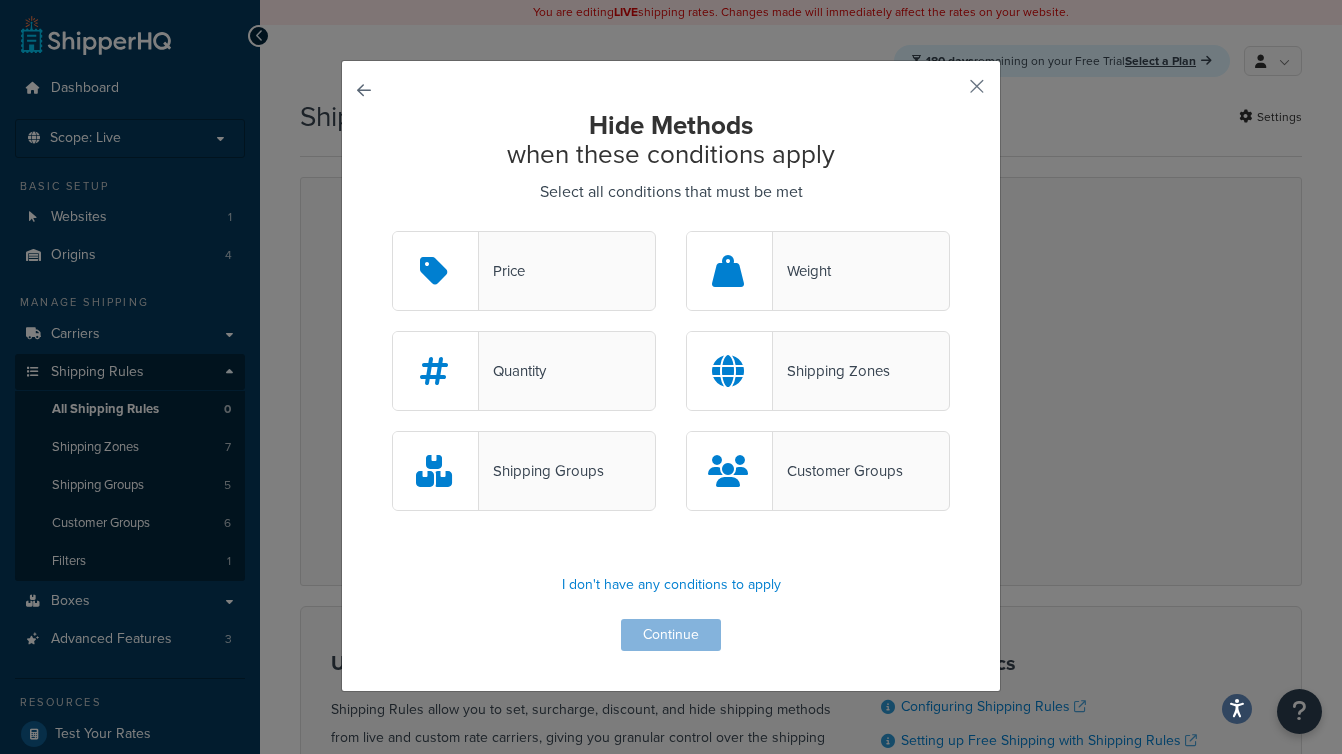 click on "Price" at bounding box center (524, 271) 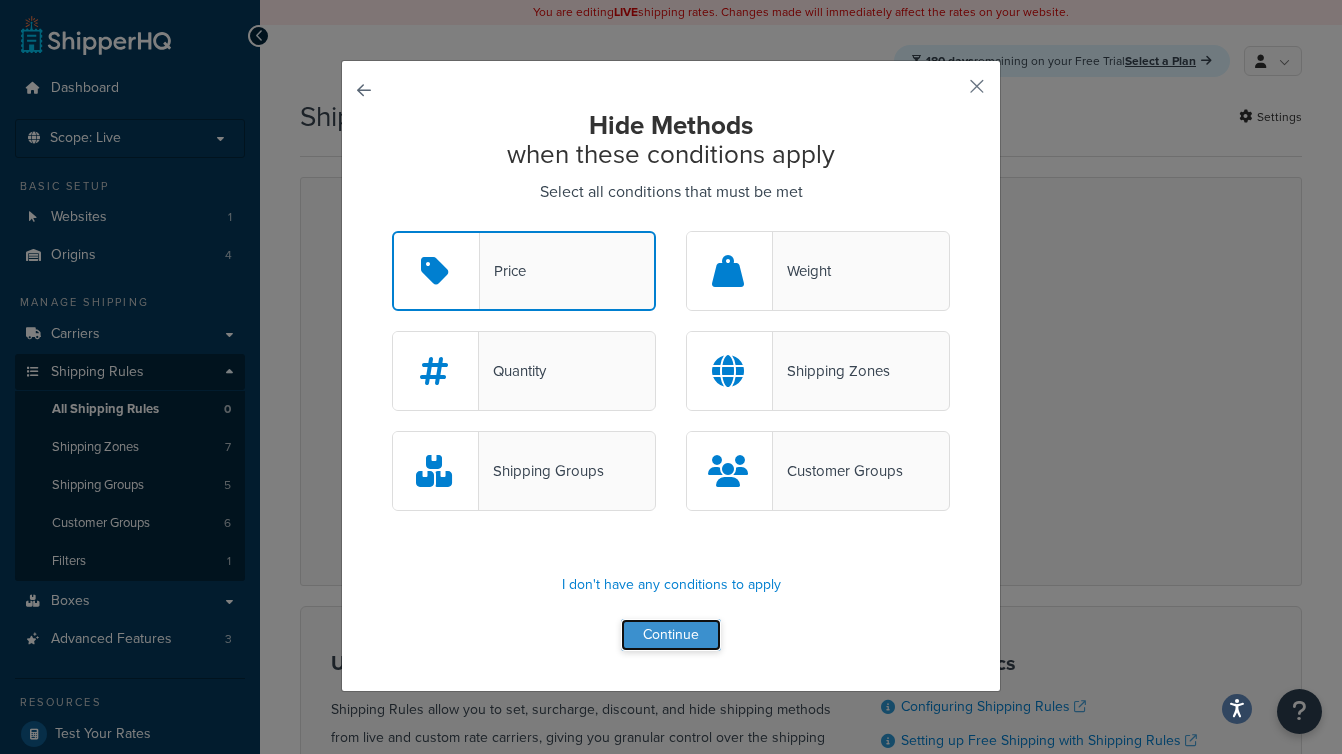 click on "Continue" at bounding box center [671, 635] 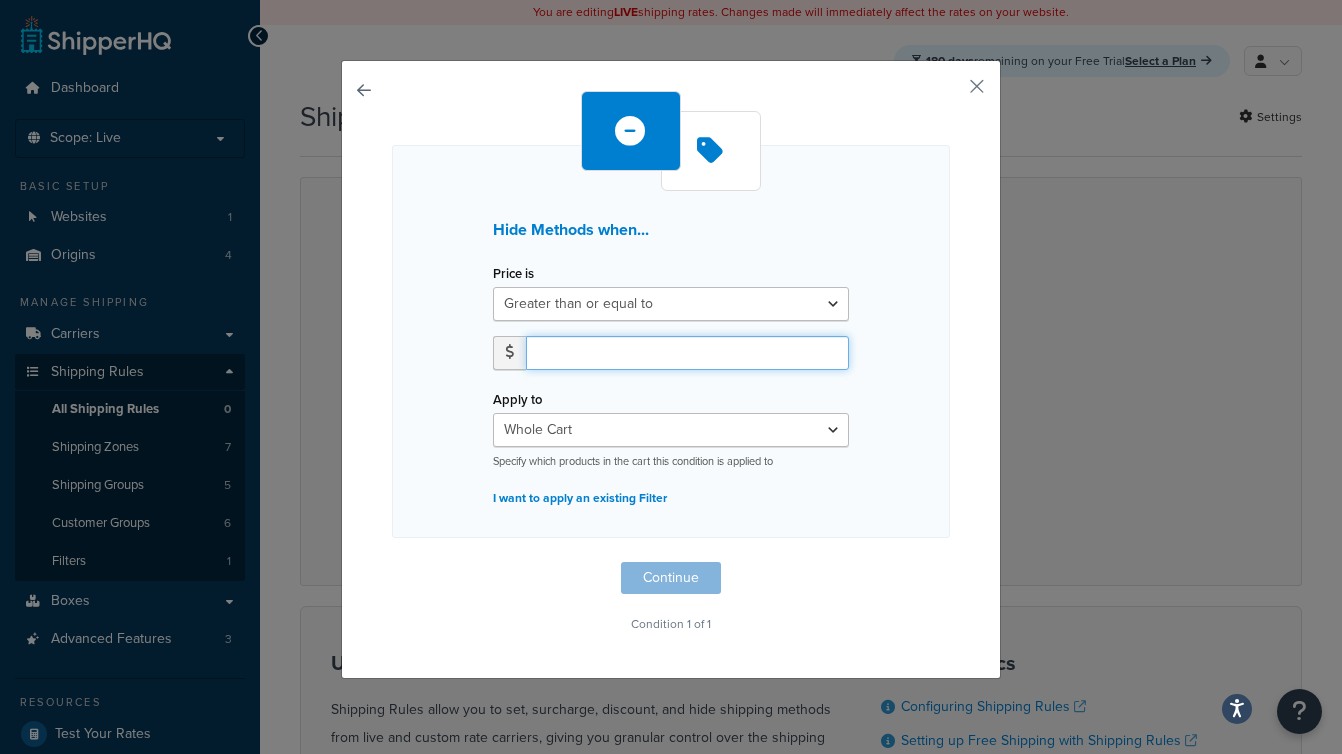 click at bounding box center [687, 353] 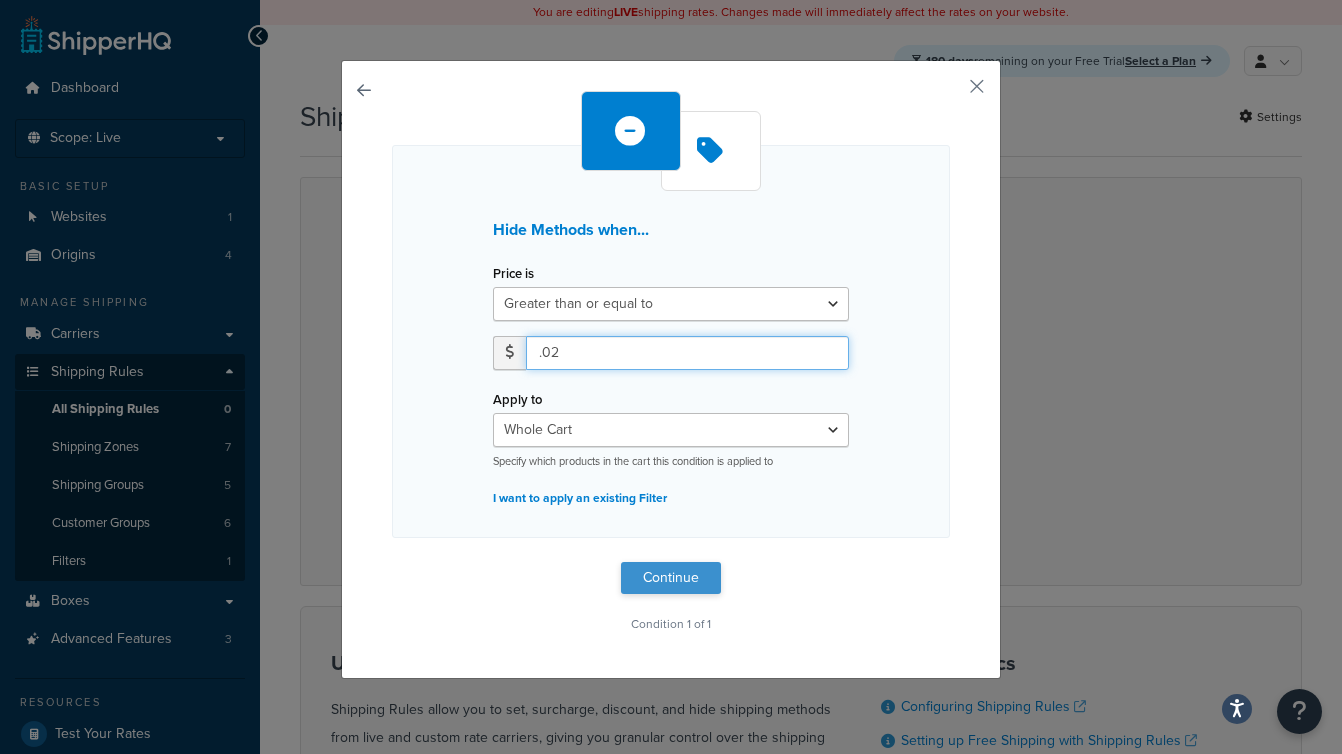 type on ".02" 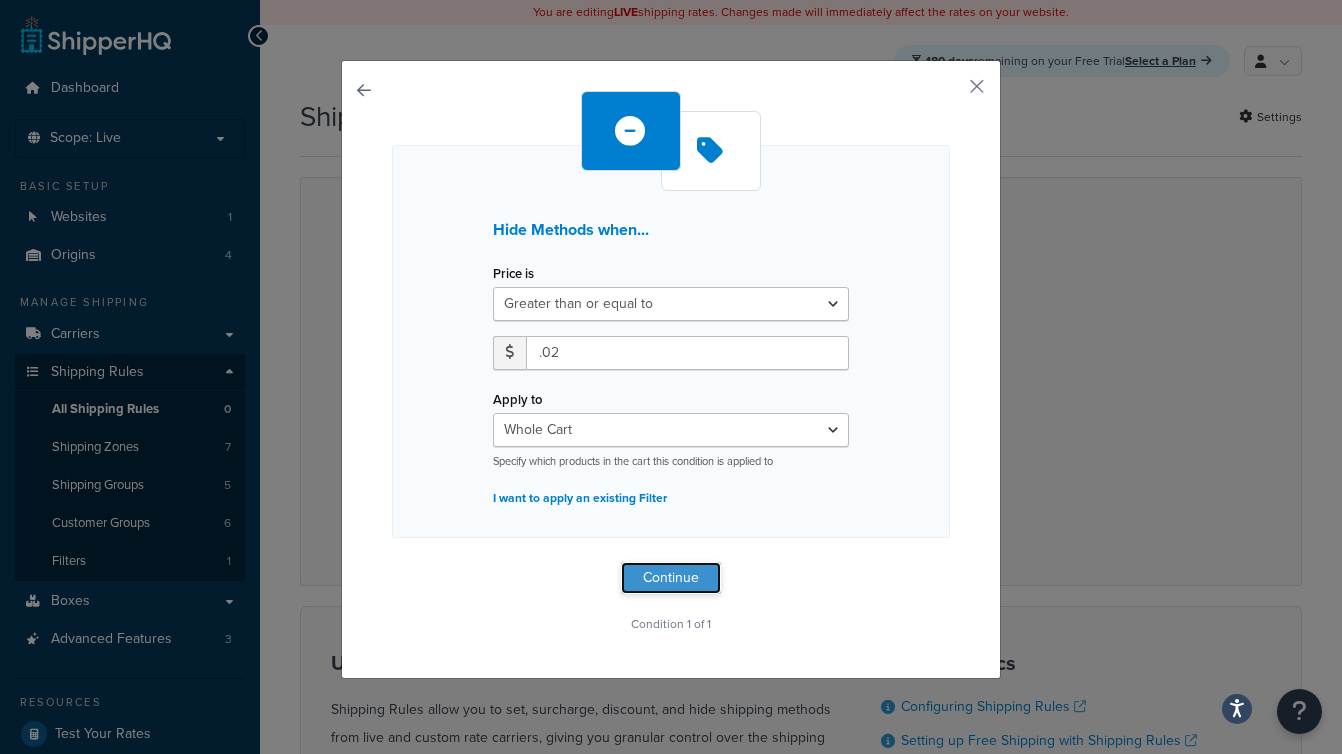 click on "Continue" at bounding box center [671, 578] 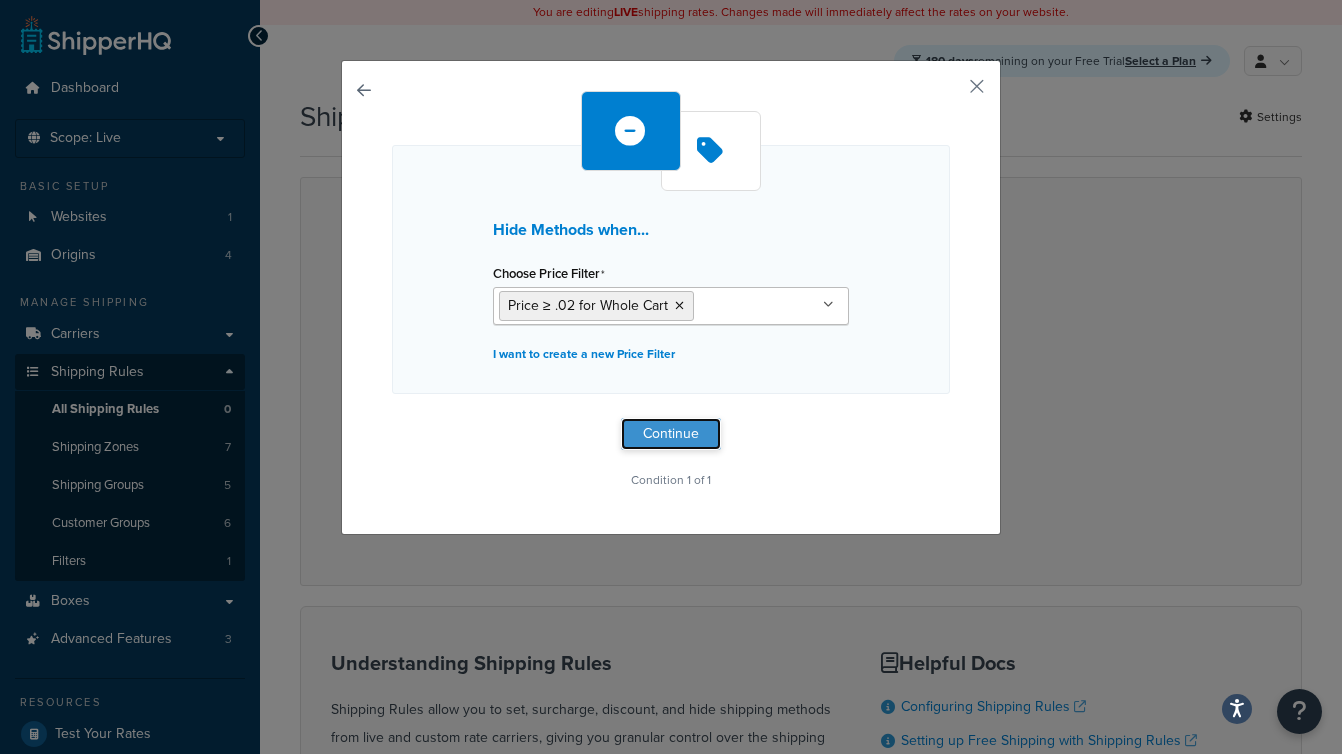click on "Continue" at bounding box center (671, 434) 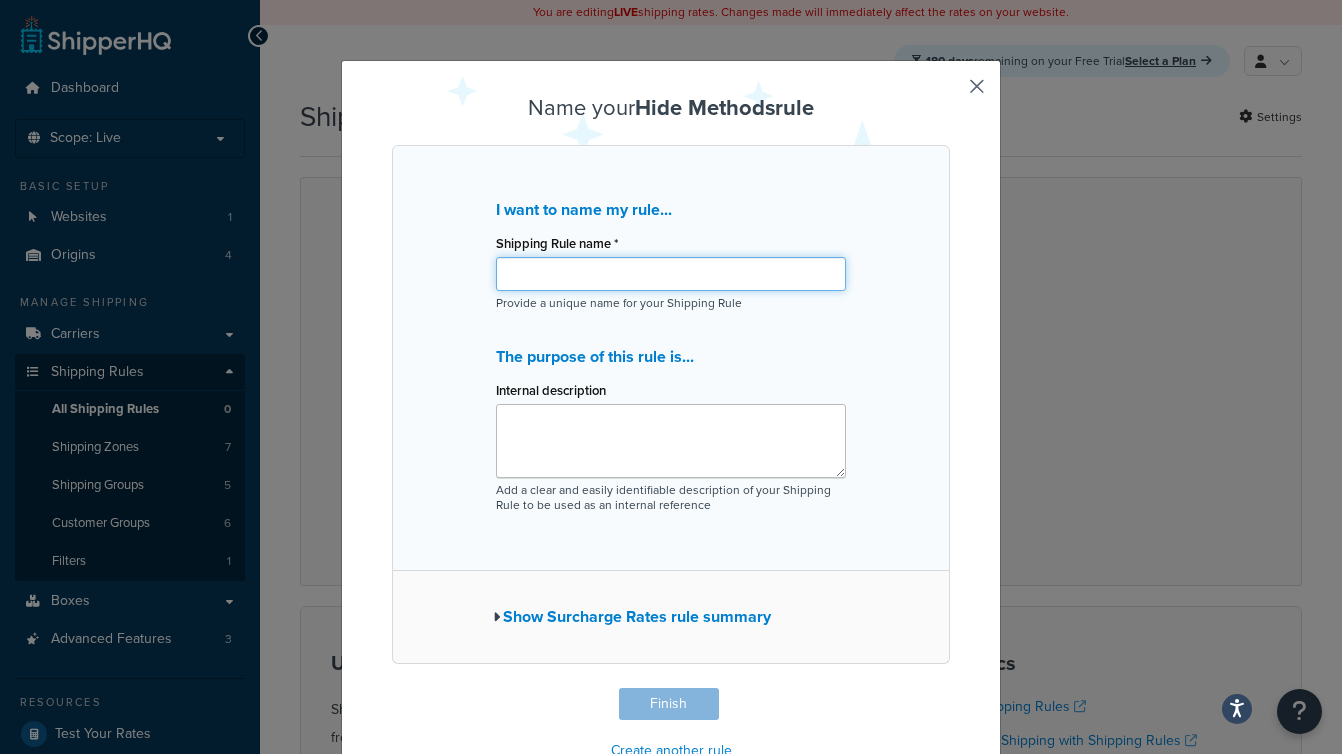 click on "Shipping Rule name *" at bounding box center [671, 274] 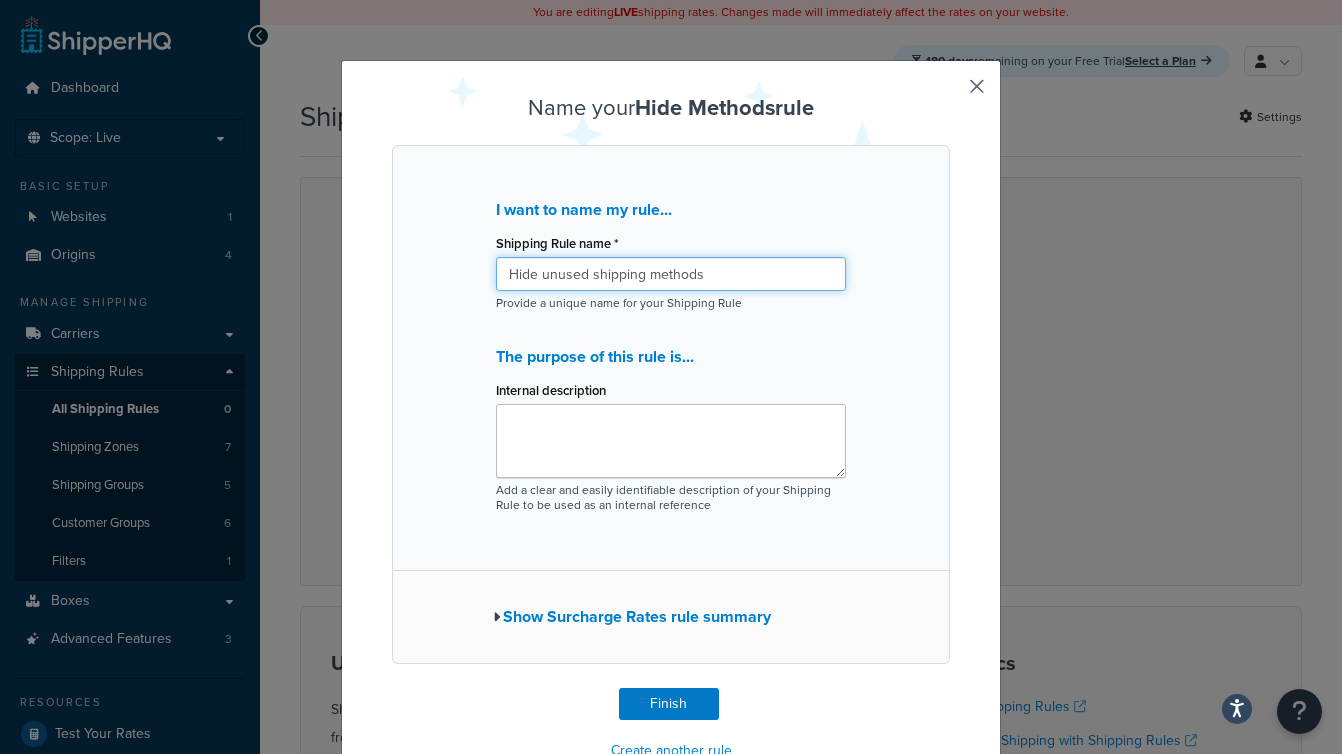 type on "Hide unused shipping methods" 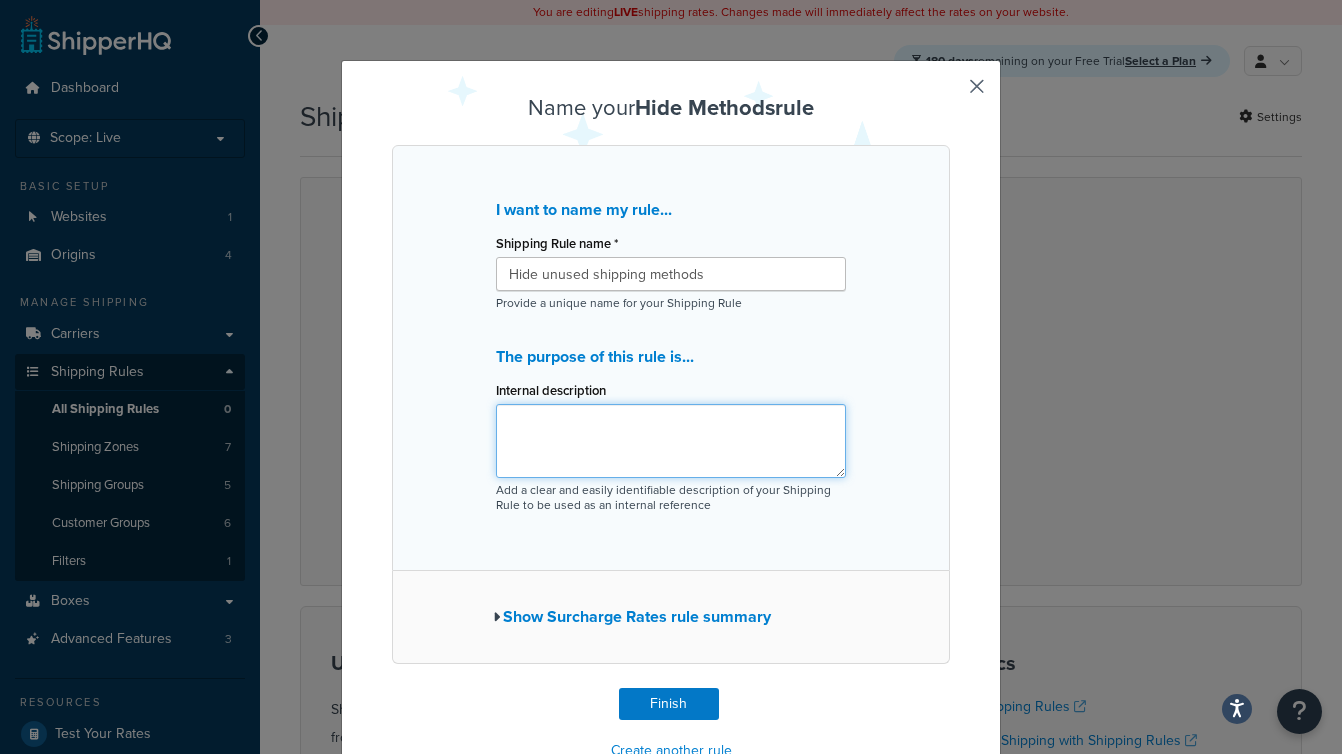 click on "Internal description" at bounding box center [671, 441] 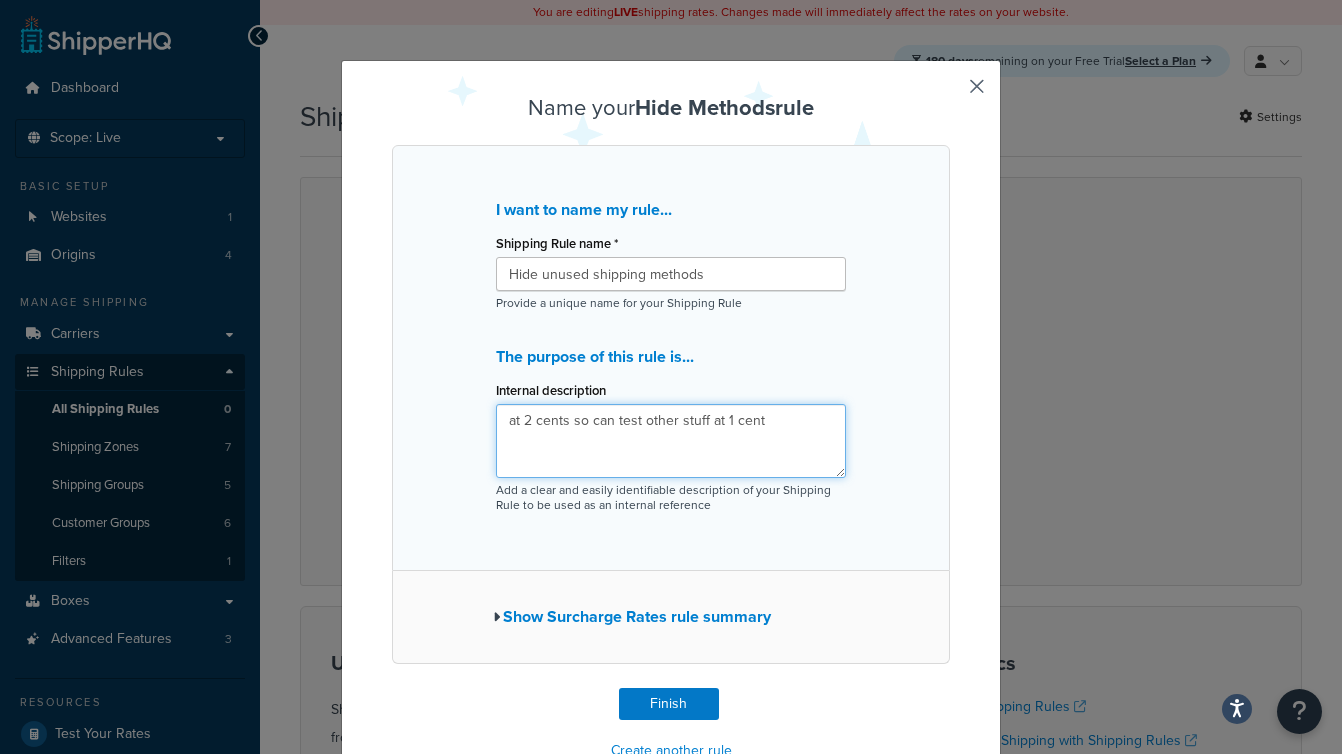 scroll, scrollTop: 53, scrollLeft: 0, axis: vertical 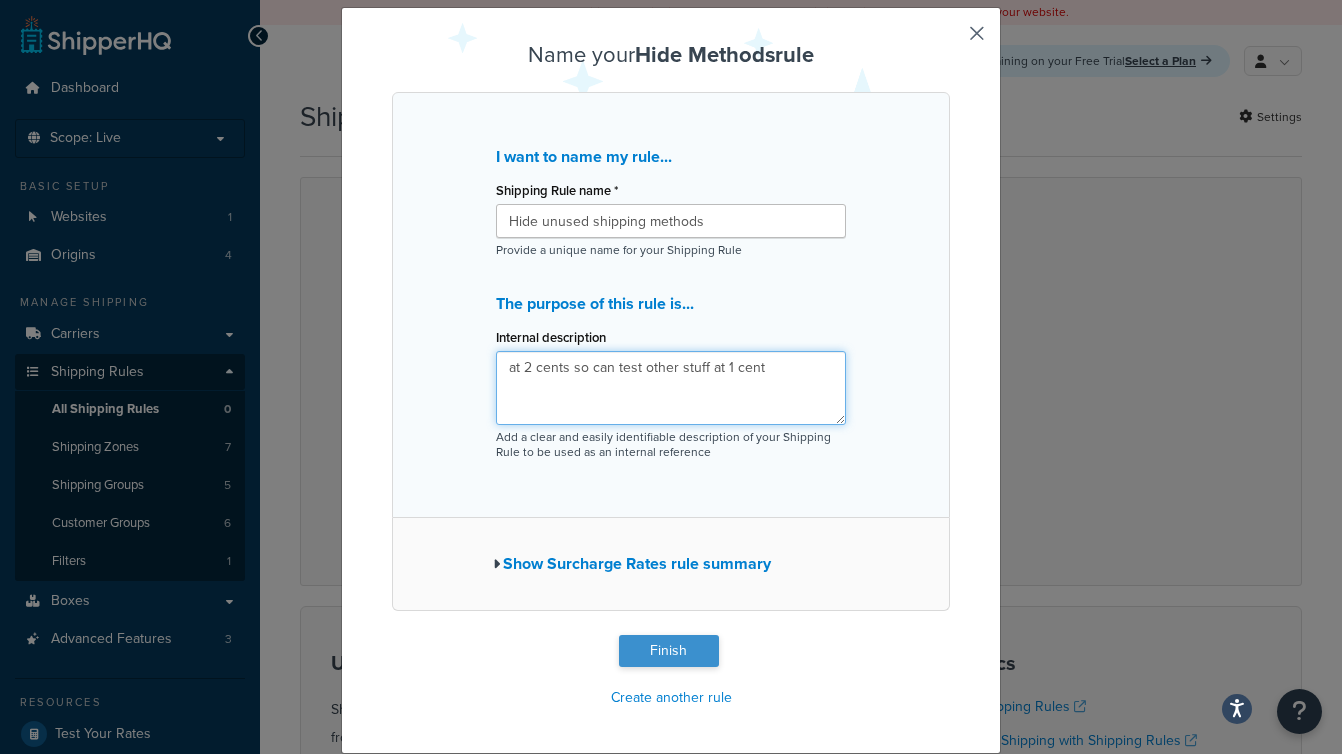 type on "at 2 cents so can test other stuff at 1 cent" 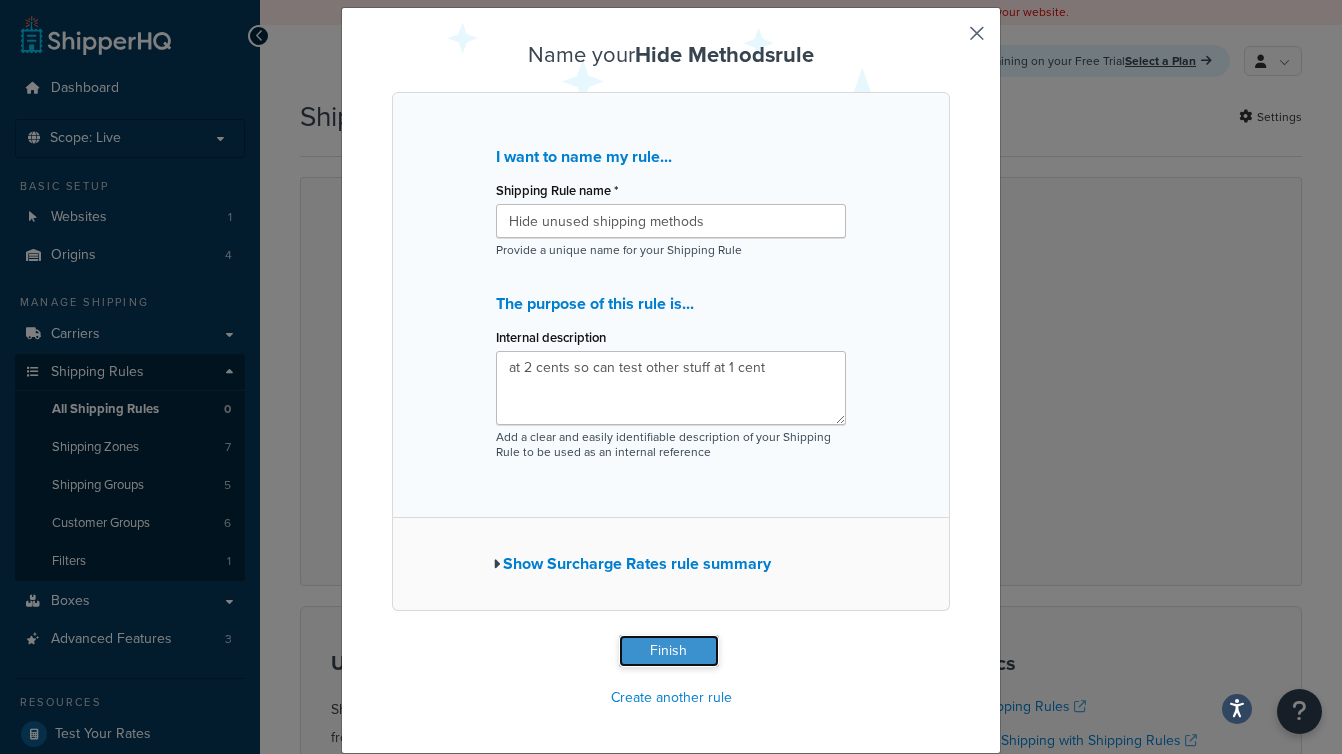click on "Finish" at bounding box center (669, 651) 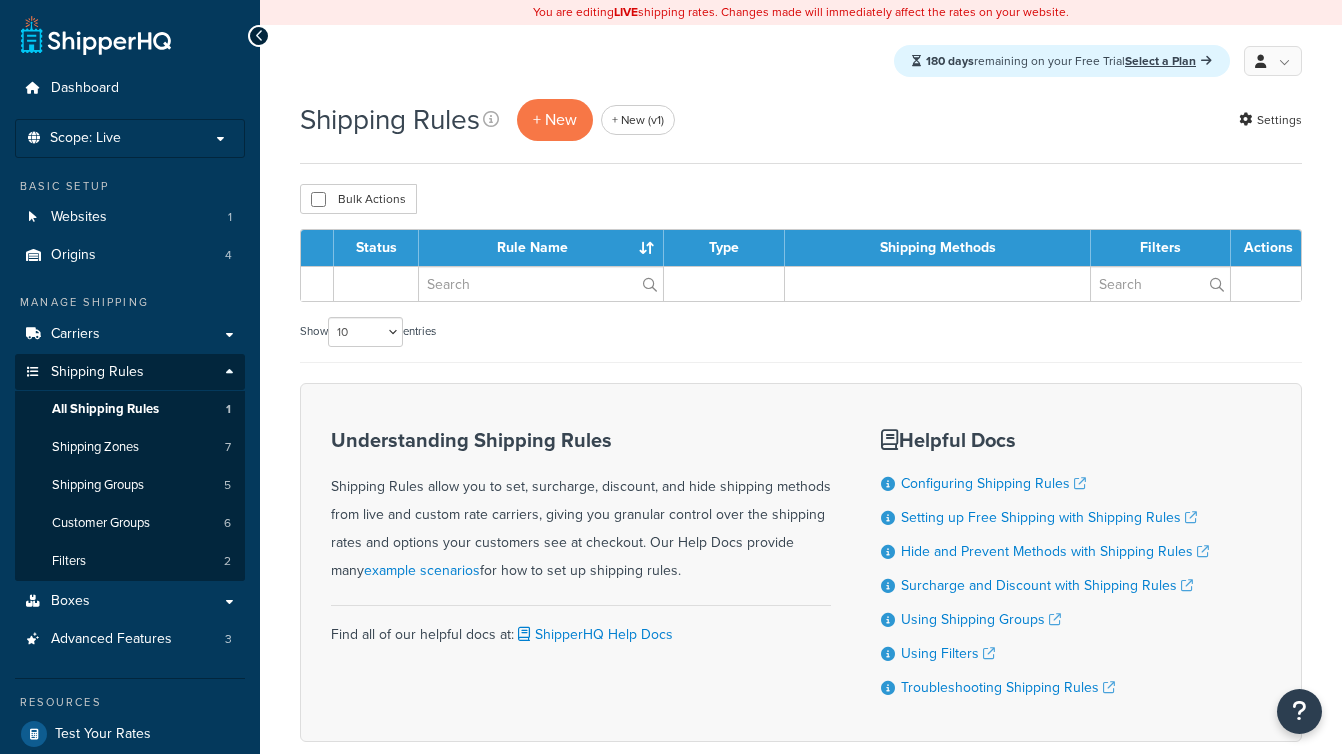 scroll, scrollTop: 0, scrollLeft: 0, axis: both 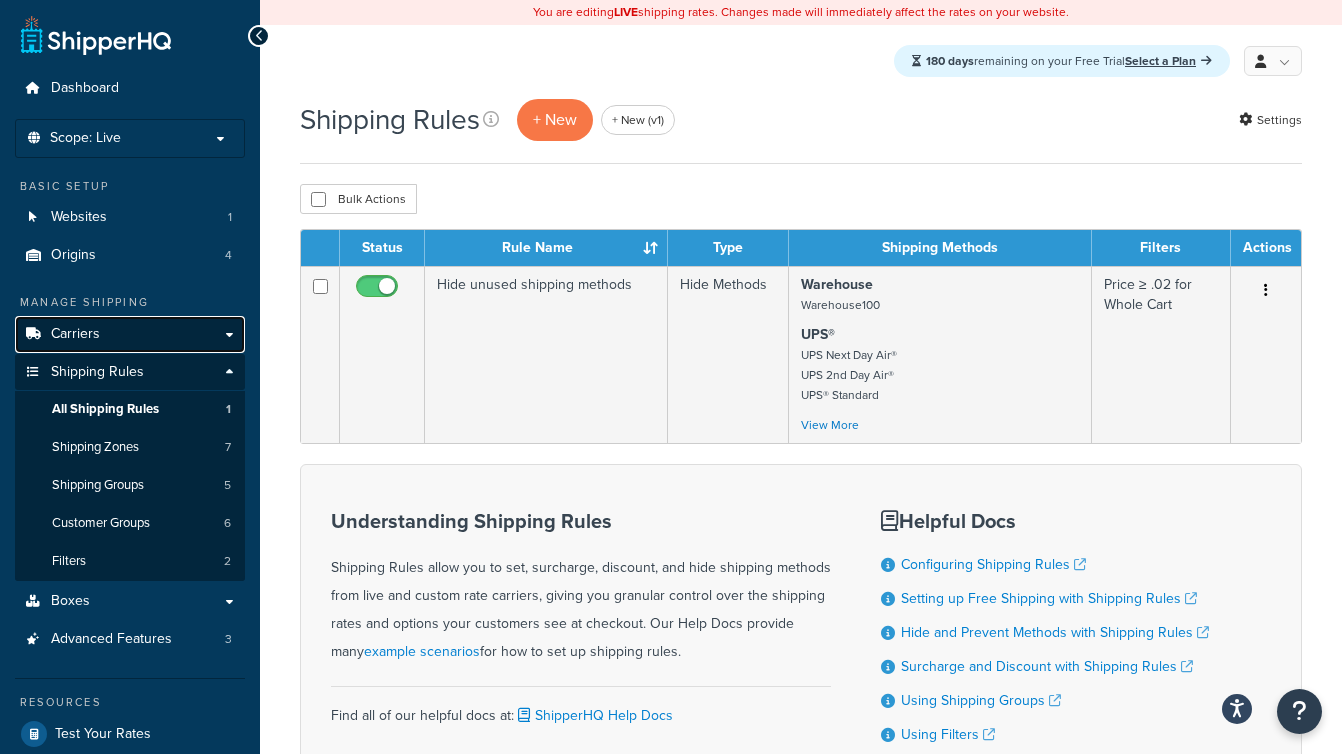 click on "Carriers" at bounding box center (130, 334) 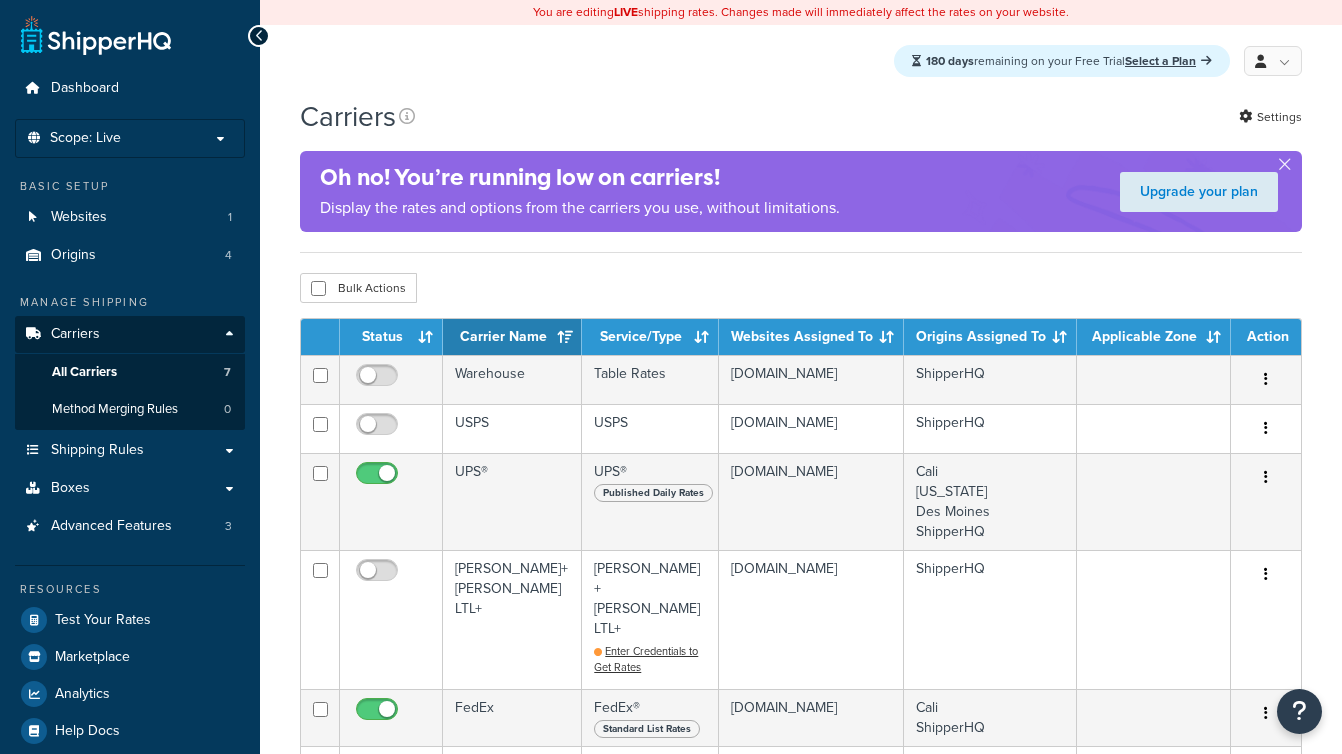 scroll, scrollTop: 0, scrollLeft: 0, axis: both 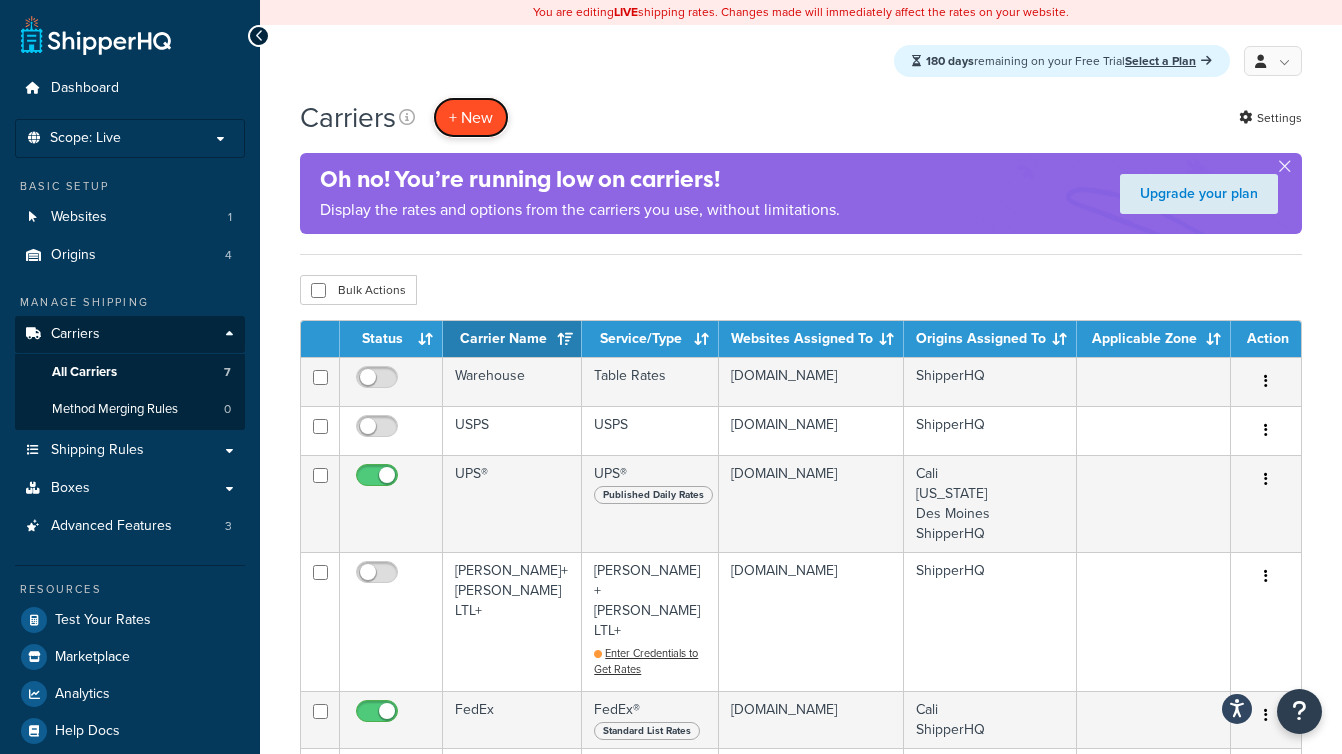 click on "+ New" at bounding box center [471, 117] 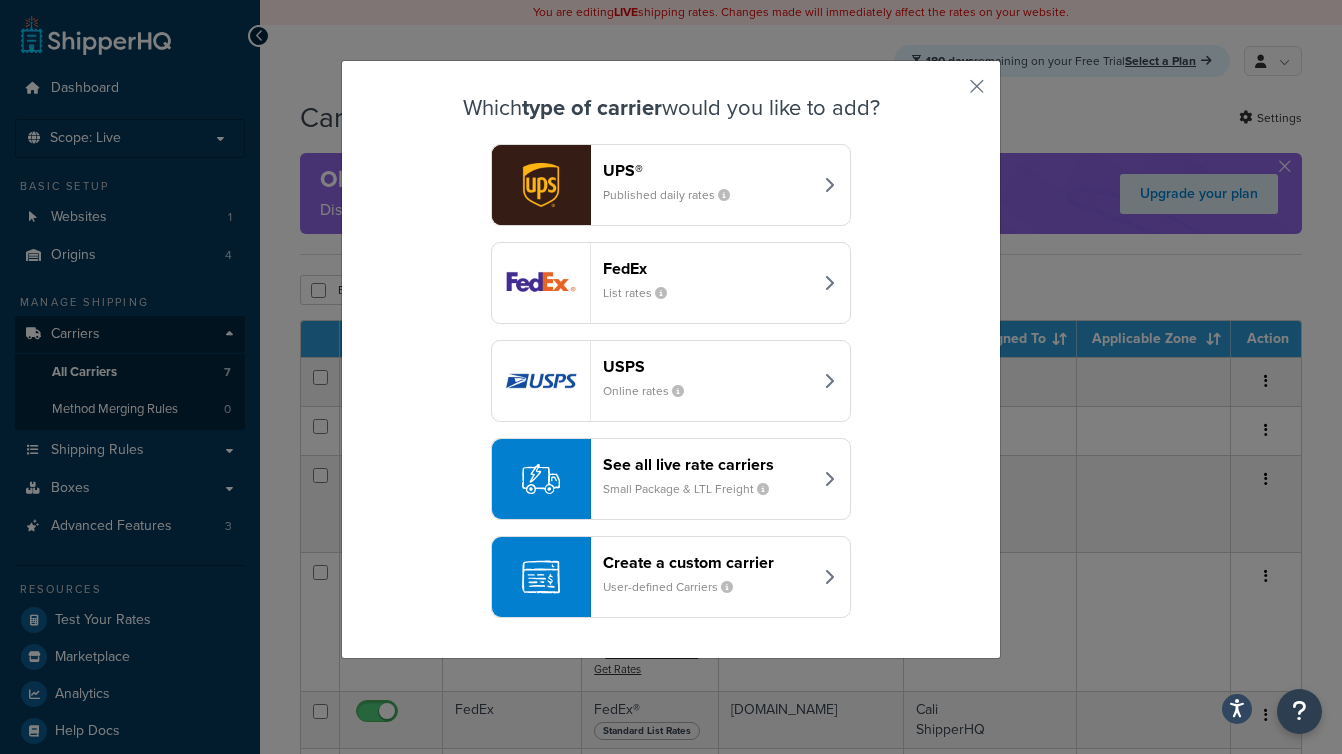 click on "Small Package & LTL Freight" at bounding box center (694, 489) 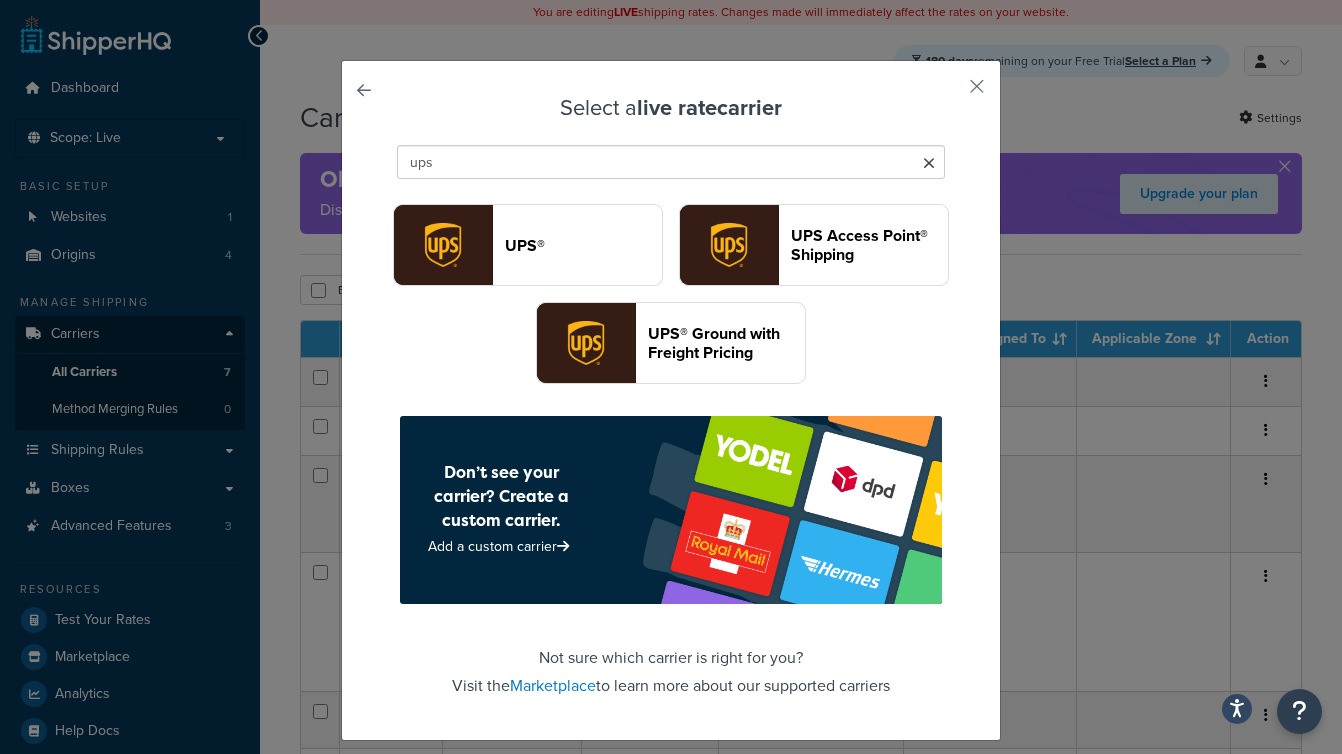type on "ups" 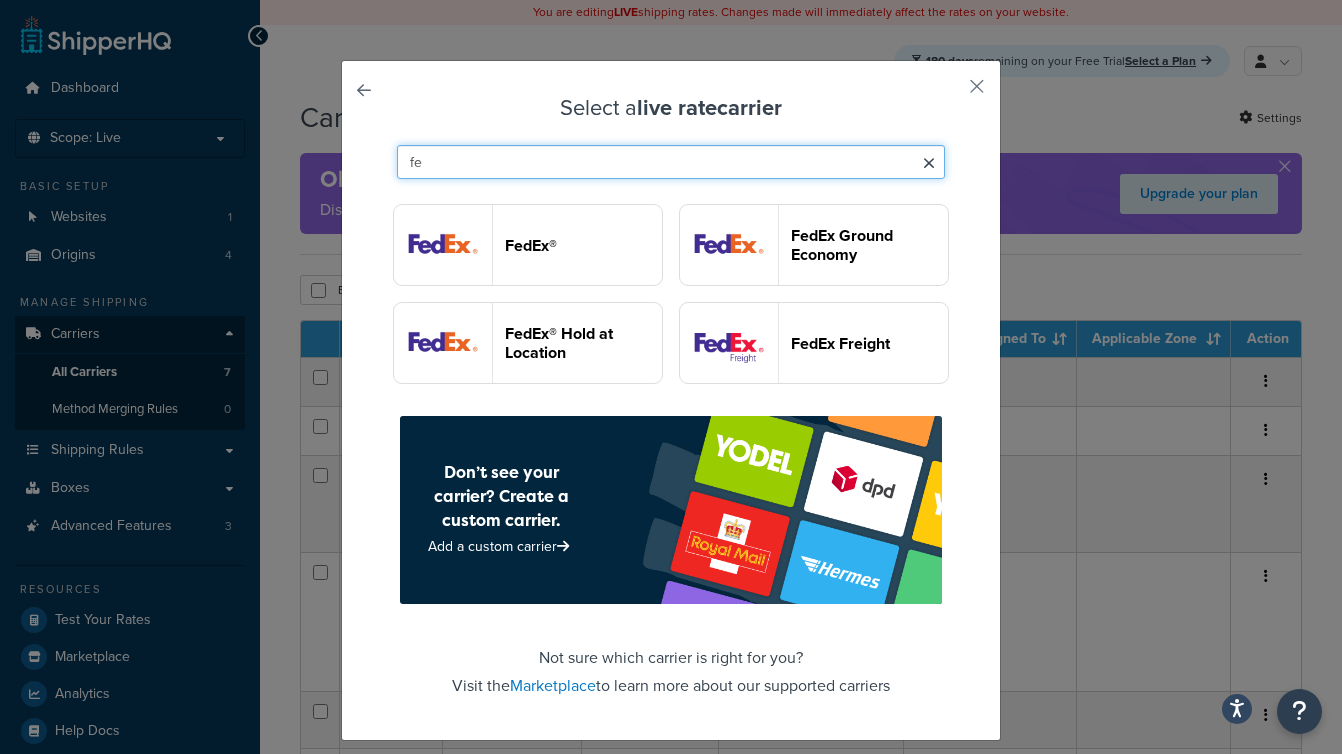 type on "f" 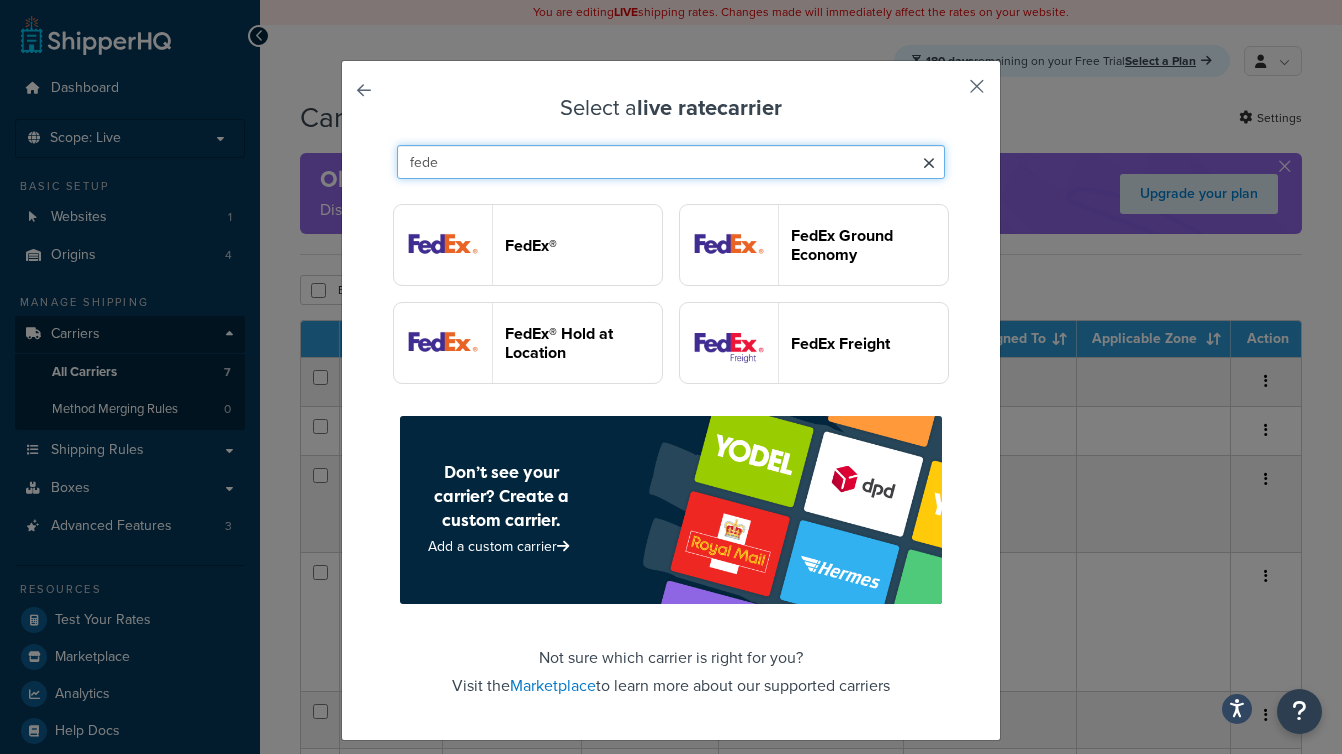 type on "fede" 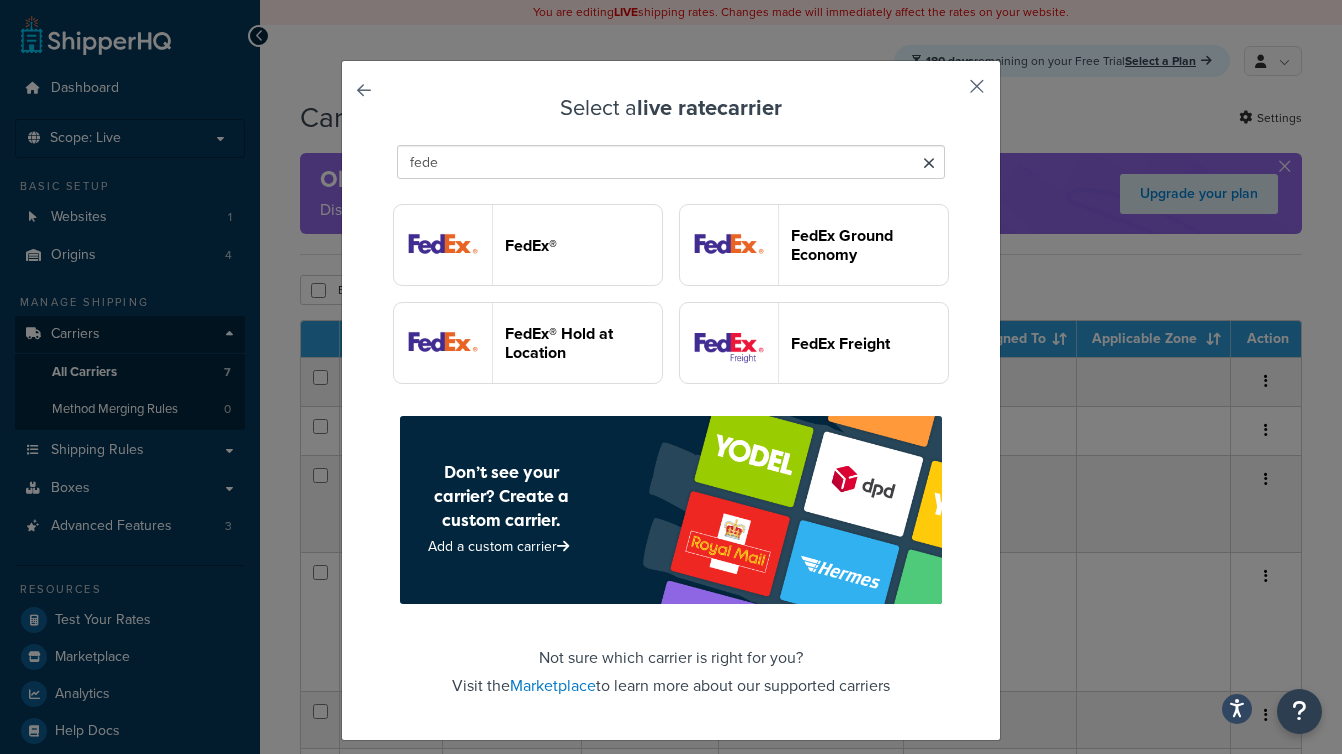 click at bounding box center (947, 93) 